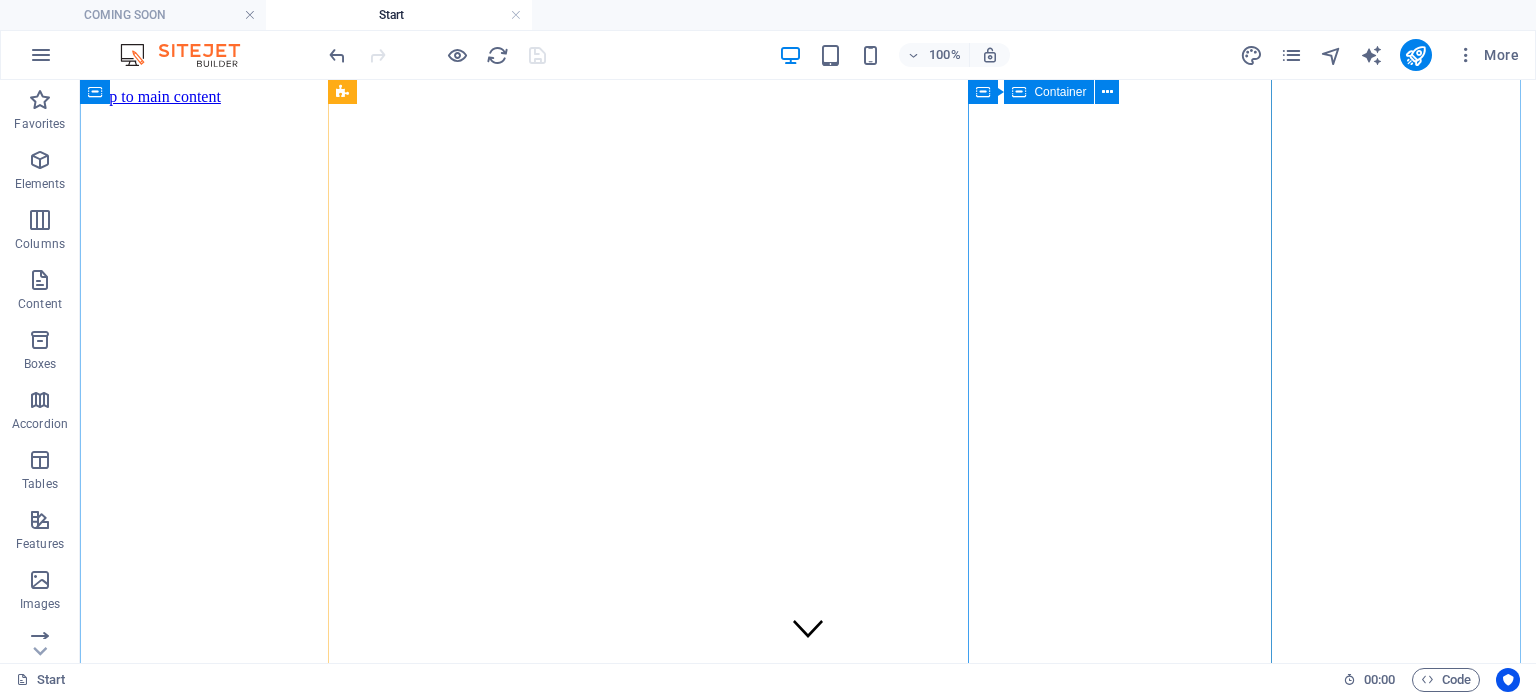 scroll, scrollTop: 2039, scrollLeft: 0, axis: vertical 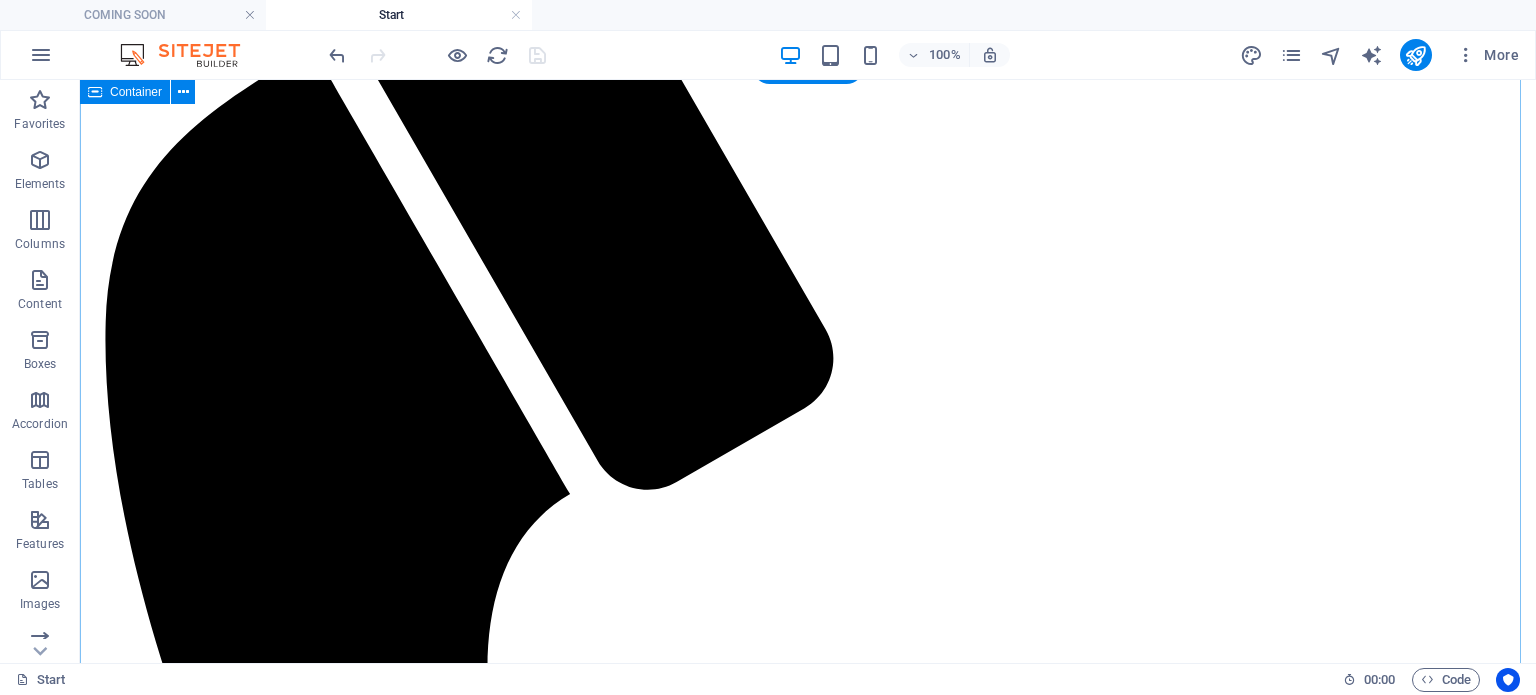 click on "03.12. - 05.23.2019 Maldive 🌺  Maldive –  Destinația perfectă pentru evadarea ta exotică  🌴 Imaginează-ți ape limpezi de un albastru intens, plaje cu nisip alb și fin, și bungalow-uri elegante construite direct deasupra oceanului. Așa arată o vacanță în  Maldive  – o destinație exotică unde relaxarea și luxul se îmbină perfect. Arhipelagul format din peste 1.000 de insule de corali, situat în inima Oceanului Indian, oferă un cadru de vis pentru lunile de miere, vacanțe exotice sau evadări de lux. Fiecare insulă este o lume aparte – un colț de rai unde timpul încetinește și grijile dispar. De ce să alegi Maldive? 🏖️  Cazare exclusivistă  – vile private pe plajă sau pe apă, cu servicii premium și peisaje spectaculoase. 🌊  Aventuri acvatice  – snorkeling, scufundări, croaziere la apus, înot cu delfinii și alte experiențe unice în lumea subacvatică. 🌴  Climă tropicală  – temperaturi ideale pentru plajă și activități outdoor. 🍹  ✈️" at bounding box center (808, 8146) 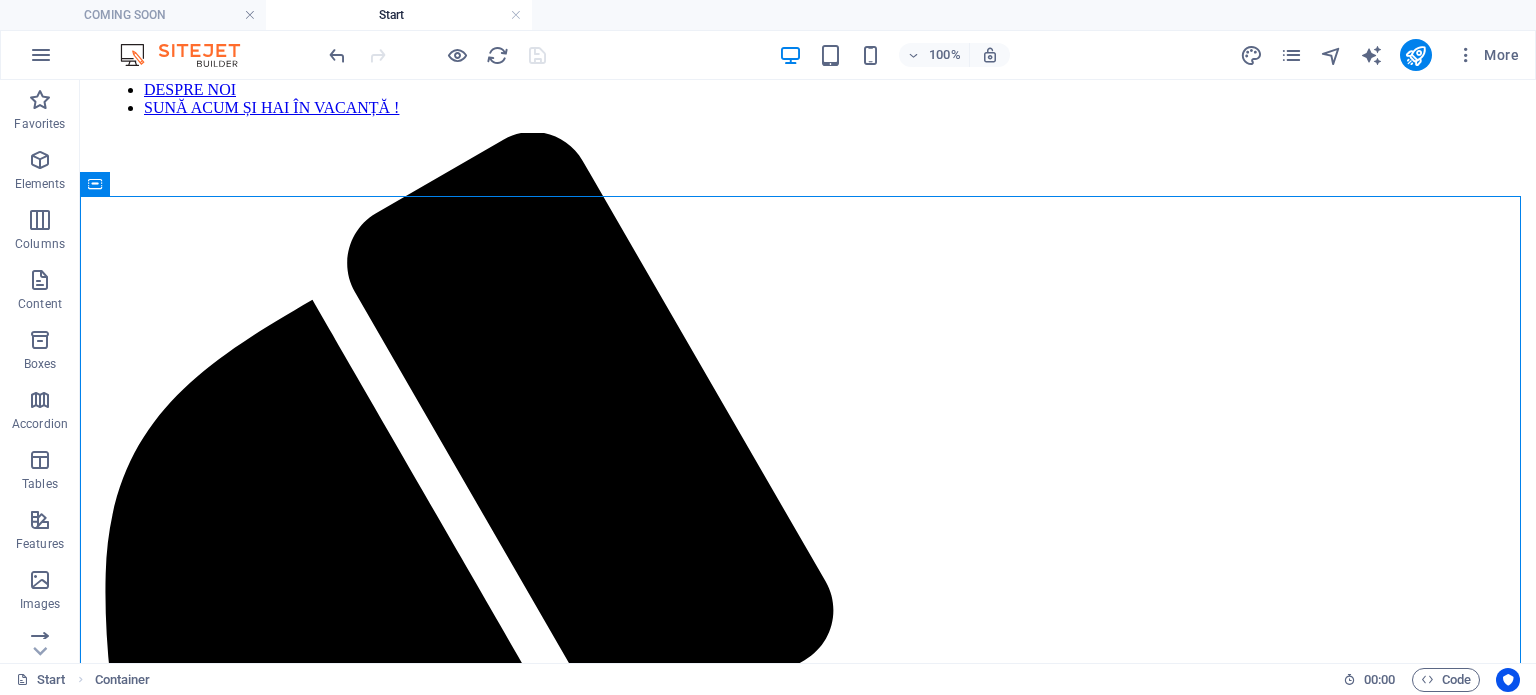 scroll, scrollTop: 794, scrollLeft: 0, axis: vertical 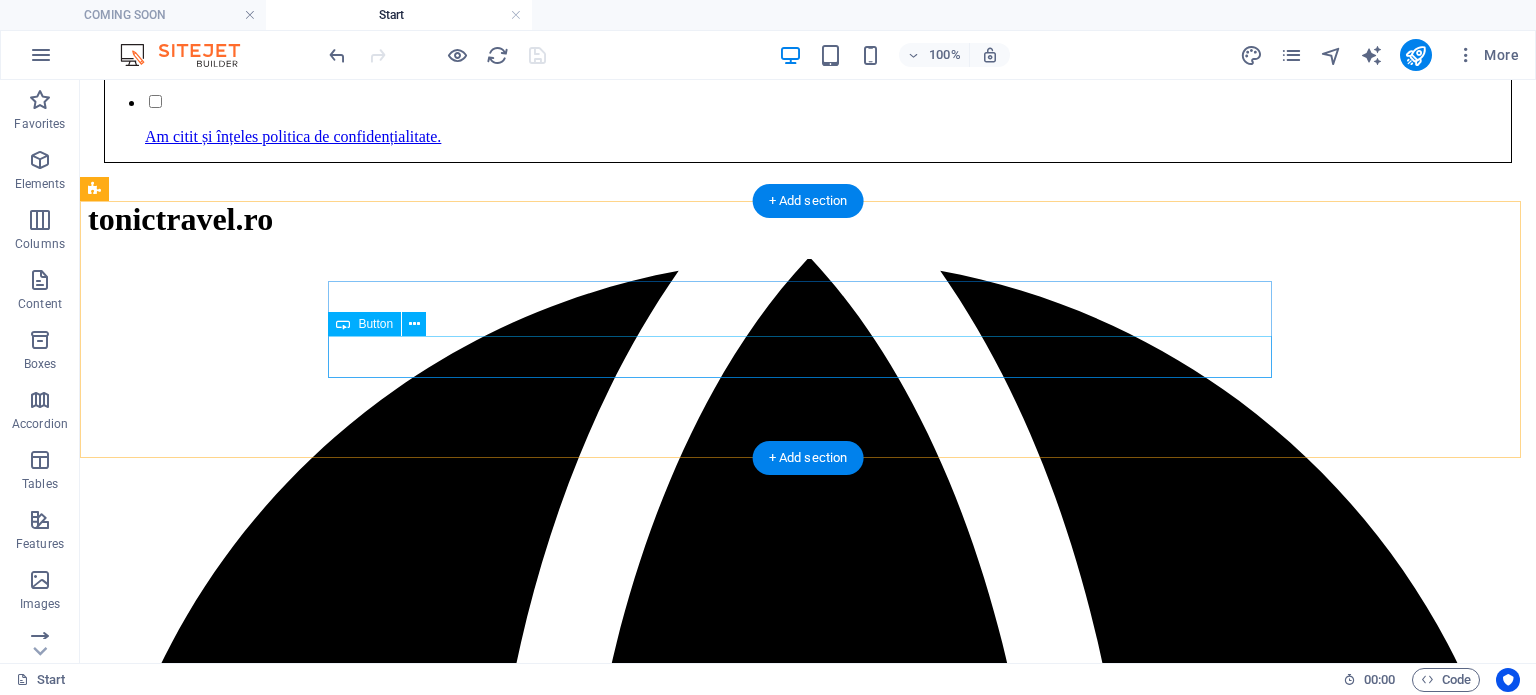 click on "Destinations" at bounding box center [808, 9641] 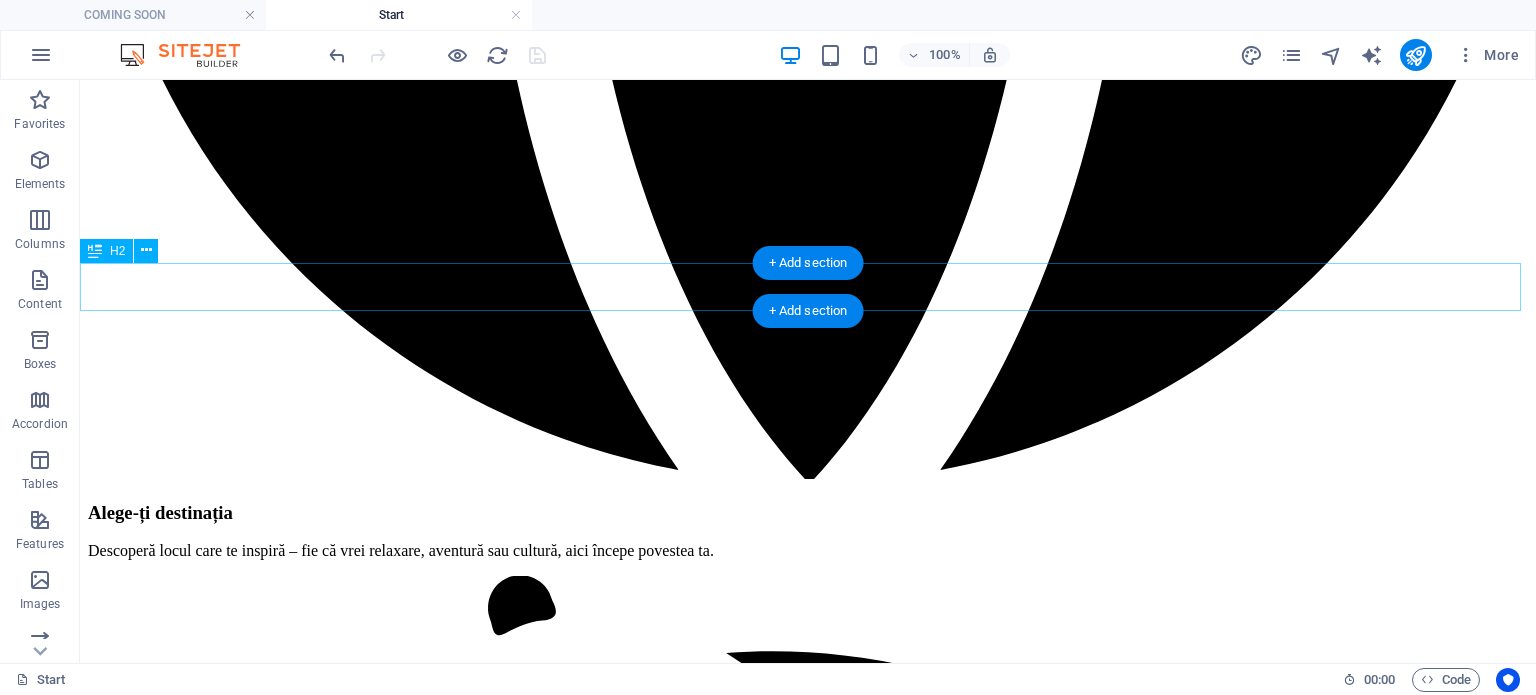 scroll, scrollTop: 4194, scrollLeft: 0, axis: vertical 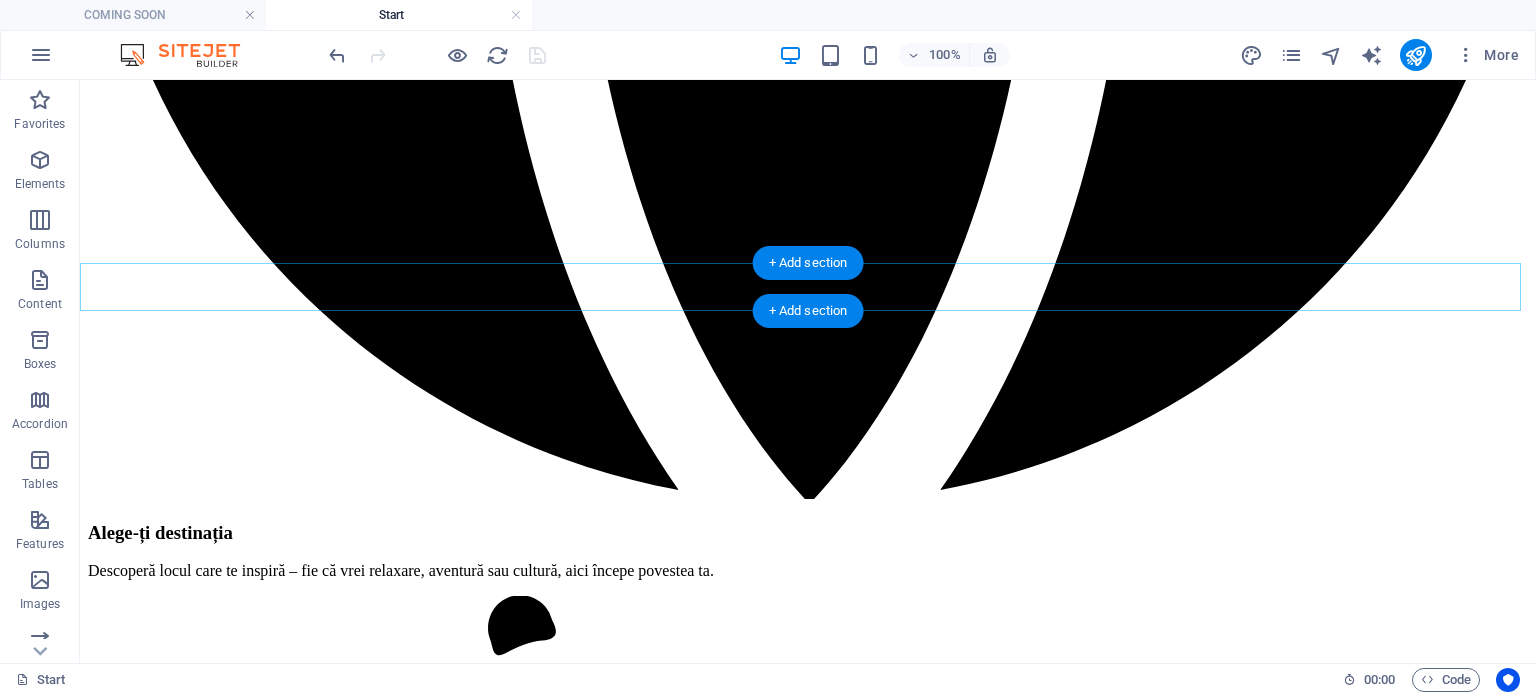 click on "Parteneri" at bounding box center (808, 9698) 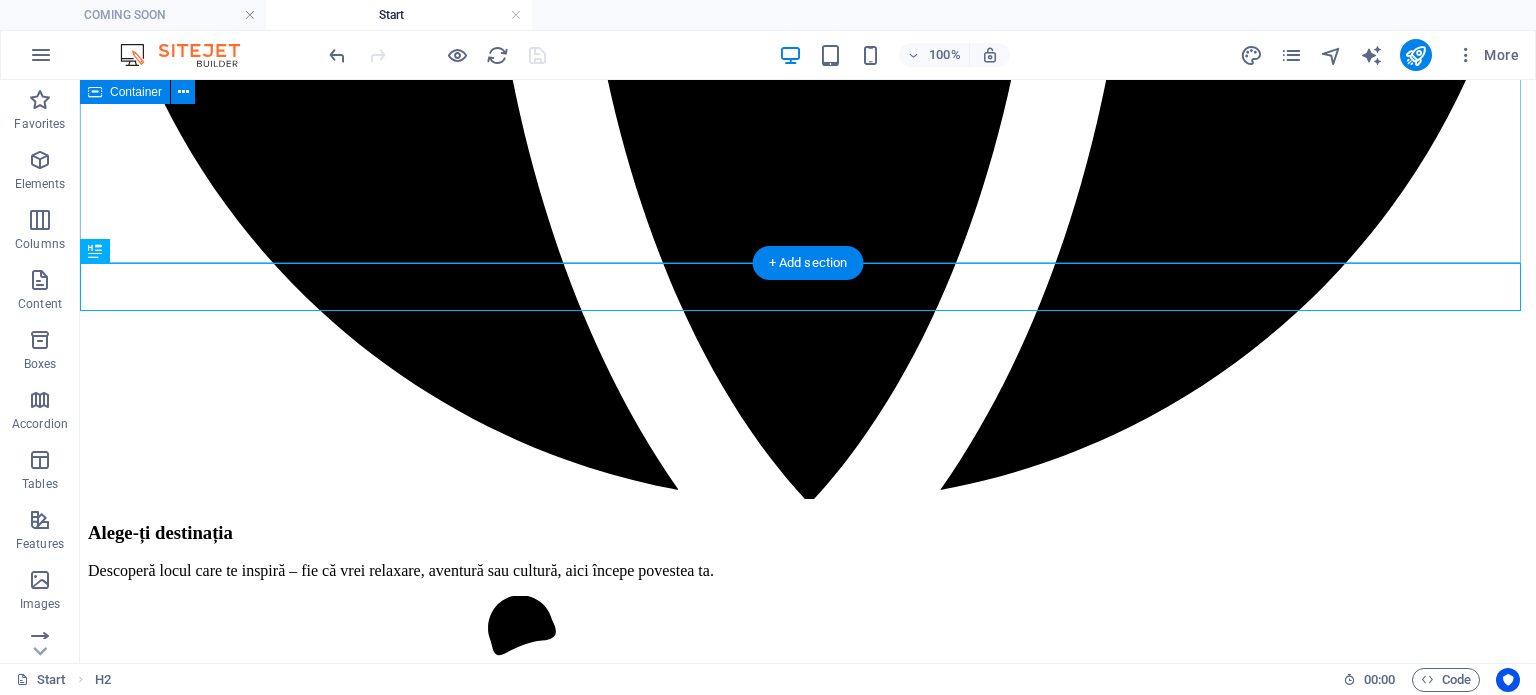 click on "Our Promises to You Best-Price Guarantee Lorem ipsum dolor sit amet, consectetur adipisicing elit. Repellat, maiores, a libero atque assumenda praesentium cum magni odio dolor accusantium explicabo repudiandae molestiae itaque provident sit debitis aspernatur soluta deserunt incidunt ad cumque ex laboriosam. Distinctio, mollitia, molestias excepturi voluptatem veritatis iusto nam nulla.  TOP 20 SAFEST AIRLINES ONLY Lorem ipsum dolor sit amet, consectetur adipisicing elit. Repellat, maiores, a libero atque assumenda praesentium cum magni odio dolor accusantium explicabo repudiandae molestiae itaque provident sit debitis aspernatur soluta deserunt incidunt ad cumque ex laboriosam. Distinctio, mollitia, molestias excepturi voluptatem veritatis iusto nam nulla.  Shuttleservice always included" at bounding box center [808, 9067] 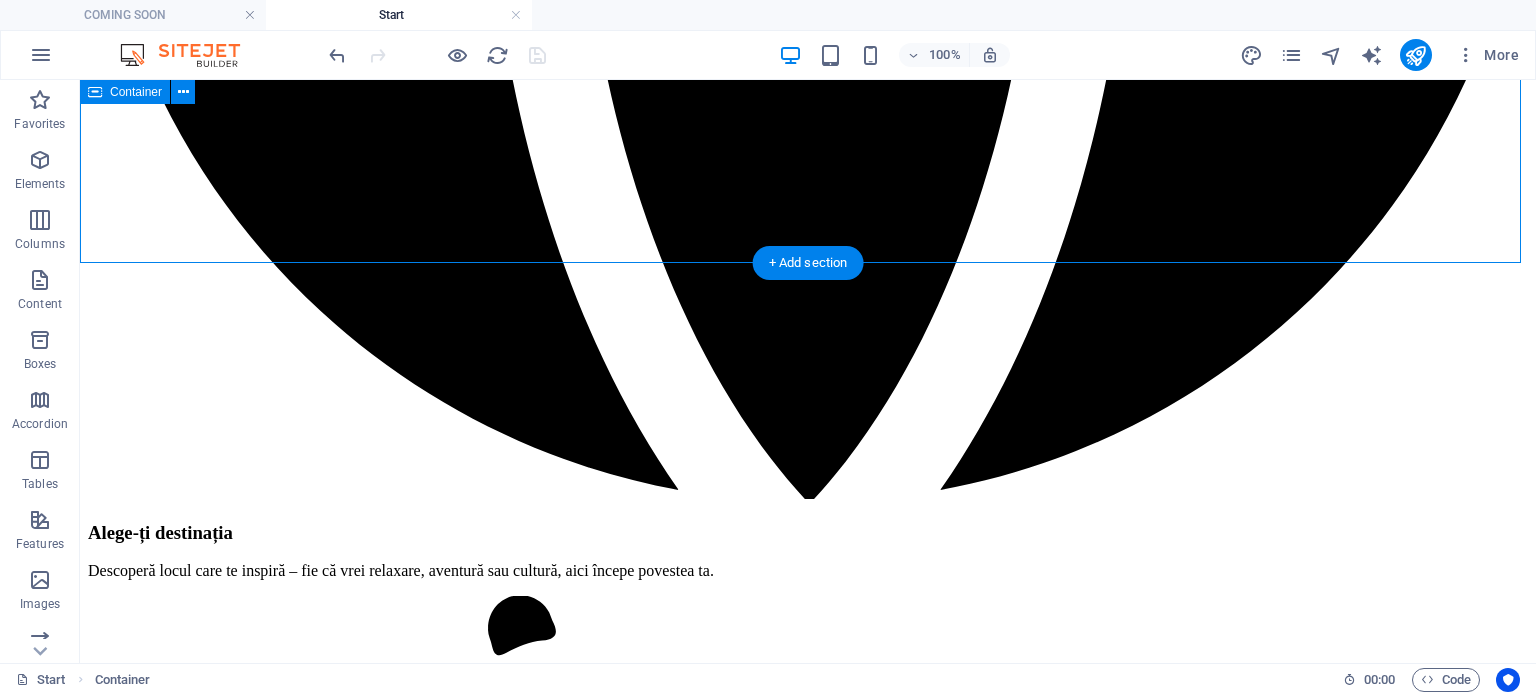 click at bounding box center (808, 10140) 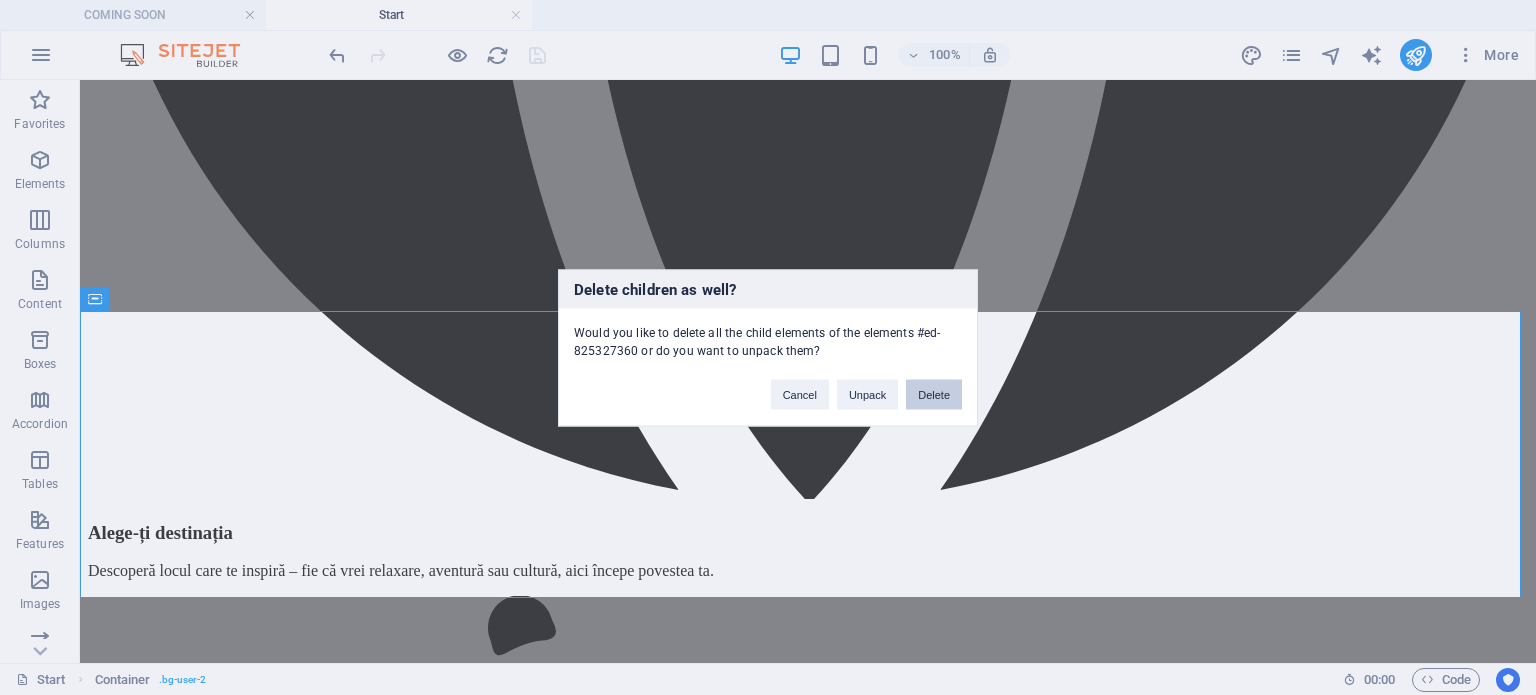 drag, startPoint x: 952, startPoint y: 397, endPoint x: 872, endPoint y: 317, distance: 113.137085 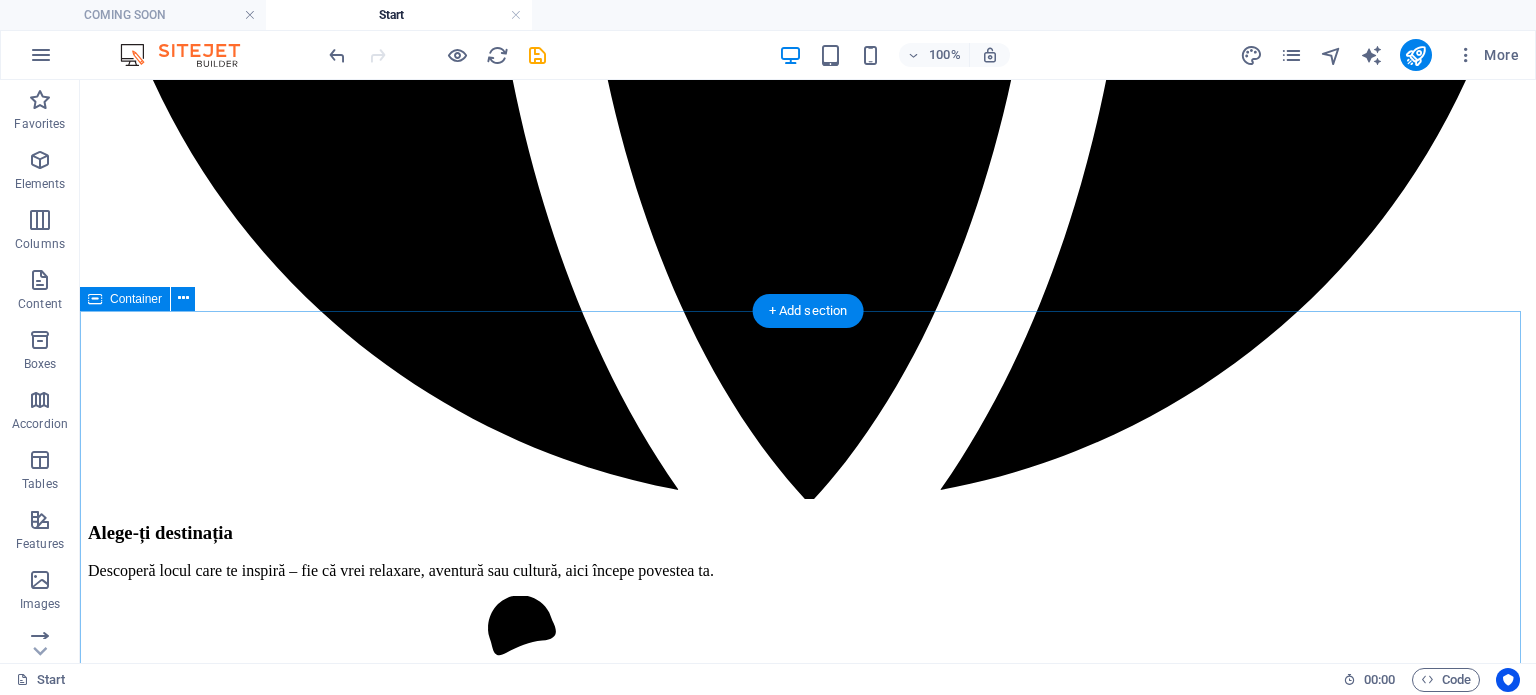 click on "Parteneri" at bounding box center (808, 9698) 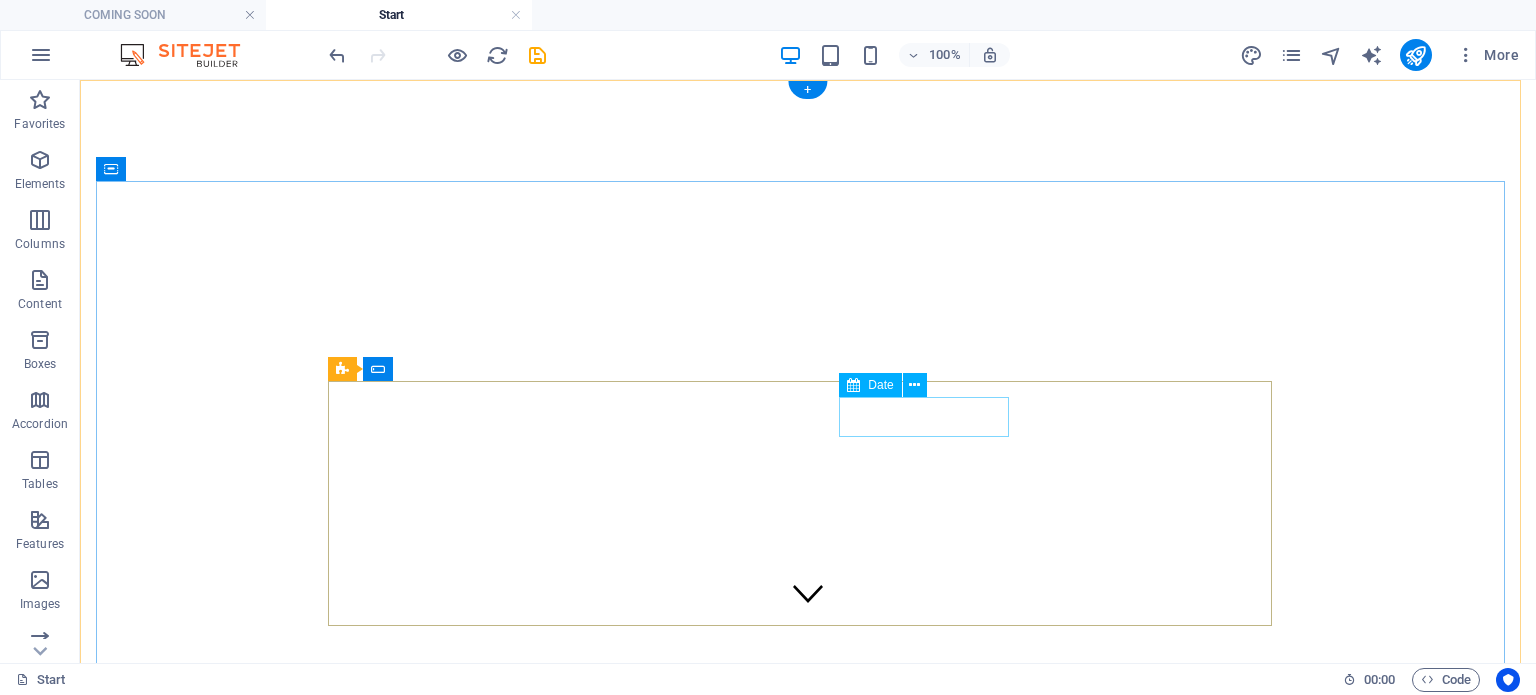scroll, scrollTop: 0, scrollLeft: 0, axis: both 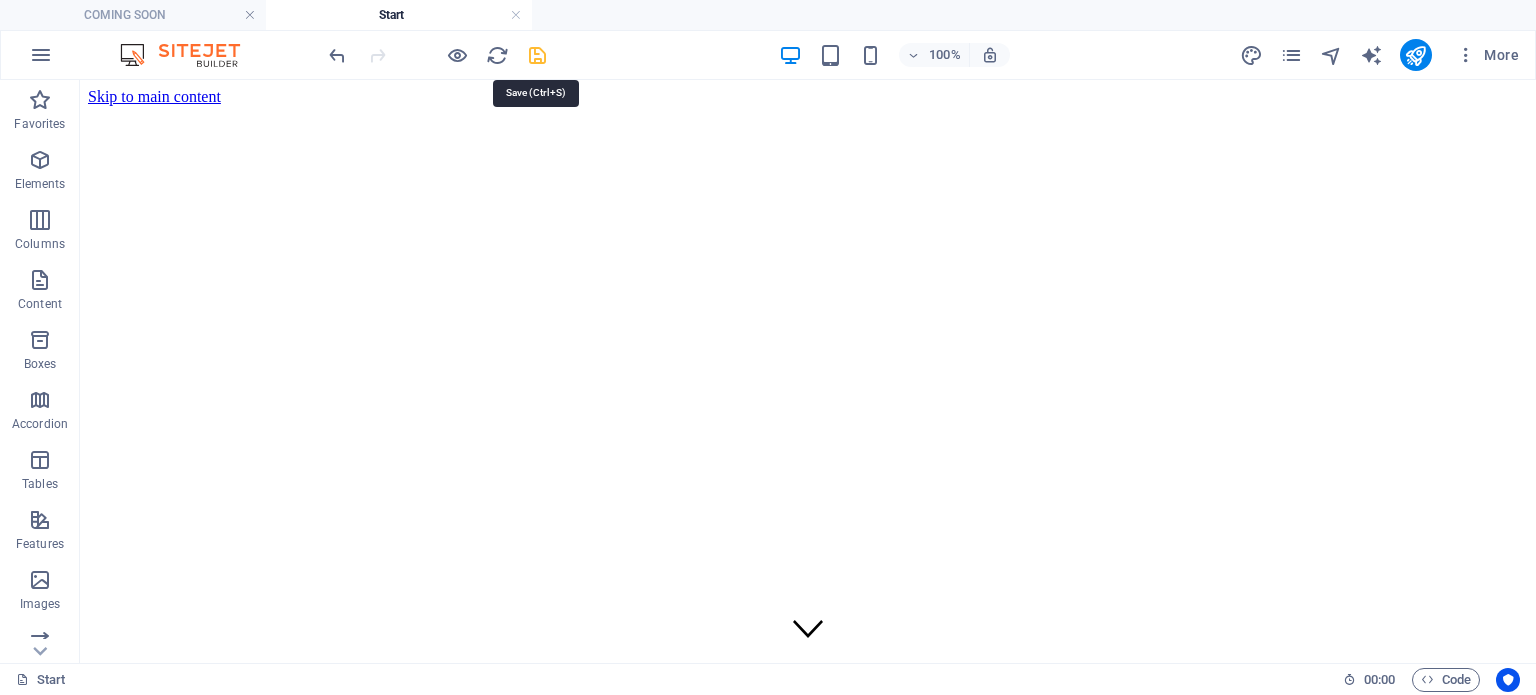 click at bounding box center (537, 55) 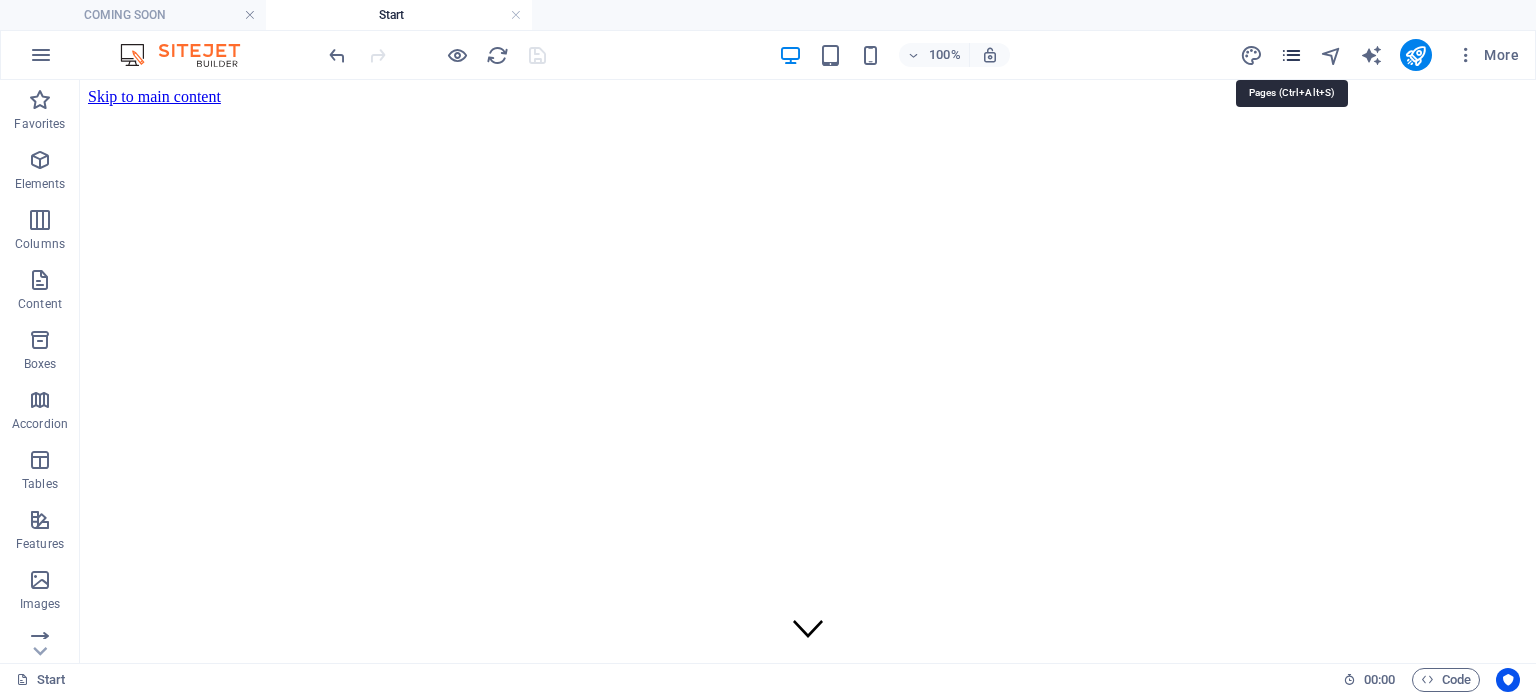 click at bounding box center (1291, 55) 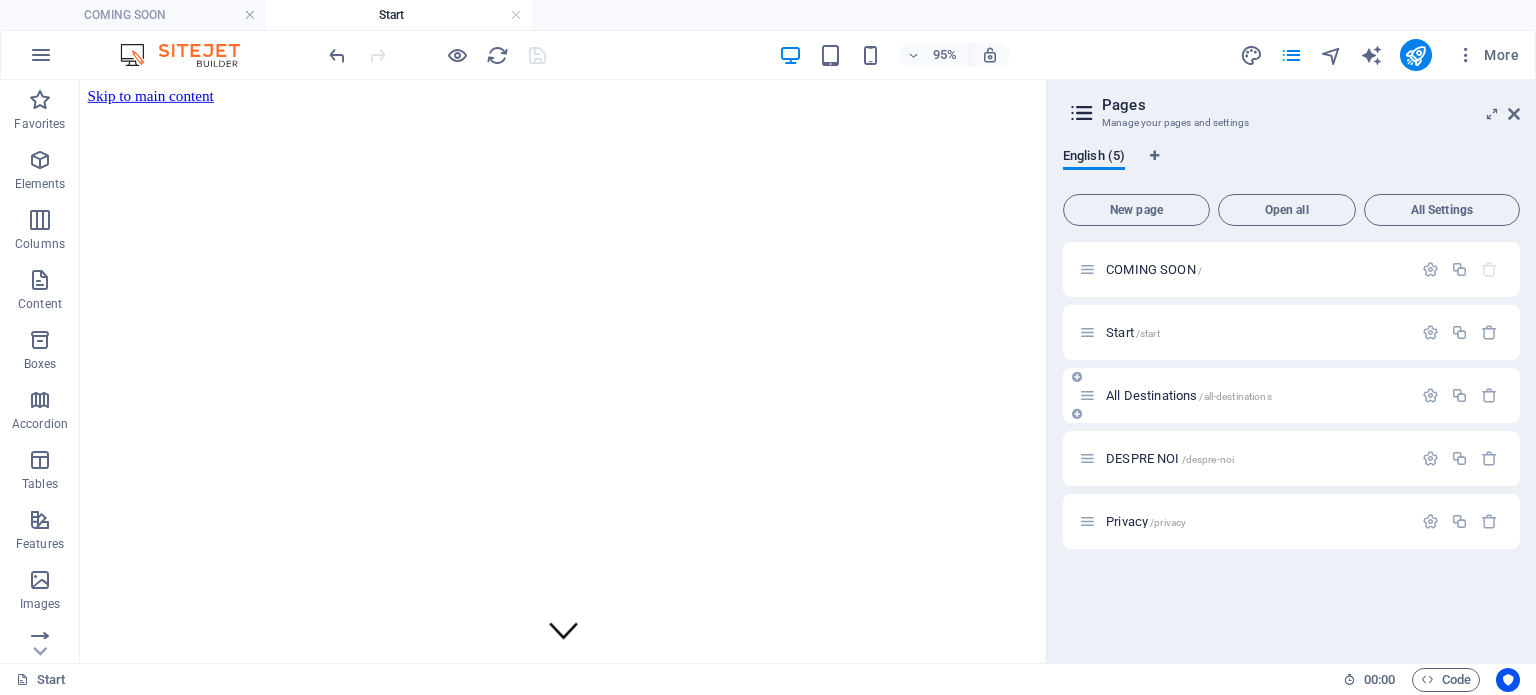 click on "All Destinations /all-destinations" at bounding box center [1189, 395] 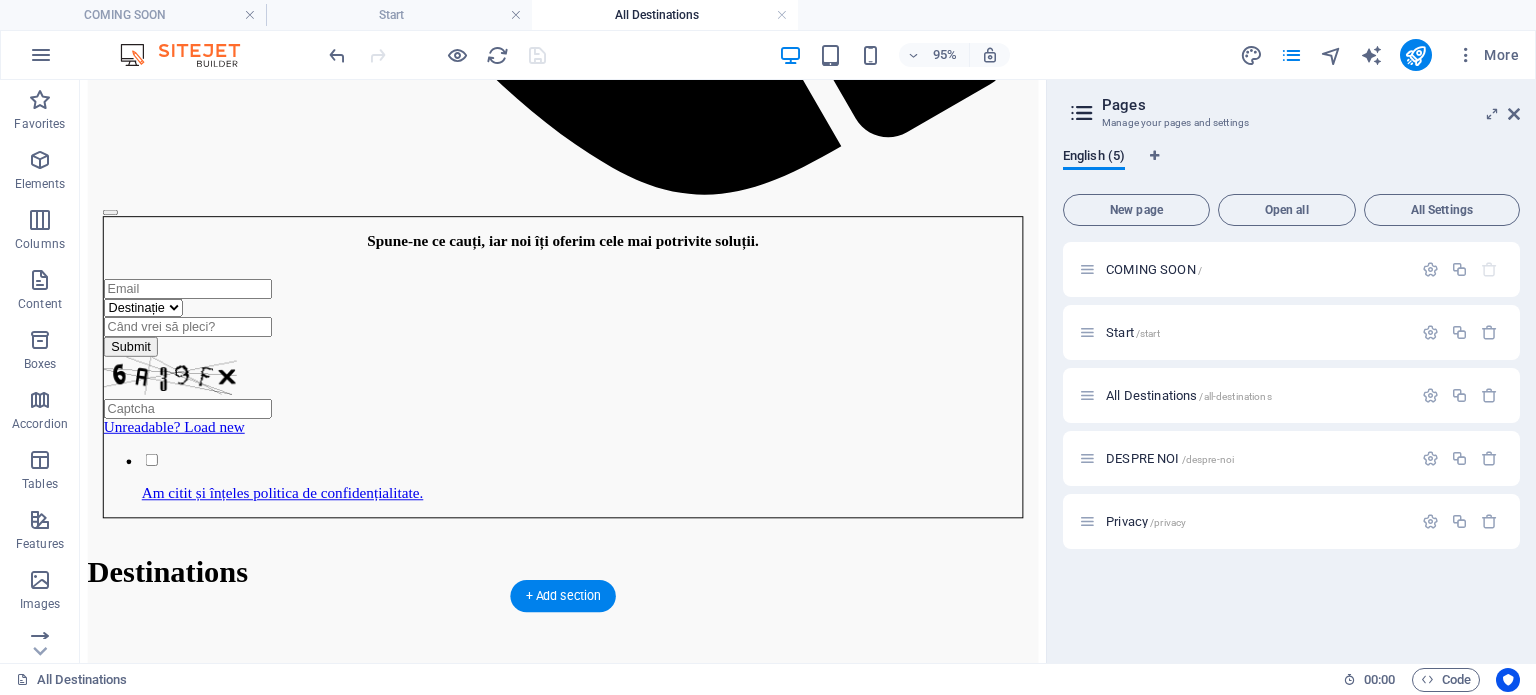 scroll, scrollTop: 2533, scrollLeft: 0, axis: vertical 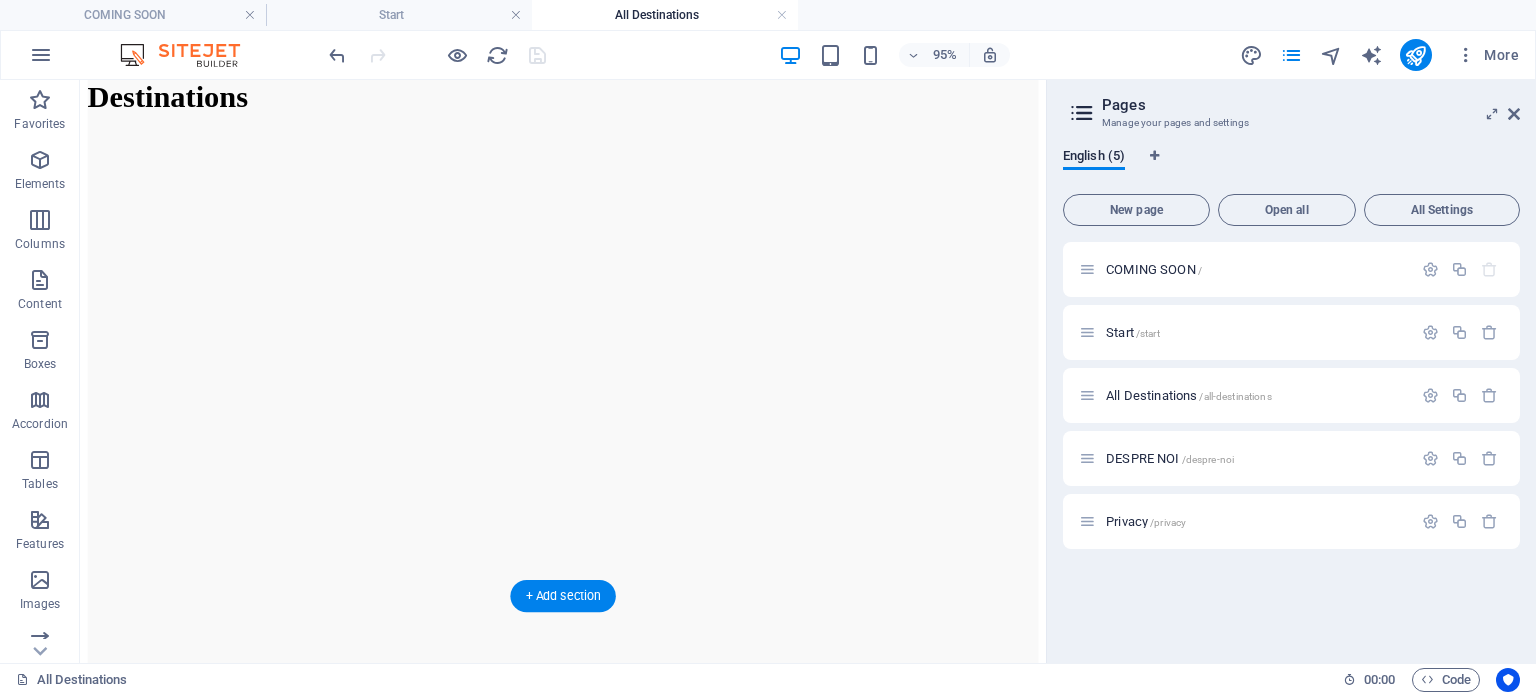 click at bounding box center [588, 2251] 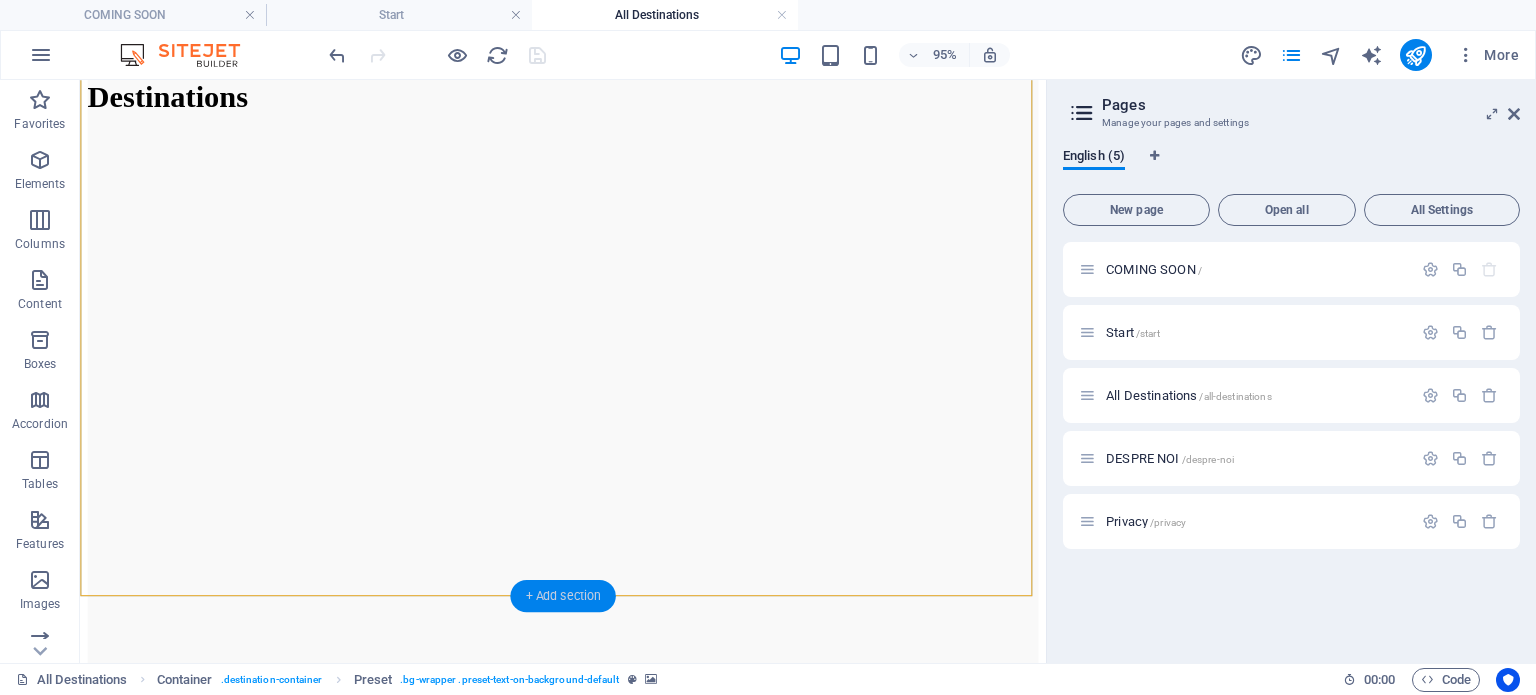 click on "+ Add section" at bounding box center (562, 596) 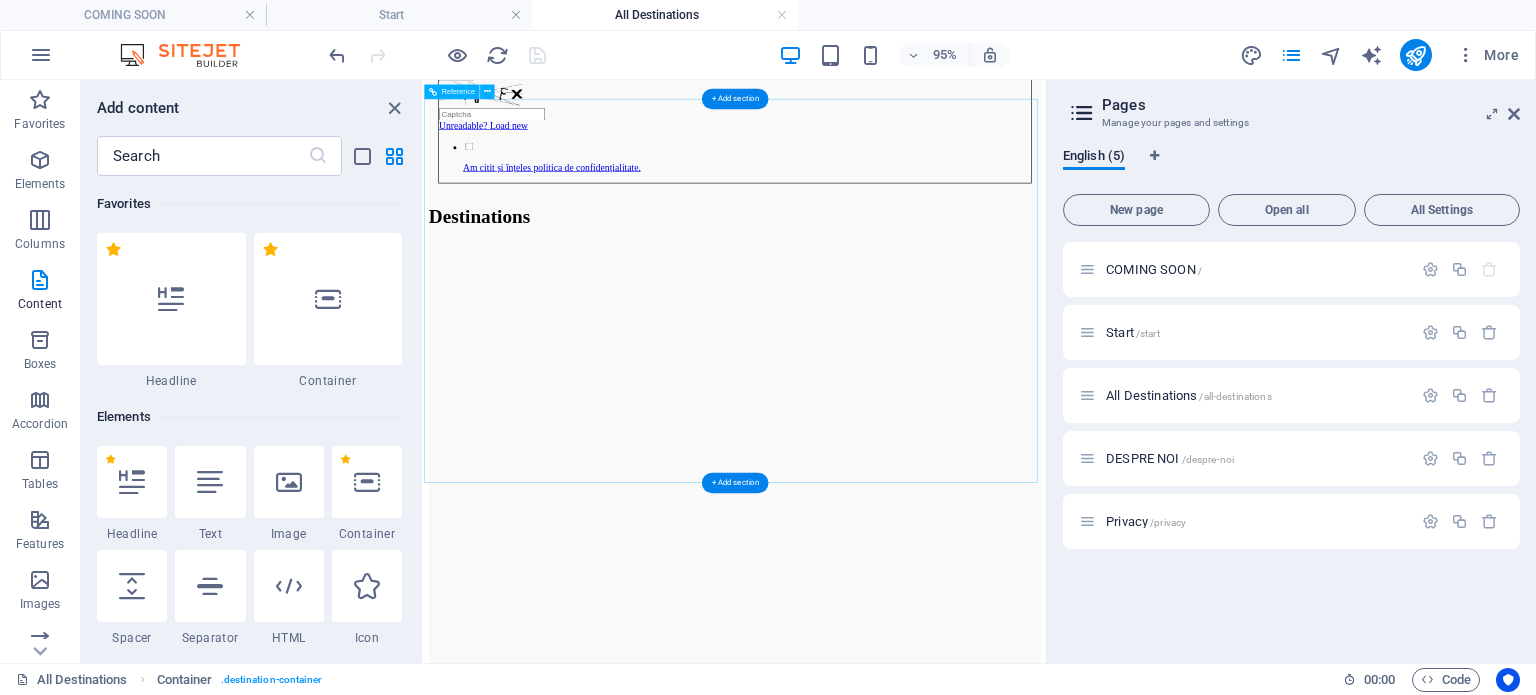 scroll, scrollTop: 3180, scrollLeft: 0, axis: vertical 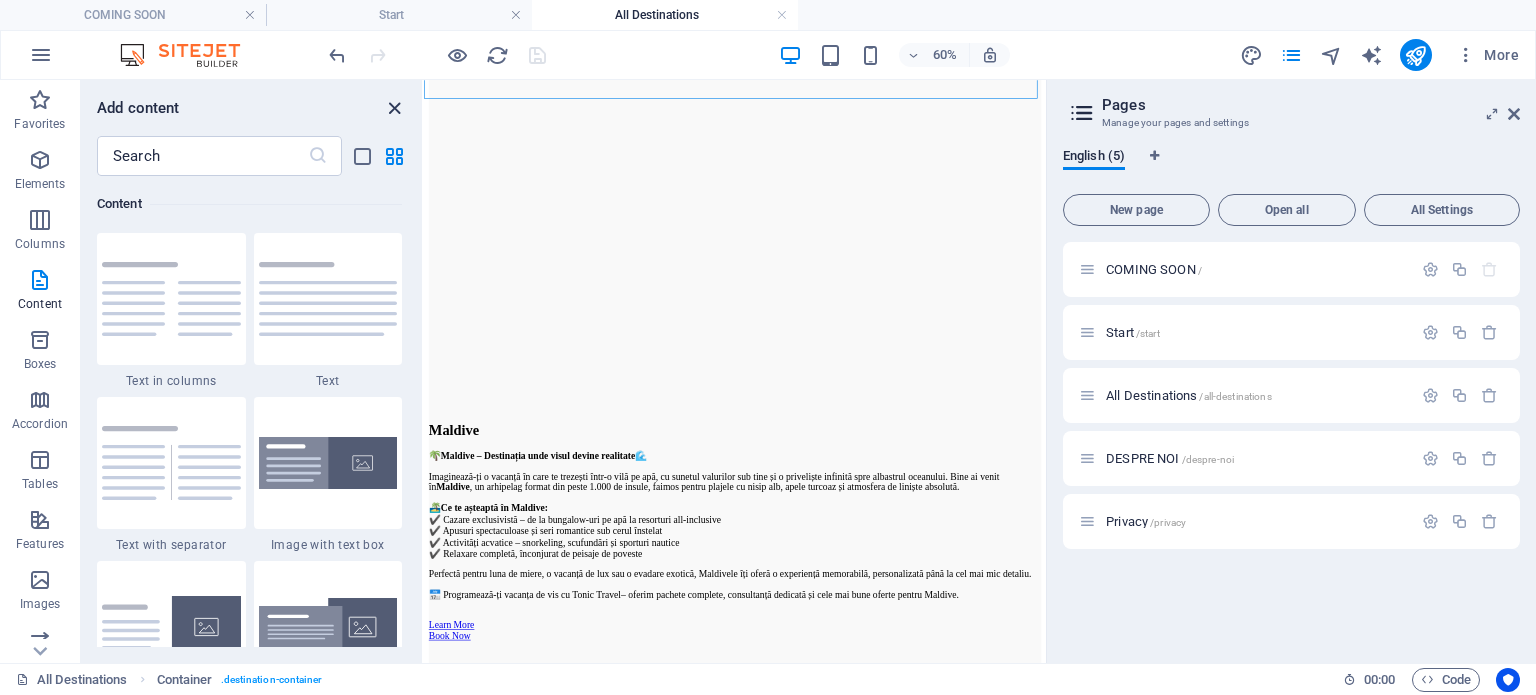 drag, startPoint x: 392, startPoint y: 112, endPoint x: 620, endPoint y: 251, distance: 267.02997 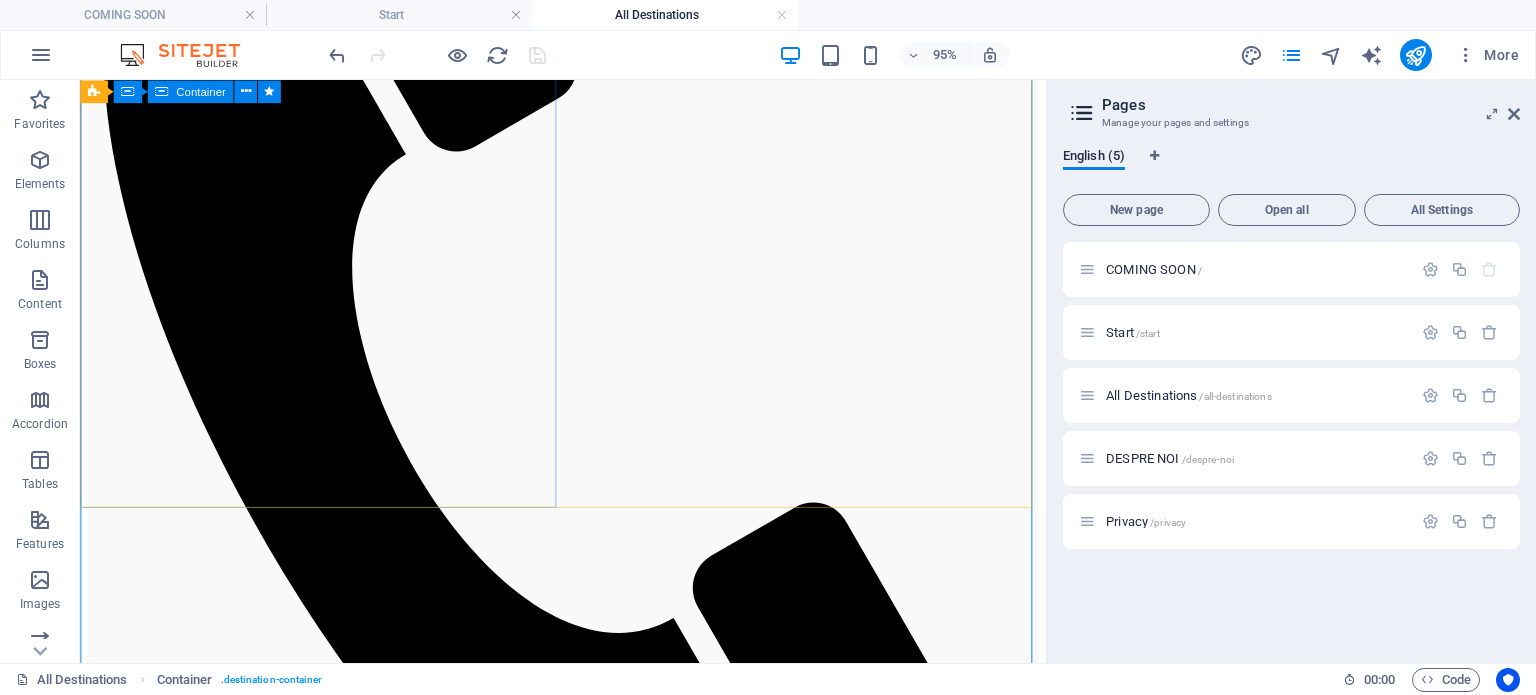 scroll, scrollTop: 1731, scrollLeft: 0, axis: vertical 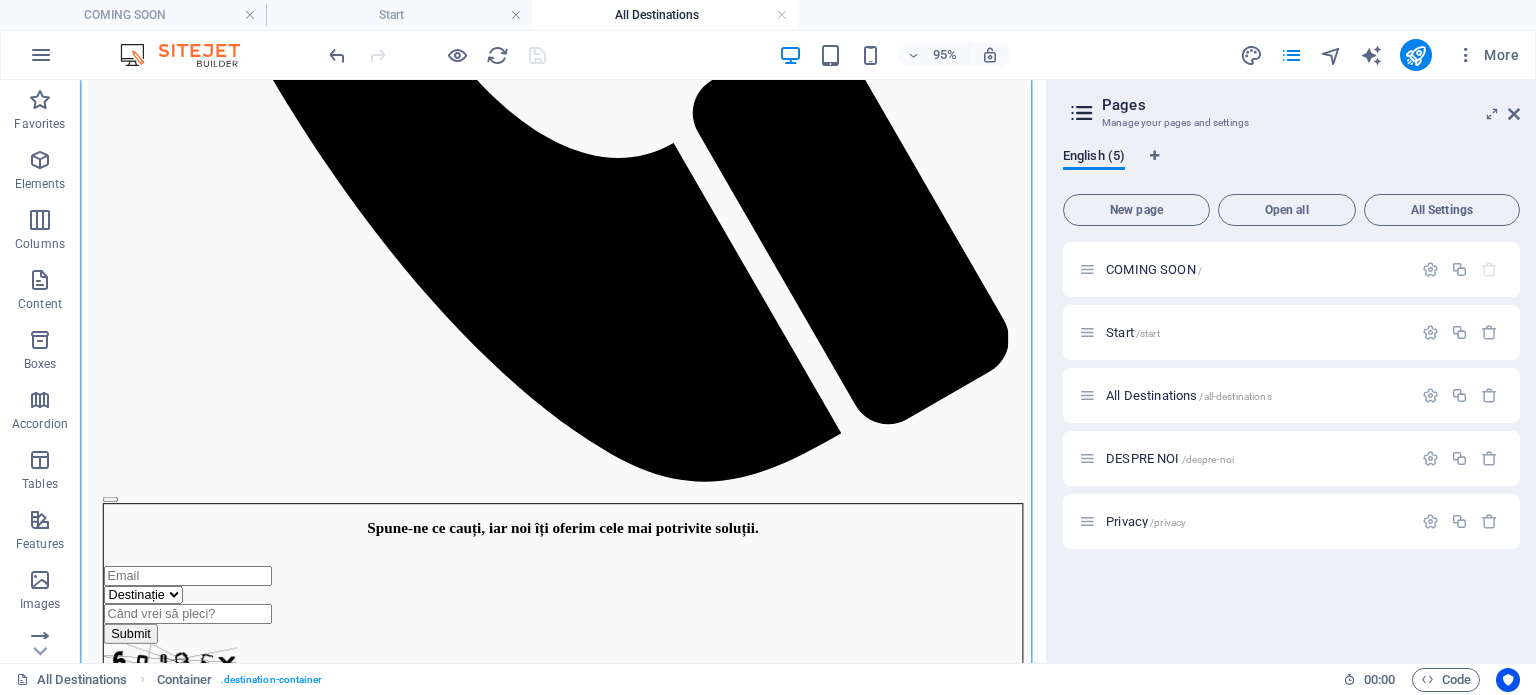 click at bounding box center [588, 2120] 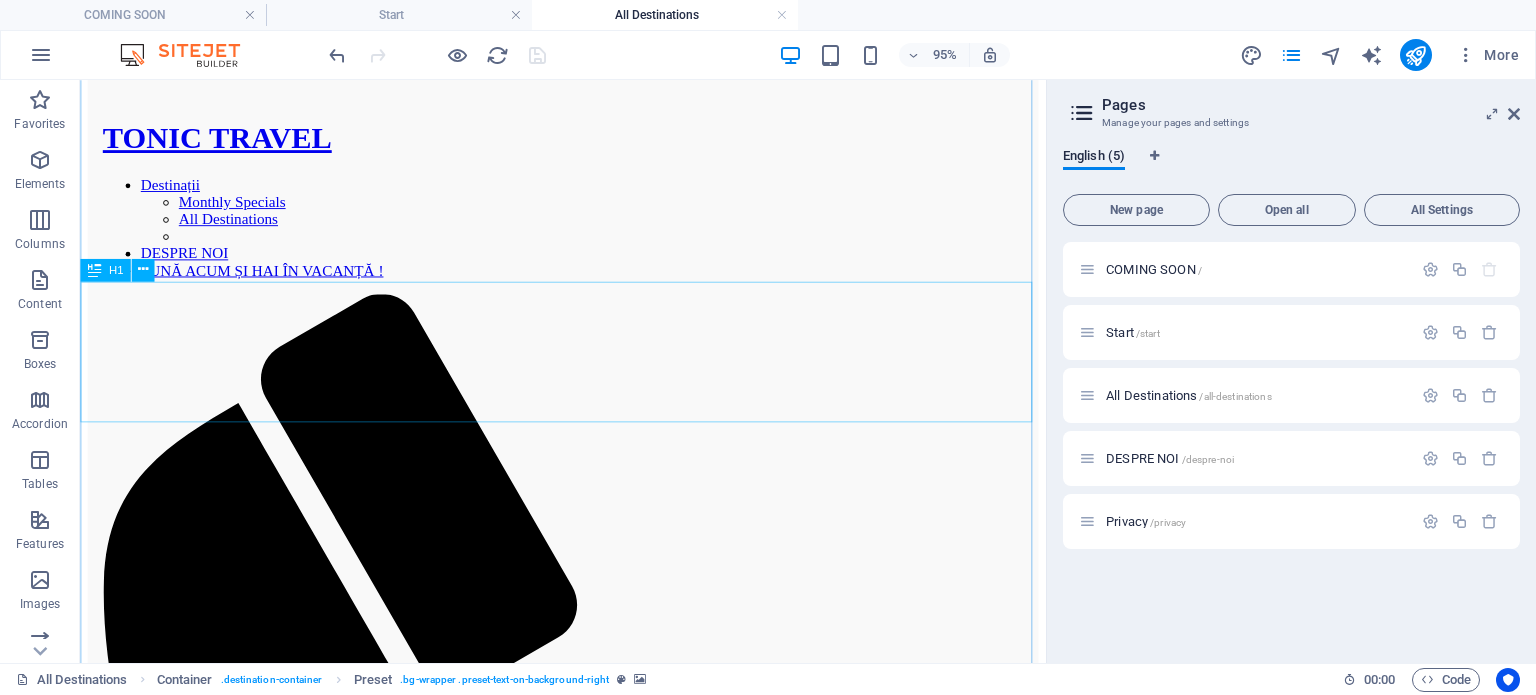 scroll, scrollTop: 431, scrollLeft: 0, axis: vertical 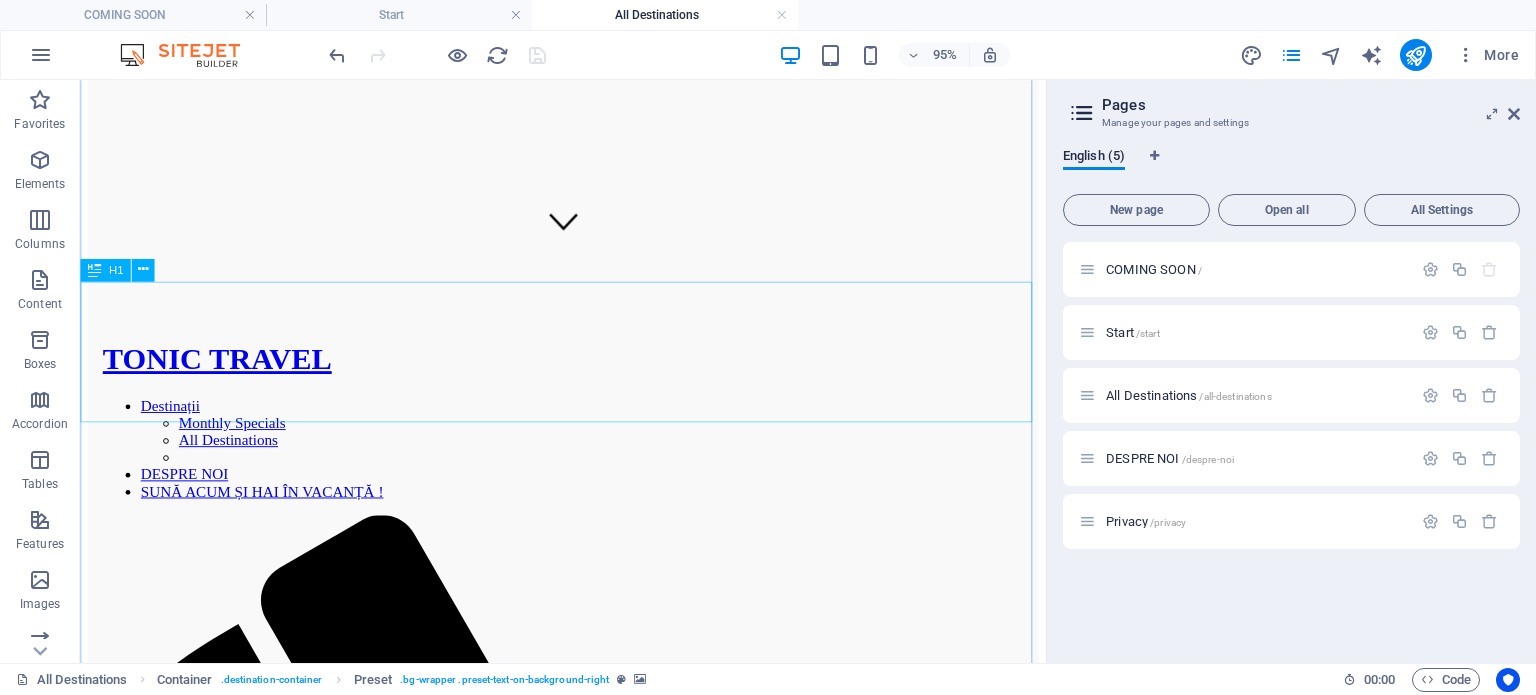 click on "[COUNTRY] 🌴  [COUNTRY] – Destinația unde visul devine realitate  🌊 Imaginează-ți o vacanță în care te trezești într-o vilă pe apă, cu sunetul valurilor sub tine și o priveliște infinită spre albastrul oceanului. Bine ai venit în  [COUNTRY] , un arhipelag format din peste 1.000 de insule, faimos pentru plajele cu nisip alb, apele turcoaz și atmosfera de liniște absolută. 🏝️  Ce te așteaptă în [COUNTRY]: ✔️ Cazare exclusivistă – de la bungalow-uri pe apă la resorturi all-inclusive ✔️ Apusuri spectaculoase și seri romantice sub cerul înstelat ✔️ Activități acvatice – snorkeling, scufundări și sporturi nautice ✔️ Relaxare completă, înconjurat de peisaje de poveste Perfectă pentru luna de miere, o vacanță de lux sau o evadare exotică, [COUNTRY] îți oferă o experiență memorabilă, personalizată până la cel mai mic detaliu. Learn More Book Now" at bounding box center (588, 3203) 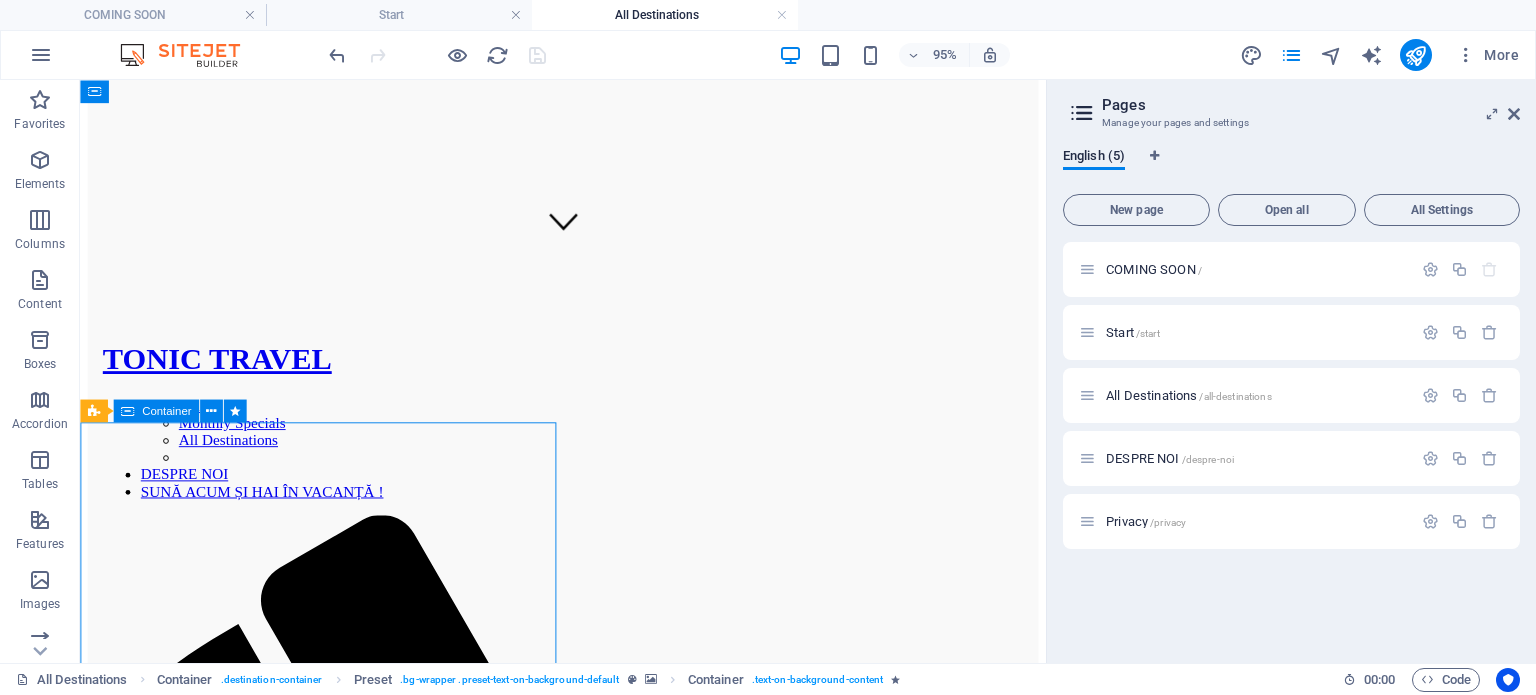 click at bounding box center [588, 2059] 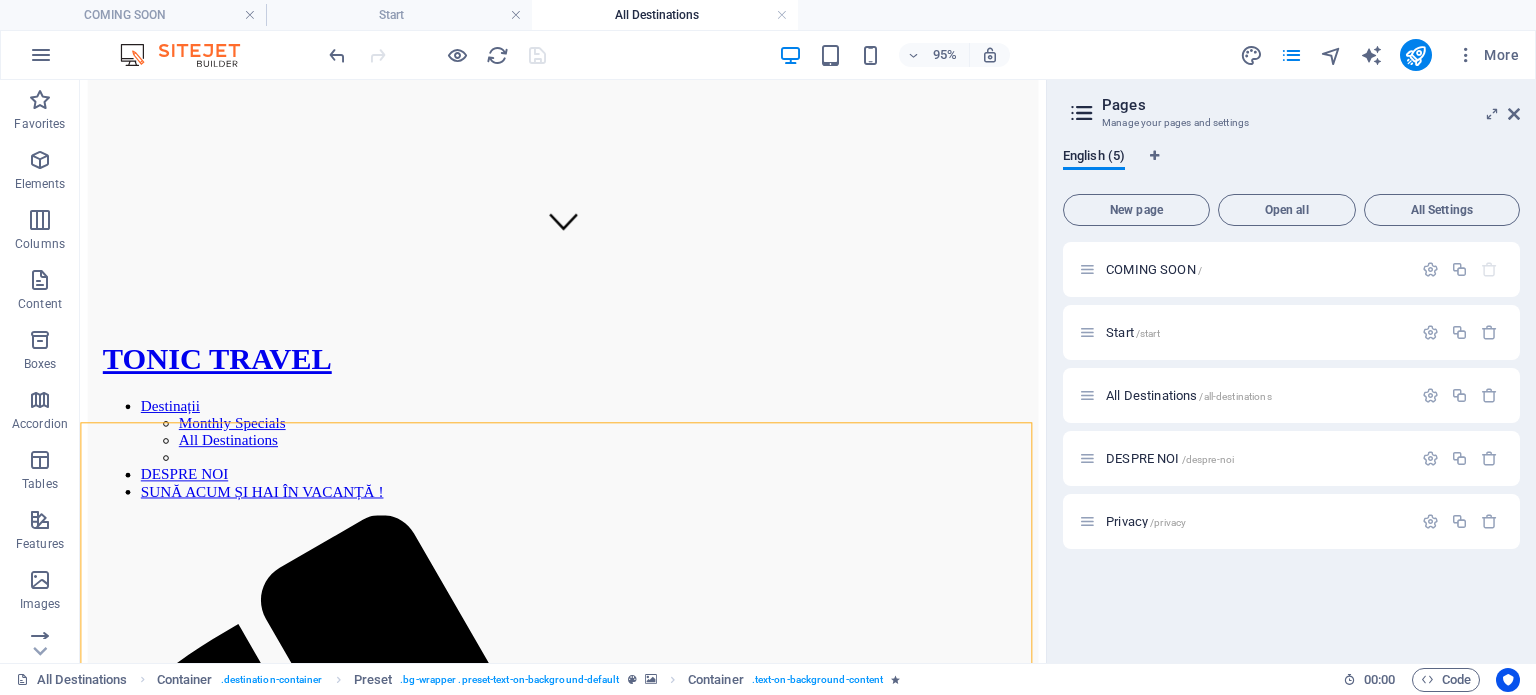 click on "[COUNTRY] 🌴  [COUNTRY] – Destinația unde visul devine realitate  🌊 Imaginează-ți o vacanță în care te trezești într-o vilă pe apă, cu sunetul valurilor sub tine și o priveliște infinită spre albastrul oceanului. Bine ai venit în  [COUNTRY] , un arhipelag format din peste 1.000 de insule, faimos pentru plajele cu nisip alb, apele turcoaz și atmosfera de liniște absolută. 🏝️  Ce te așteaptă în [COUNTRY]: ✔️ Cazare exclusivistă – de la bungalow-uri pe apă la resorturi all-inclusive ✔️ Apusuri spectaculoase și seri romantice sub cerul înstelat ✔️ Activități acvatice – snorkeling, scufundări și sporturi nautice ✔️ Relaxare completă, înconjurat de peisaje de poveste Perfectă pentru luna de miere, o vacanță de lux sau o evadare exotică, [COUNTRY] îți oferă o experiență memorabilă, personalizată până la cel mai mic detaliu. Learn More Book Now" at bounding box center [588, 3203] 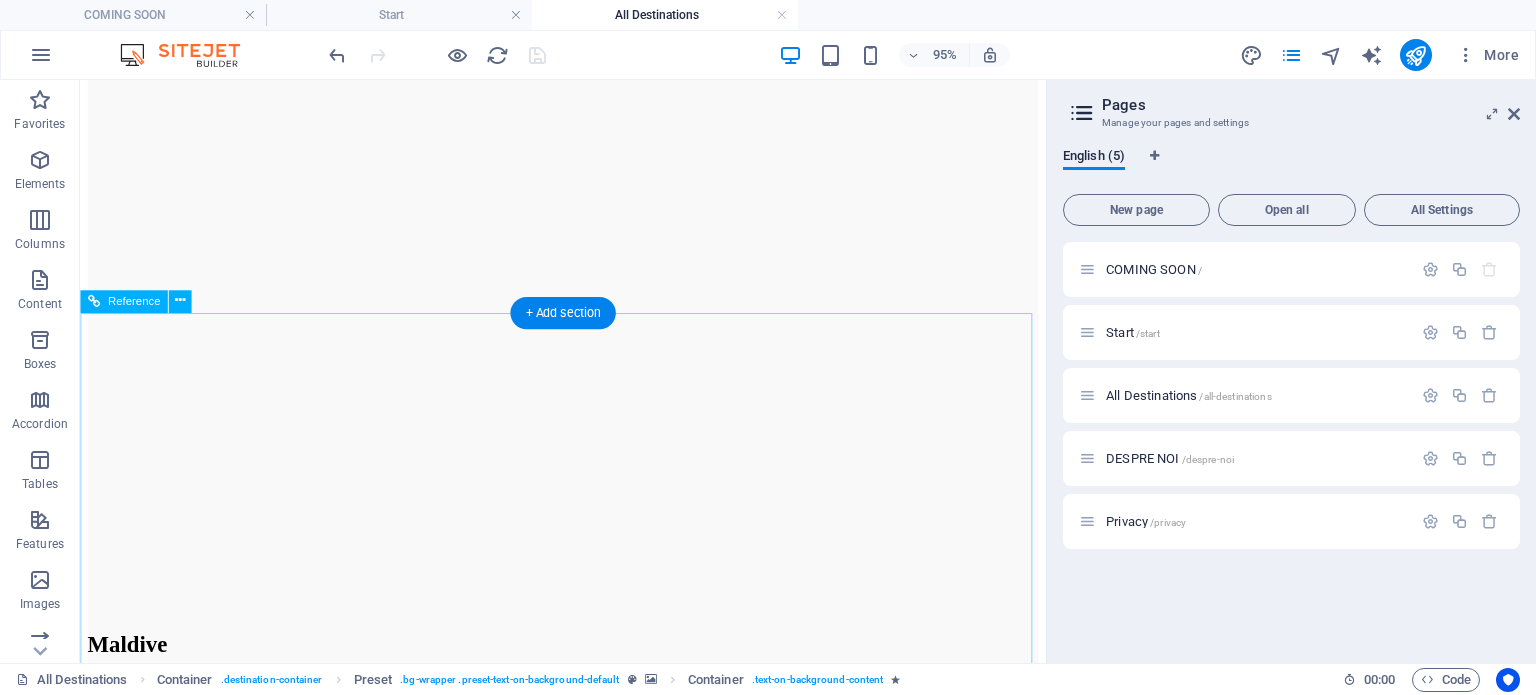 scroll, scrollTop: 2832, scrollLeft: 0, axis: vertical 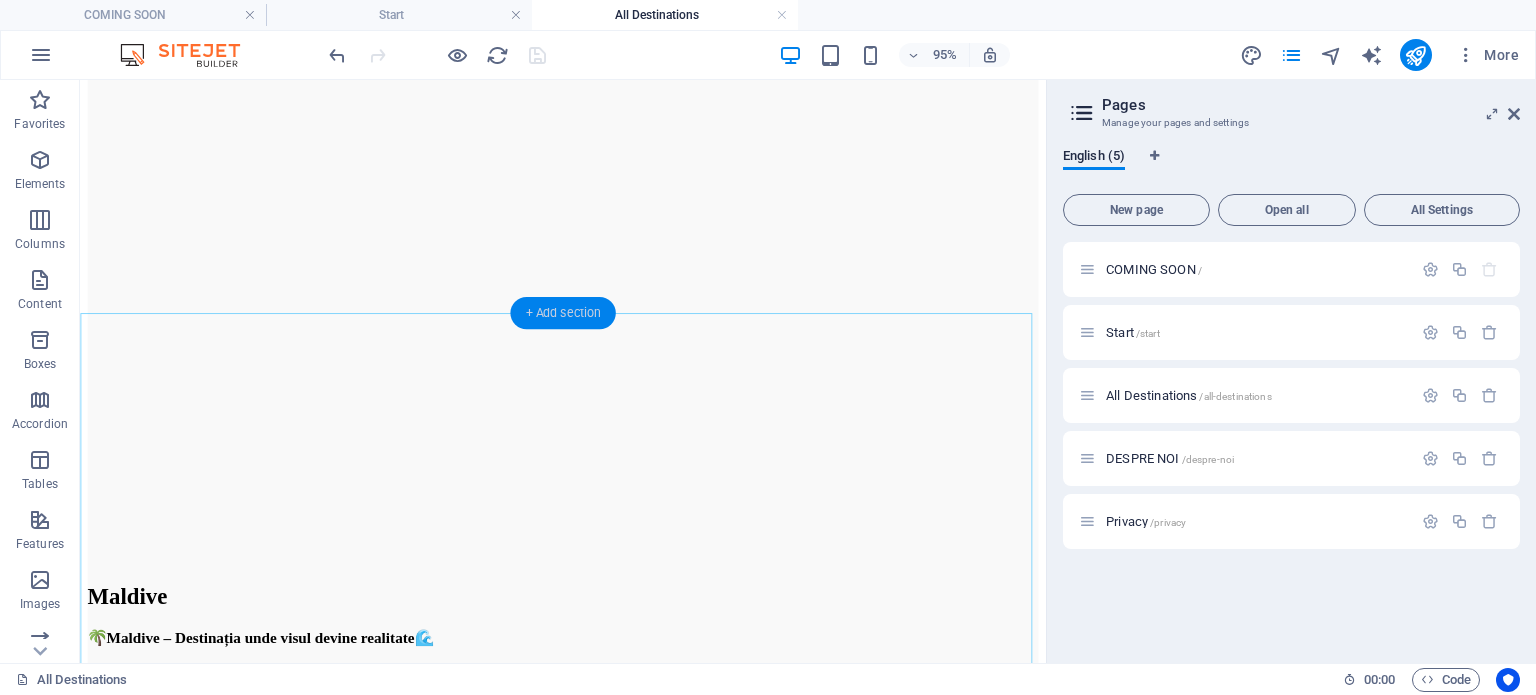 click on "+ Add section" at bounding box center [562, 312] 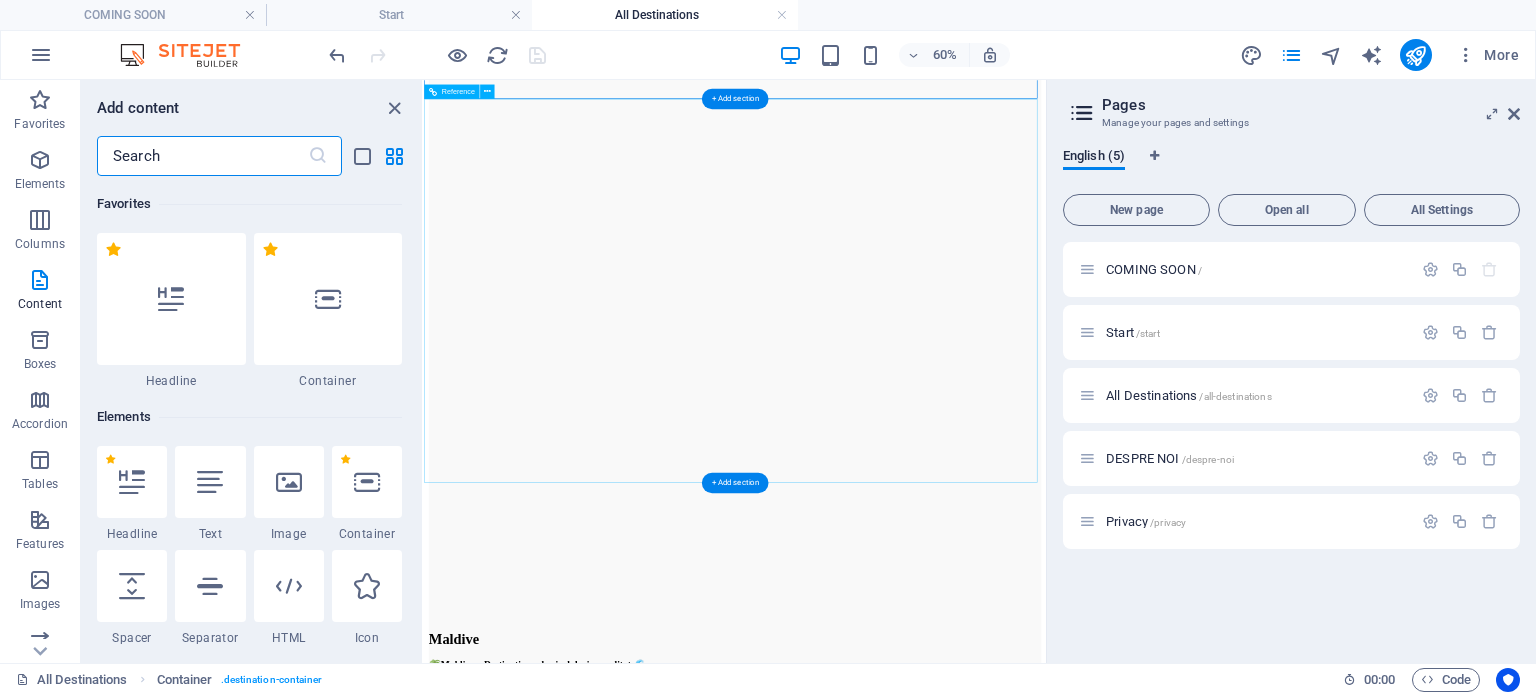 scroll, scrollTop: 3180, scrollLeft: 0, axis: vertical 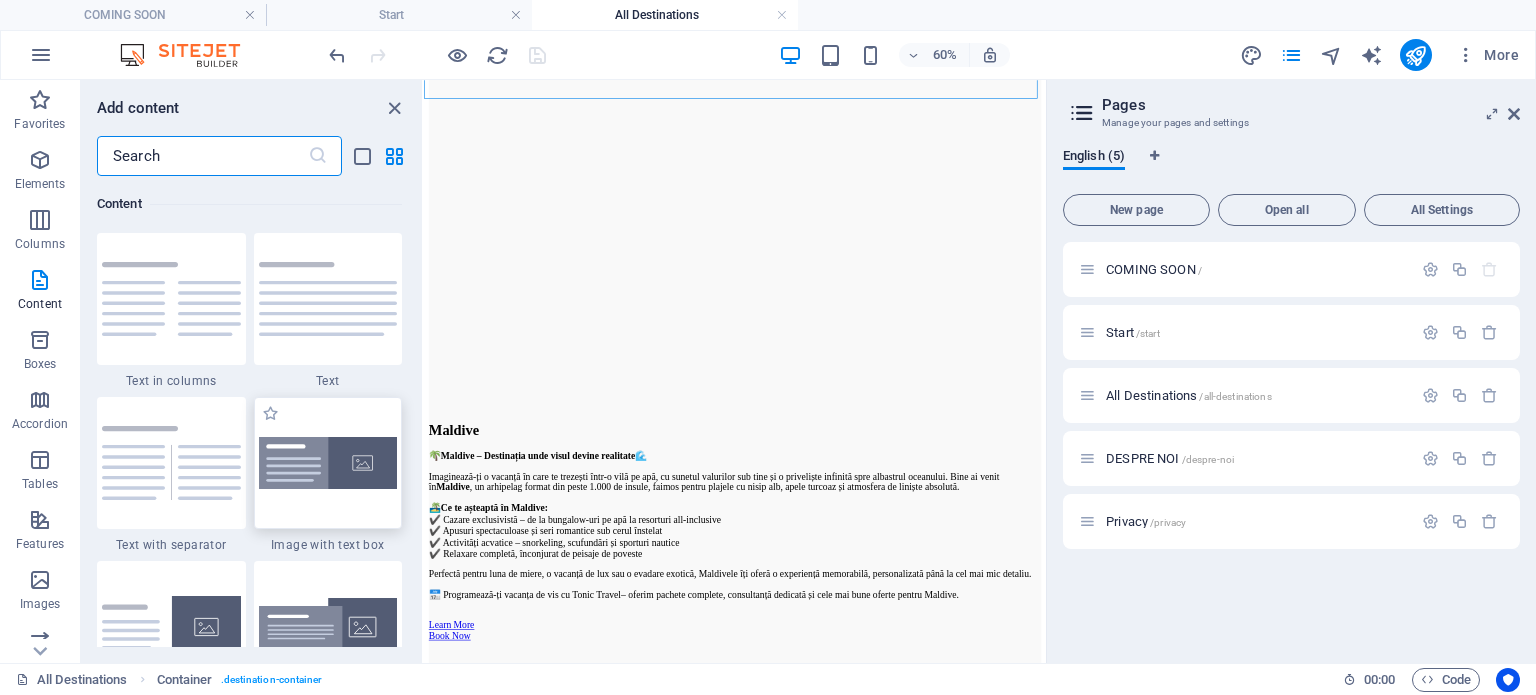 drag, startPoint x: 372, startPoint y: 471, endPoint x: 1830, endPoint y: 728, distance: 1480.4773 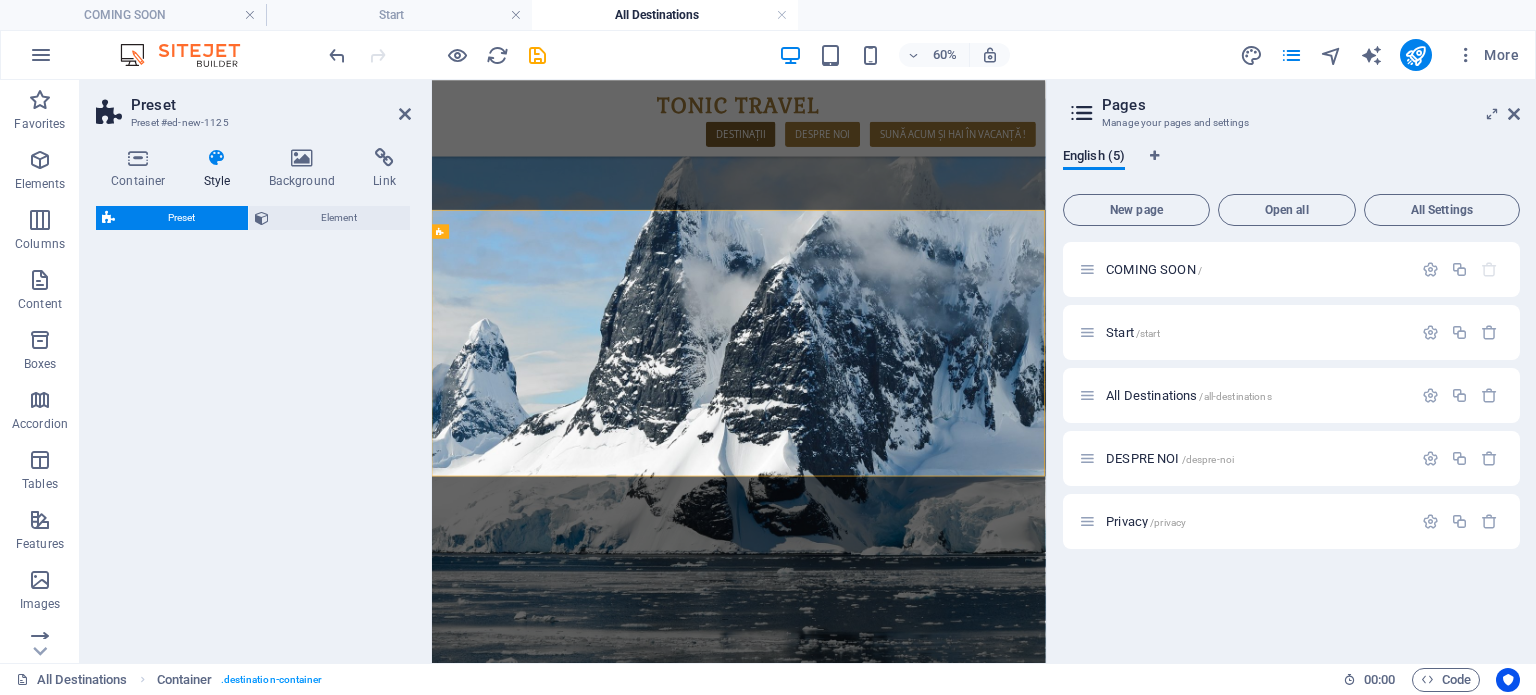 click on "New headline Lorem ipsum dolor sit amet, consectetuer adipiscing elit. Aenean commodo ligula eget dolor. Lorem ipsum dolor sit amet, consectetuer adipiscing elit leget dolor. Lorem ipsum dolor sit amet, consectetuer adipiscing elit. Aenean commodo ligula eget dolor. Lorem ipsum dolor sit amet, consectetuer adipiscing elit dolor consectetuer adipiscing elit leget dolor. Lorem elit saget ipsum dolor sit amet, consectetuer. Drop content here or  Add elements  Paste clipboard" at bounding box center [943, 3168] 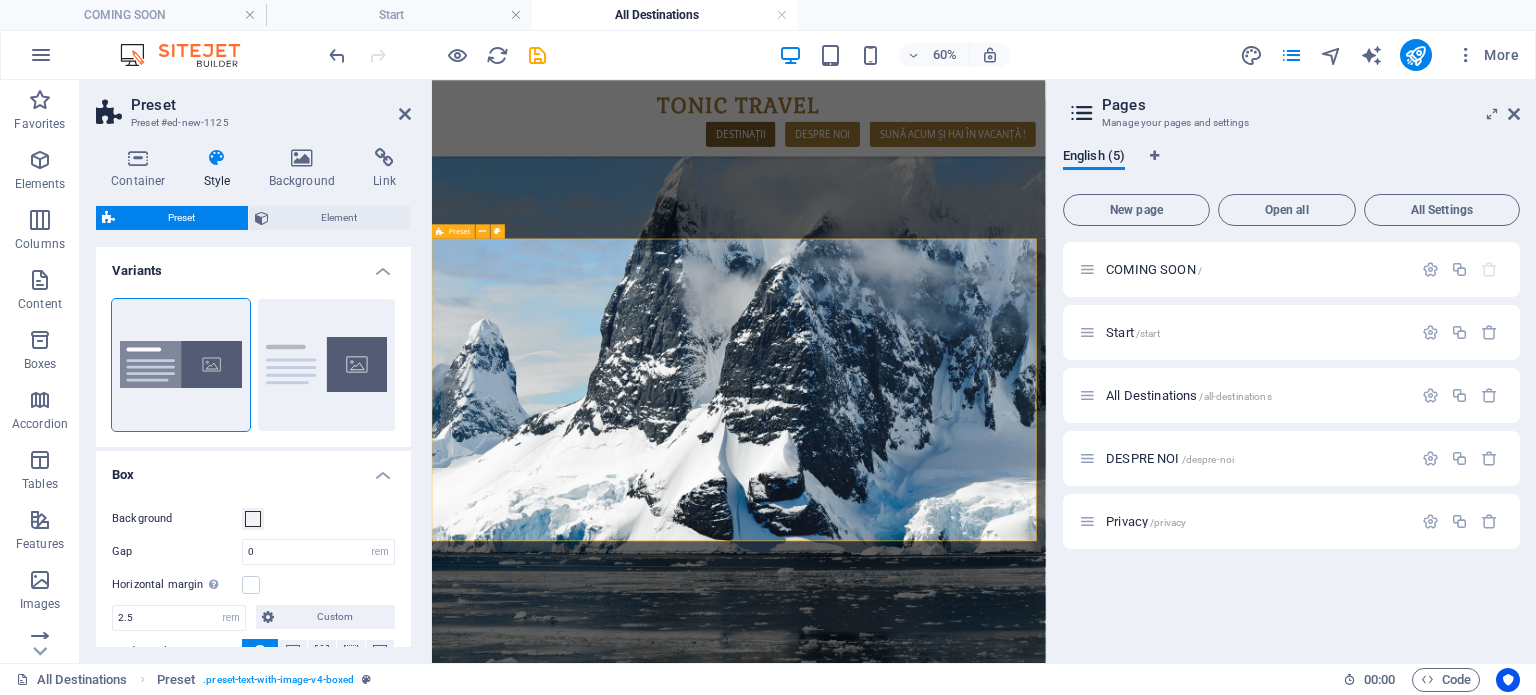 scroll, scrollTop: 2996, scrollLeft: 0, axis: vertical 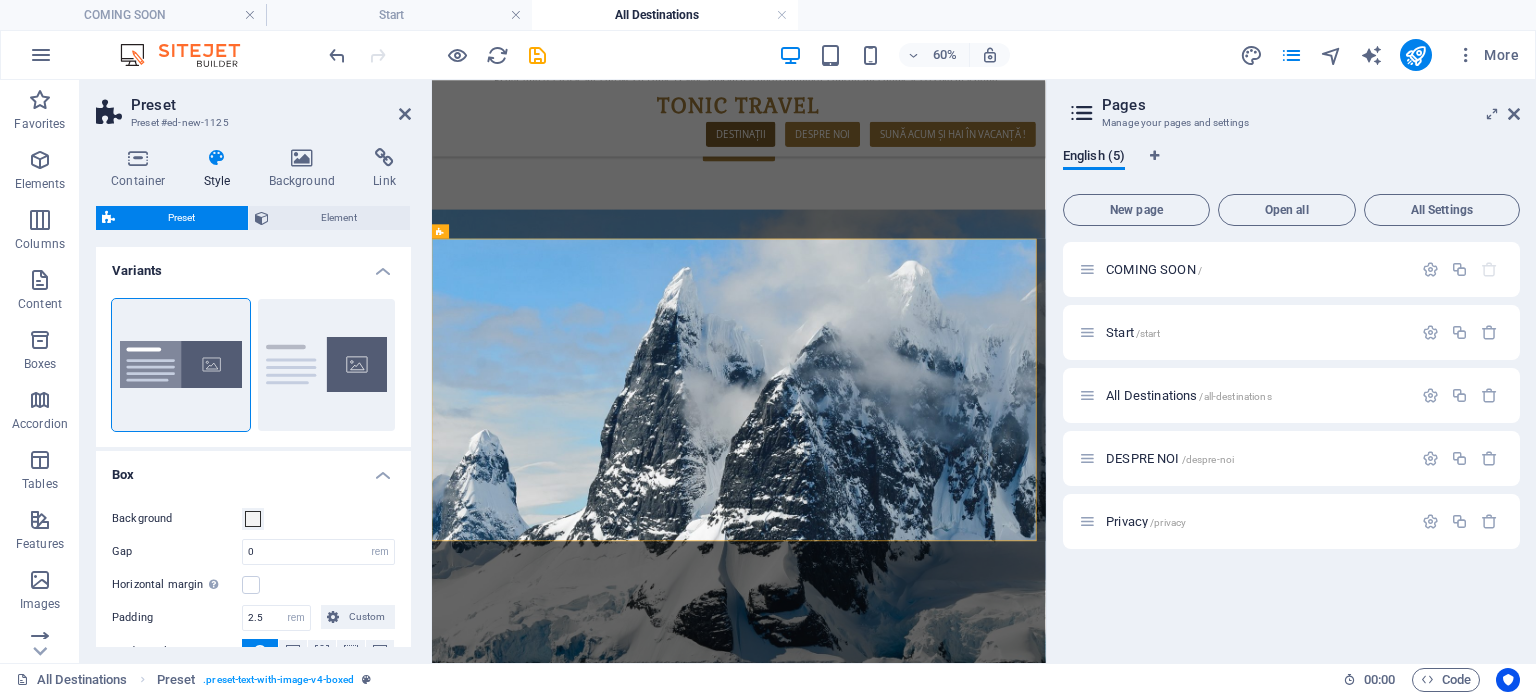 click at bounding box center [943, 2240] 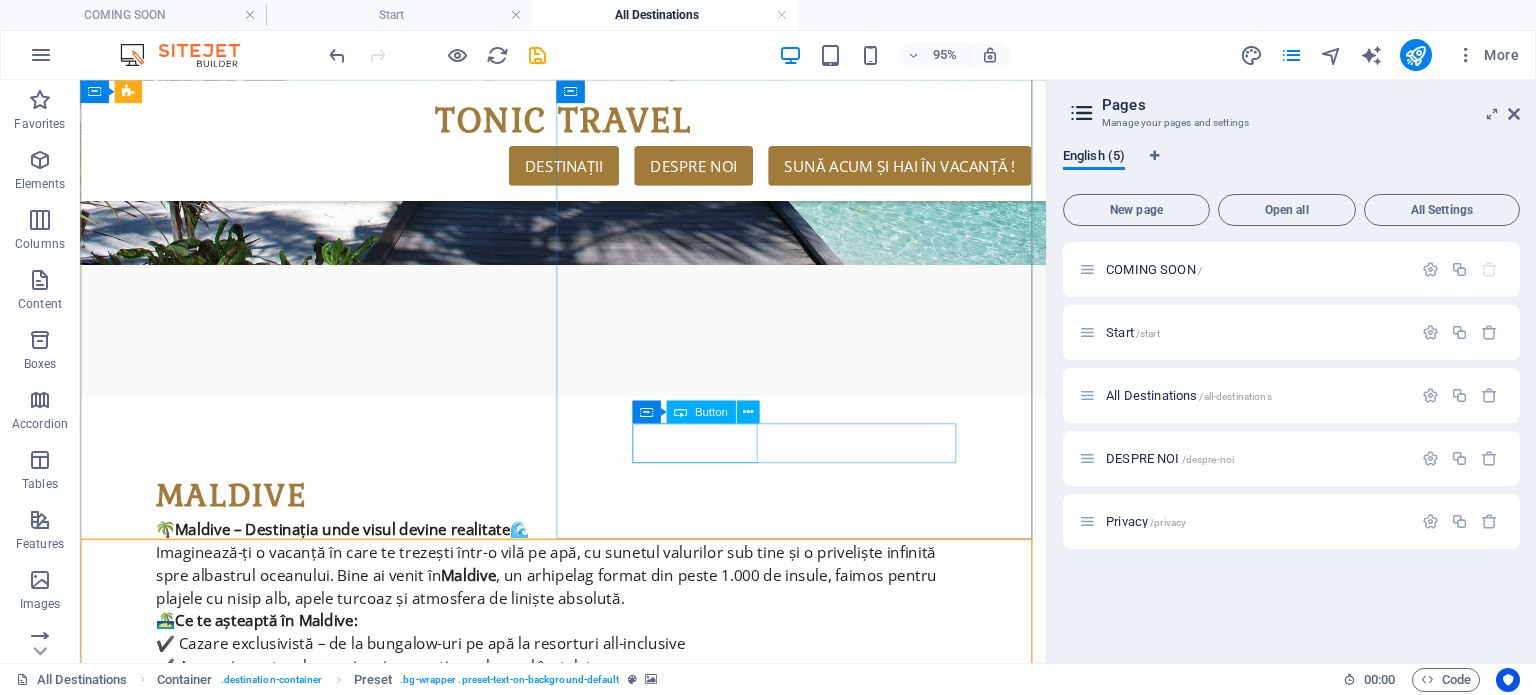 scroll, scrollTop: 2096, scrollLeft: 0, axis: vertical 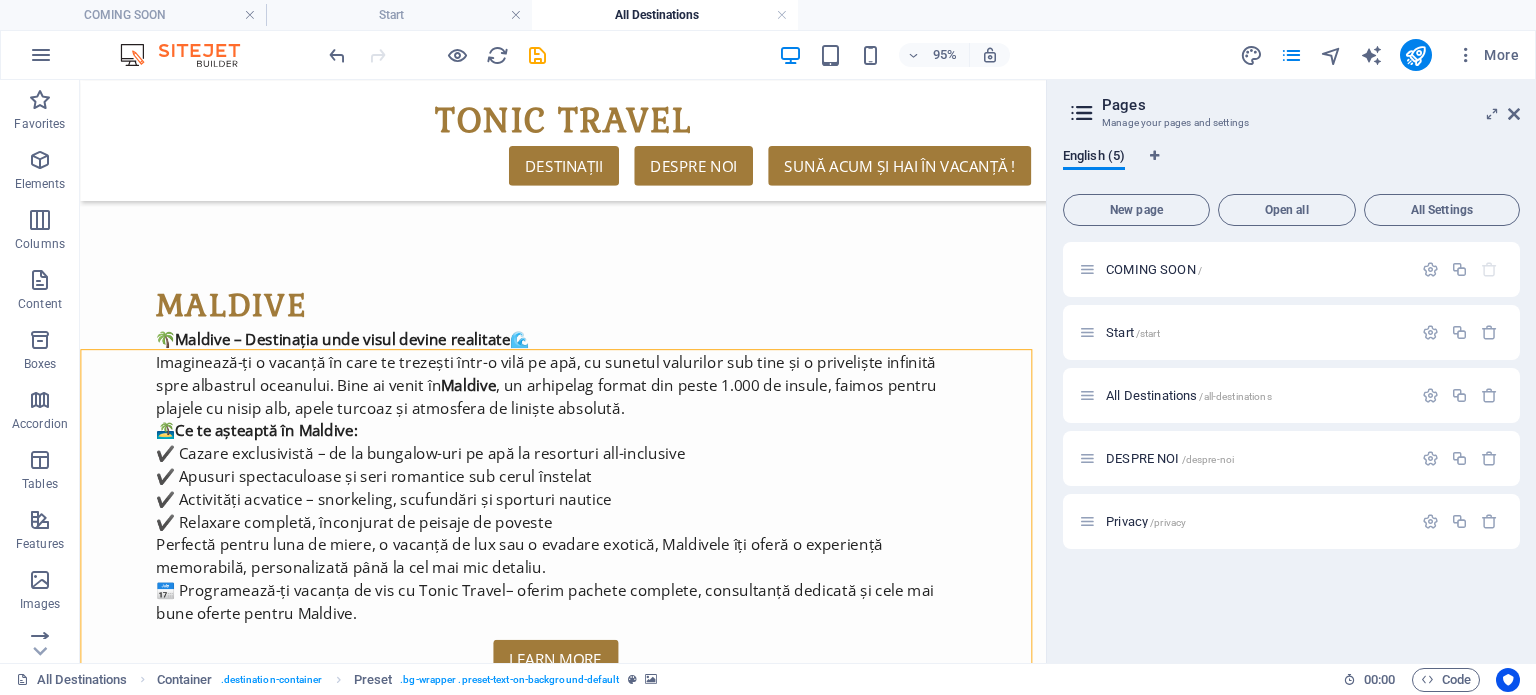click at bounding box center (588, 2151) 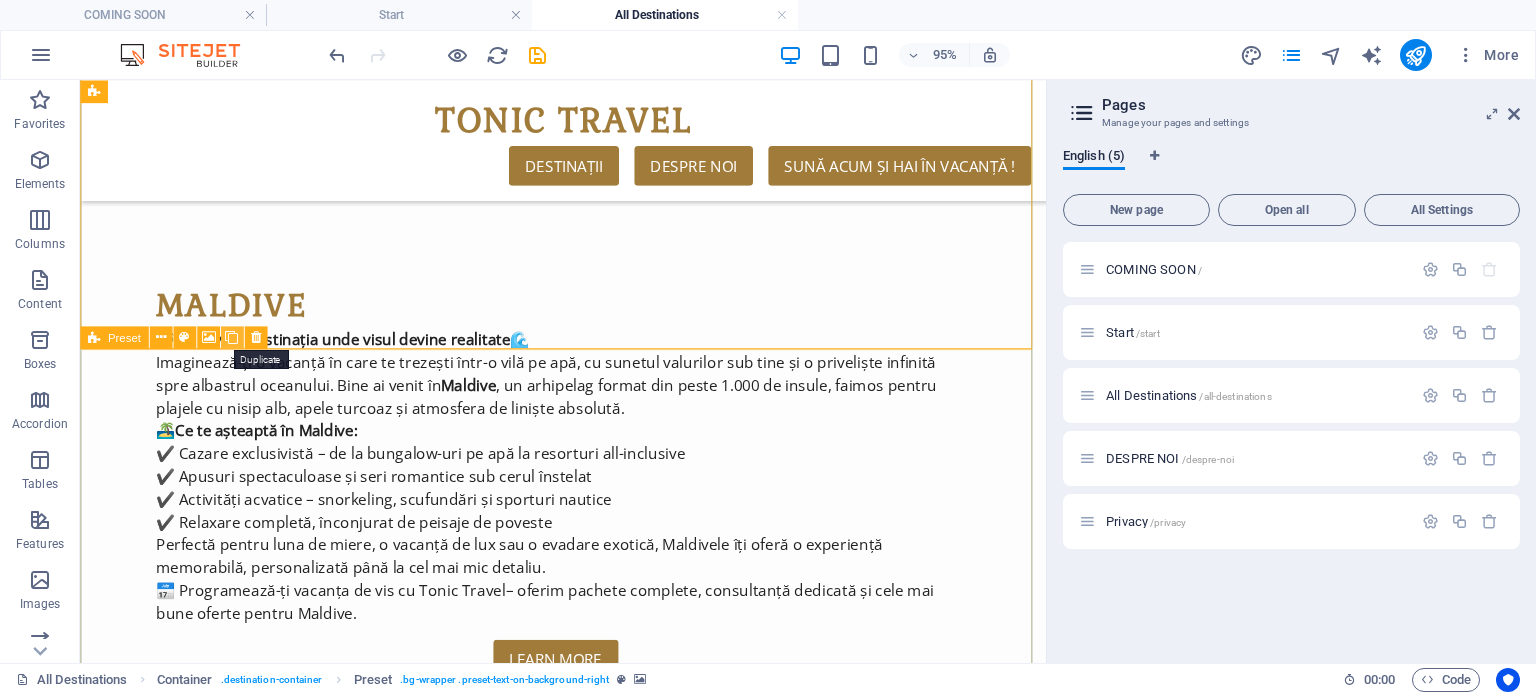 click at bounding box center [231, 337] 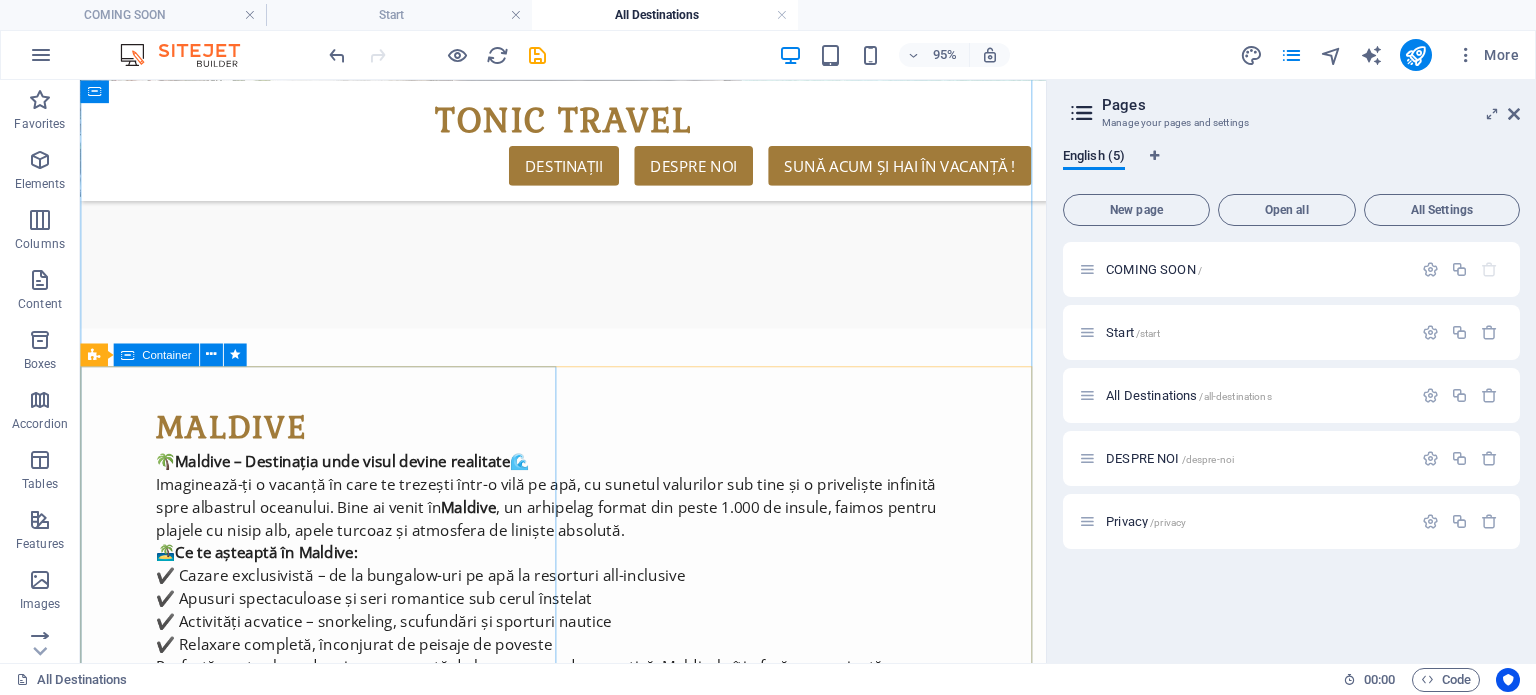 scroll, scrollTop: 1818, scrollLeft: 0, axis: vertical 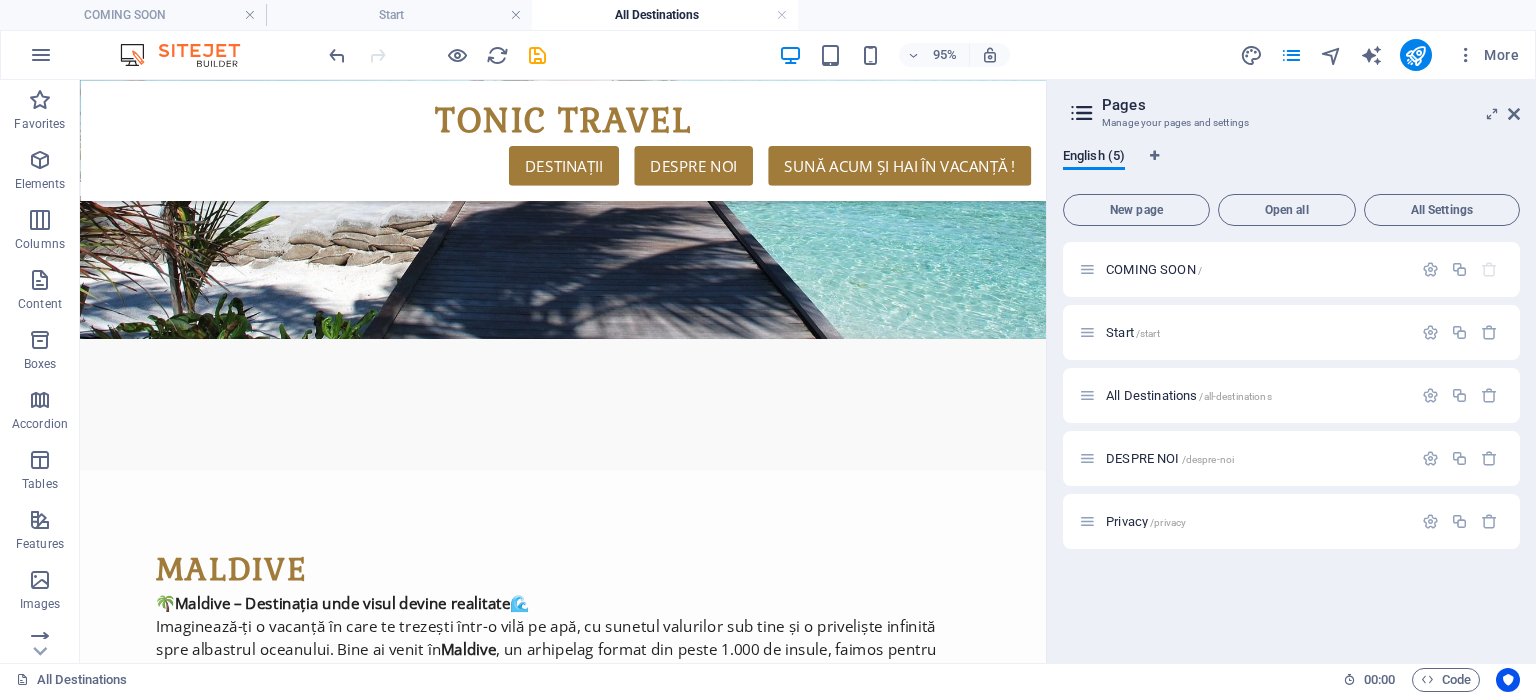 click at bounding box center (588, 1507) 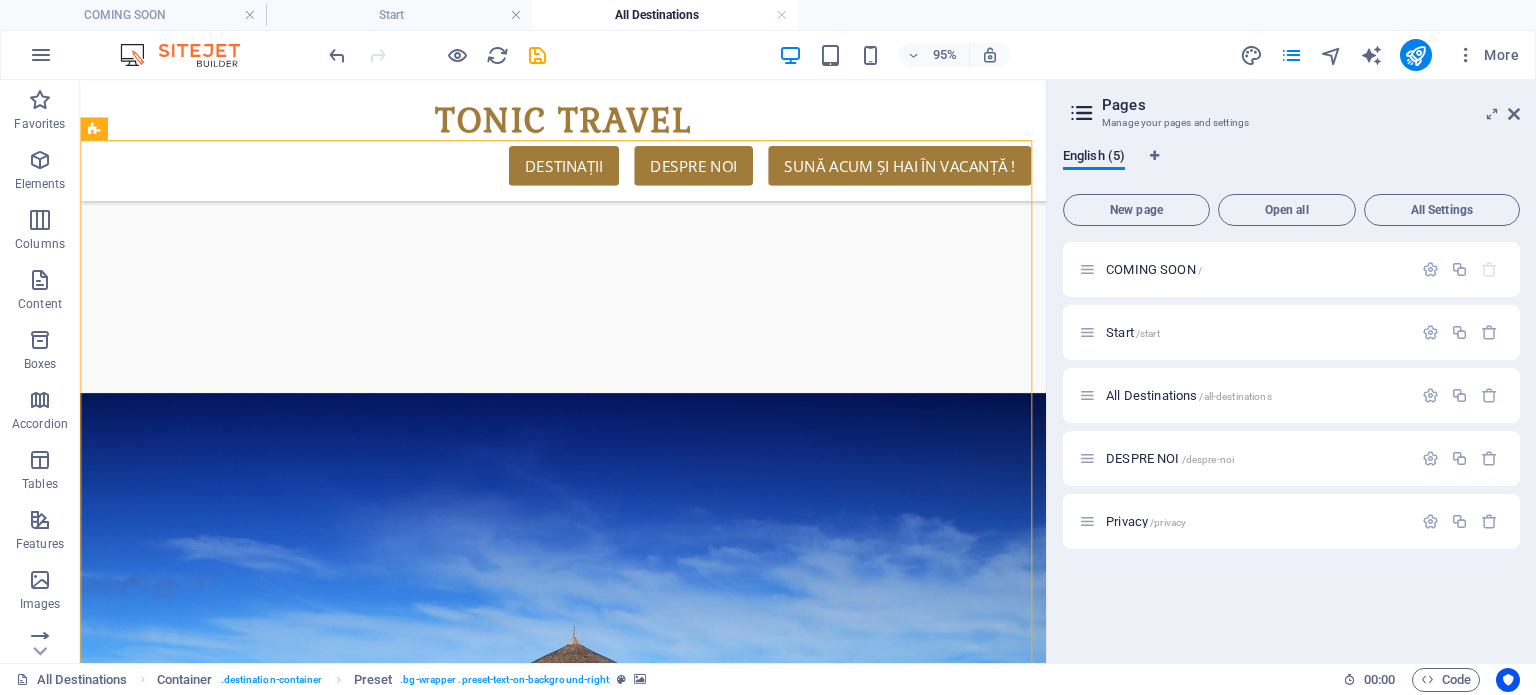 scroll, scrollTop: 1418, scrollLeft: 0, axis: vertical 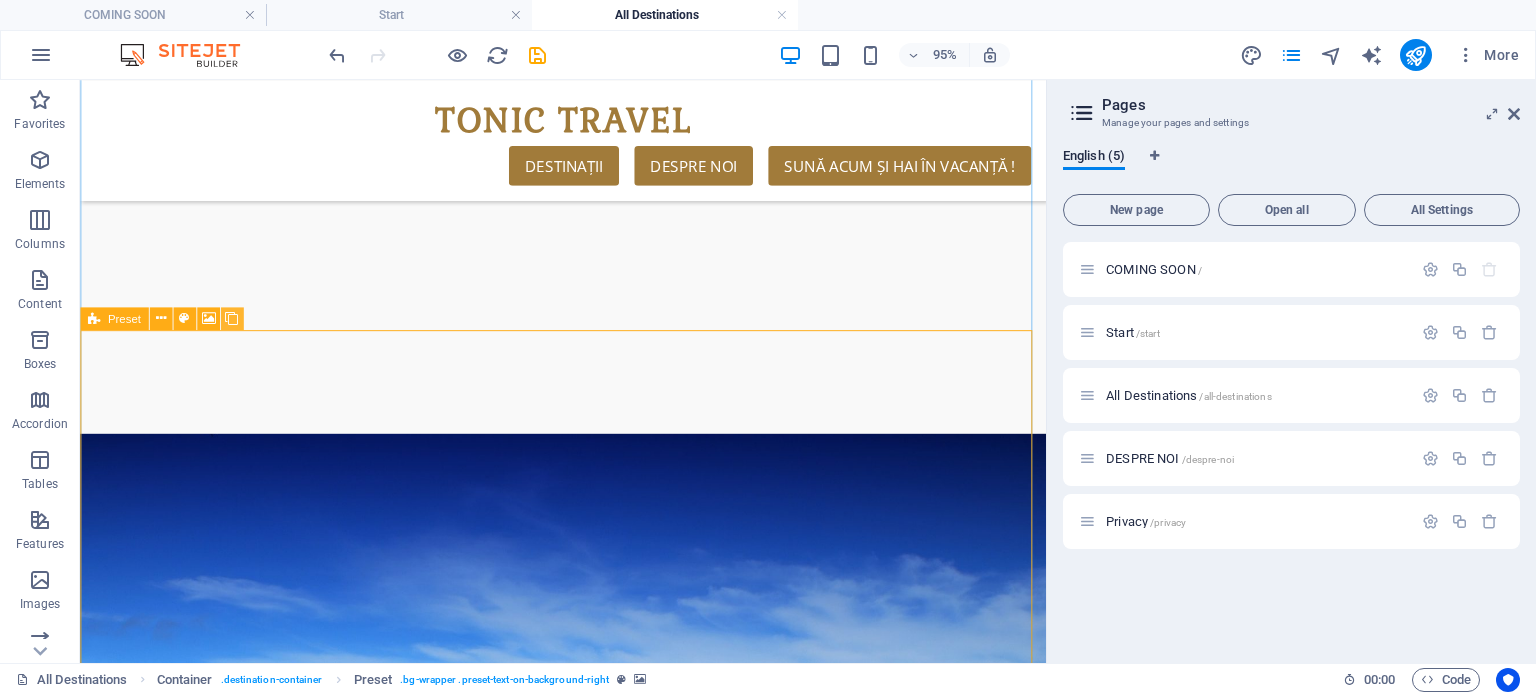 click at bounding box center (231, 318) 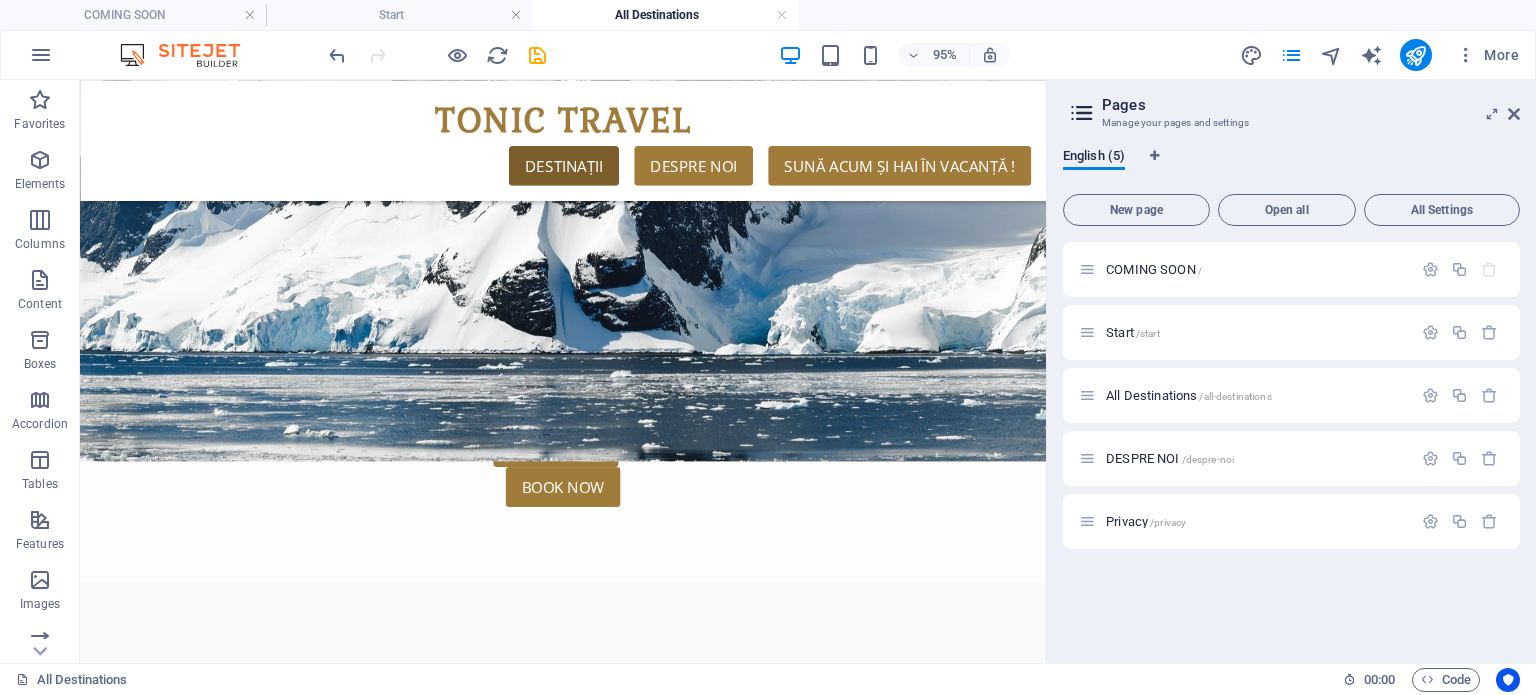 scroll, scrollTop: 3720, scrollLeft: 0, axis: vertical 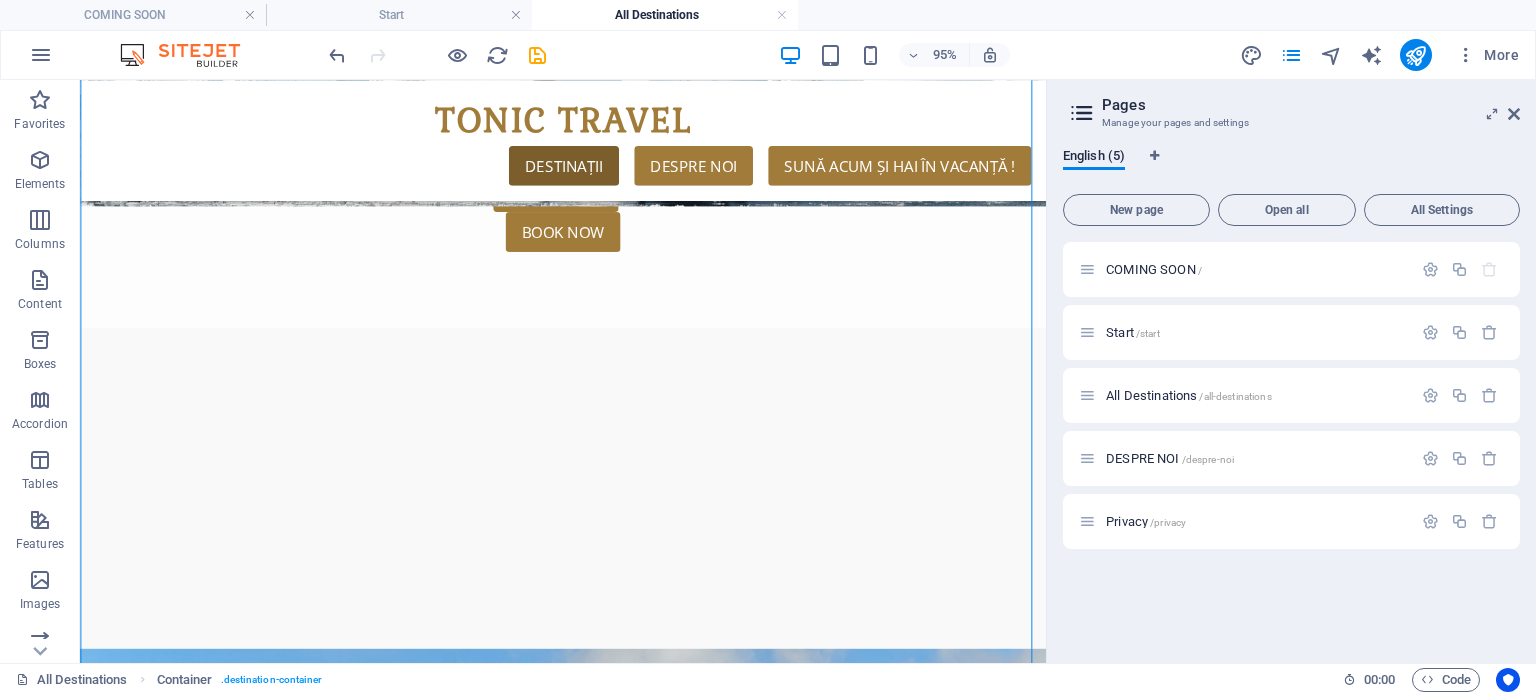 drag, startPoint x: 408, startPoint y: 404, endPoint x: 414, endPoint y: 250, distance: 154.11684 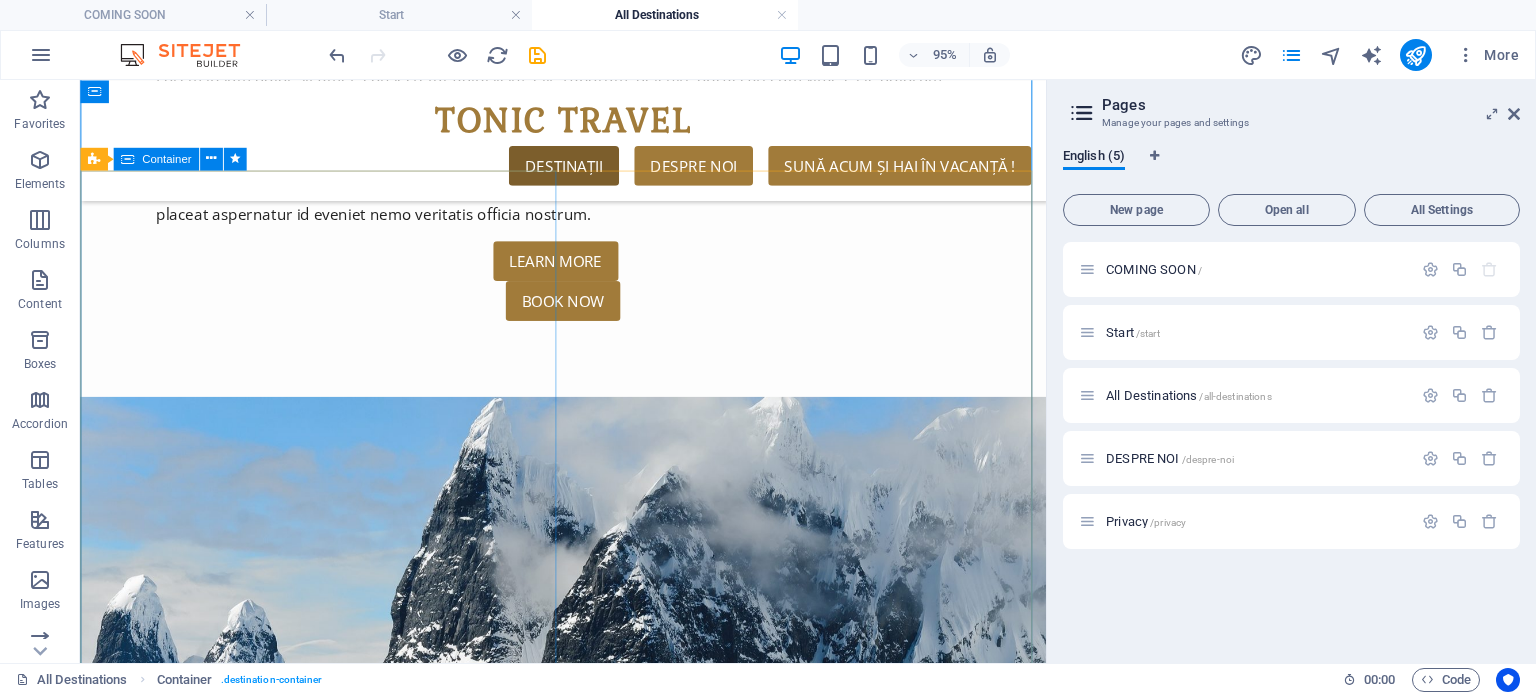 scroll, scrollTop: 3620, scrollLeft: 0, axis: vertical 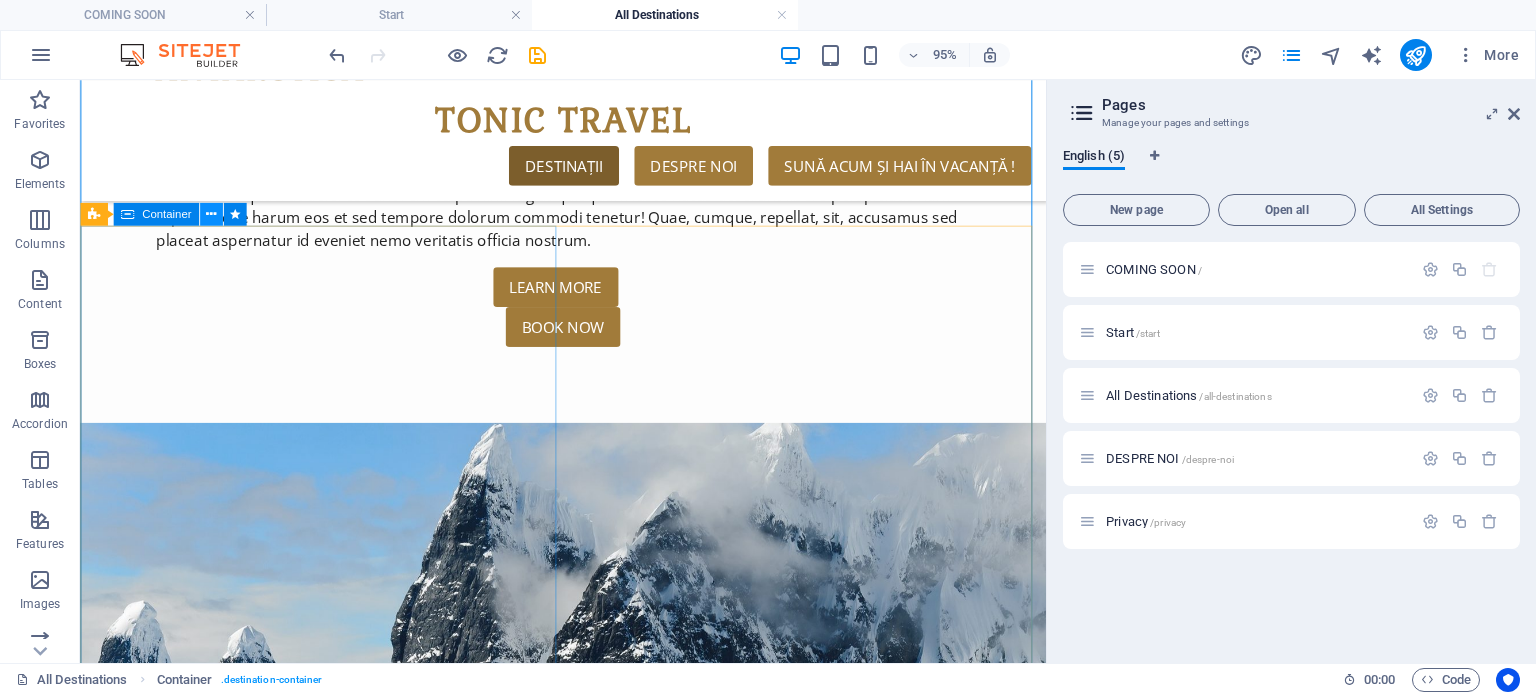 click at bounding box center [211, 214] 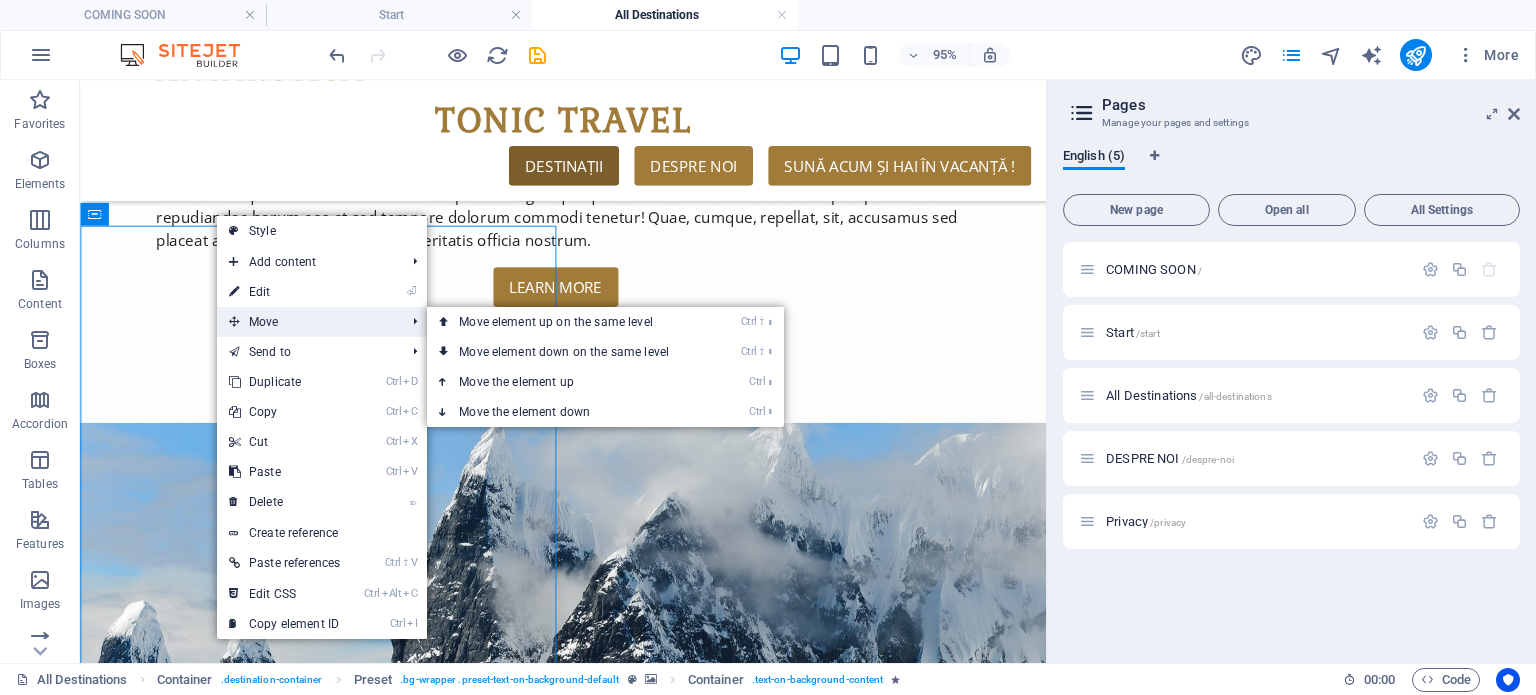 click on "Move" at bounding box center [307, 322] 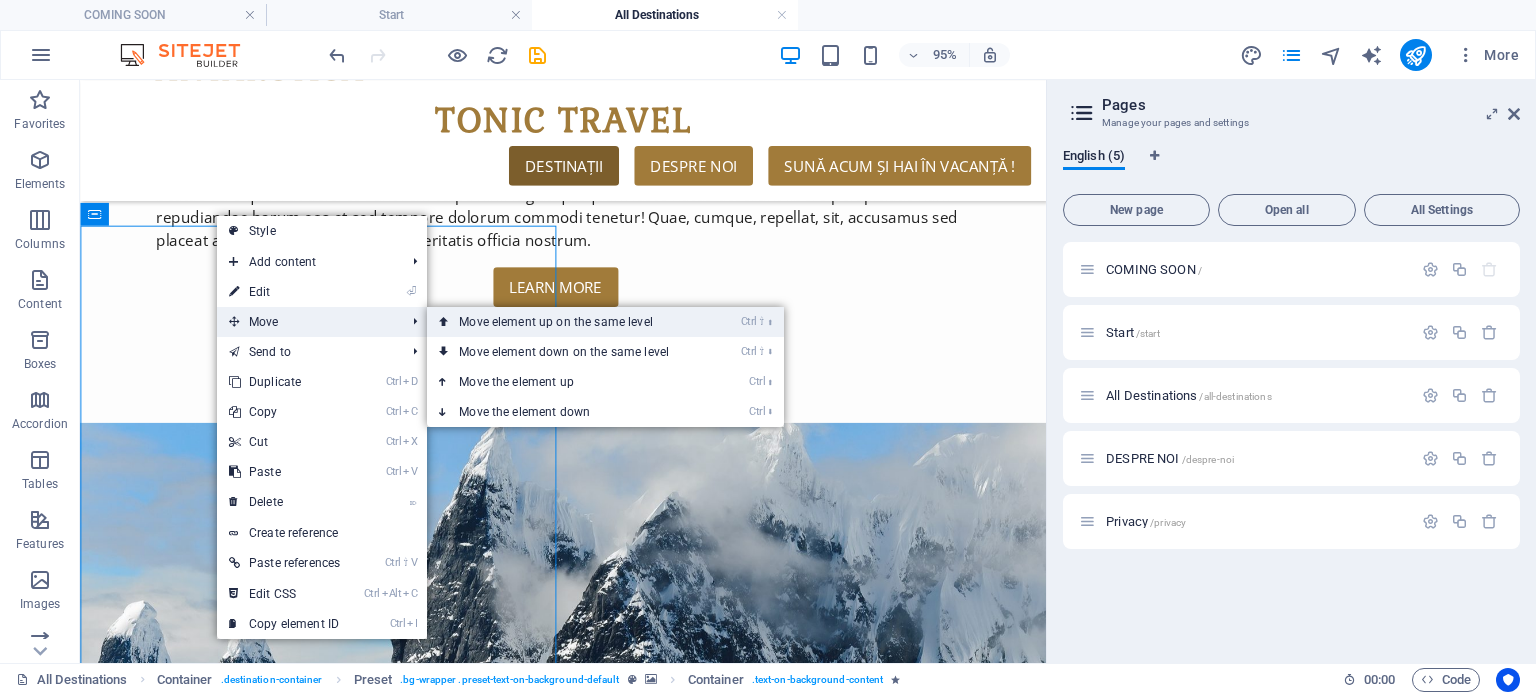 click on "Ctrl ⇧ ⬆  Move element up on the same level" at bounding box center (568, 322) 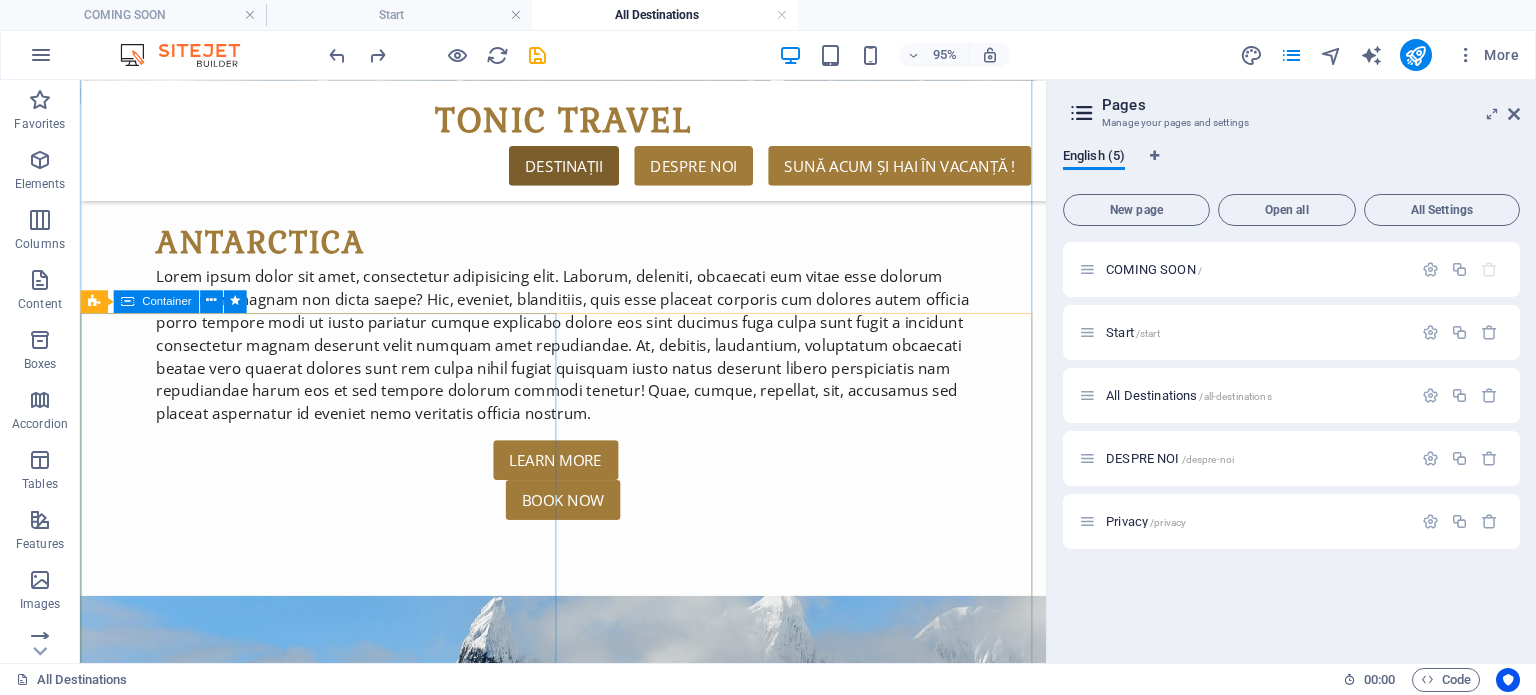 scroll, scrollTop: 3620, scrollLeft: 0, axis: vertical 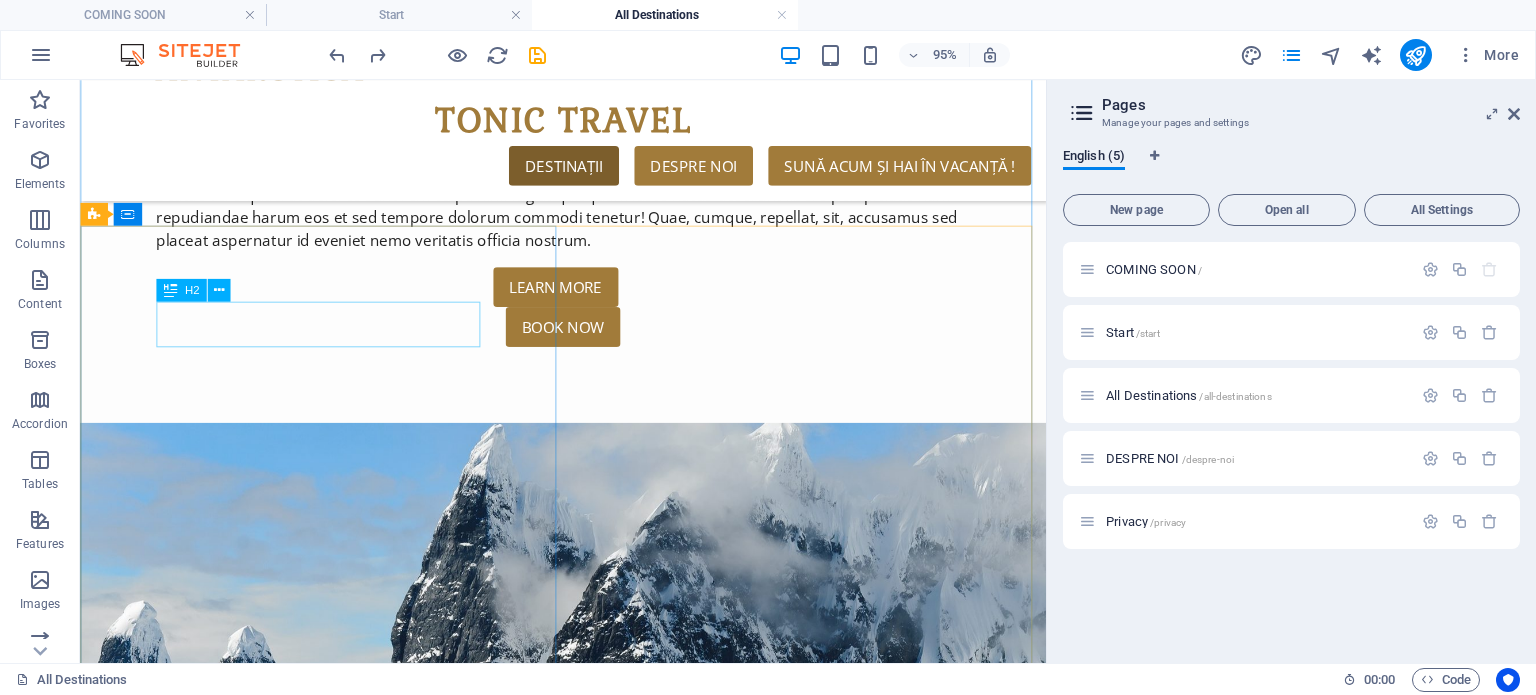 click on "China" at bounding box center (588, 3547) 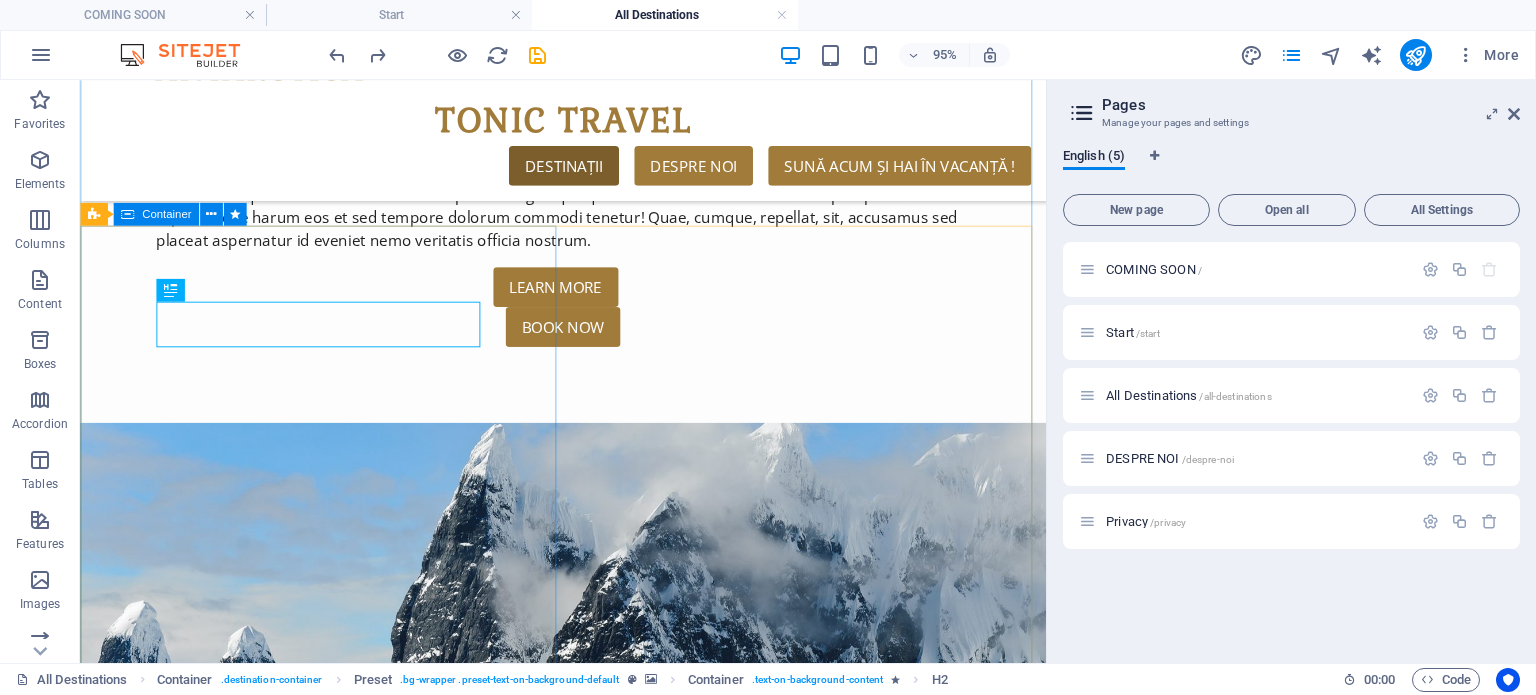 click on "[COUNTRY] Lorem ipsum dolor sit amet, consectetur adipisicing elit. Laborum, deleniti, obcaecati eum vitae esse dolorum numquam magnam non dicta saepe? Hic, eveniet, blanditiis, quis esse placeat corporis cum dolores autem officia porro tempore modi ut iusto pariatur cumque explicabo dolore eos sint ducimus fuga culpa sunt fugit a incidunt consectetur magnam deserunt velit numquam amet repudiandae. At, debitis, laudantium, voluptatum obcaecati beatae vero quaerat dolores sunt rem culpa nihil fugiat quisquam iusto natus deserunt libero perspiciatis nam repudiandae harum eos et sed tempore dolorum commodi tenetur! Quae, cumque, repellat, sit, accusamus sed placeat aspernatur id eveniet nemo veritatis officia nostrum. Learn More Book Now" at bounding box center (588, 3681) 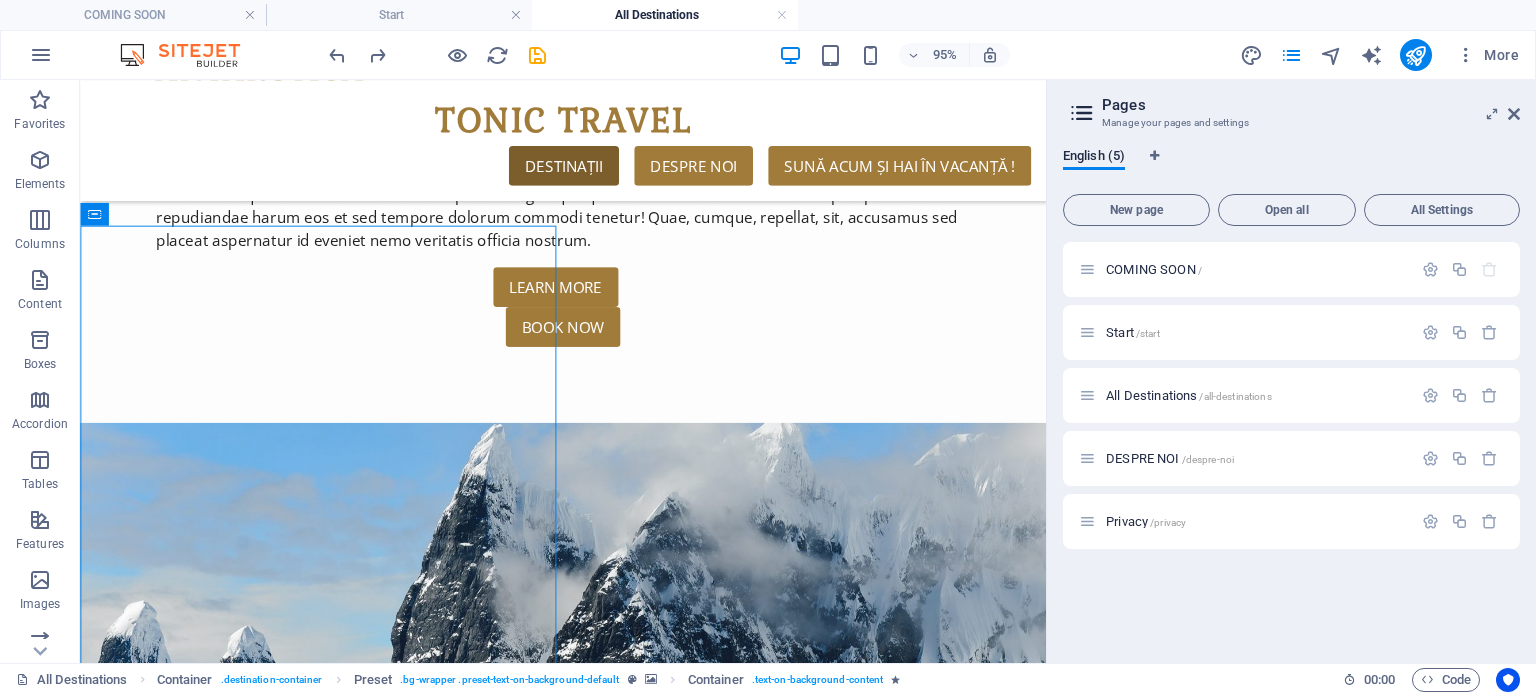 click at bounding box center (588, 3017) 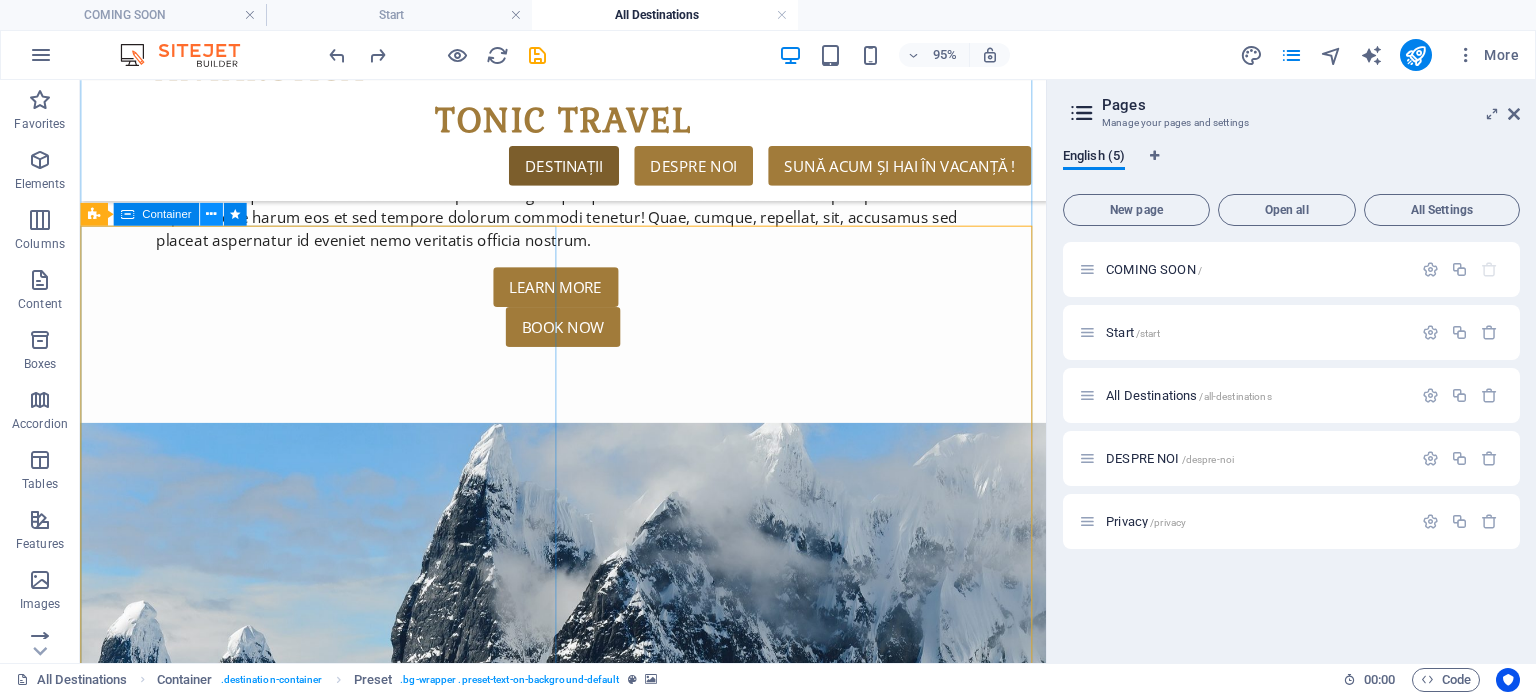 click at bounding box center [211, 214] 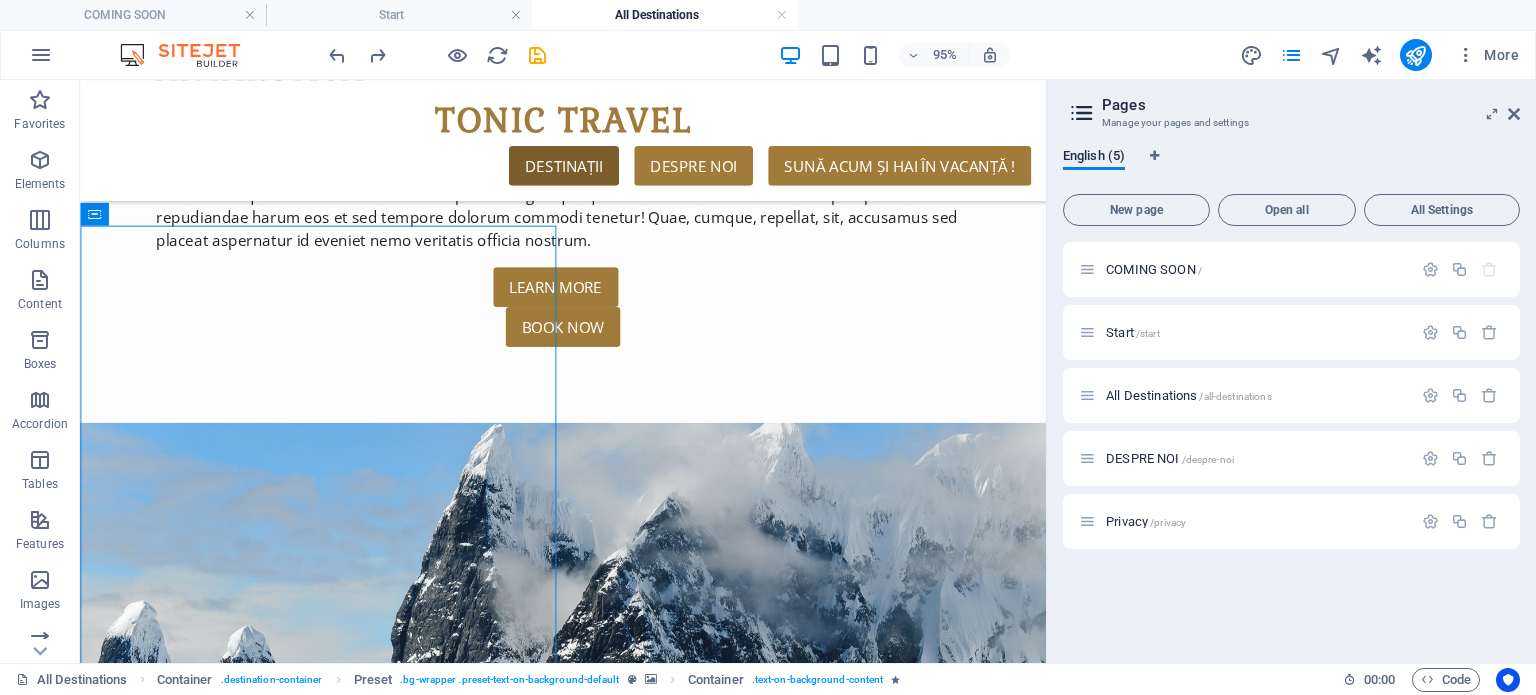 click at bounding box center (588, 3017) 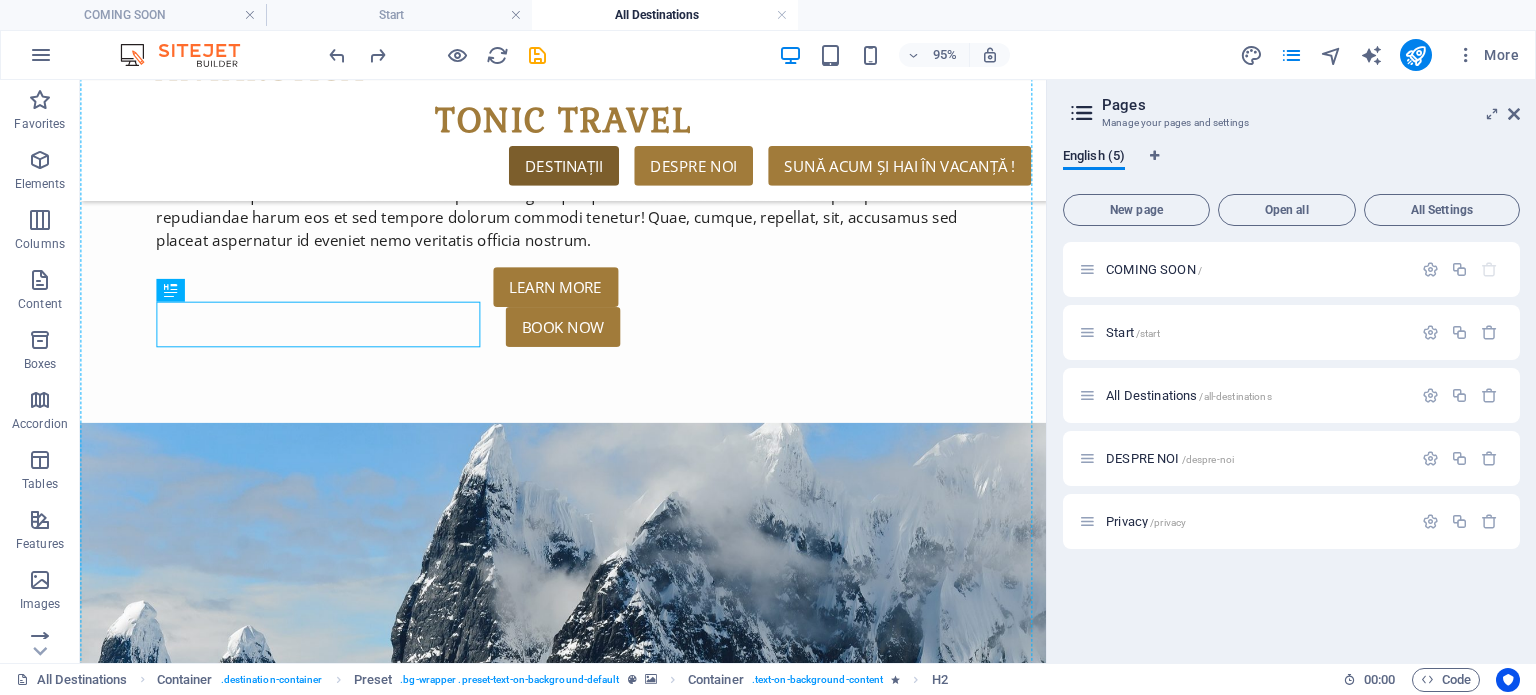 drag, startPoint x: 354, startPoint y: 339, endPoint x: 742, endPoint y: 328, distance: 388.15588 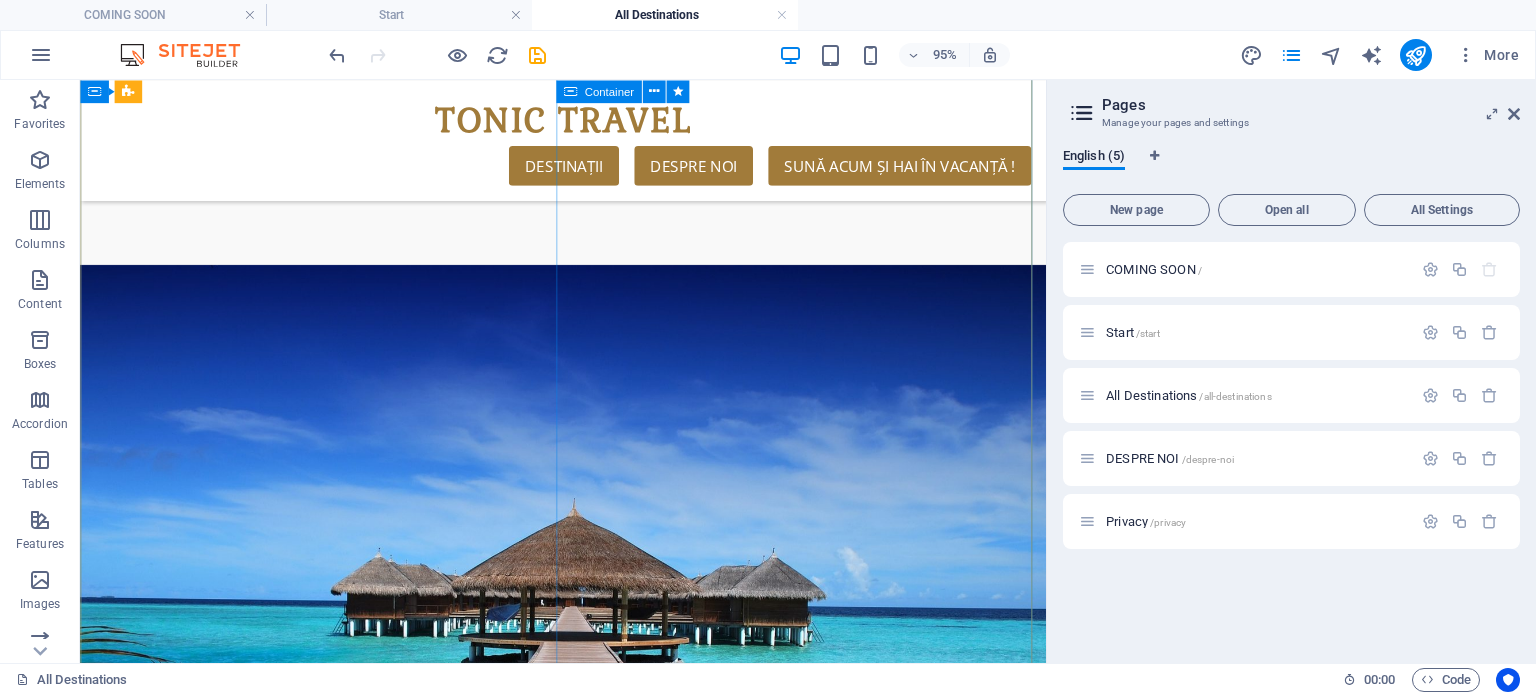 scroll, scrollTop: 1500, scrollLeft: 0, axis: vertical 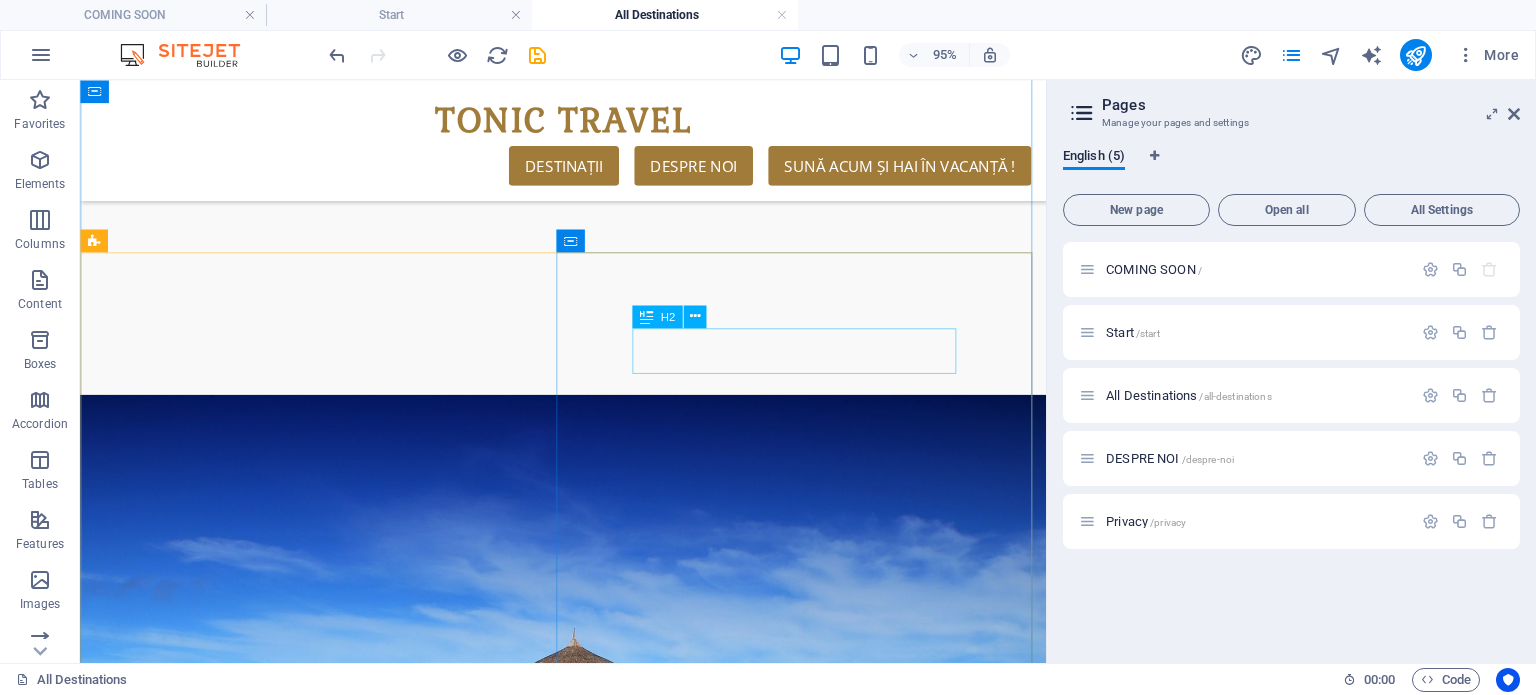 click on "Antarctica" at bounding box center [588, 2189] 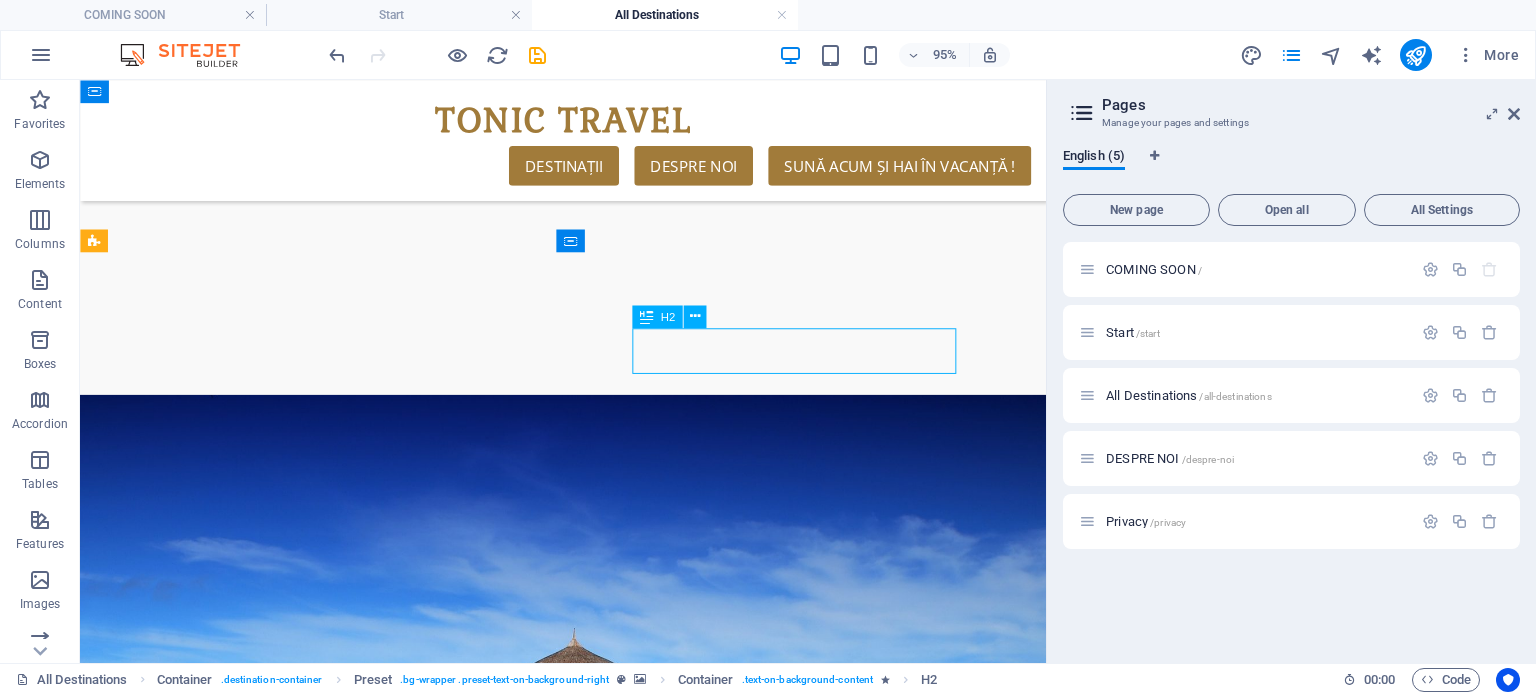 click on "Antarctica" at bounding box center [588, 2189] 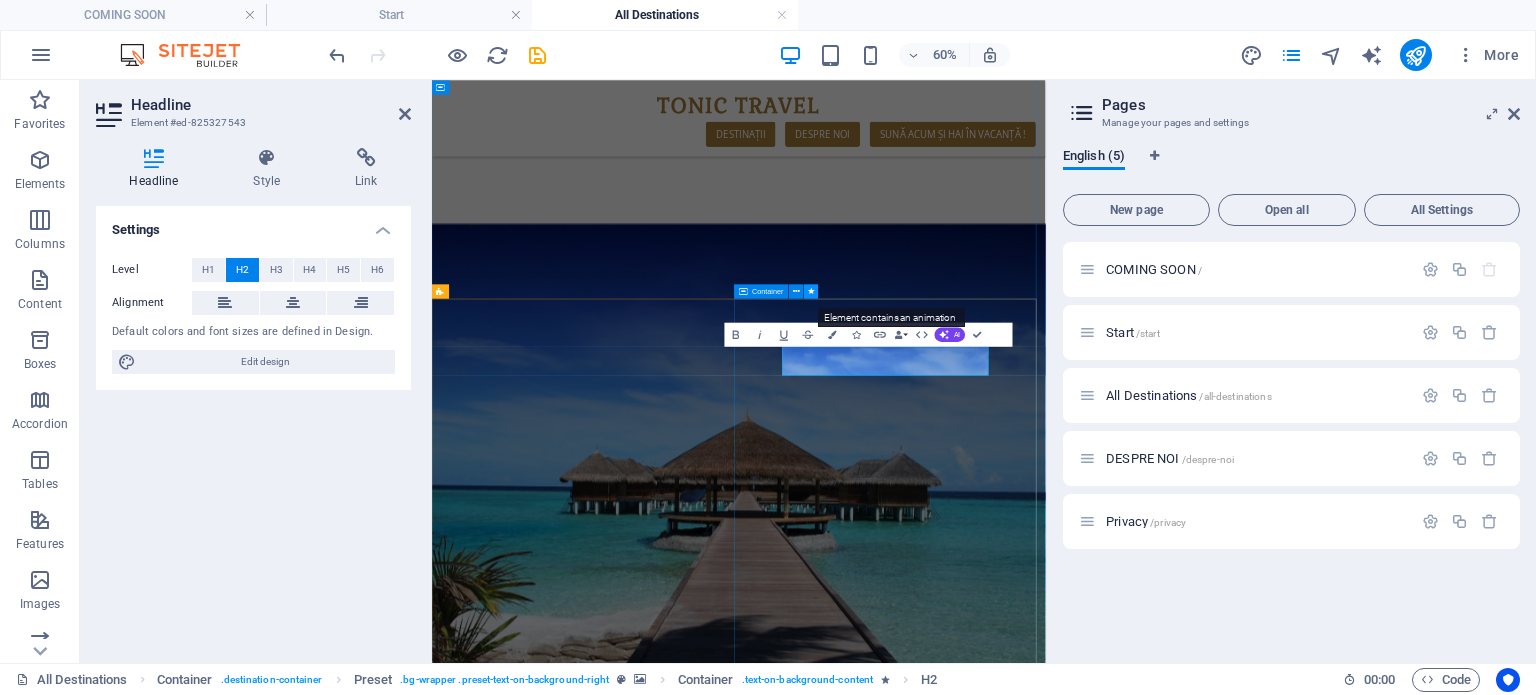 type 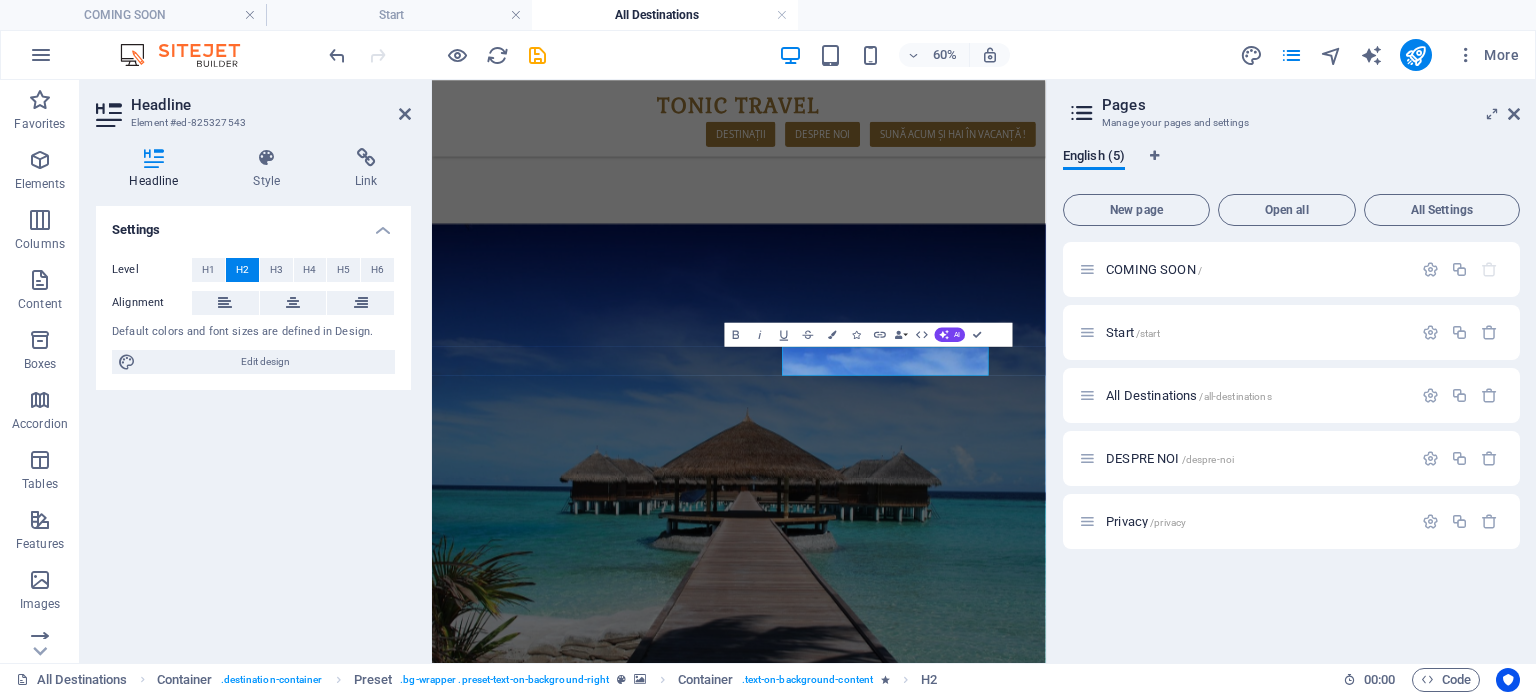 click on "[COUNTRY] Lorem ipsum dolor sit amet, consectetur adipisicing elit. Laborum, deleniti, obcaecati eum vitae esse dolorum numquam magnam non dicta saepe? Hic, eveniet, blanditiis, quis esse placeat corporis cum dolores autem officia porro tempore modi ut iusto pariatur cumque explicabo dolore eos sint ducimus fuga culpa sunt fugit a incidunt consectetur magnam deserunt velit numquam amet repudiandae. At, debitis, laudantium, voluptatum obcaecati beatae vero quaerat dolores sunt rem culpa nihil fugiat quisquam iusto natus deserunt libero perspiciatis nam repudiandae harum eos et sed tempore dolorum commodi tenetur! Quae, cumque, repellat, sit, accusamus sed placeat aspernatur id eveniet nemo veritatis officia nostrum. Learn More Book Now" at bounding box center [943, 2681] 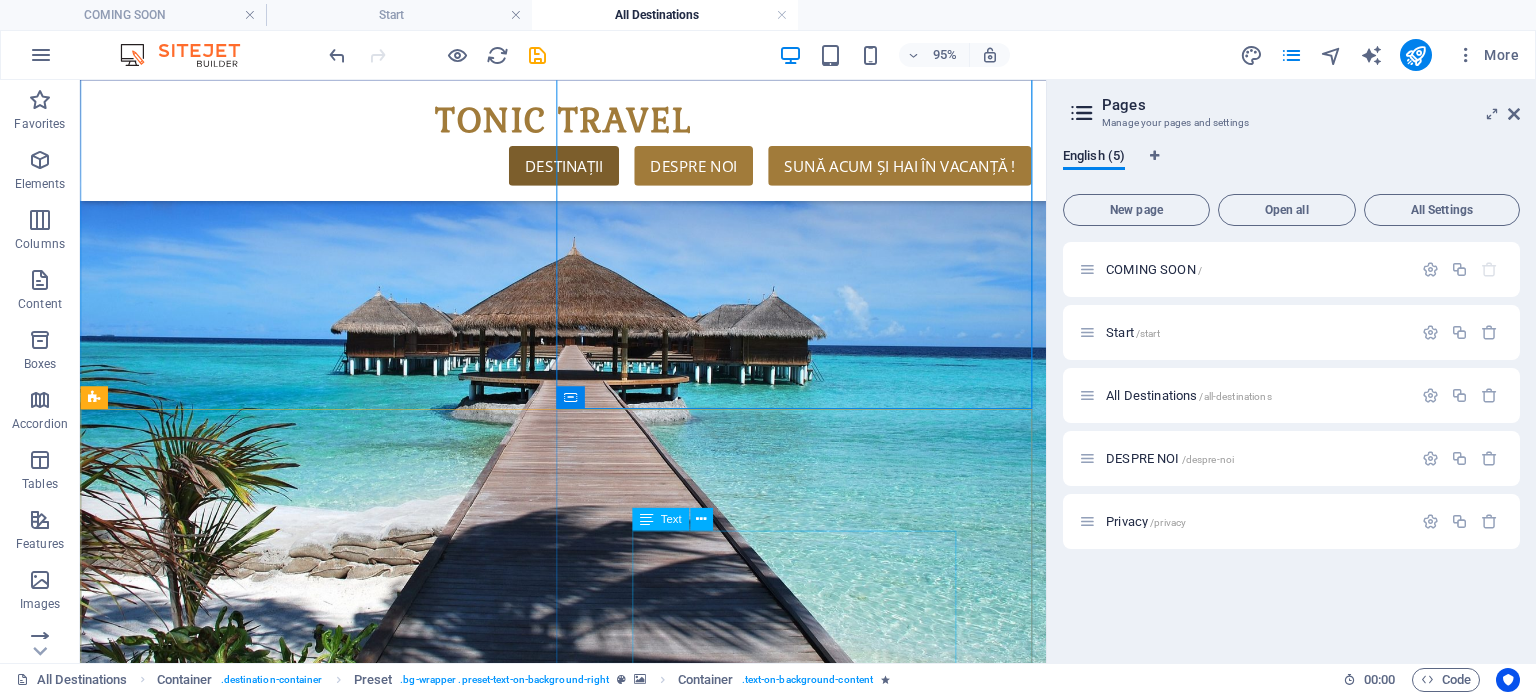 scroll, scrollTop: 2118, scrollLeft: 0, axis: vertical 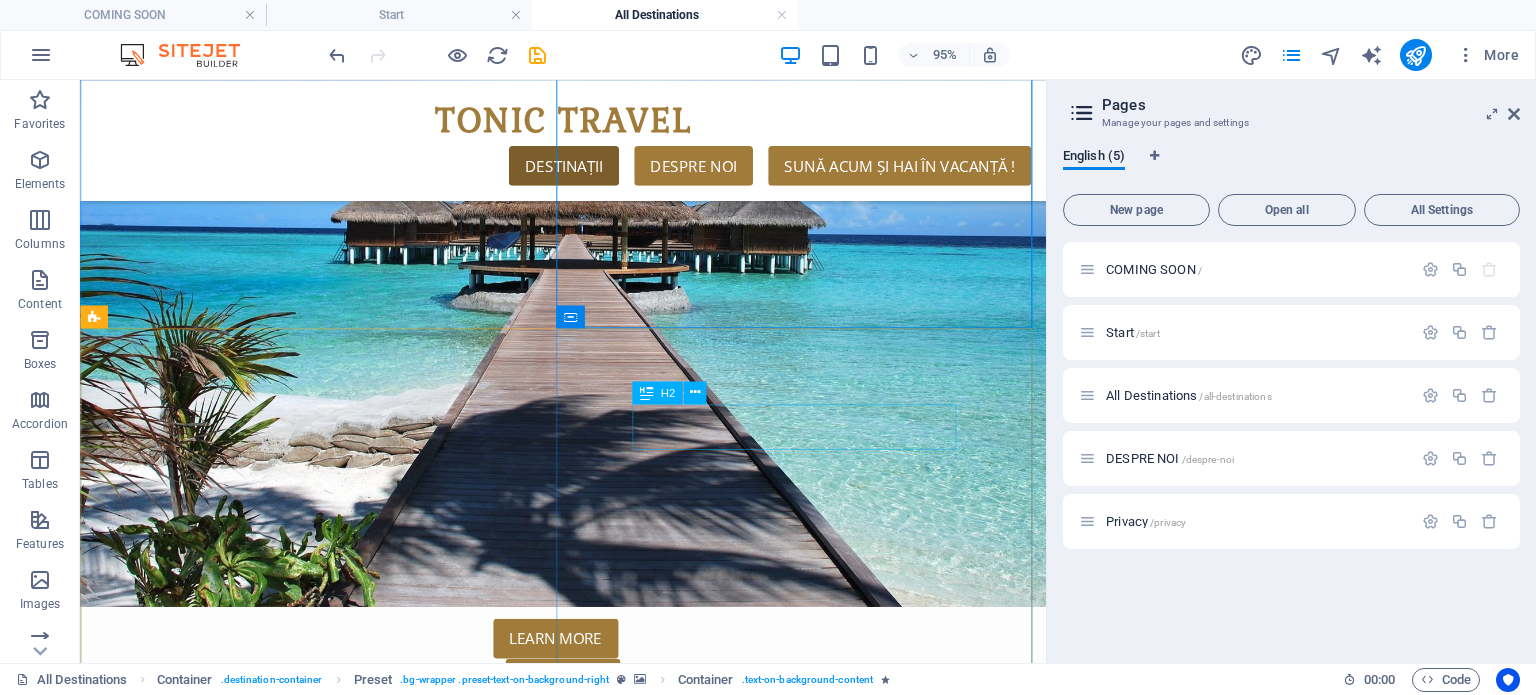 click on "Antarctica" at bounding box center [588, 2744] 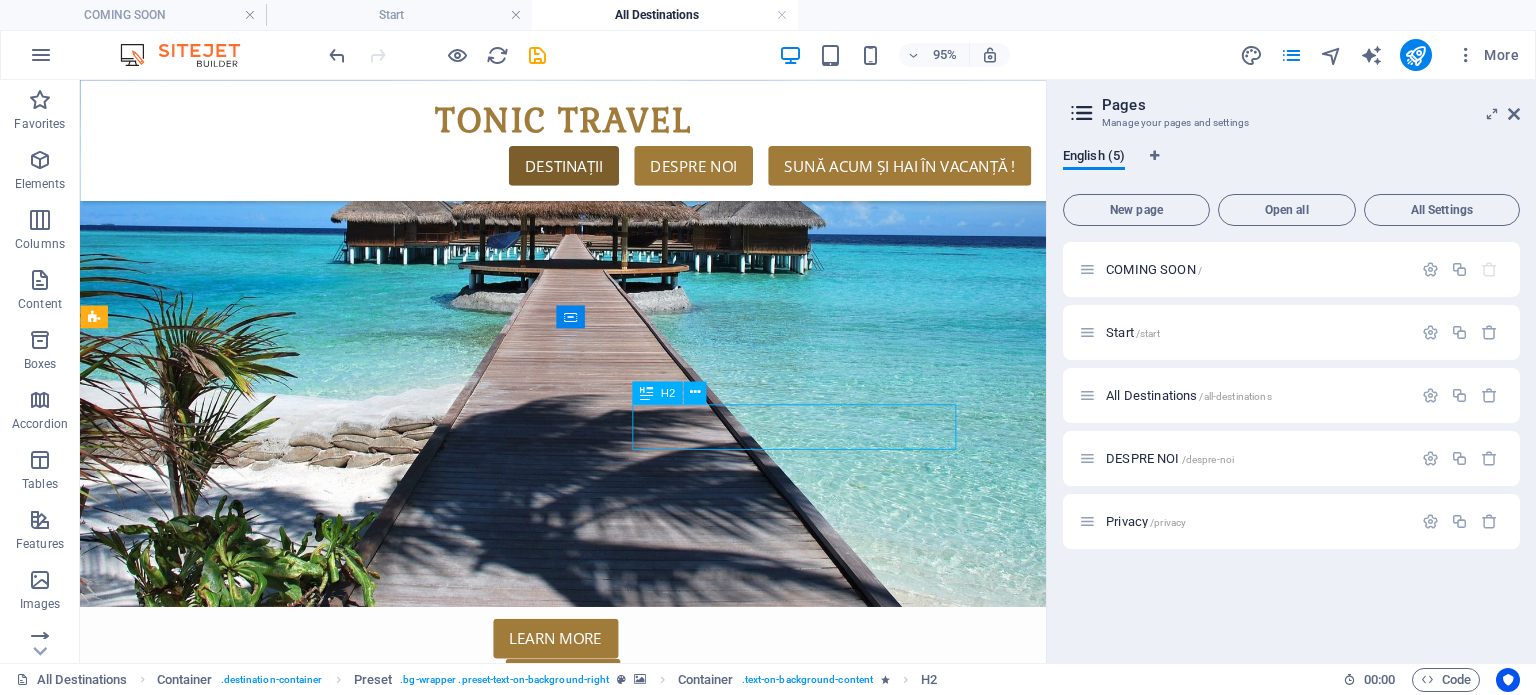 click on "Antarctica" at bounding box center (588, 2744) 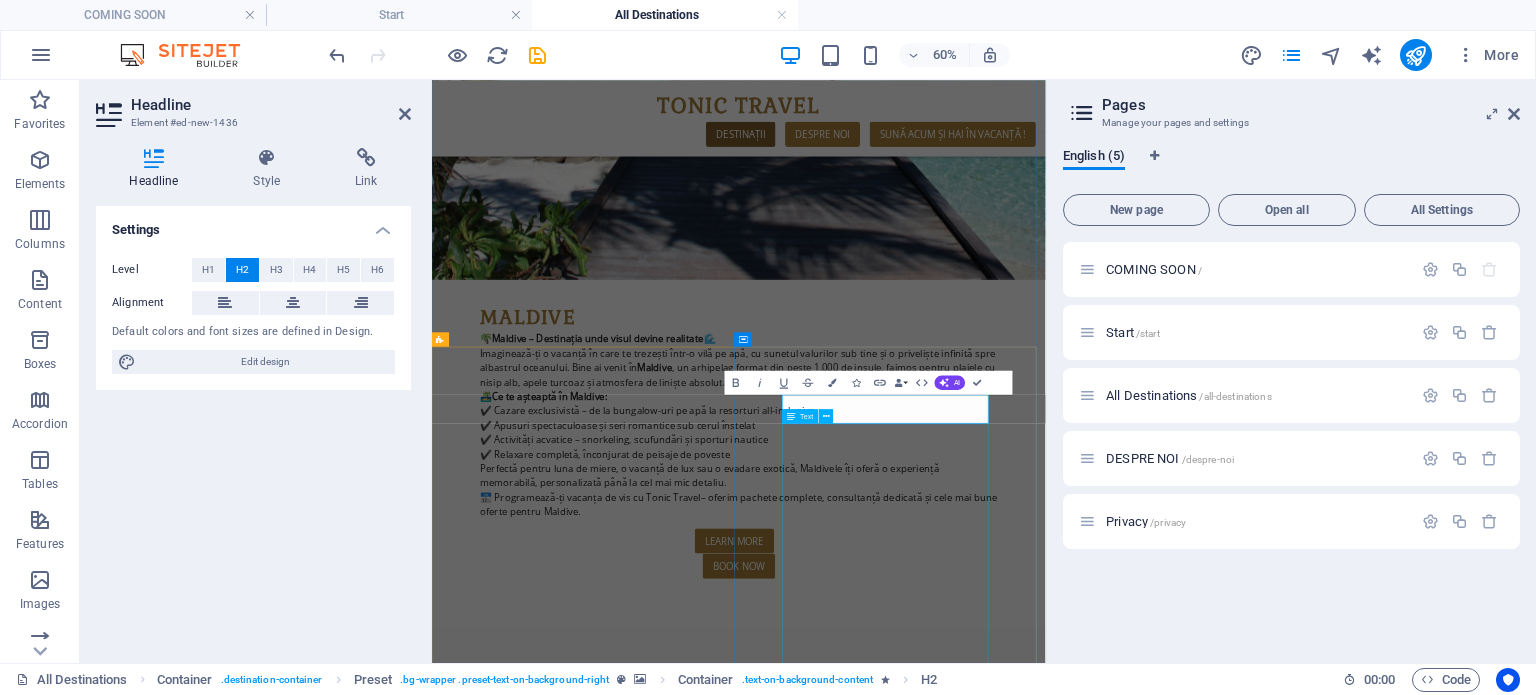 type 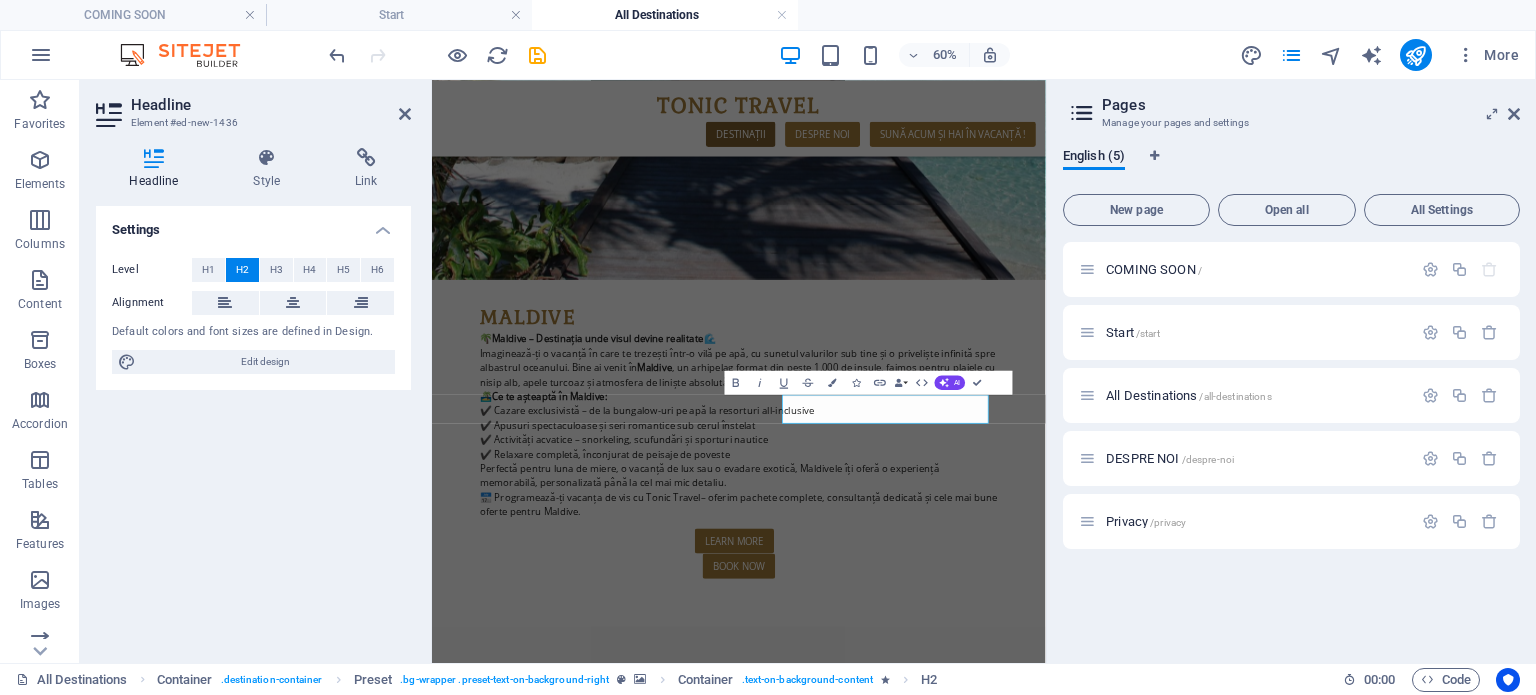 click at bounding box center [943, 2427] 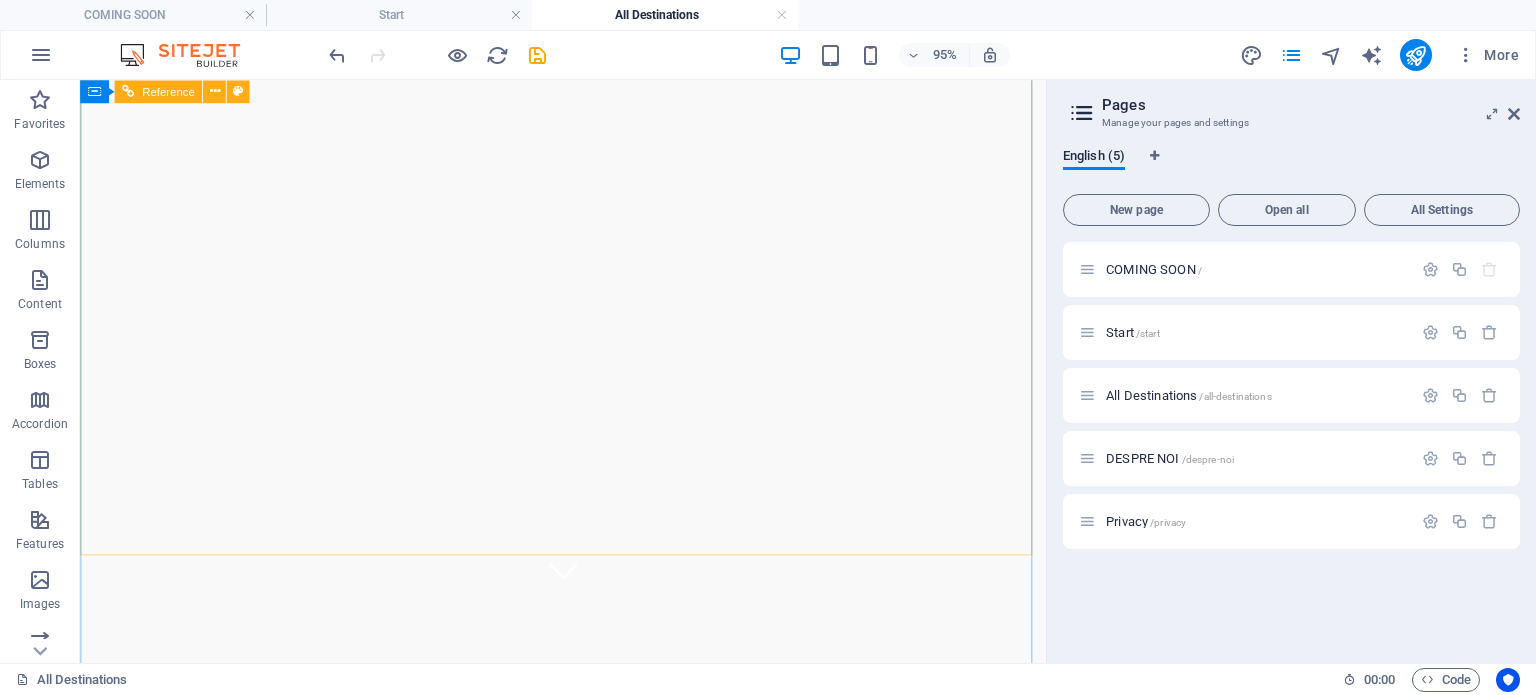 scroll, scrollTop: 0, scrollLeft: 0, axis: both 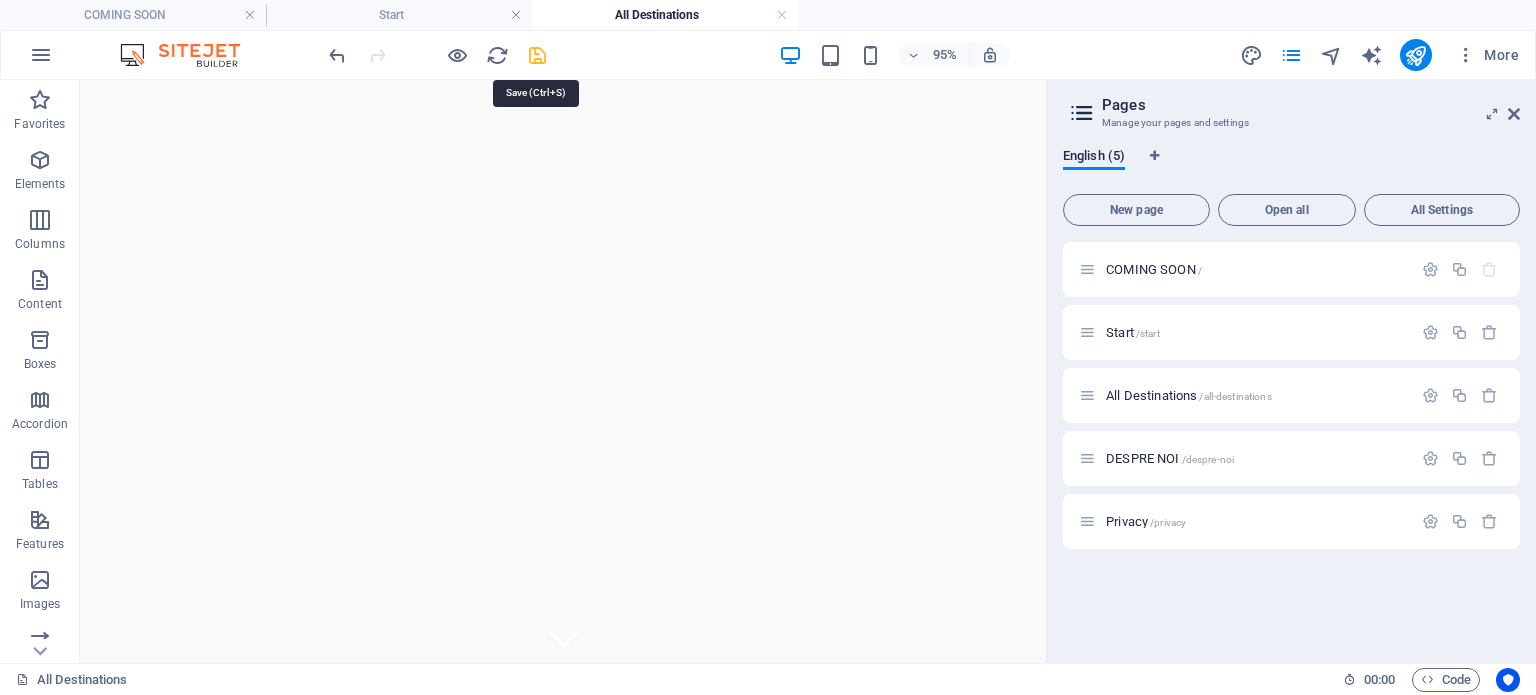 click at bounding box center [537, 55] 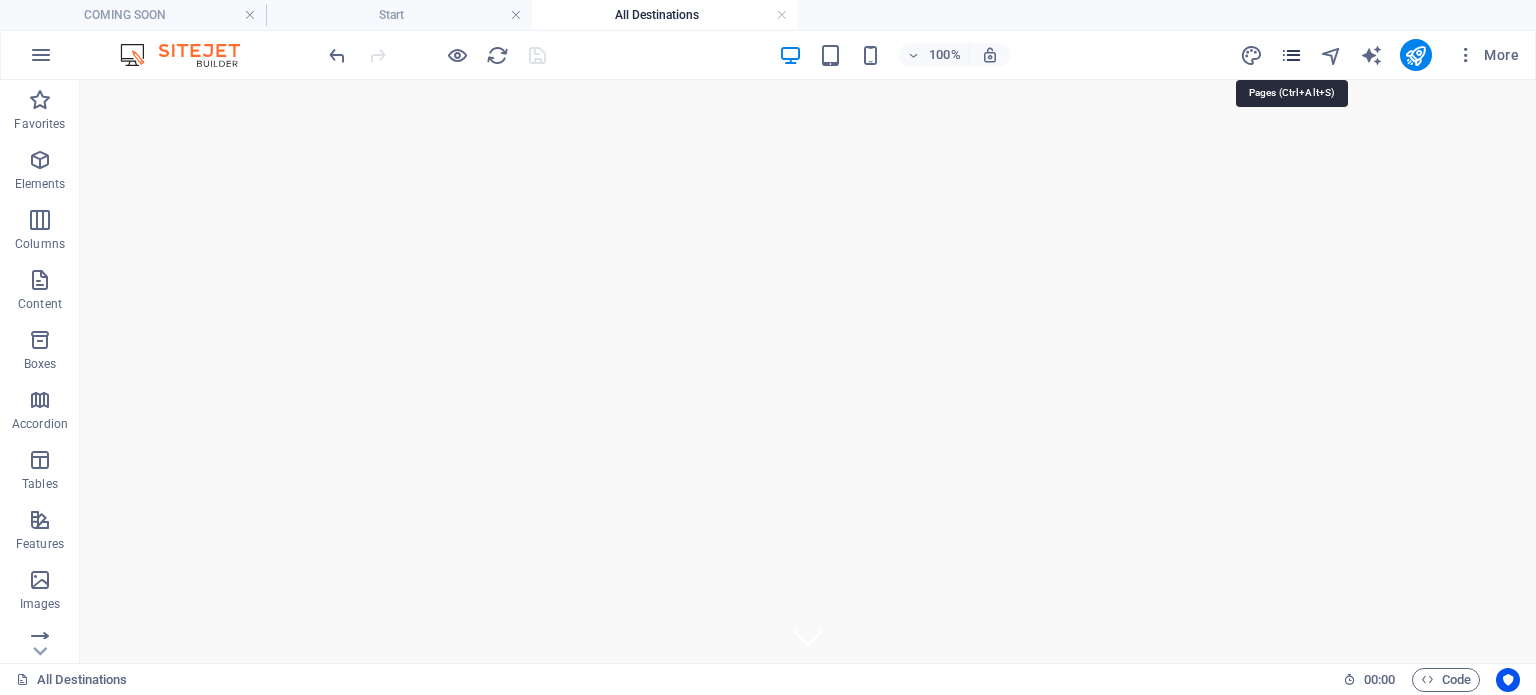 click at bounding box center (1291, 55) 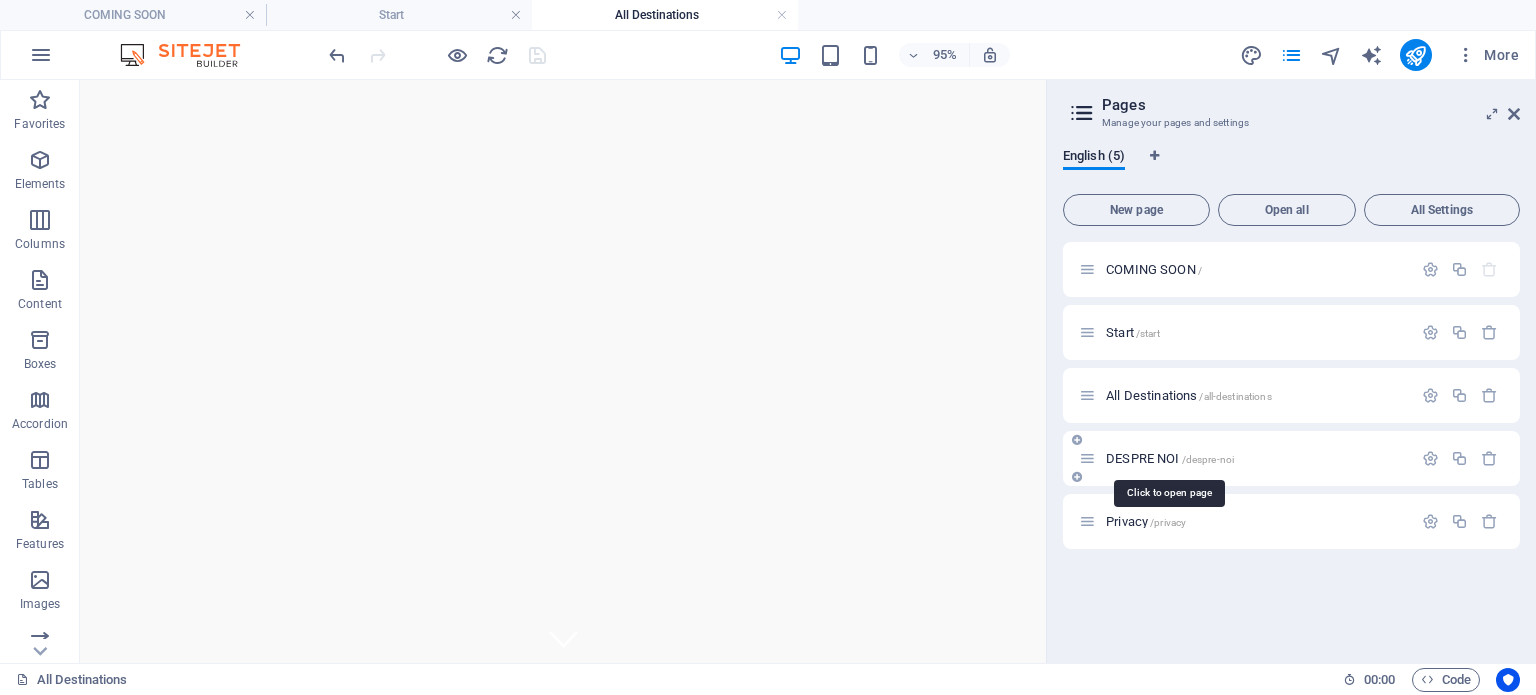 click on "DESPRE NOI /despre-noi" at bounding box center (1170, 458) 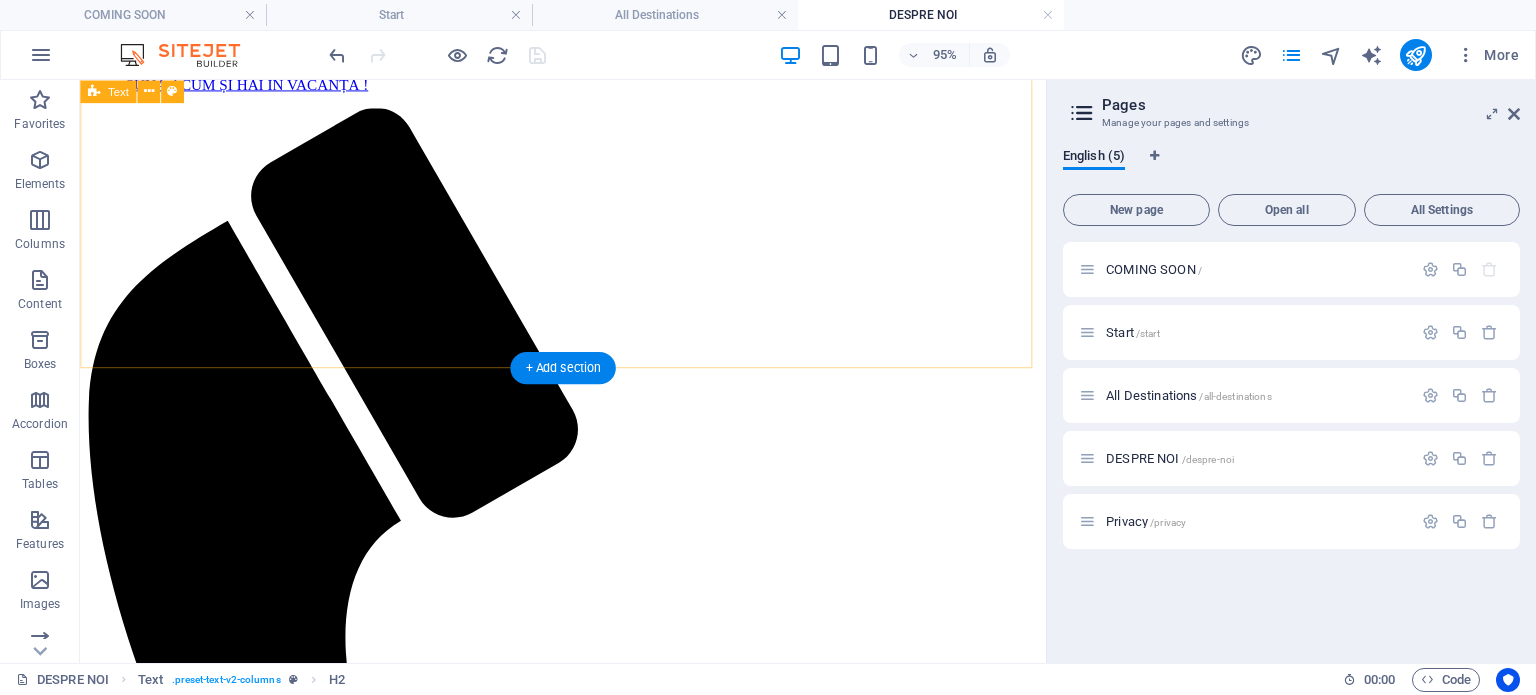 scroll, scrollTop: 400, scrollLeft: 0, axis: vertical 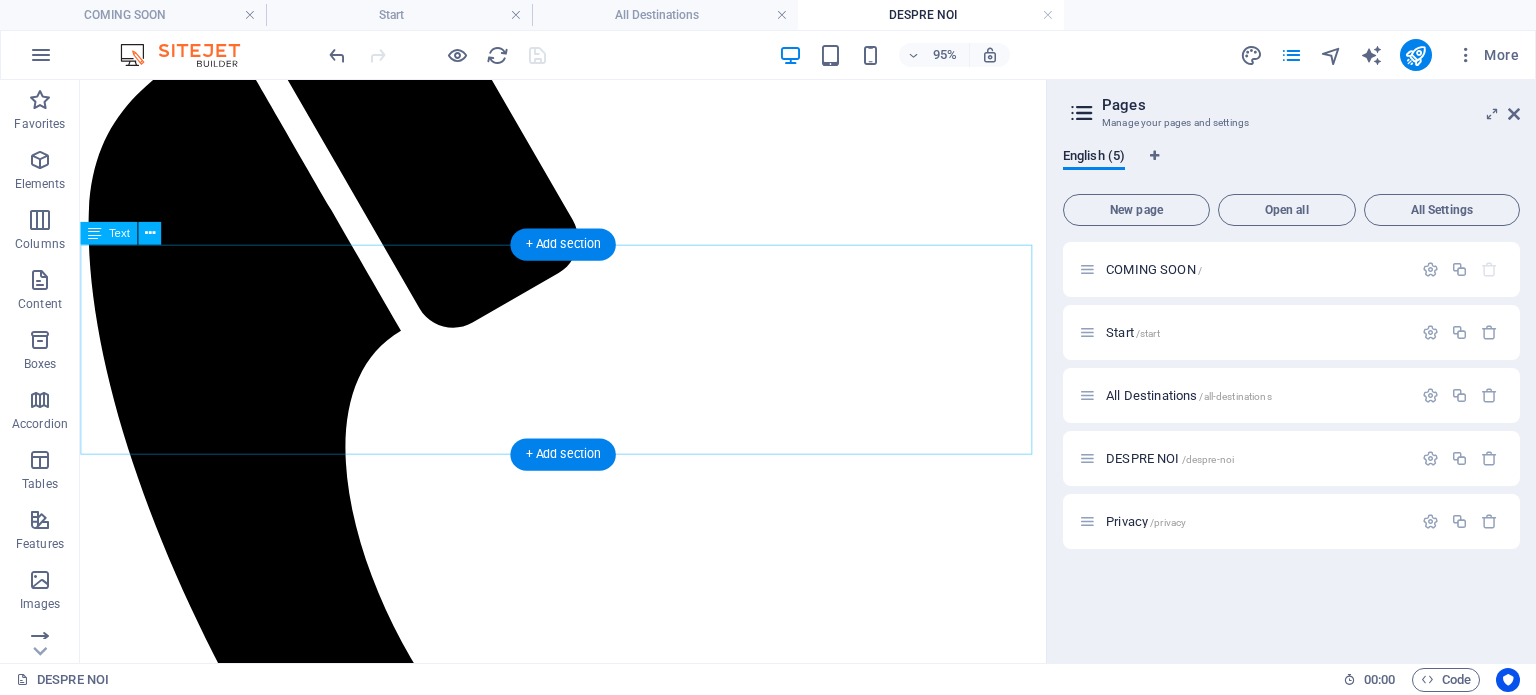 click on "tonictravel.ro" at bounding box center (128, 1632) 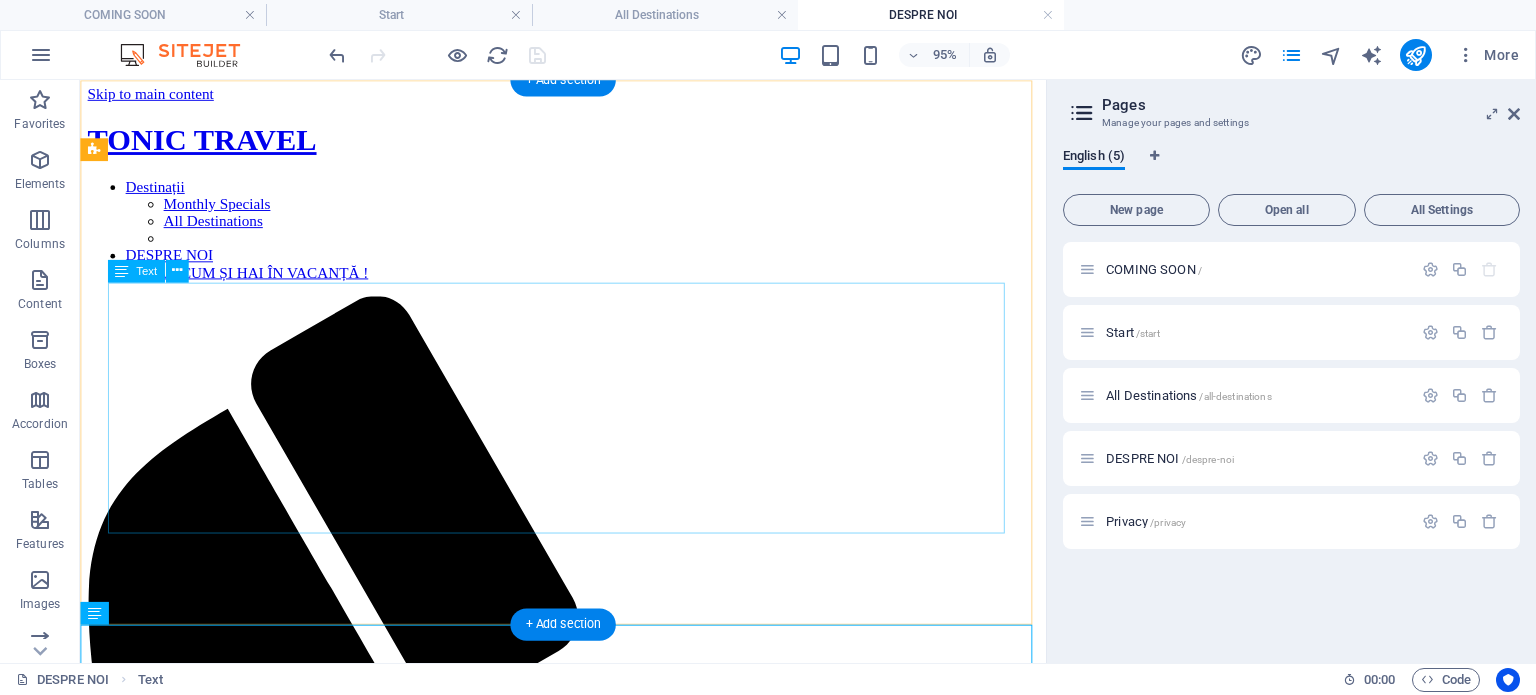 scroll, scrollTop: 0, scrollLeft: 0, axis: both 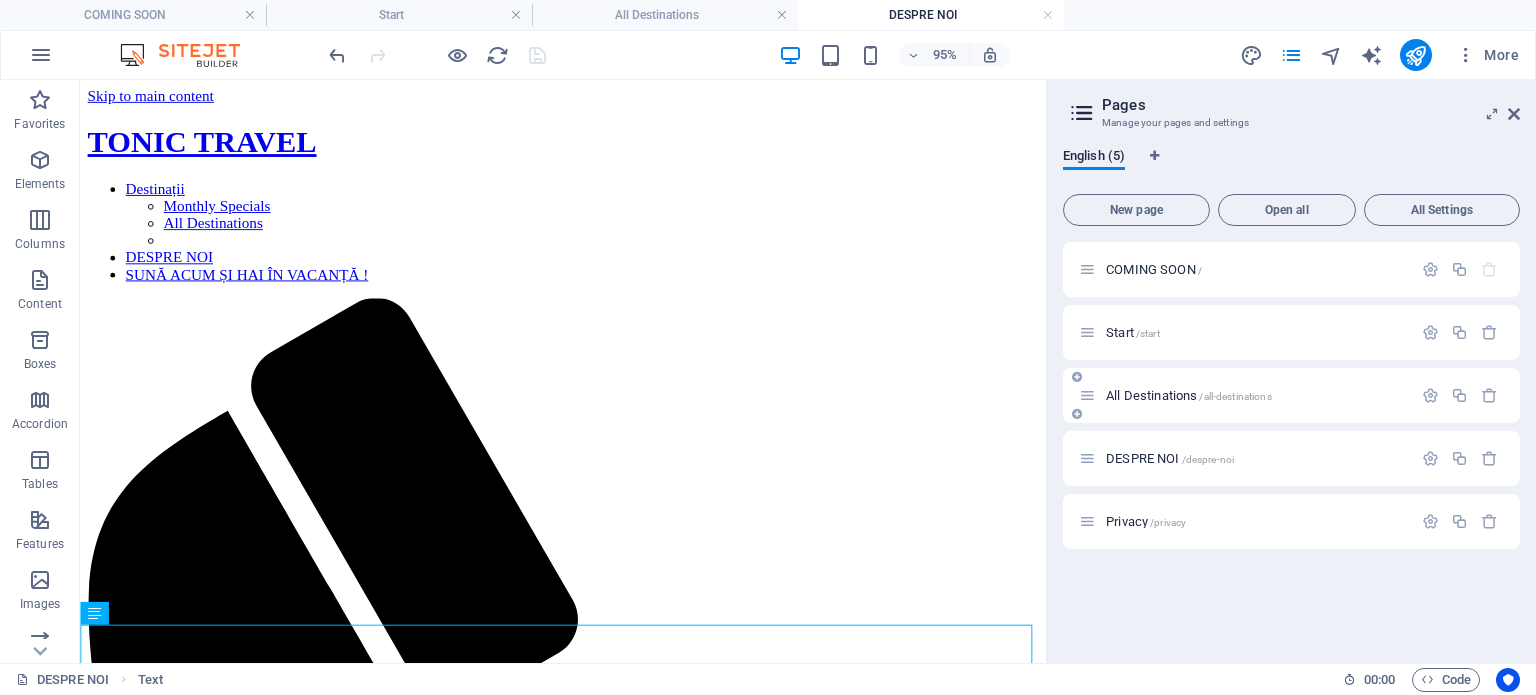 click on "All Destinations /all-destinations" at bounding box center (1189, 395) 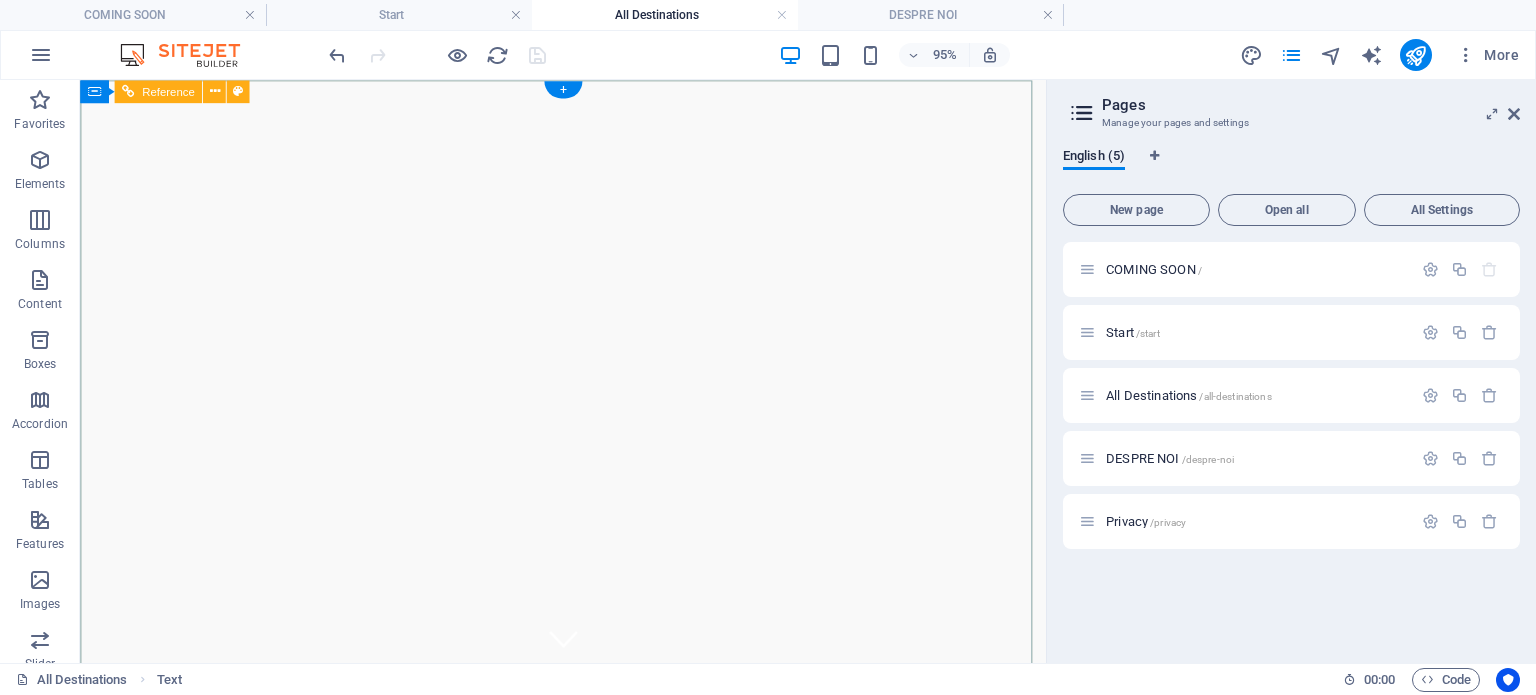 click on "TONIC TRAVEL" at bounding box center [588, 781] 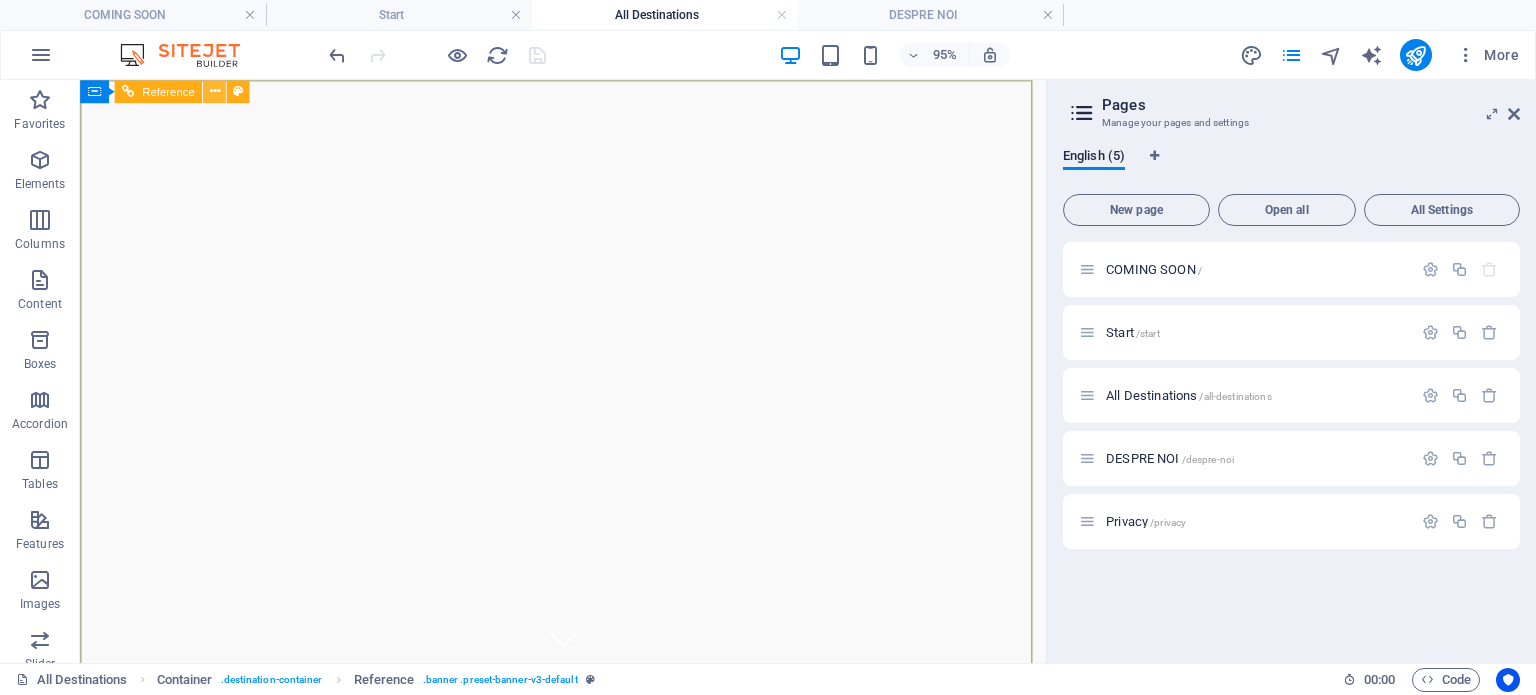 click at bounding box center [214, 91] 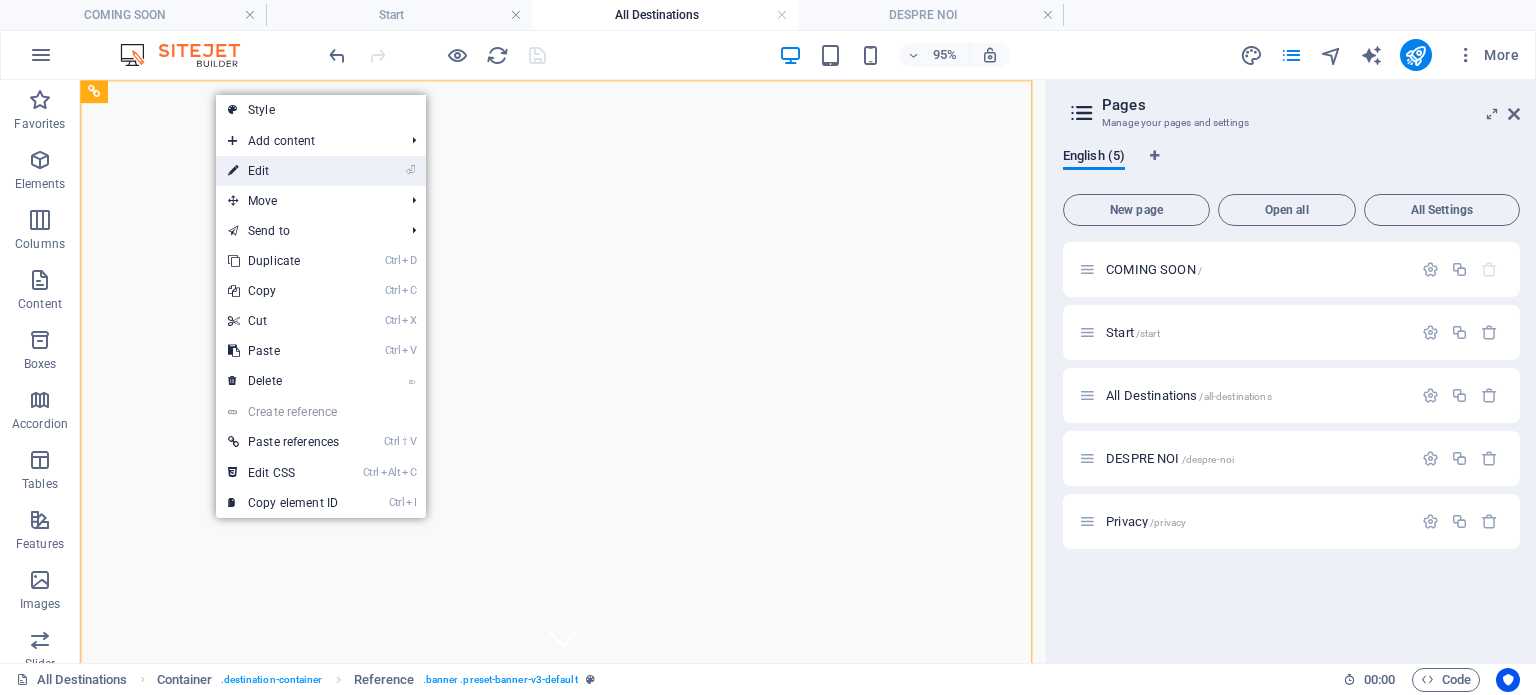 click on "⏎  Edit" at bounding box center (283, 171) 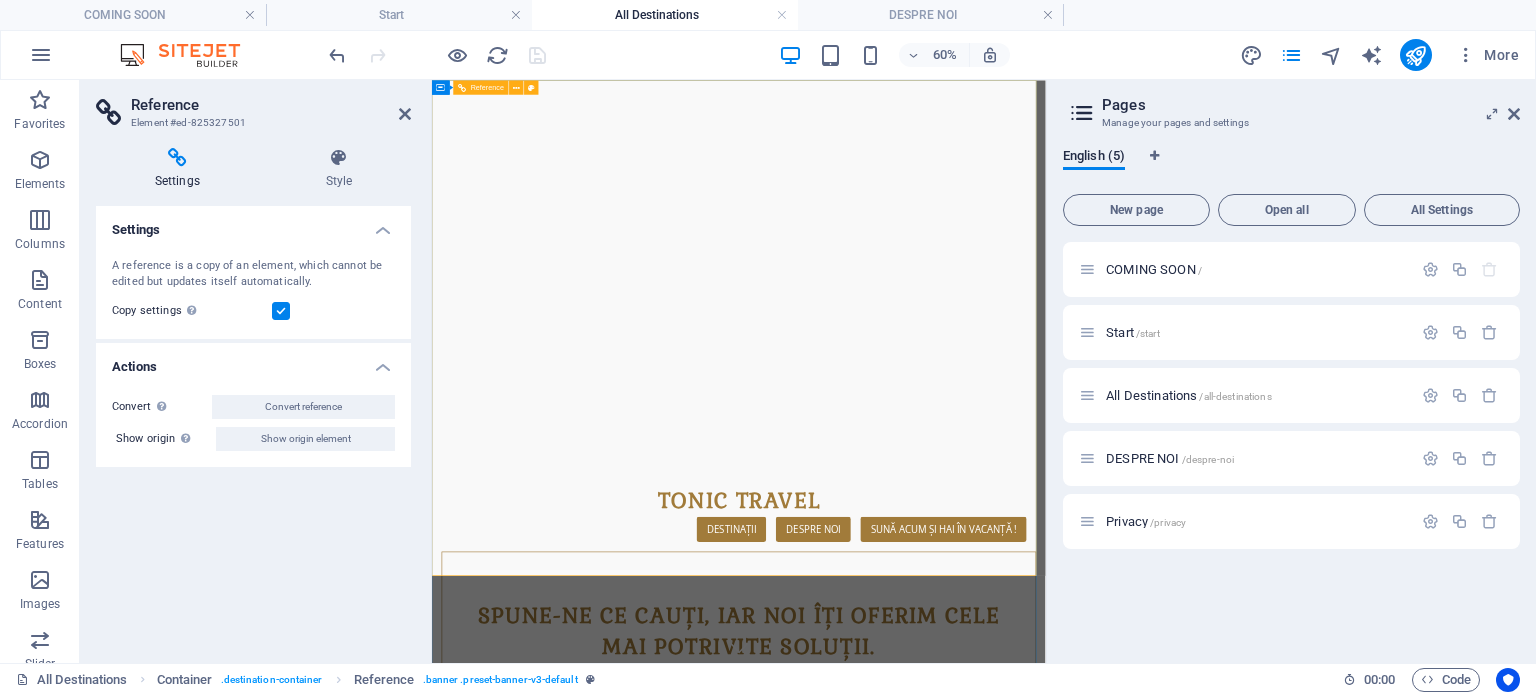 click on "TONIC TRAVEL" at bounding box center [943, 781] 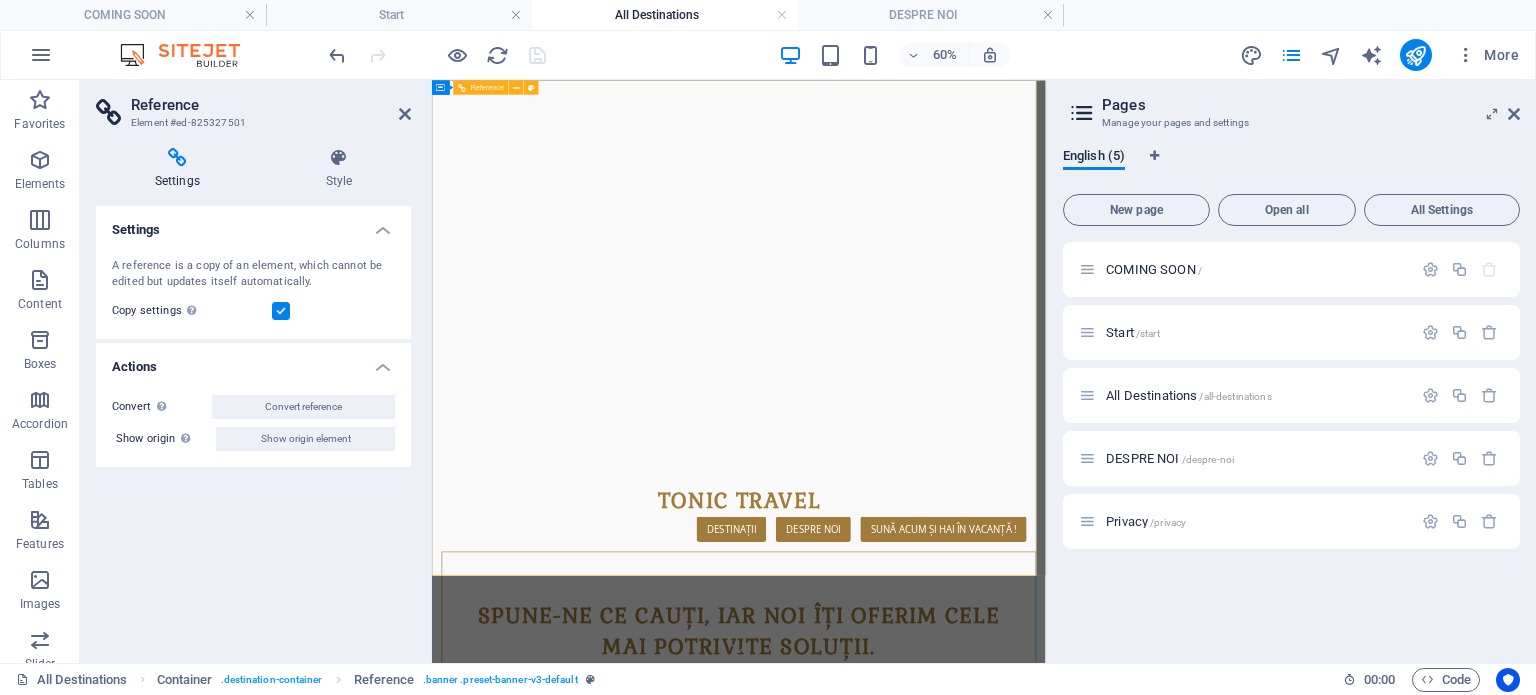 click on "TONIC TRAVEL" at bounding box center [943, 781] 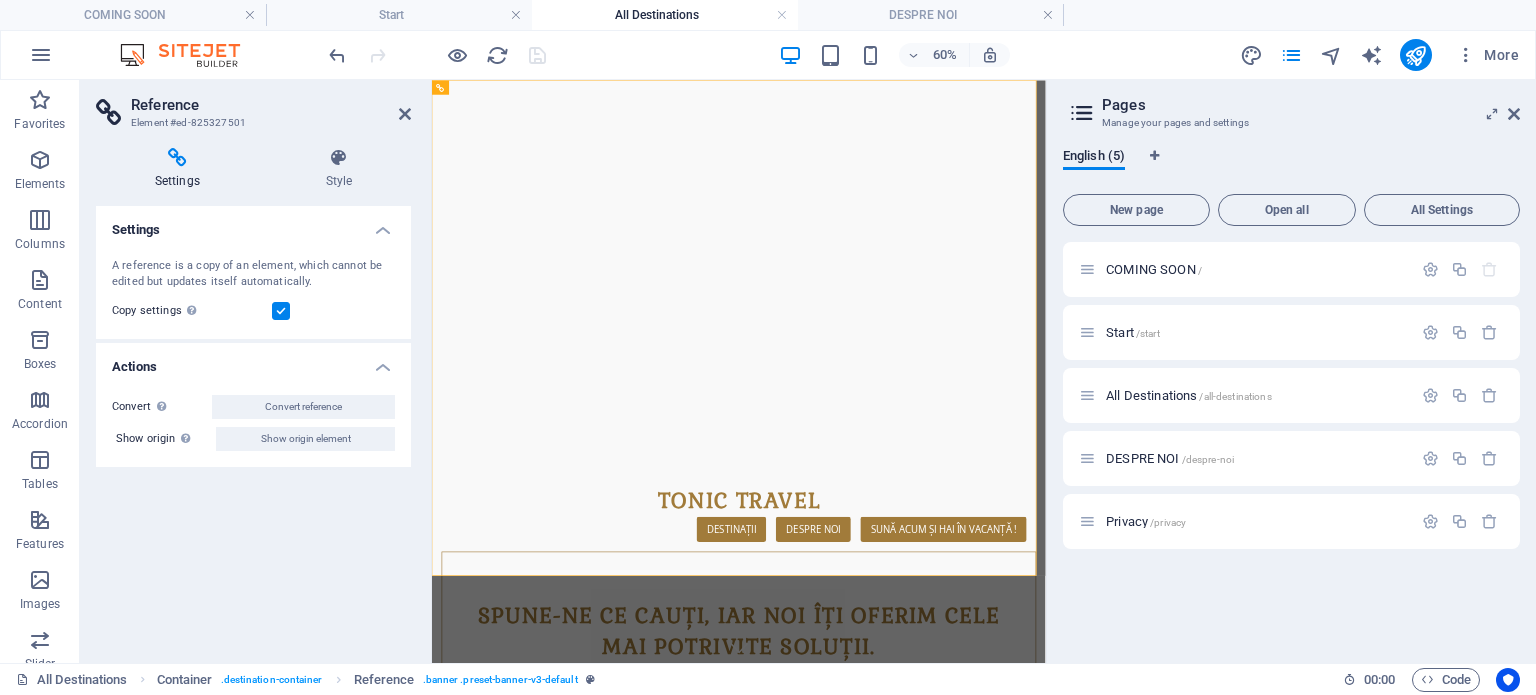 click on "Reference" at bounding box center [271, 105] 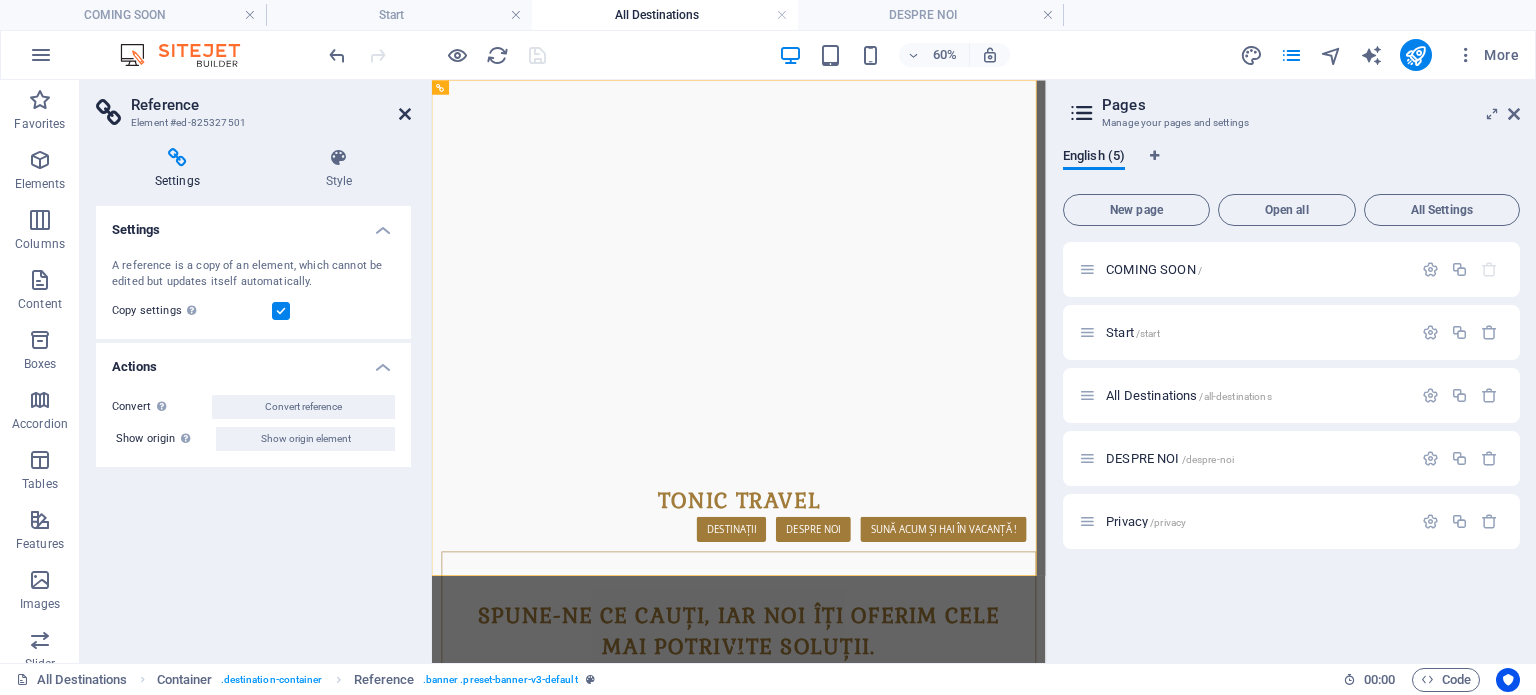 click at bounding box center [405, 114] 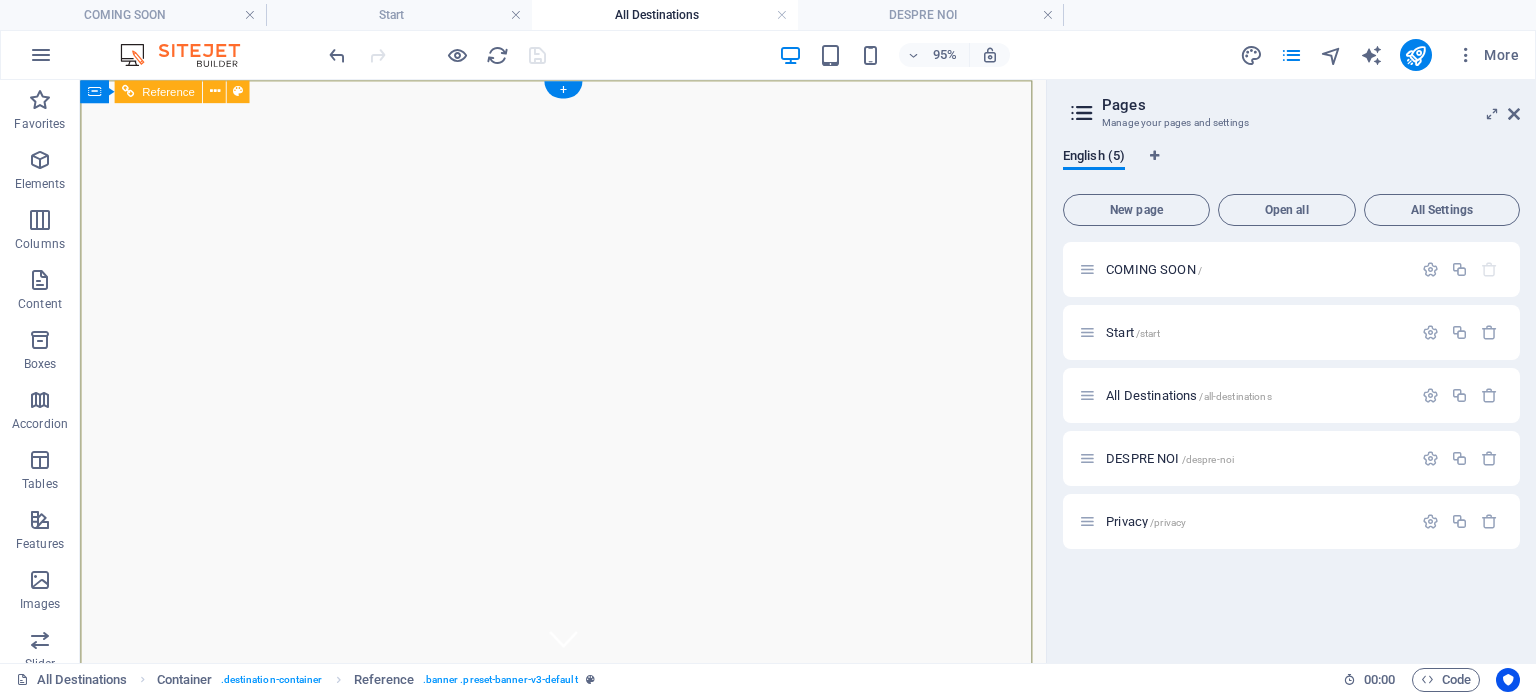 click on "TONIC TRAVEL" at bounding box center (588, 781) 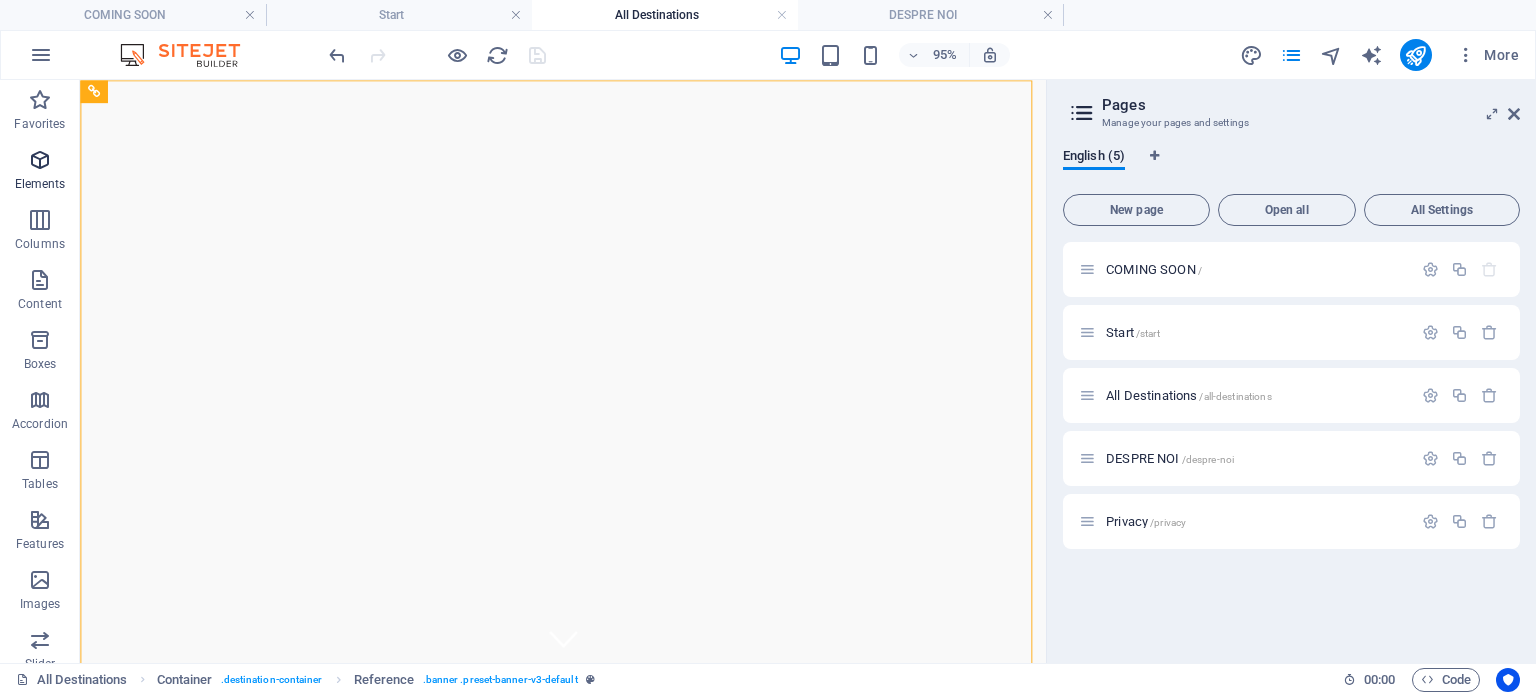 click at bounding box center (40, 160) 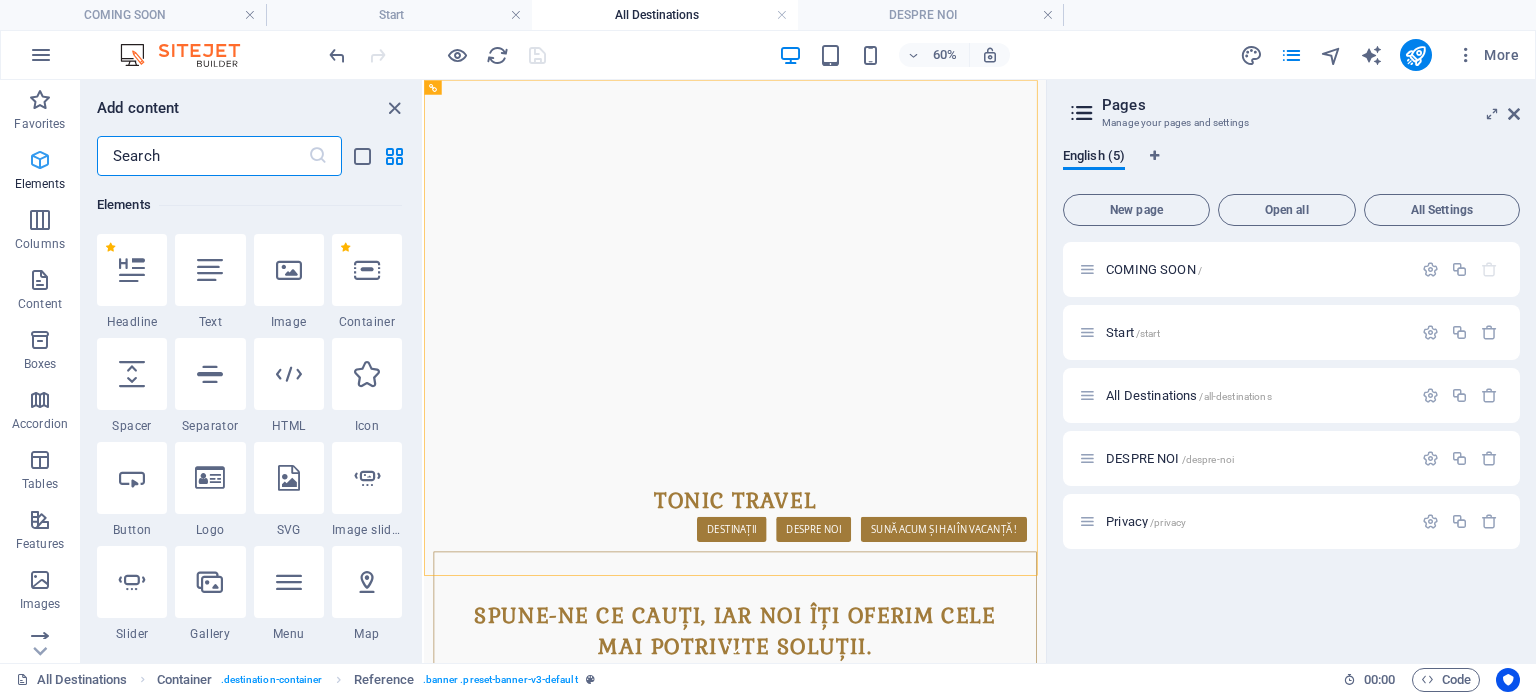 scroll, scrollTop: 212, scrollLeft: 0, axis: vertical 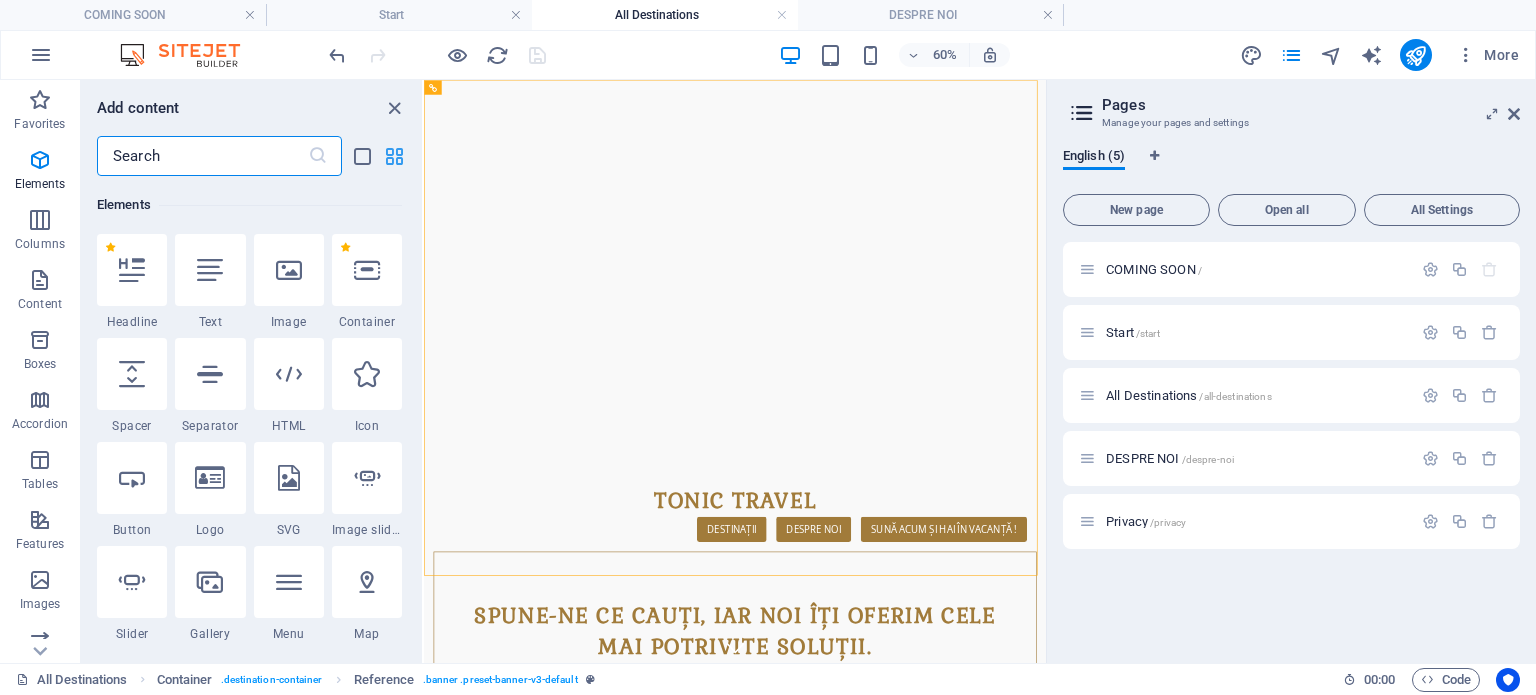 click at bounding box center (394, 156) 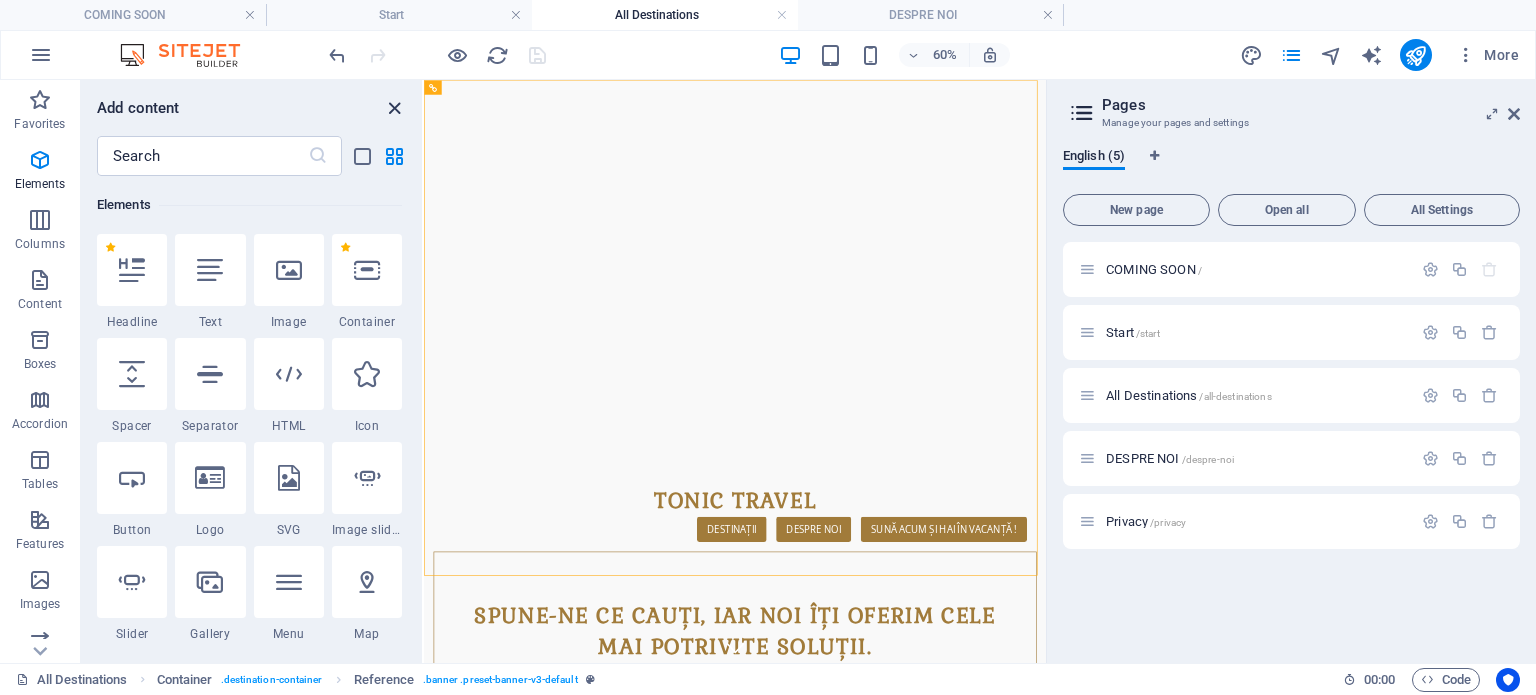 click at bounding box center [394, 108] 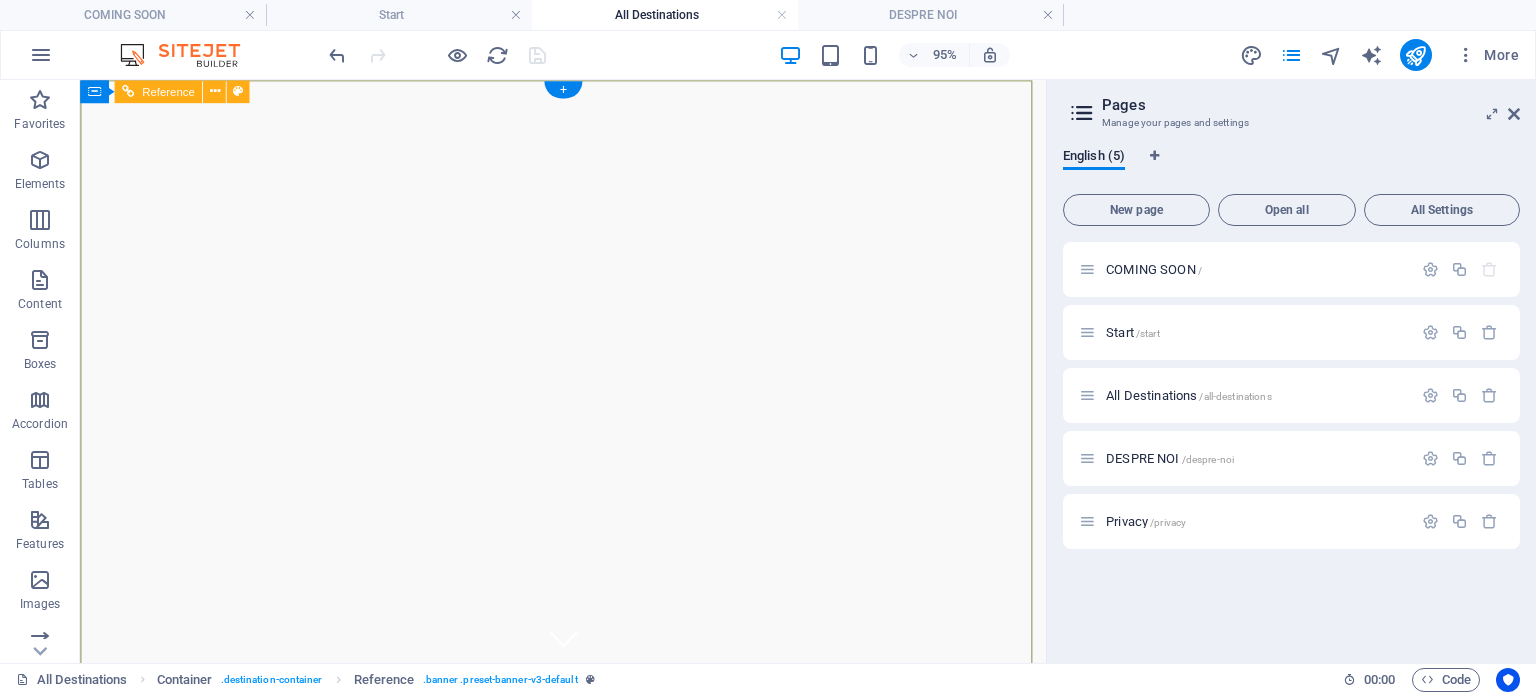 click on "TONIC TRAVEL" at bounding box center [588, 781] 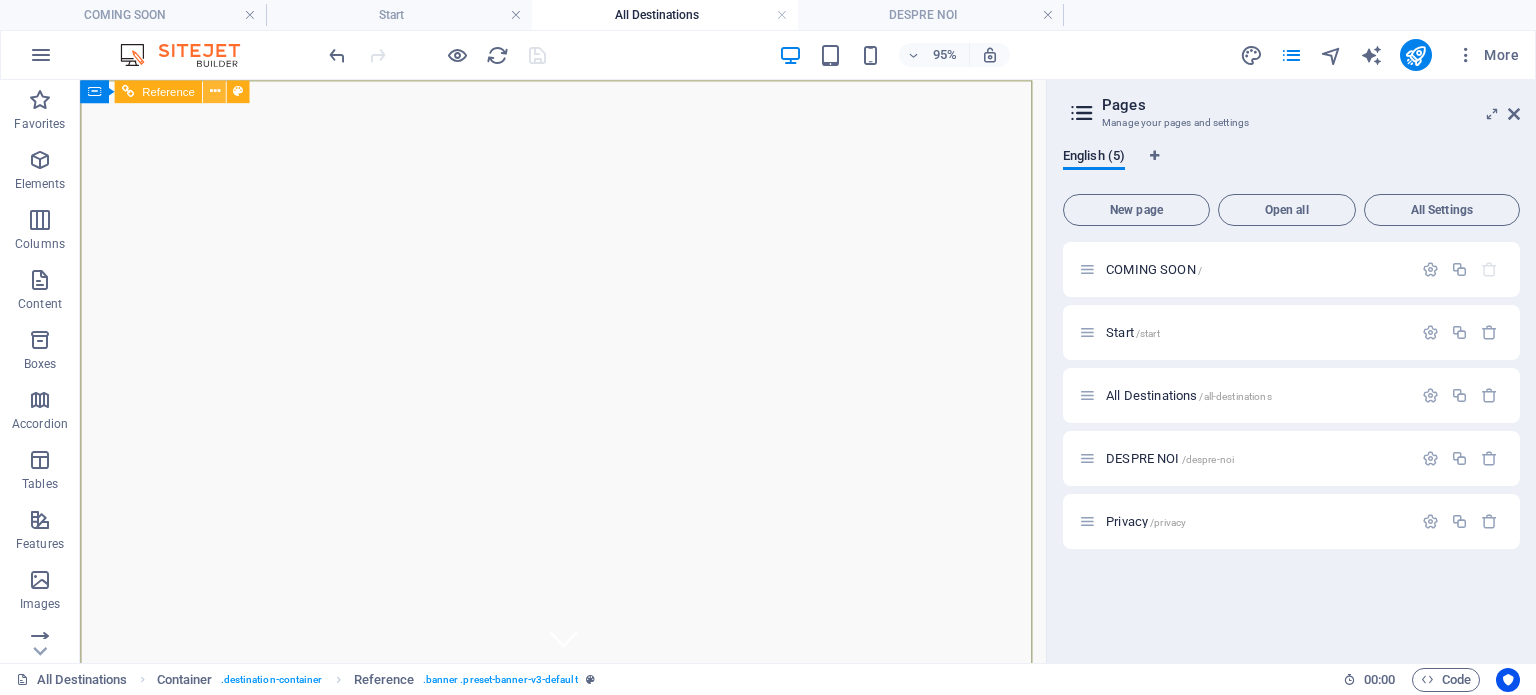 click at bounding box center (214, 91) 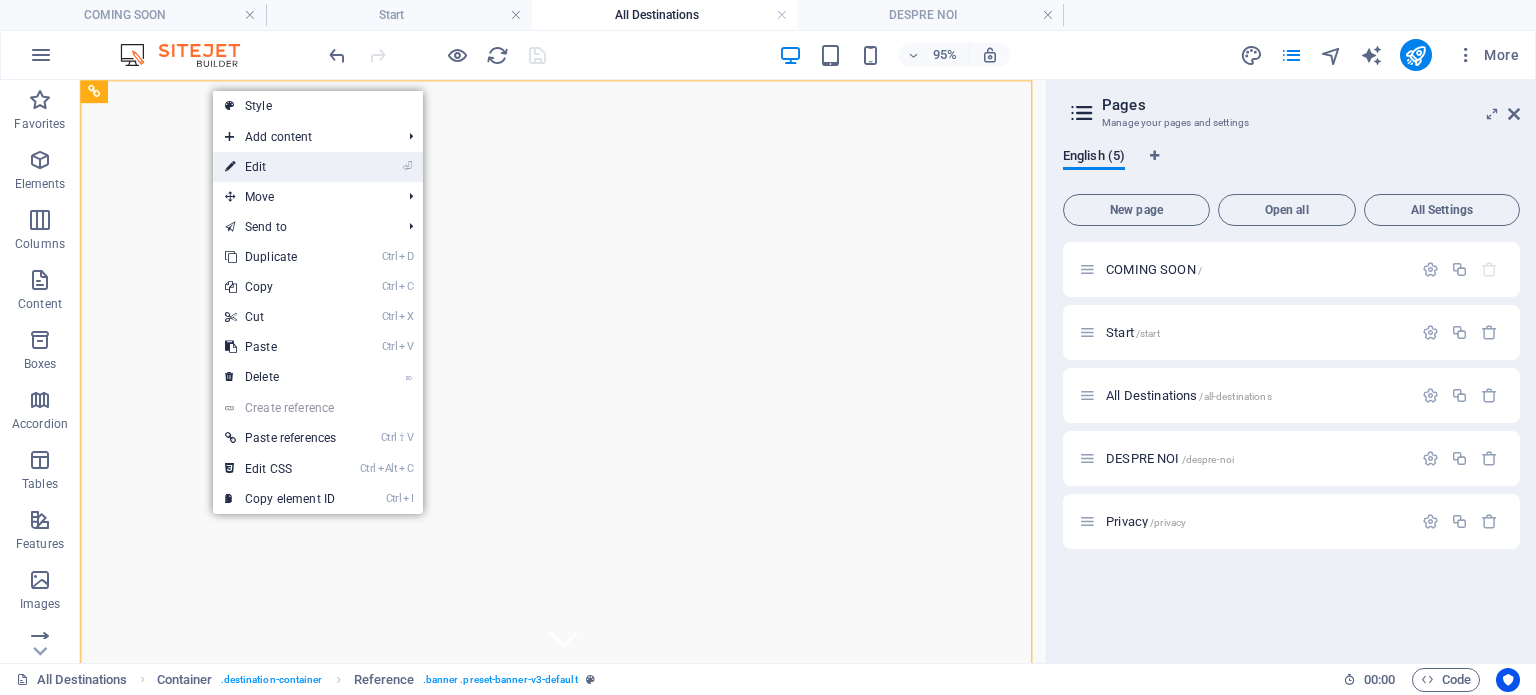 click on "⏎  Edit" at bounding box center [280, 167] 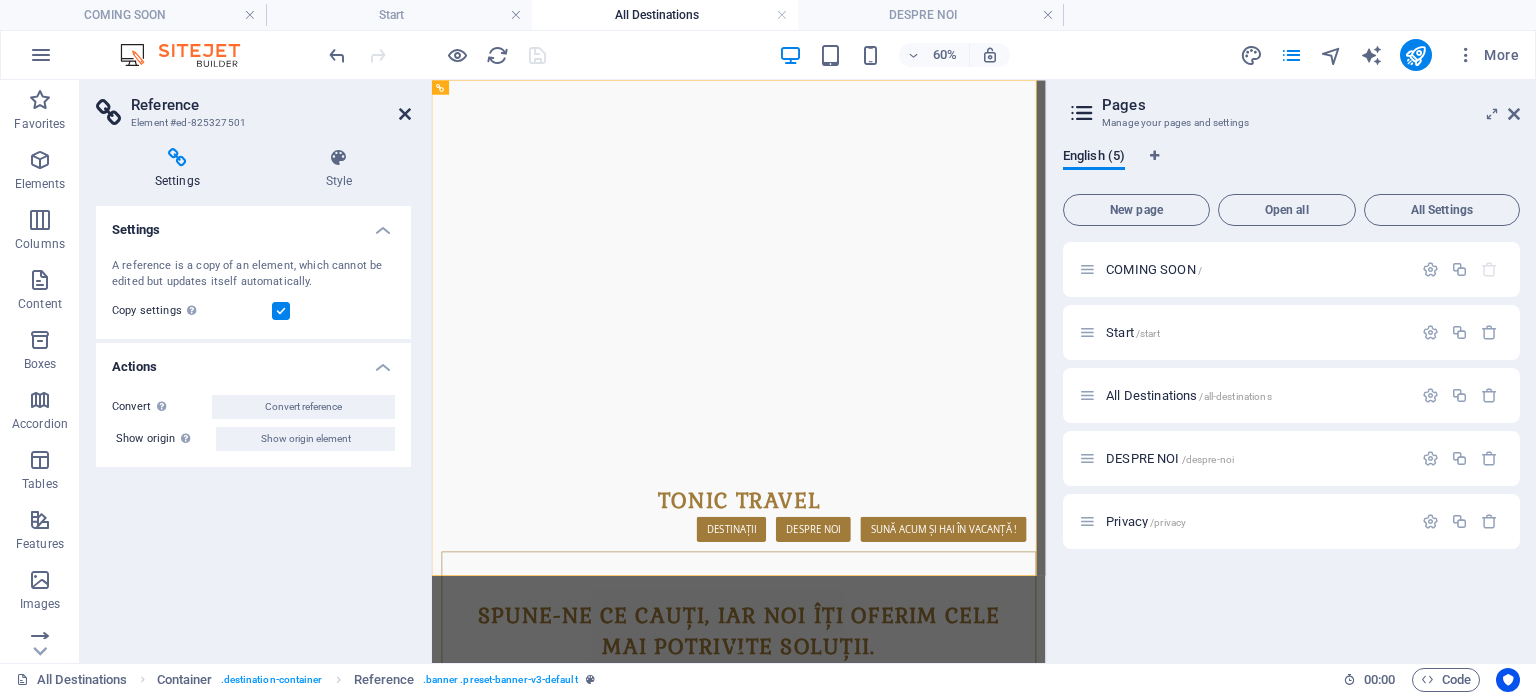 click at bounding box center (405, 114) 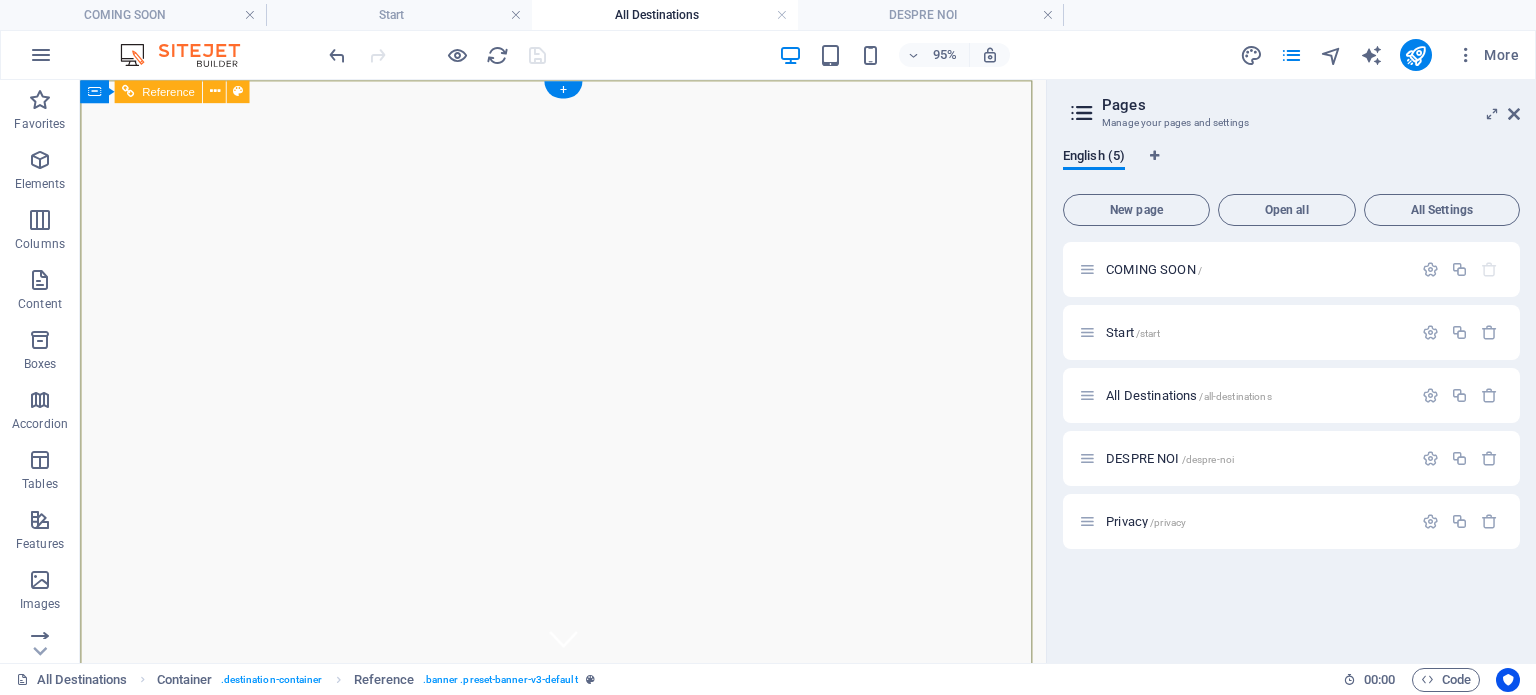 click on "TONIC TRAVEL" at bounding box center [588, 781] 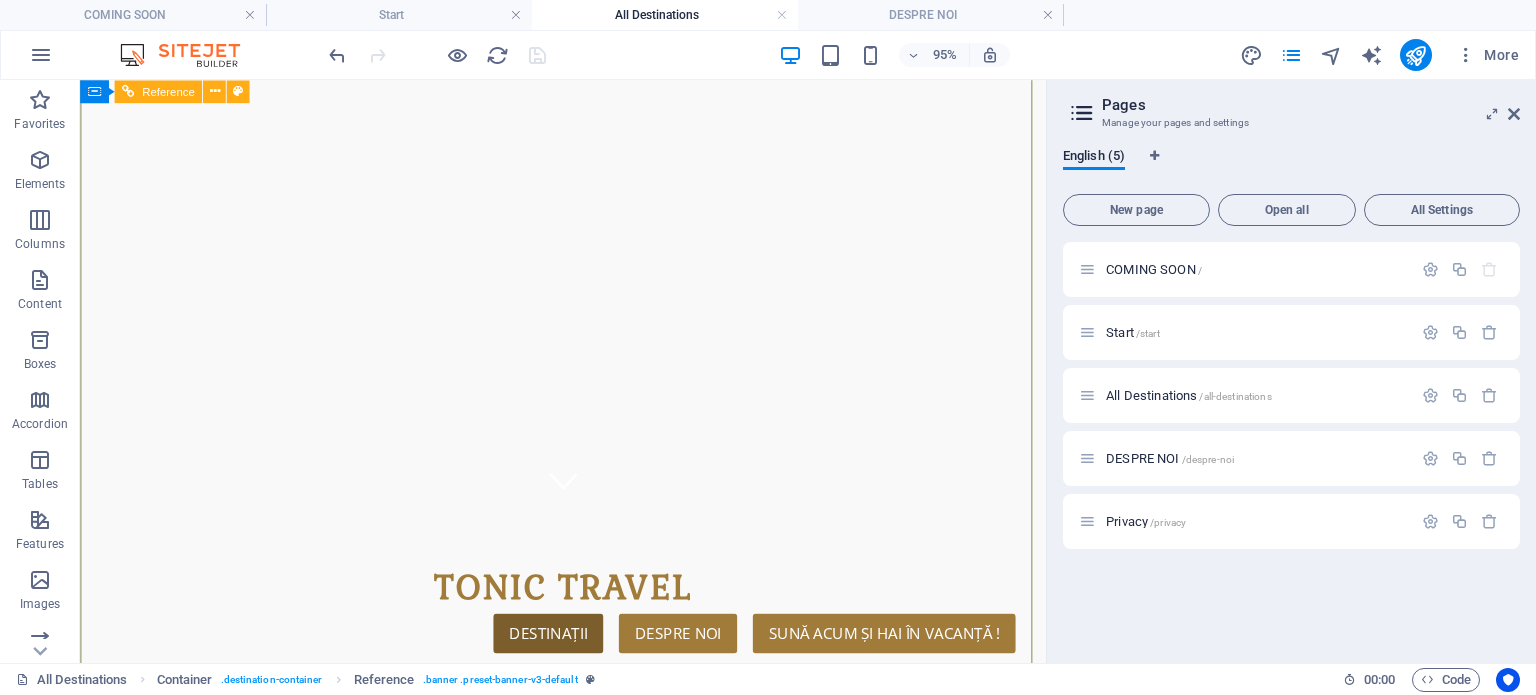 scroll, scrollTop: 0, scrollLeft: 0, axis: both 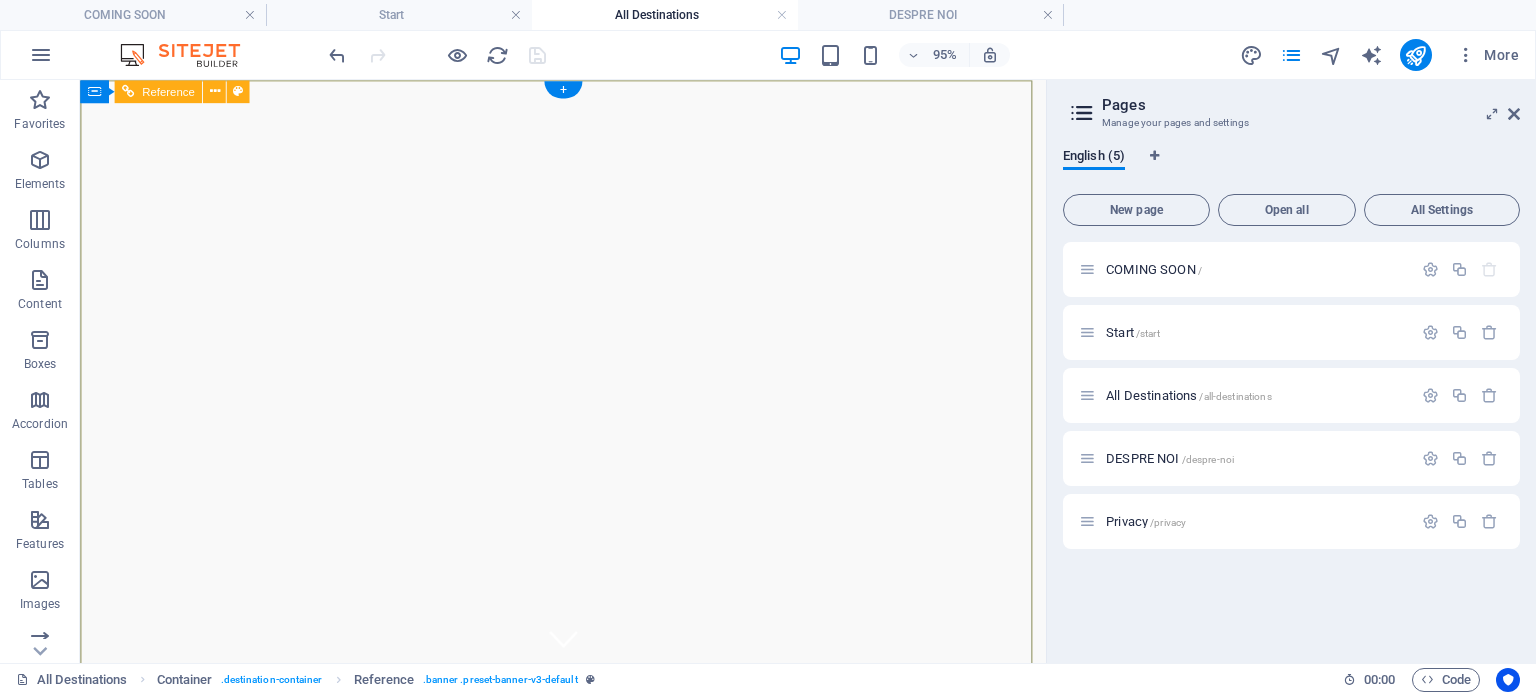 click on "TONIC TRAVEL" at bounding box center (588, 781) 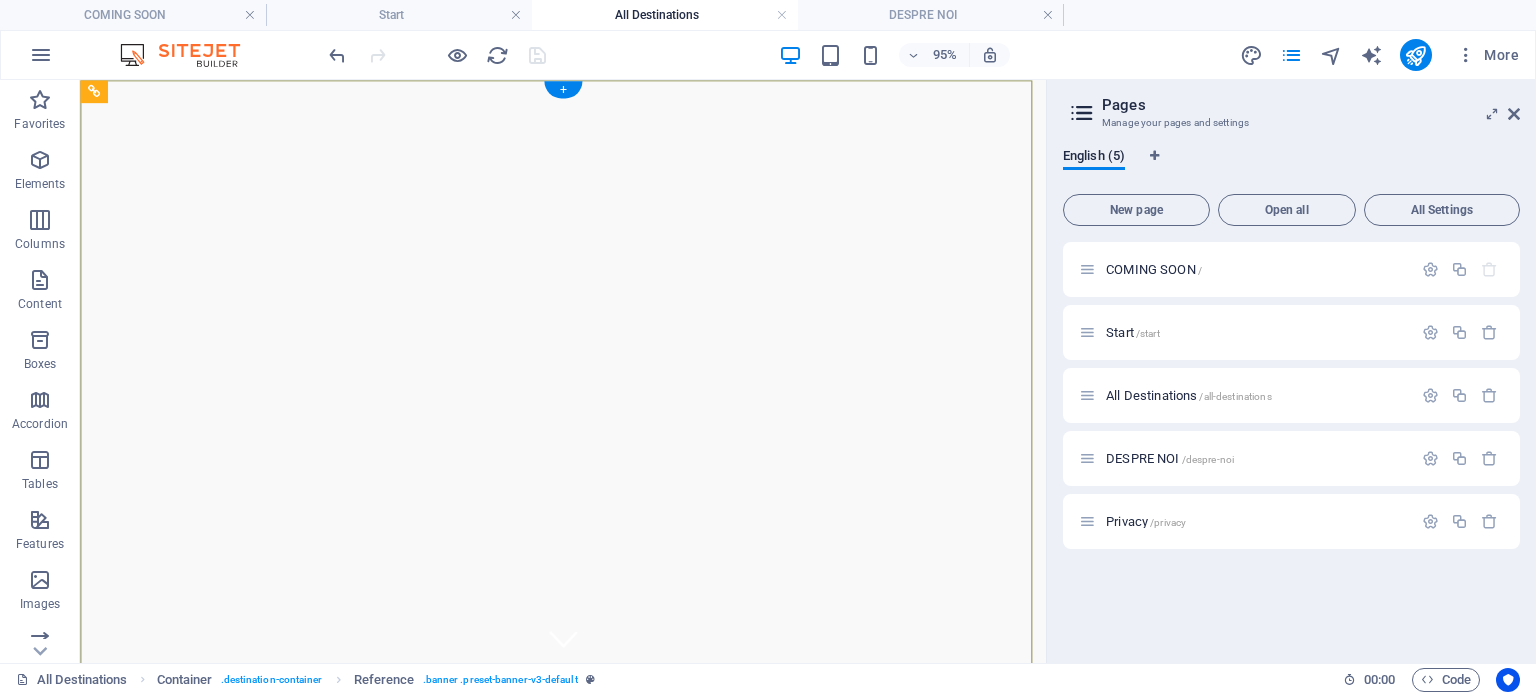 drag, startPoint x: 507, startPoint y: 3, endPoint x: 140, endPoint y: 7, distance: 367.0218 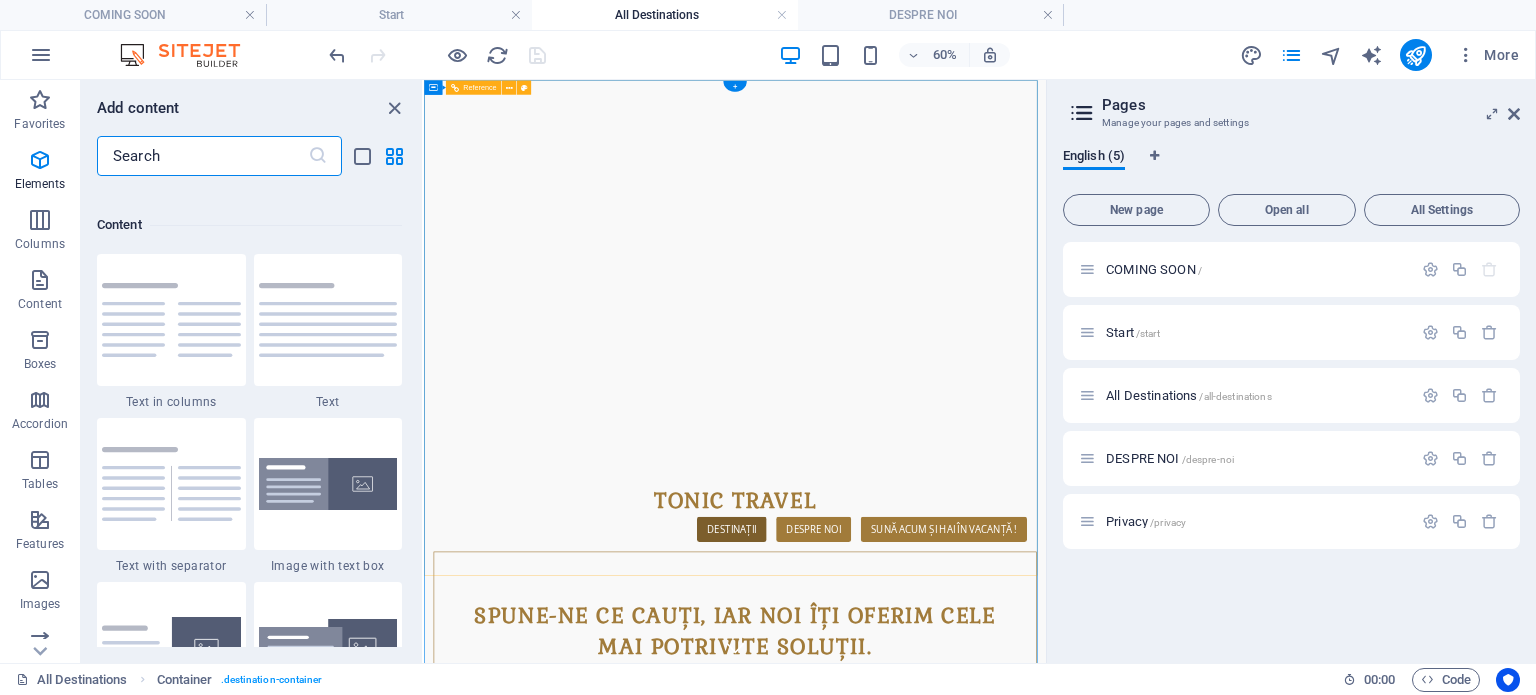 scroll, scrollTop: 3499, scrollLeft: 0, axis: vertical 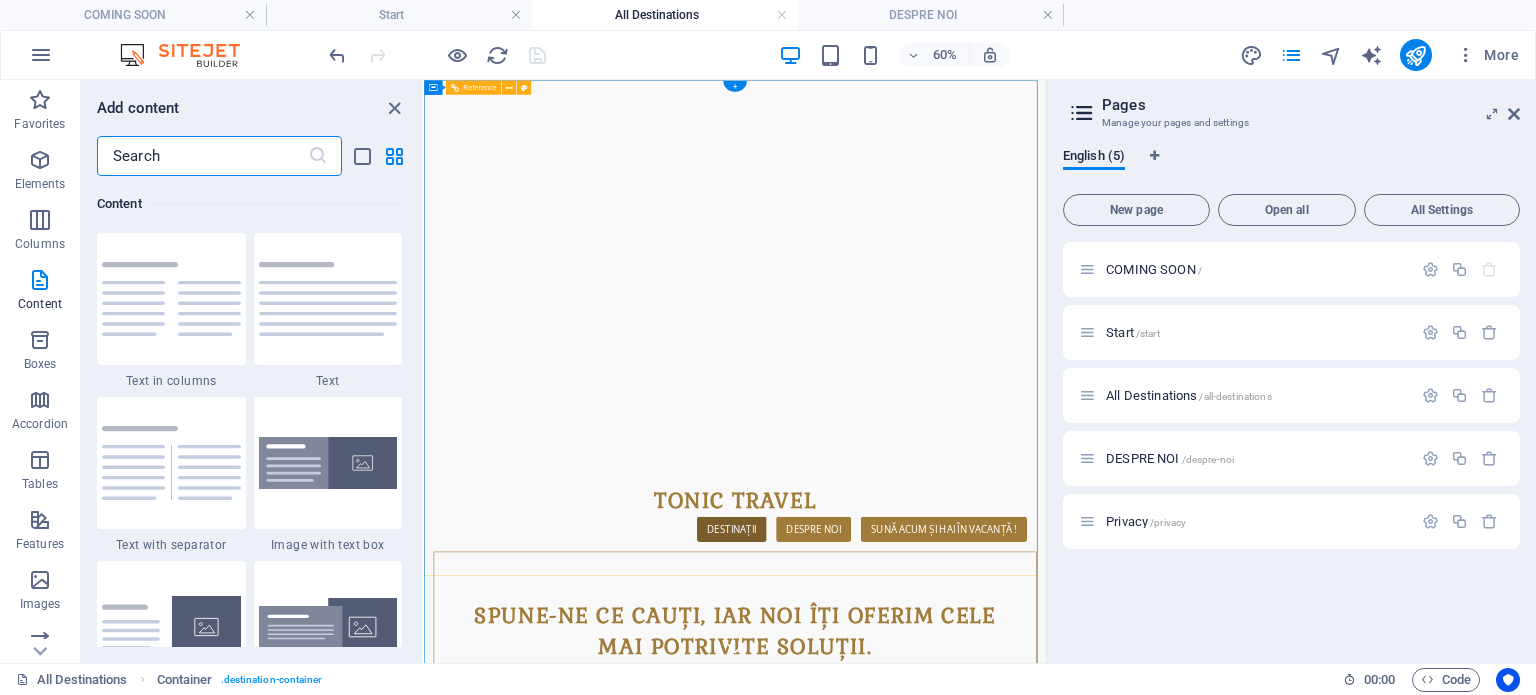 click on "Spune-ne ce cauți, iar noi îți oferim cele mai potrivite soluții." at bounding box center (943, 999) 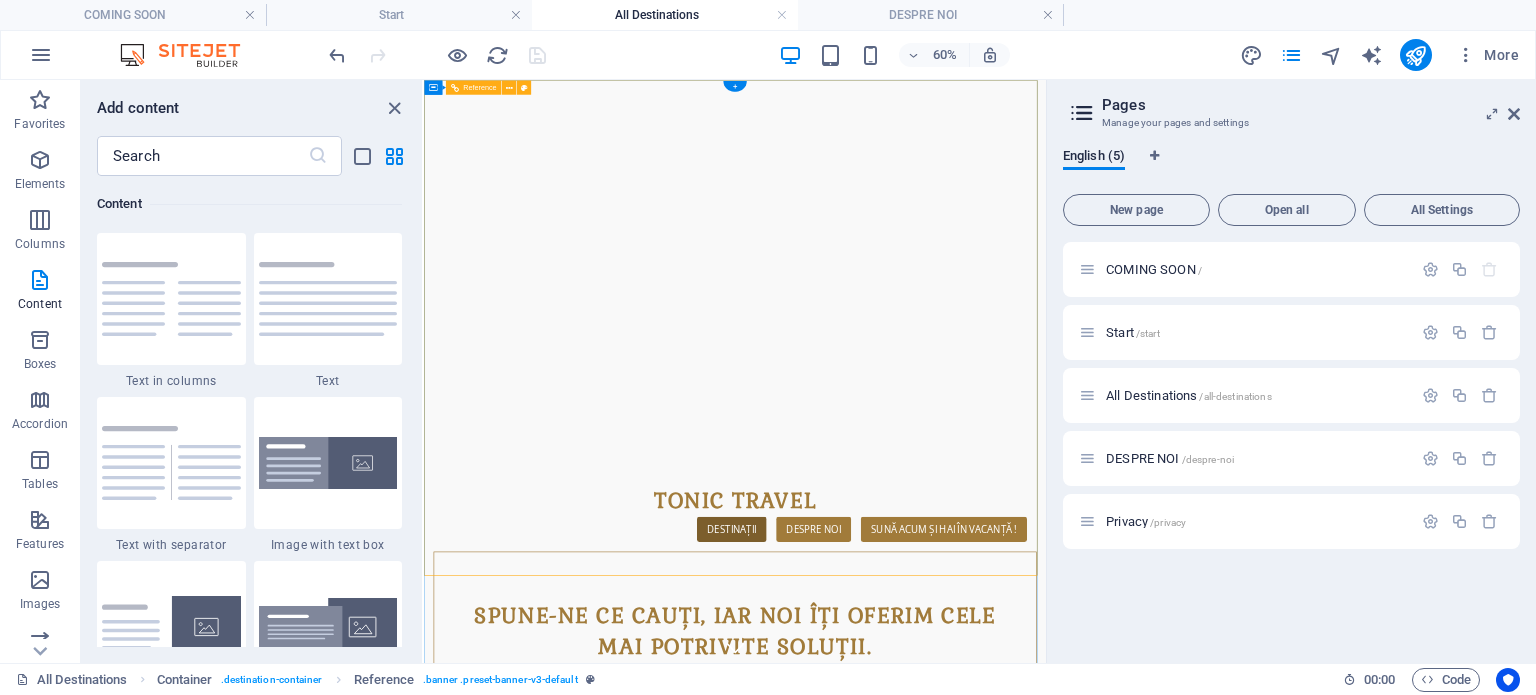 click on "TONIC TRAVEL" at bounding box center (942, 781) 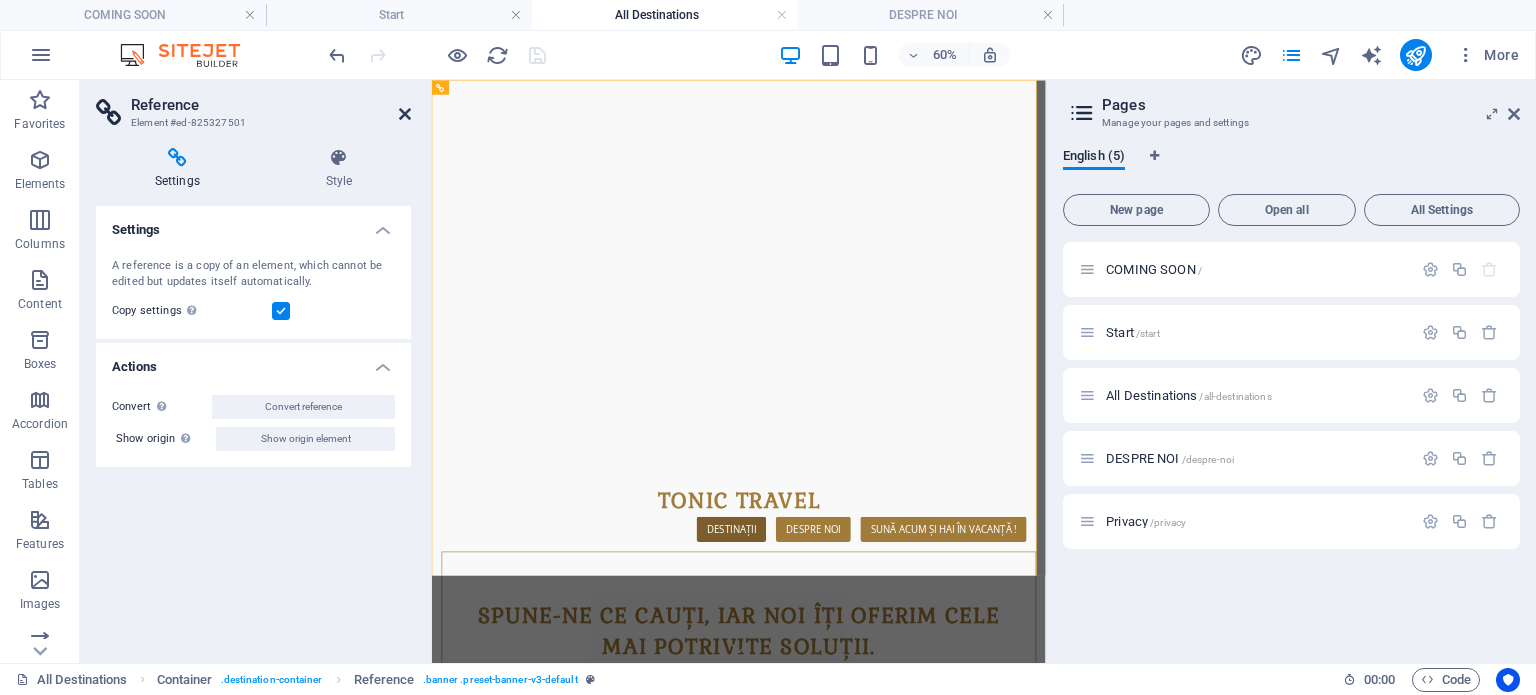 click at bounding box center [405, 114] 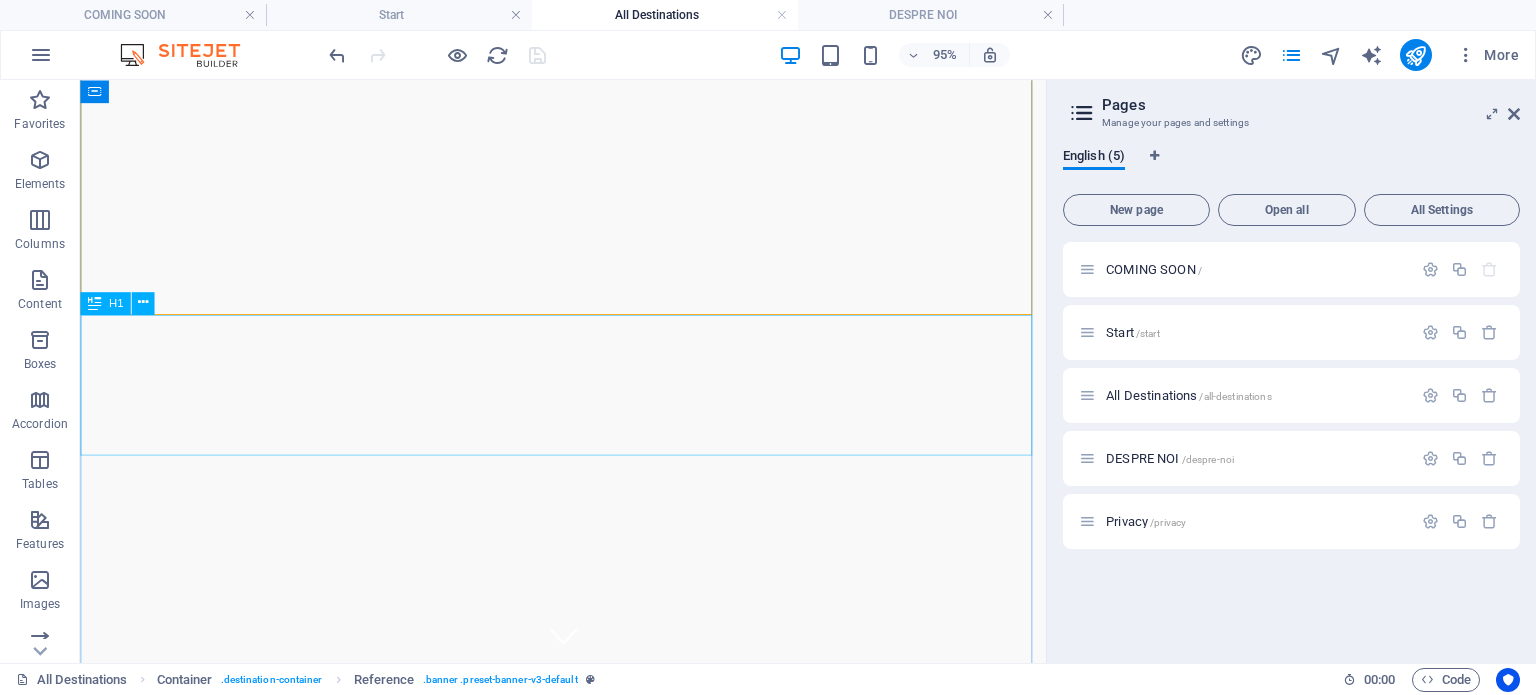 scroll, scrollTop: 0, scrollLeft: 0, axis: both 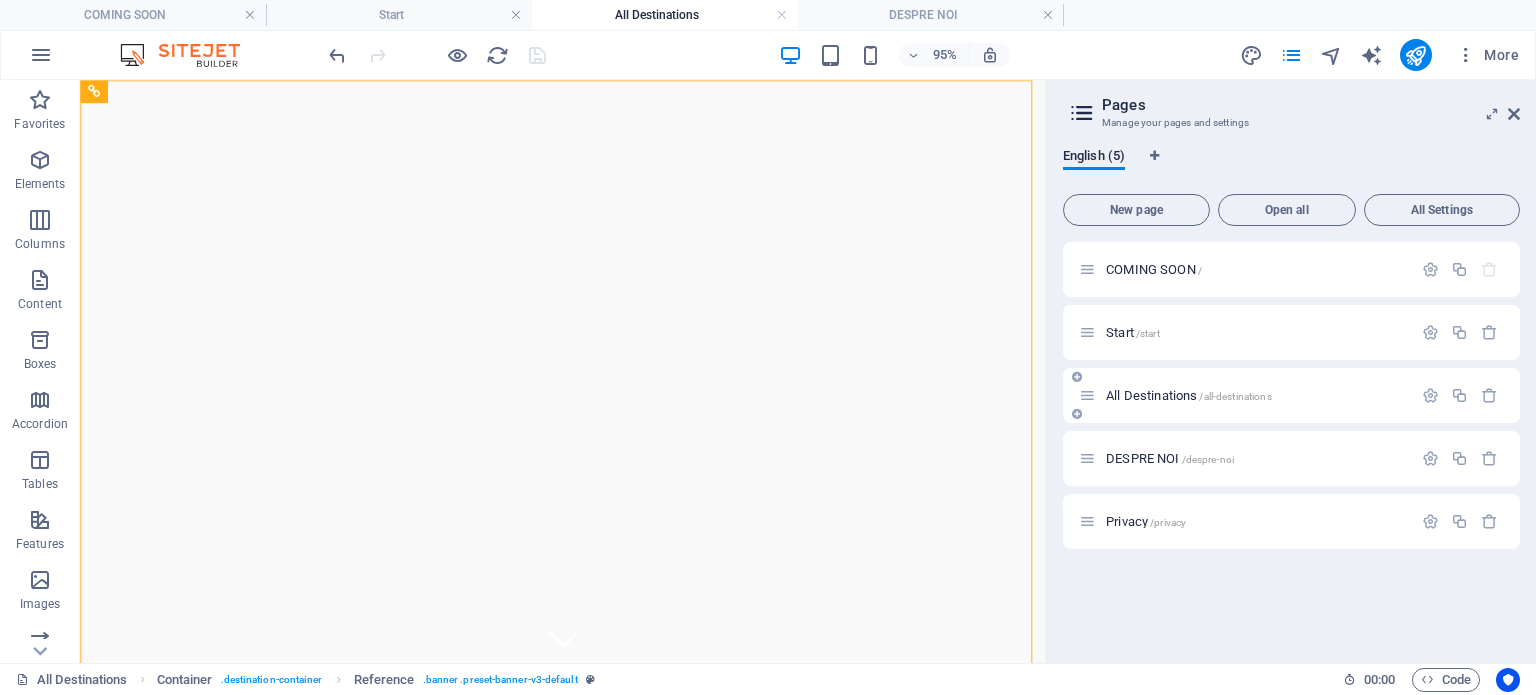 click on "All Destinations /all-destinations" at bounding box center [1189, 395] 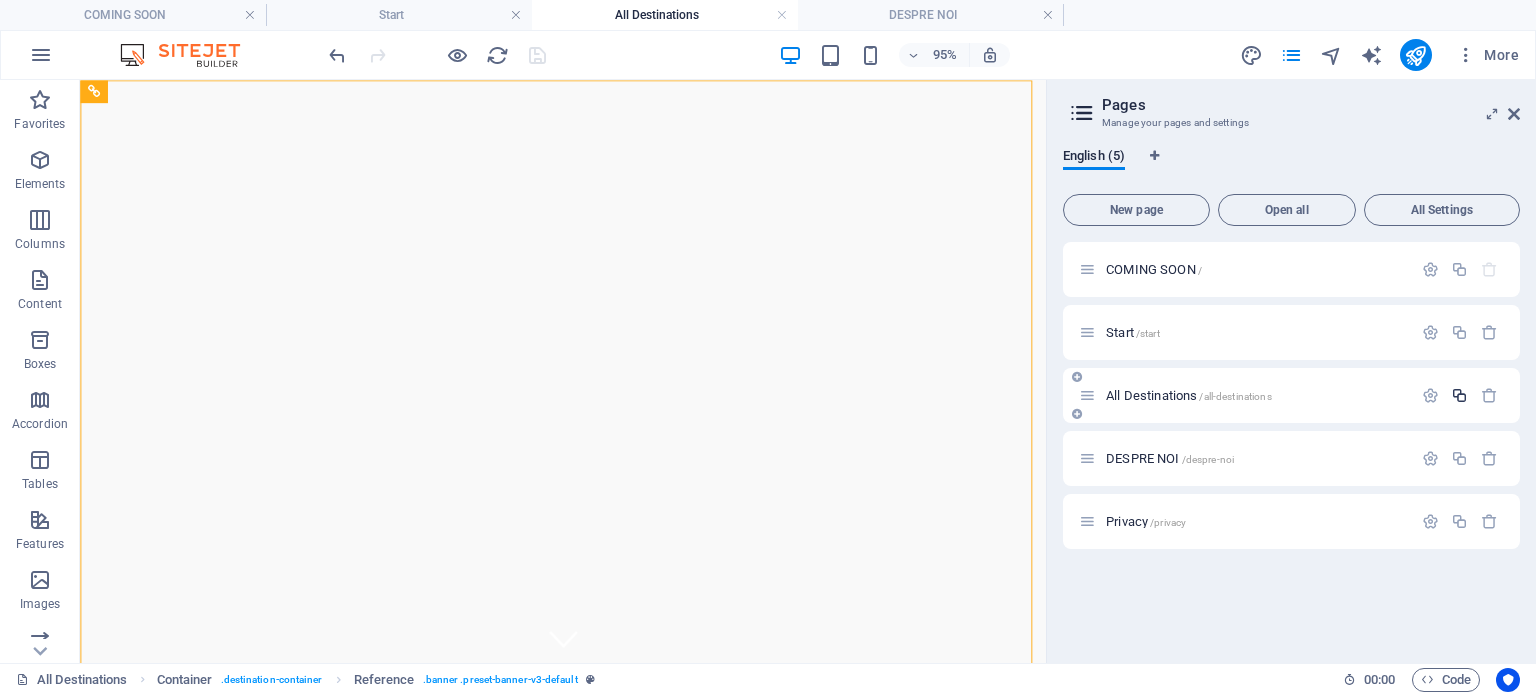 click at bounding box center [1459, 395] 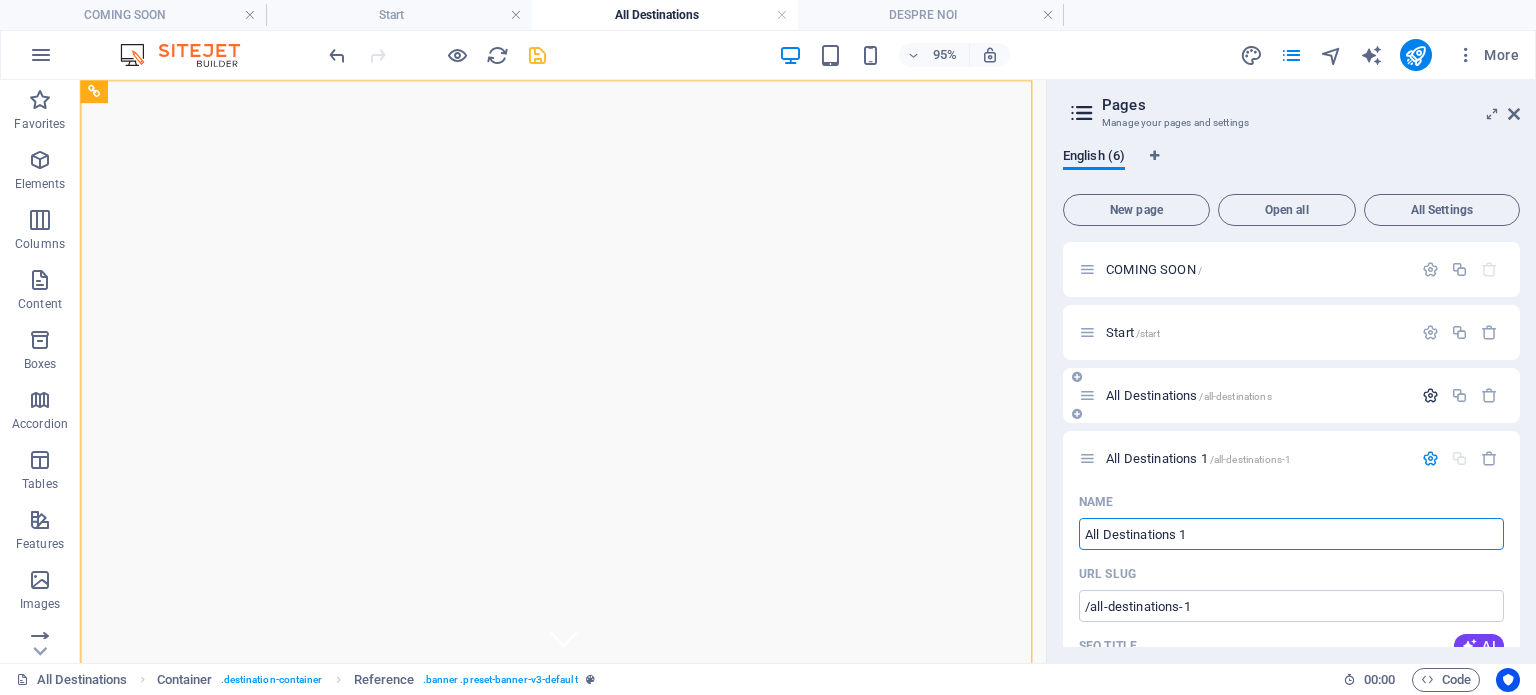 click at bounding box center [1430, 395] 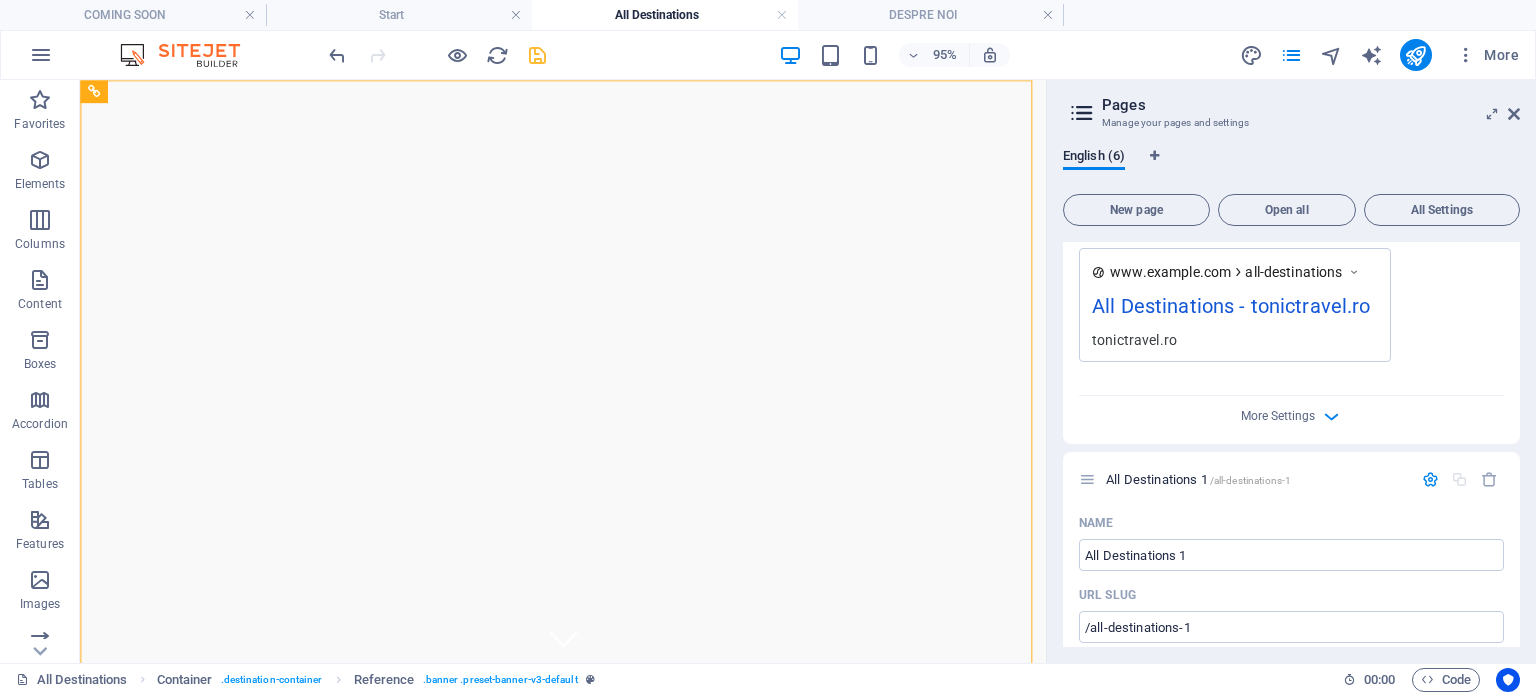 scroll, scrollTop: 800, scrollLeft: 0, axis: vertical 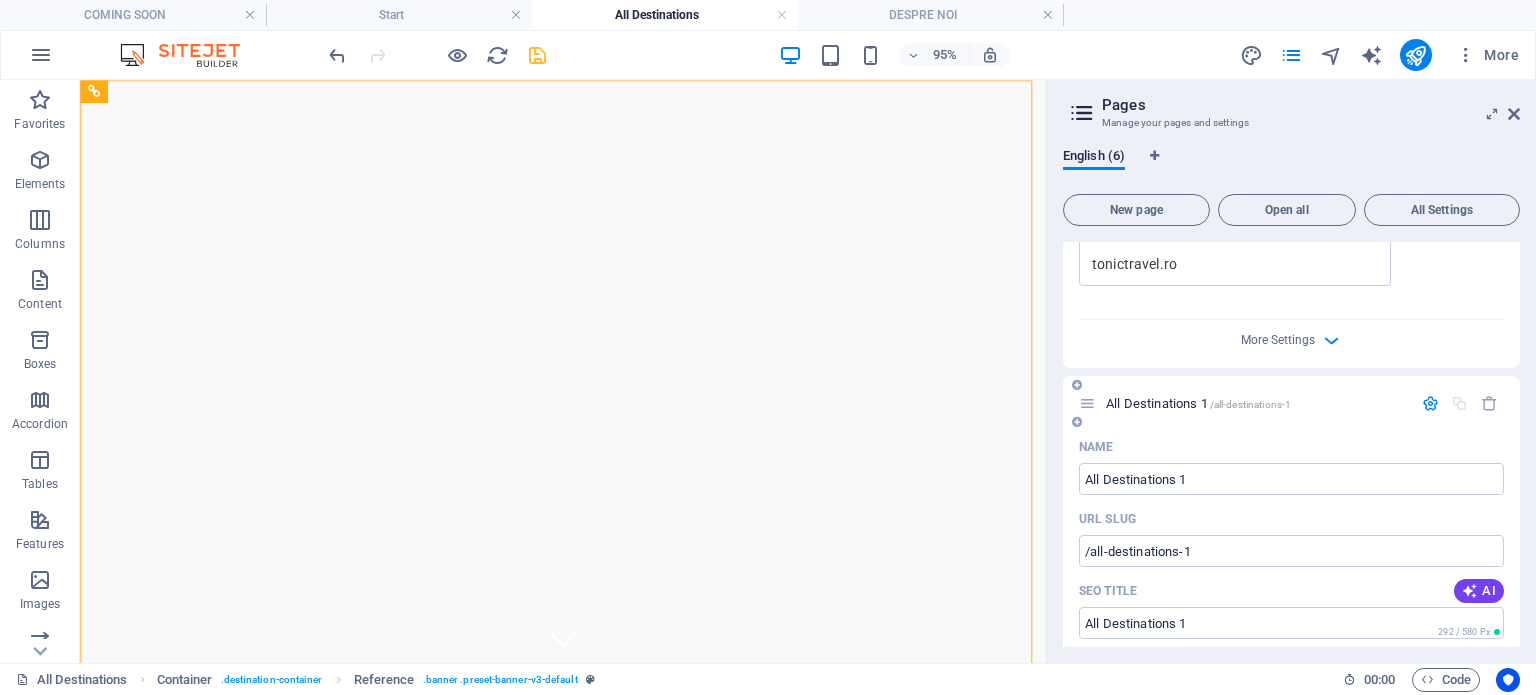 click at bounding box center [1430, 403] 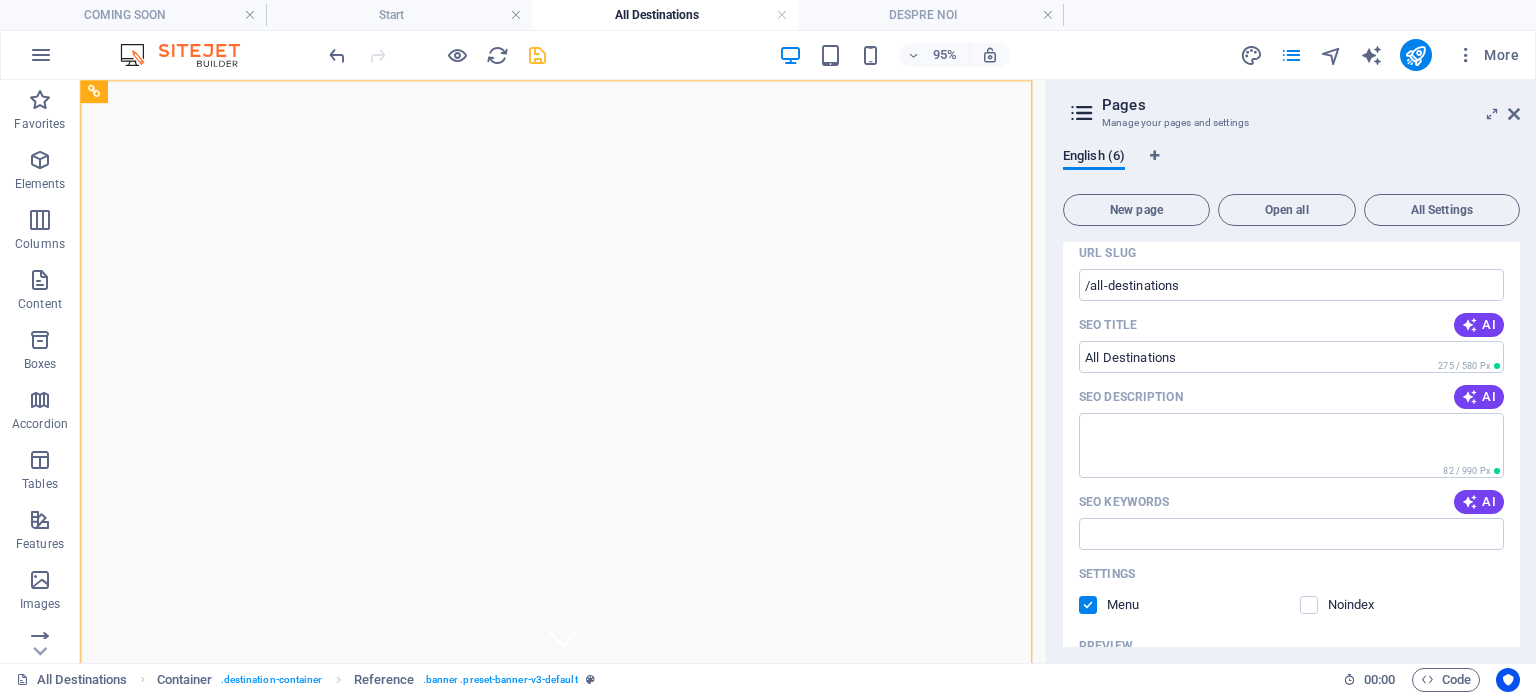 scroll, scrollTop: 217, scrollLeft: 0, axis: vertical 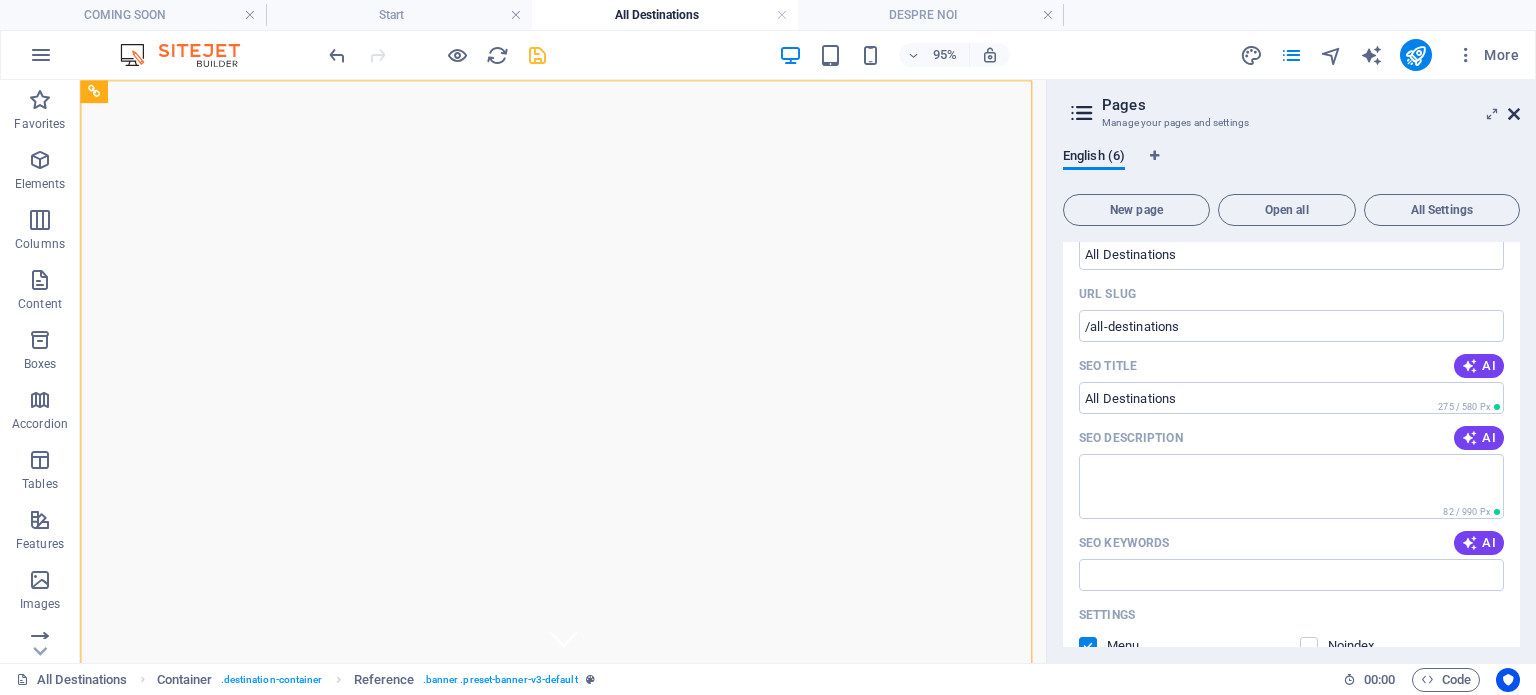 click at bounding box center (1514, 114) 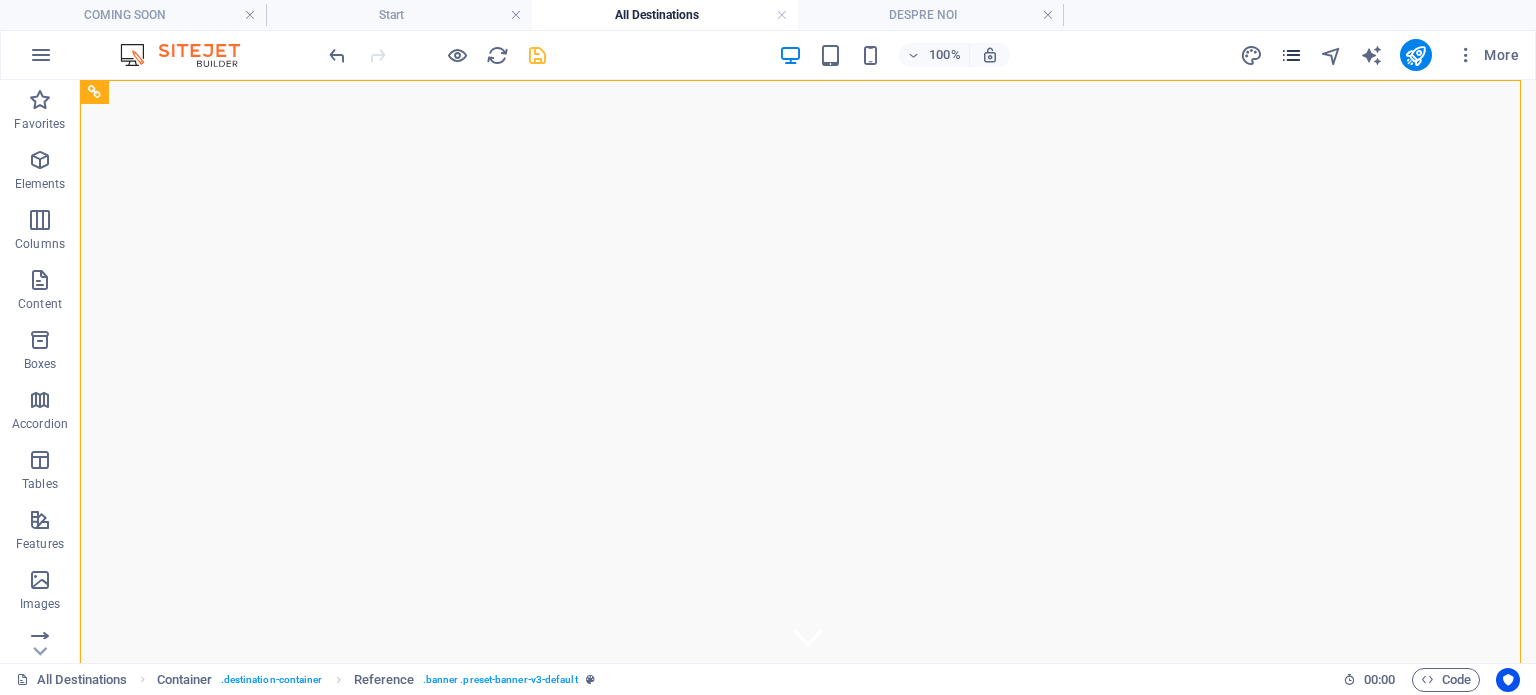 click at bounding box center (1291, 55) 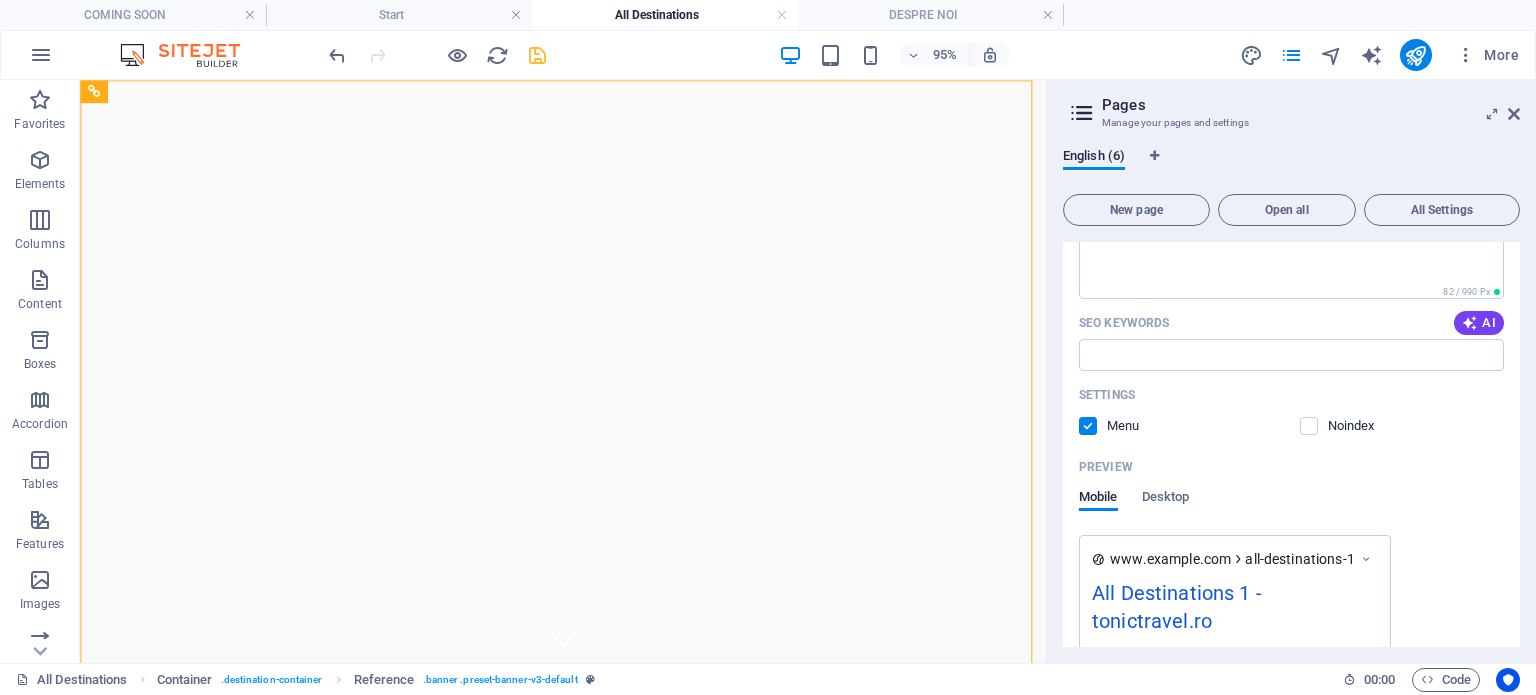 scroll, scrollTop: 745, scrollLeft: 0, axis: vertical 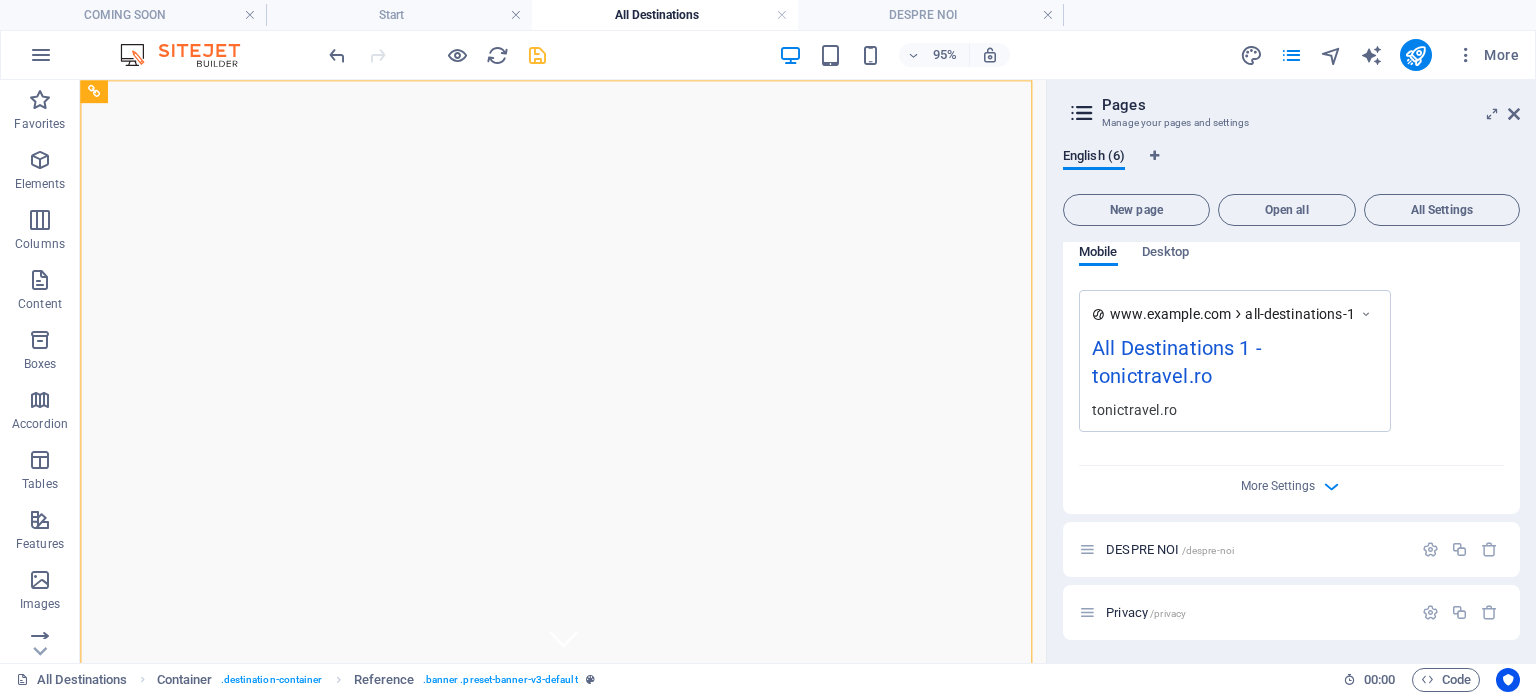 click on "www.example.com all-destinations-1 All Destinations 1 - tonictravel.ro tonictravel.ro" at bounding box center (1291, 361) 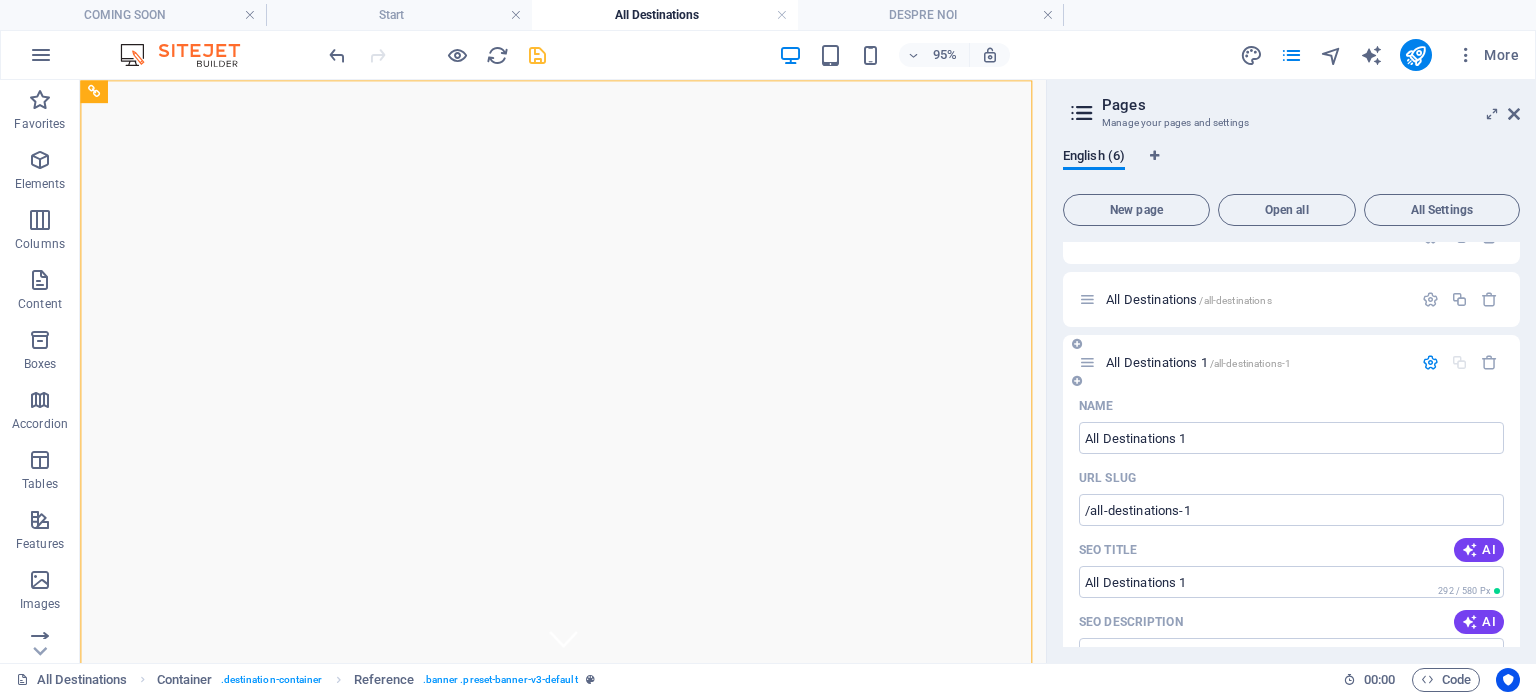 scroll, scrollTop: 45, scrollLeft: 0, axis: vertical 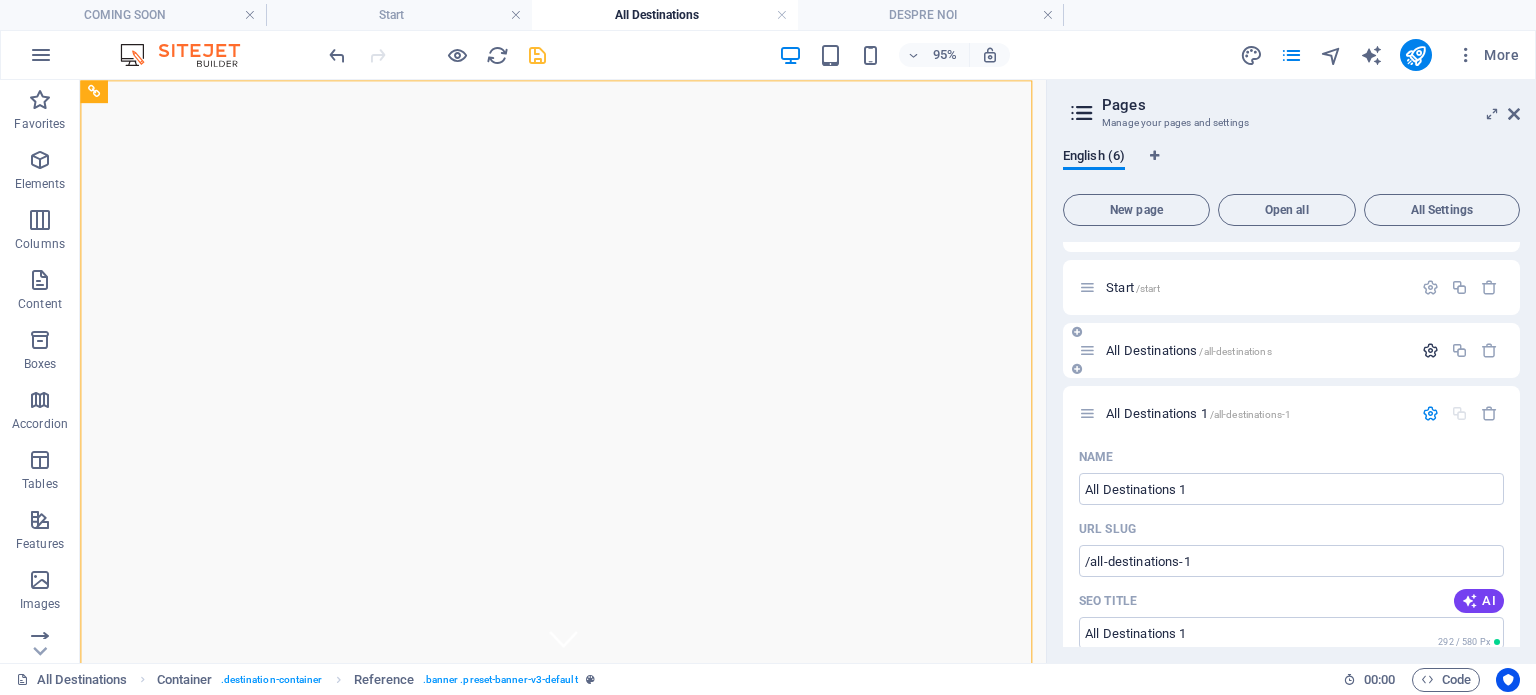 click at bounding box center [1430, 350] 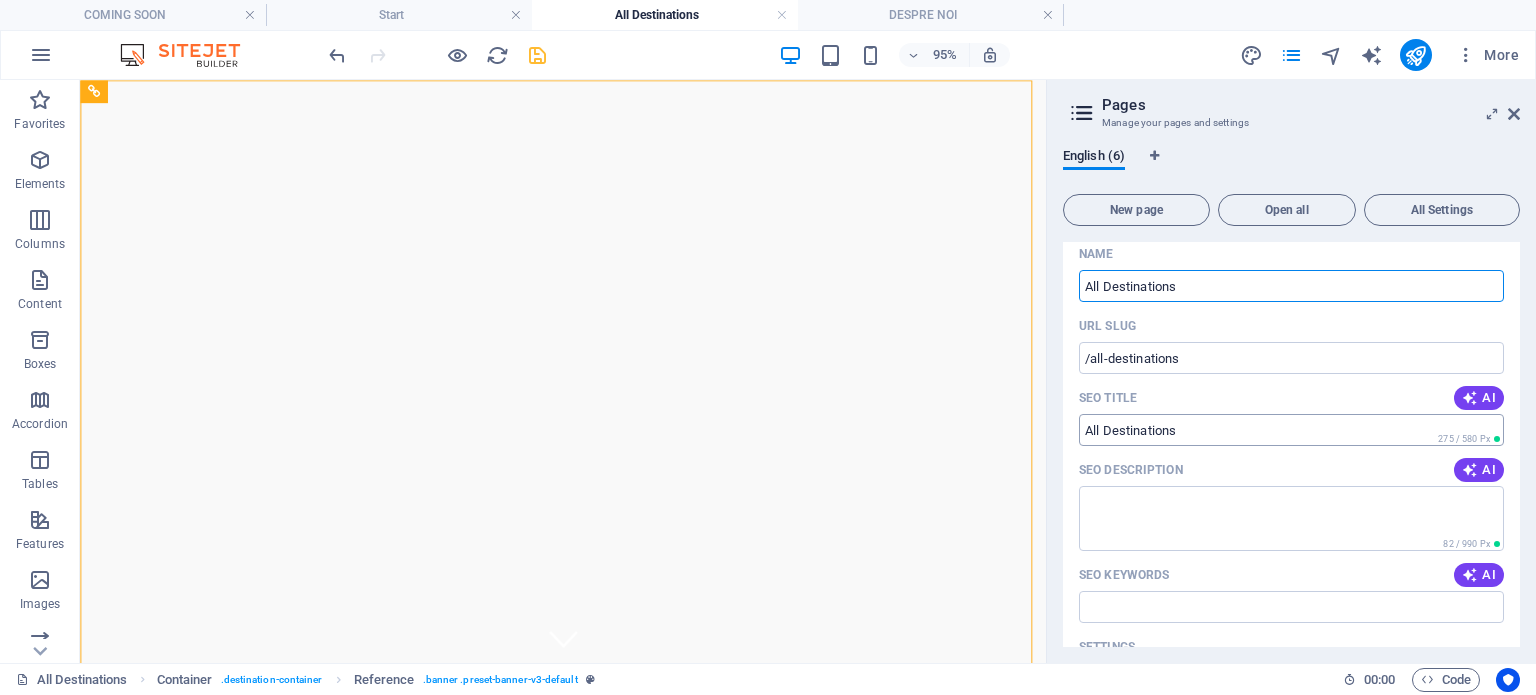 scroll, scrollTop: 445, scrollLeft: 0, axis: vertical 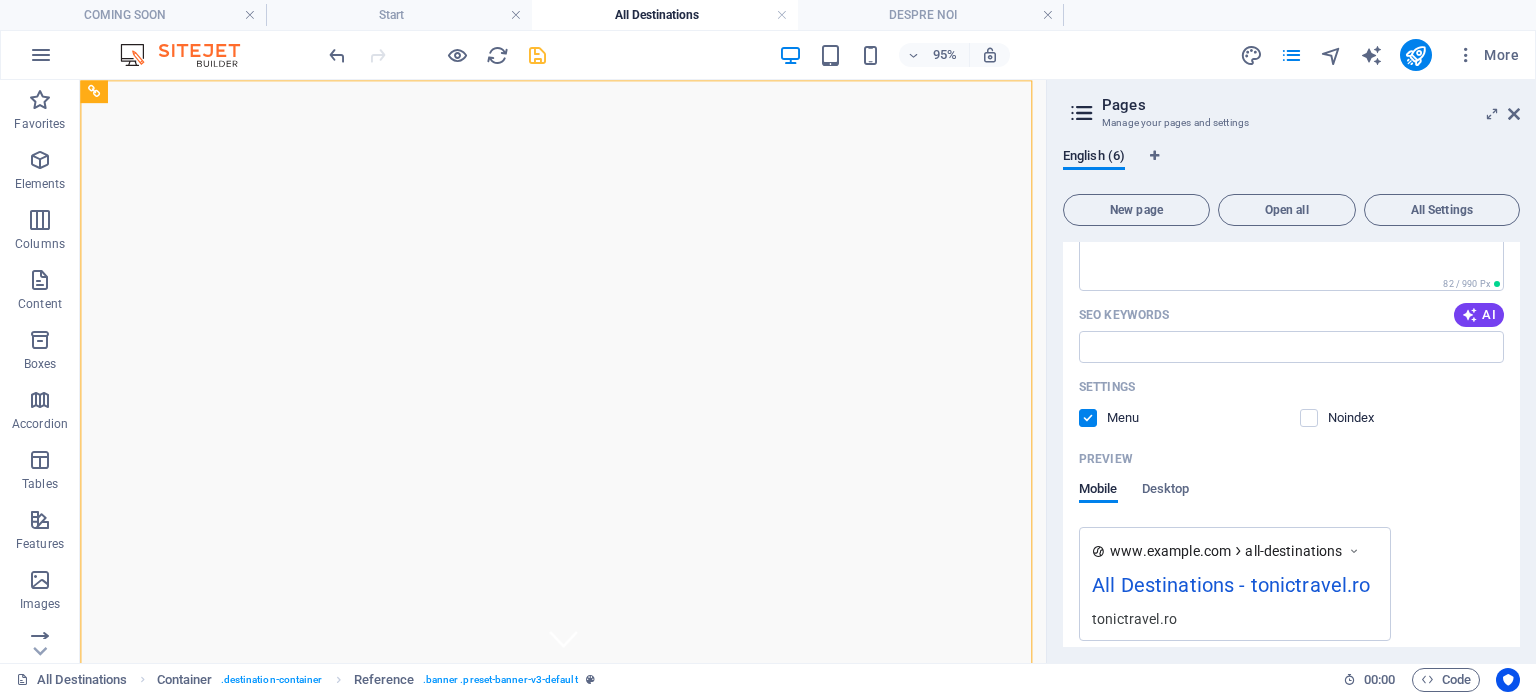 click on "Pages" at bounding box center (1311, 105) 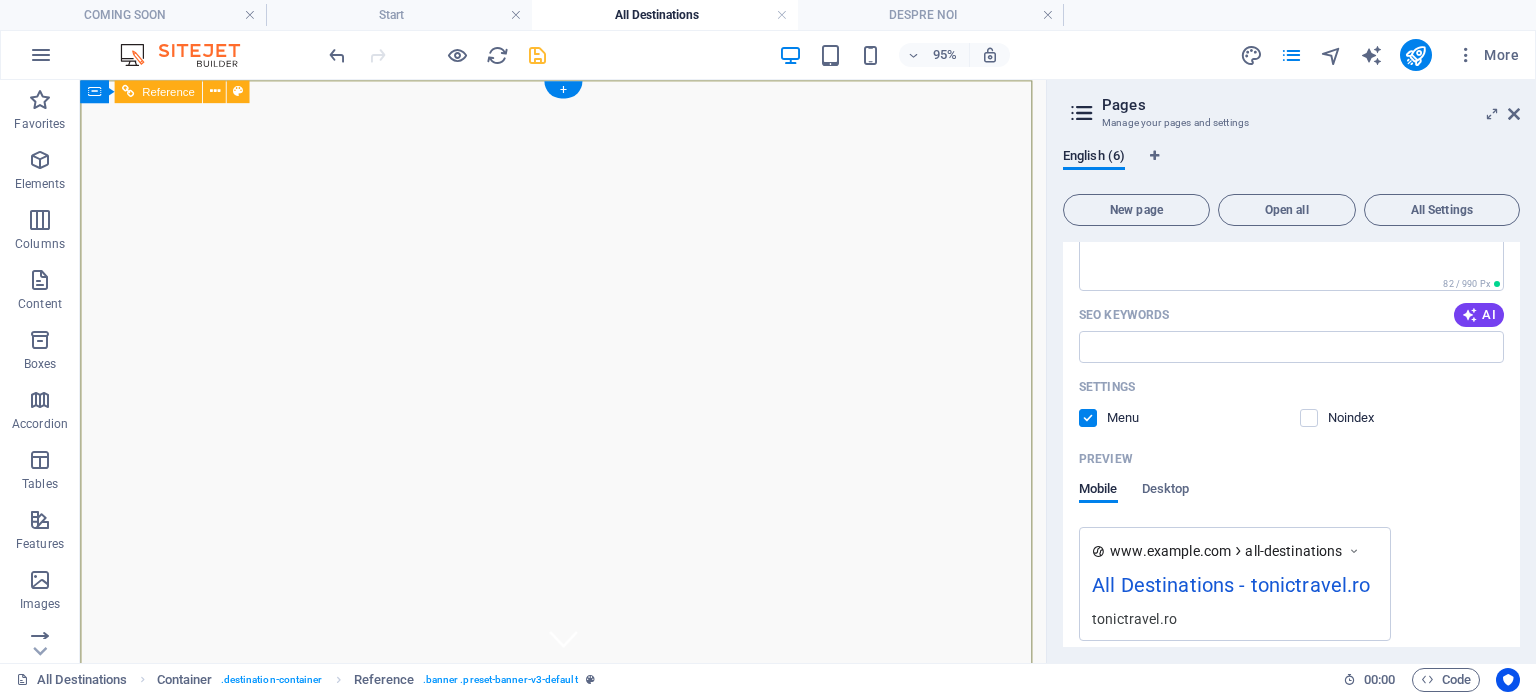 click on "Destinații Monthly Specials All Destinations DESPRE NOI SUNĂ ACUM ȘI HAI ÎN VACANȚĂ !" at bounding box center (588, 829) 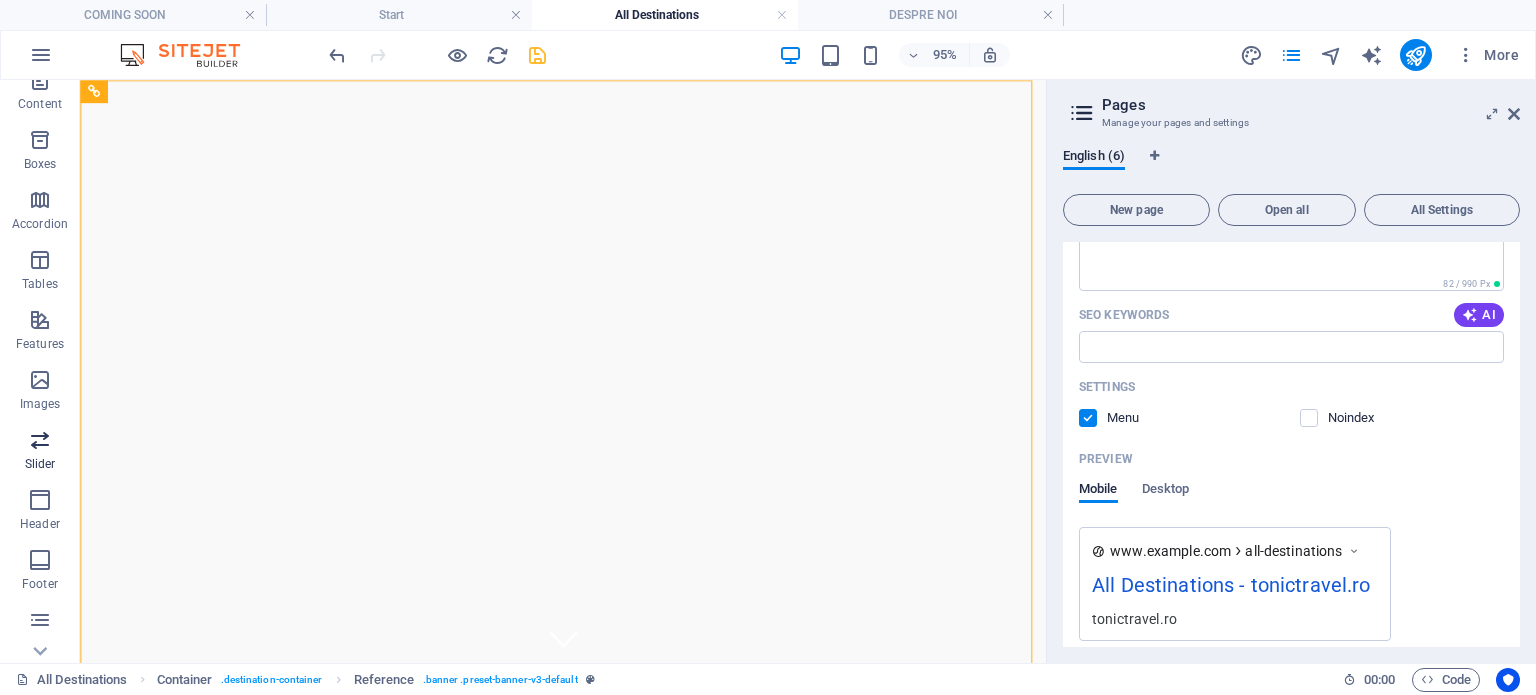 scroll, scrollTop: 300, scrollLeft: 0, axis: vertical 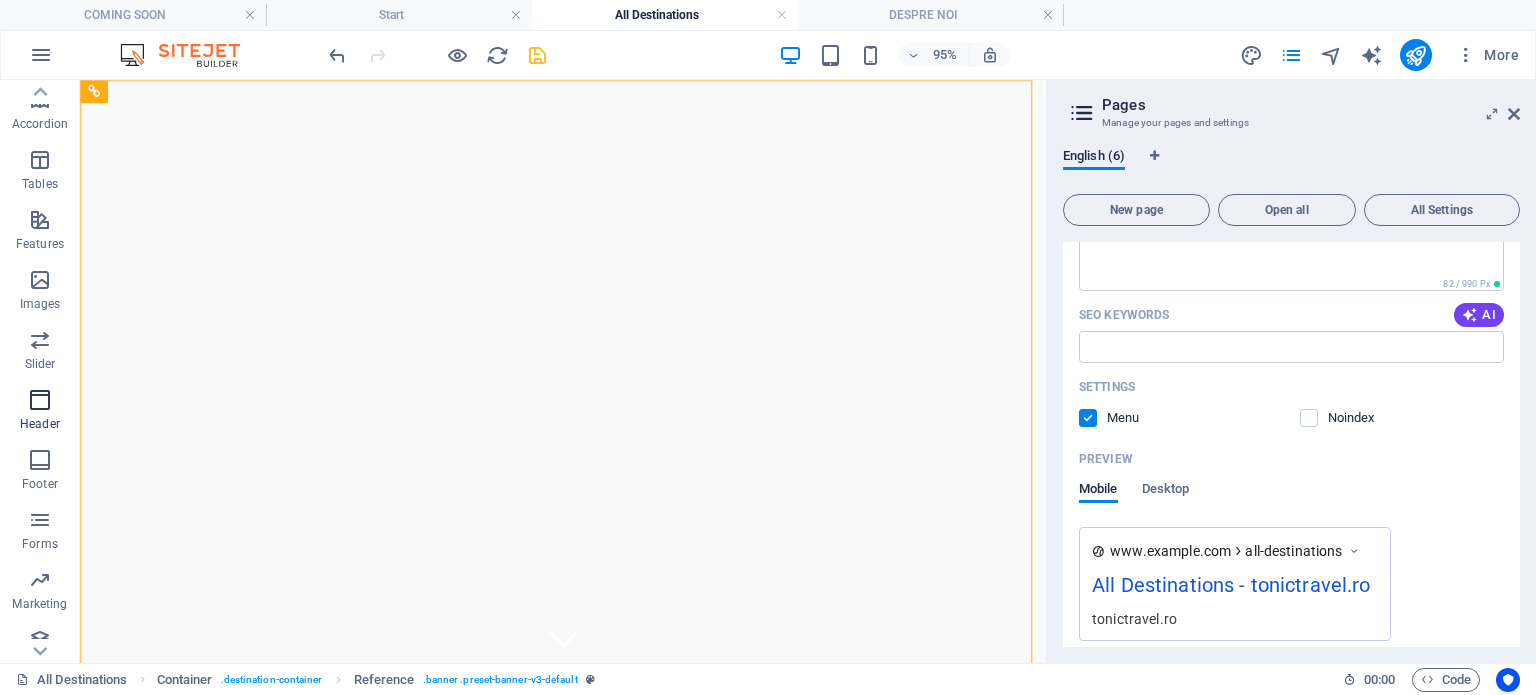click at bounding box center (40, 400) 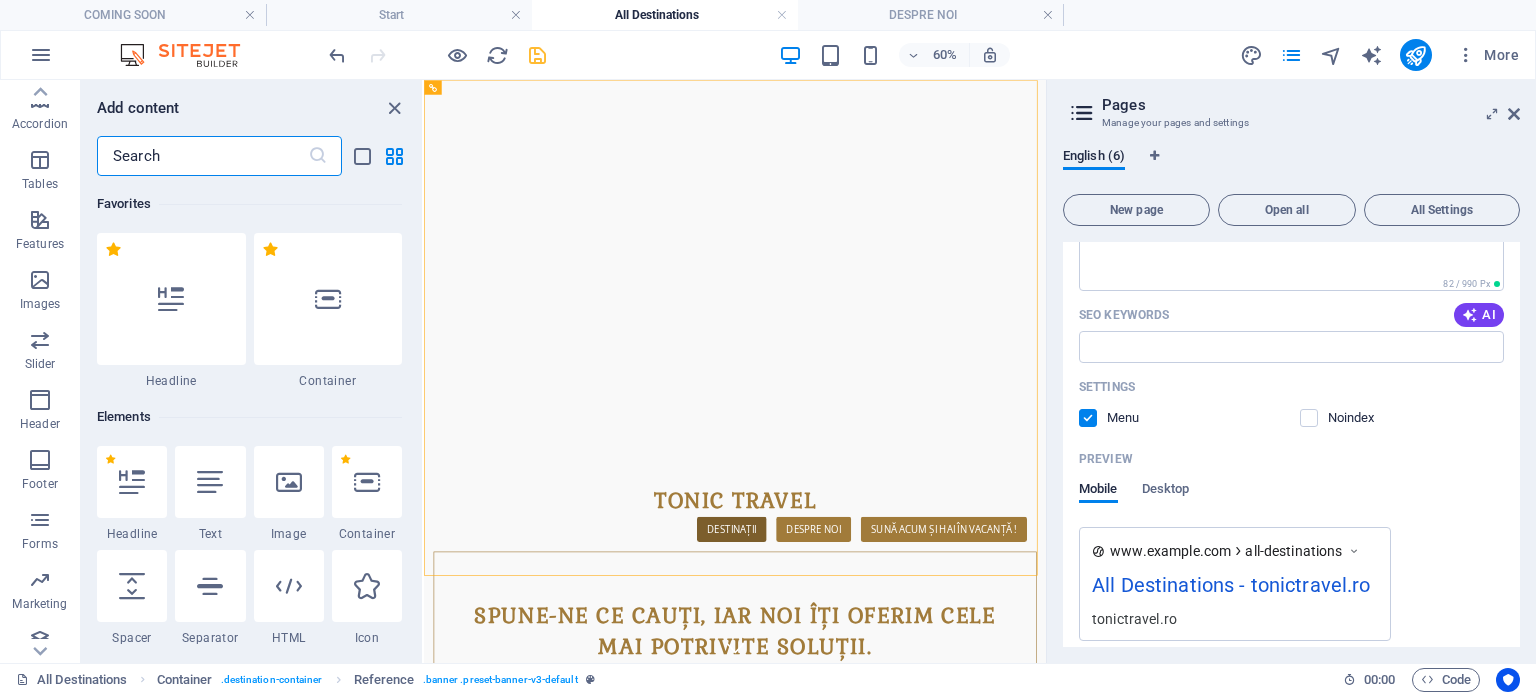 scroll, scrollTop: 12042, scrollLeft: 0, axis: vertical 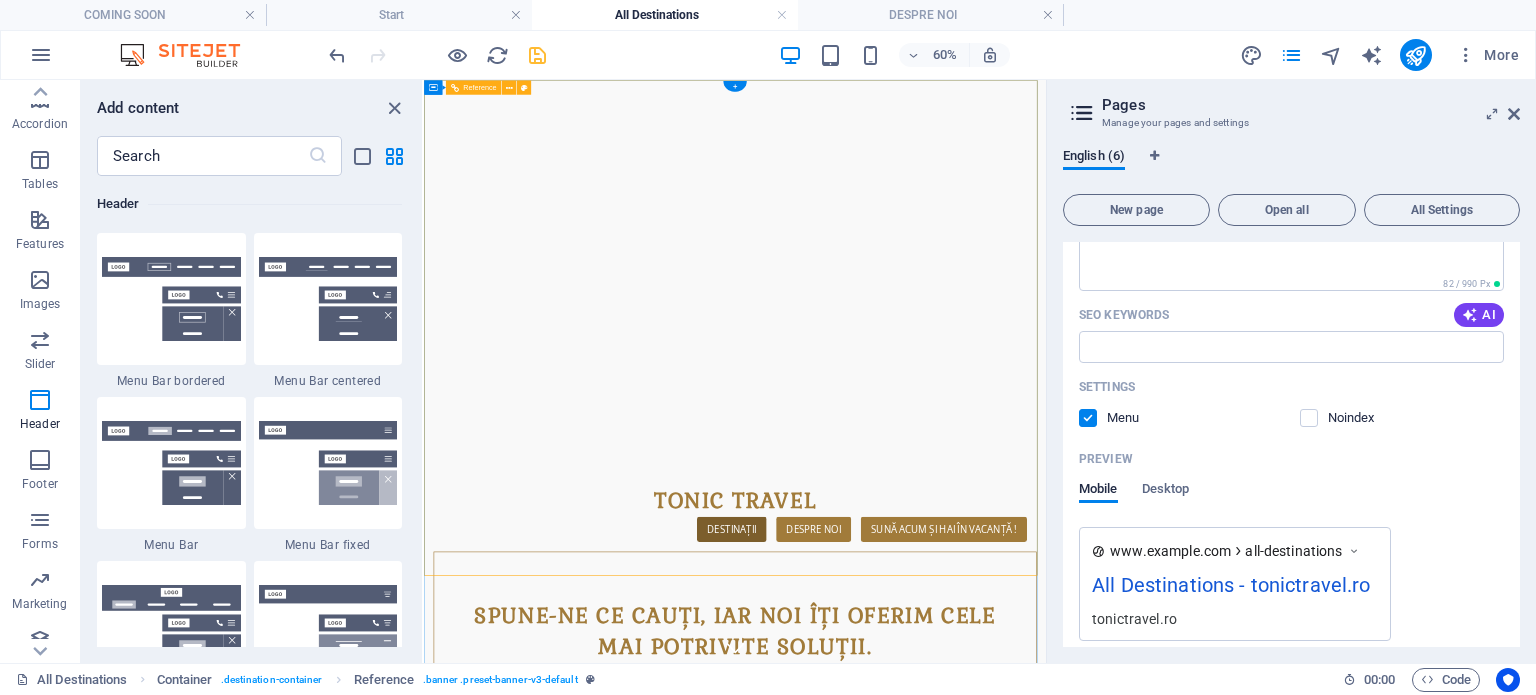 click on "TONIC TRAVEL" at bounding box center [942, 781] 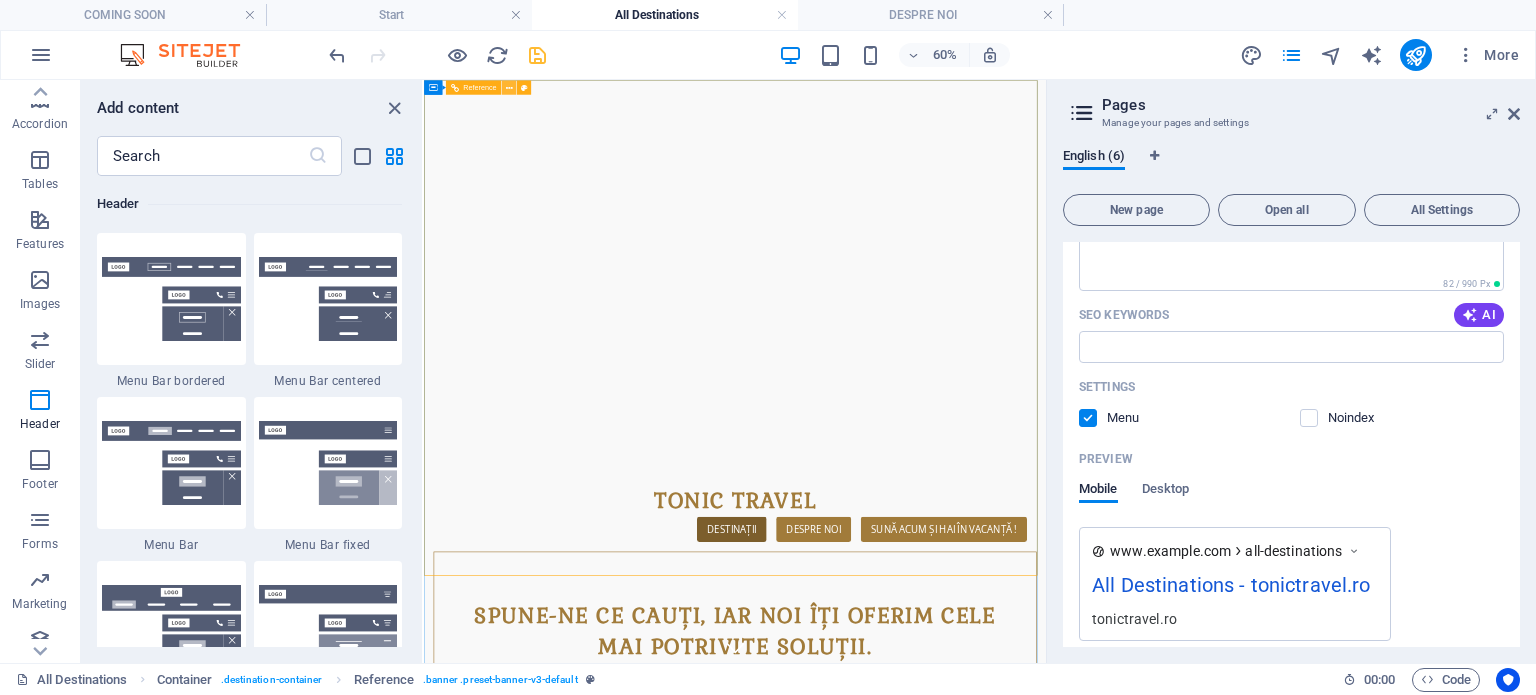 click at bounding box center [509, 87] 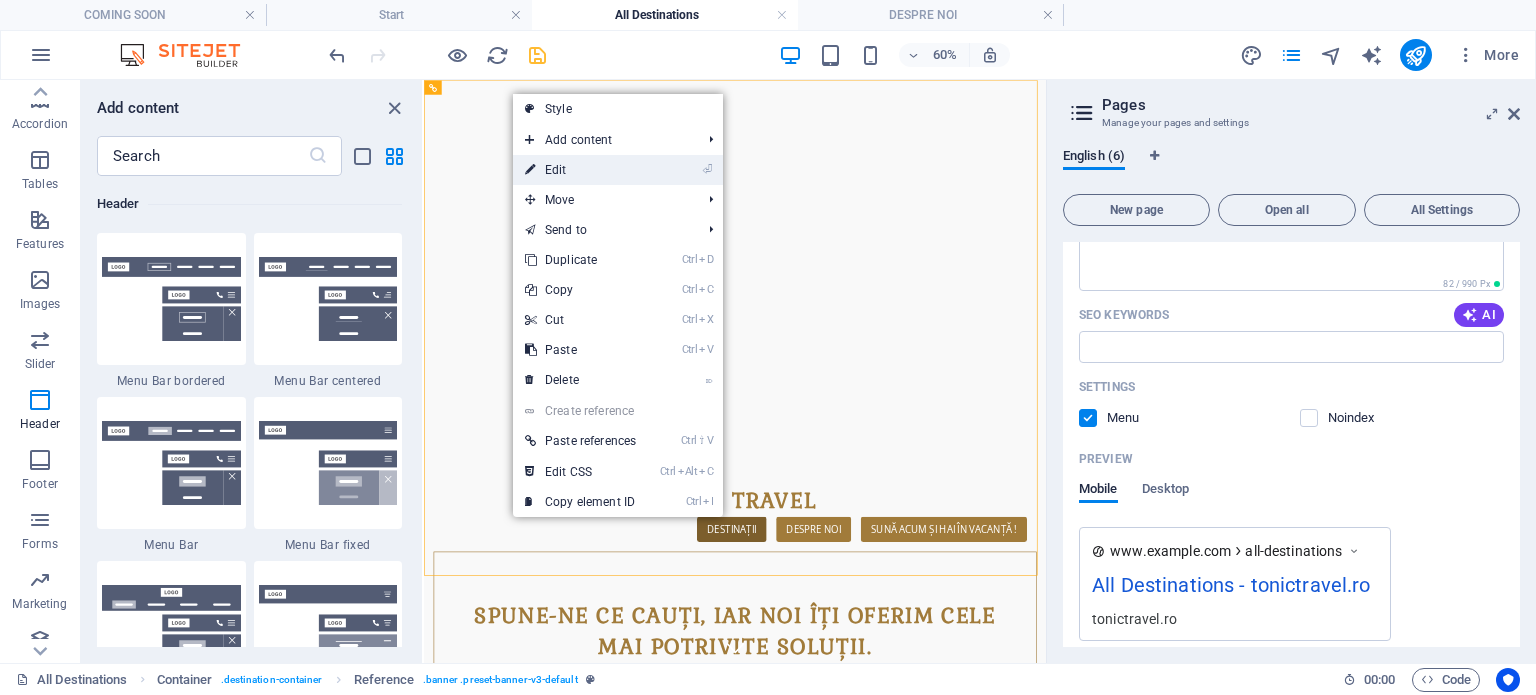click on "⏎  Edit" at bounding box center (580, 170) 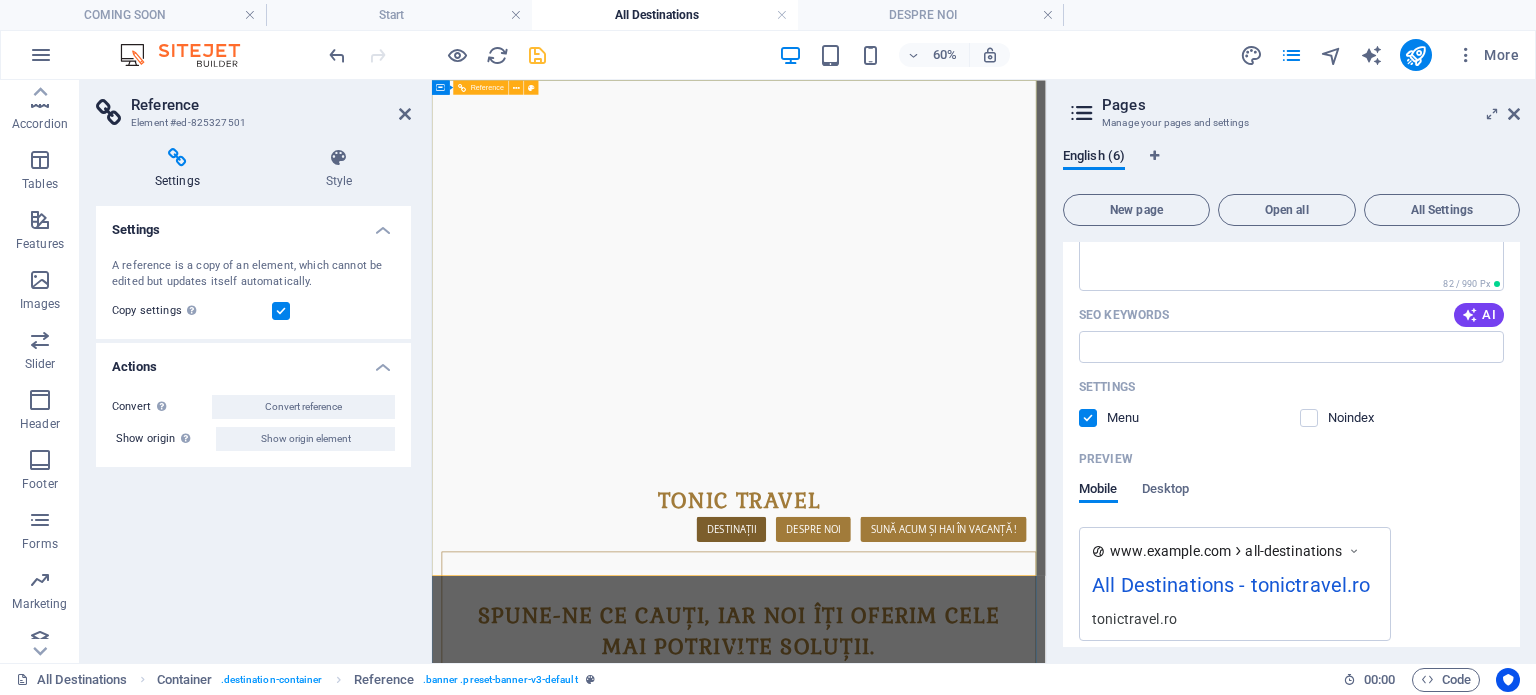 click on "TONIC TRAVEL" at bounding box center (943, 781) 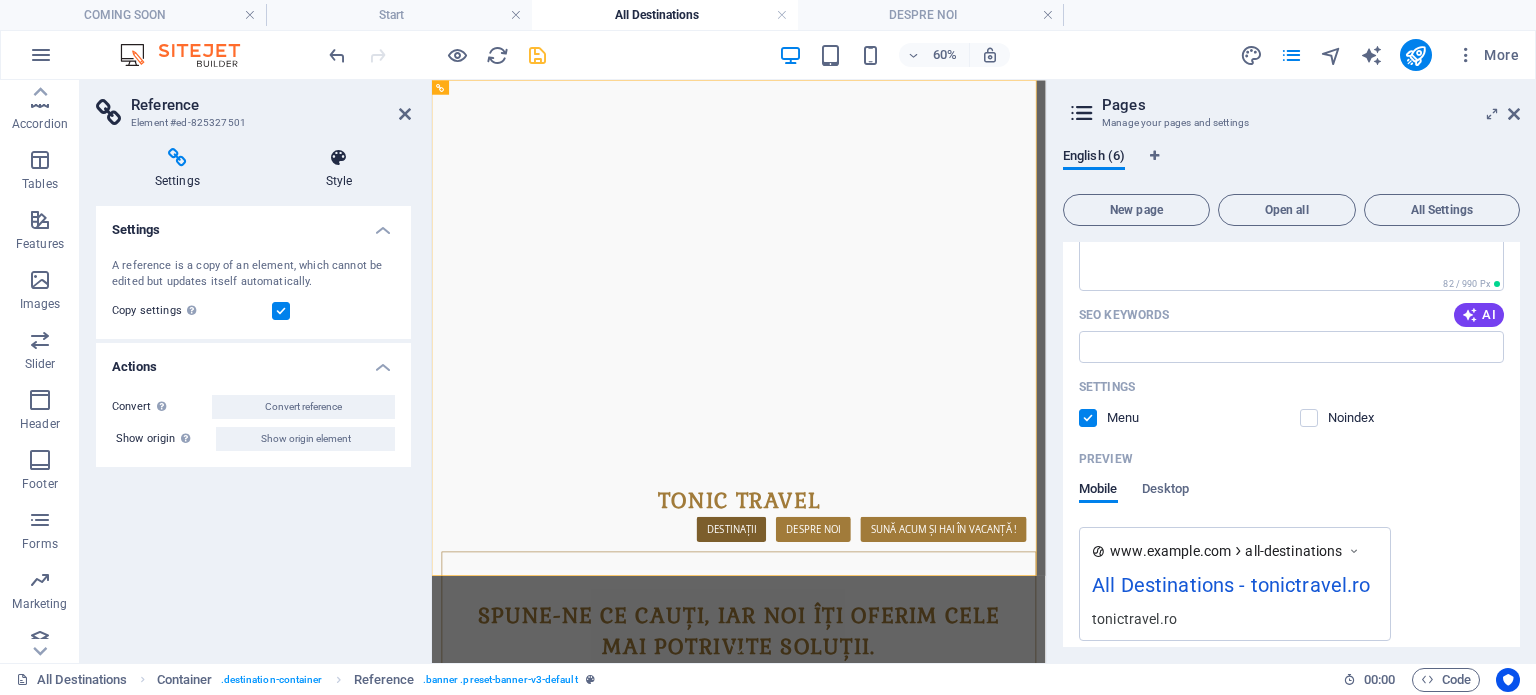 click at bounding box center [339, 158] 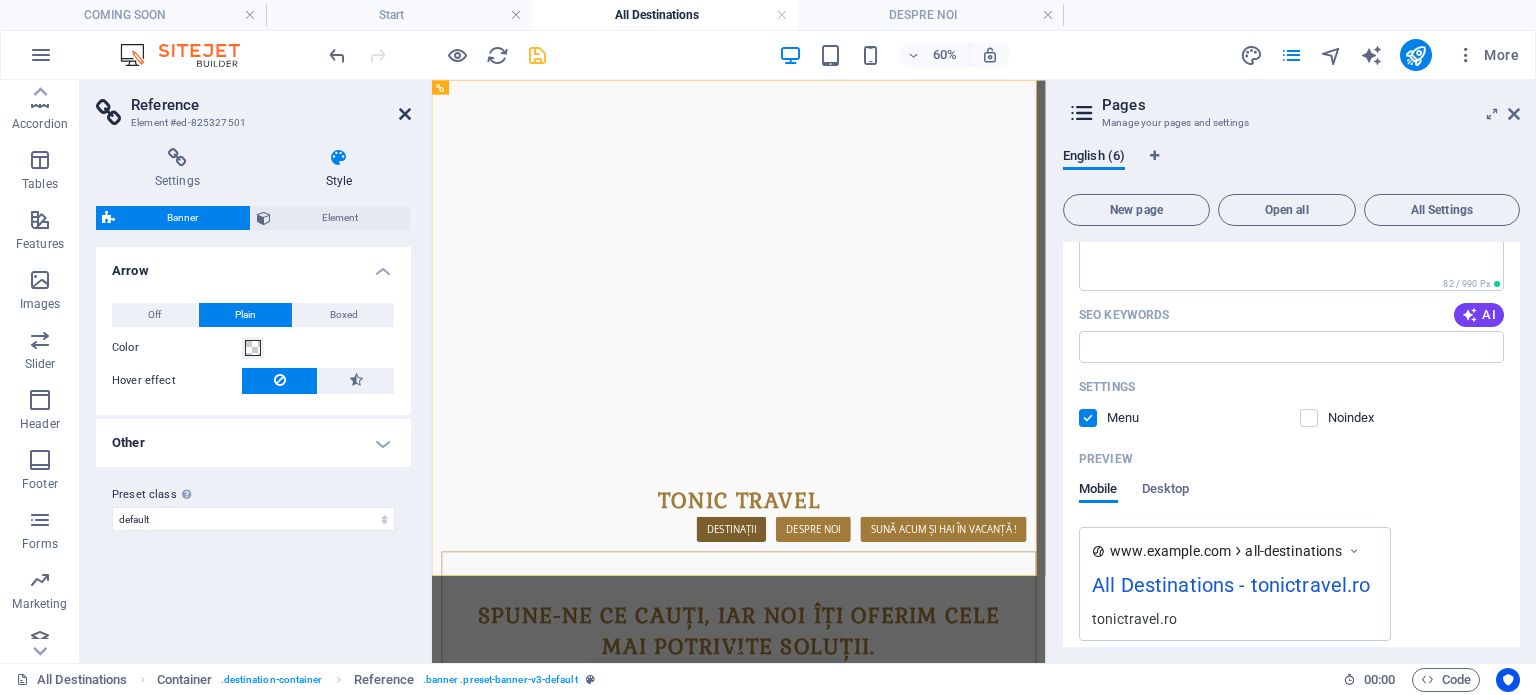 click at bounding box center [405, 114] 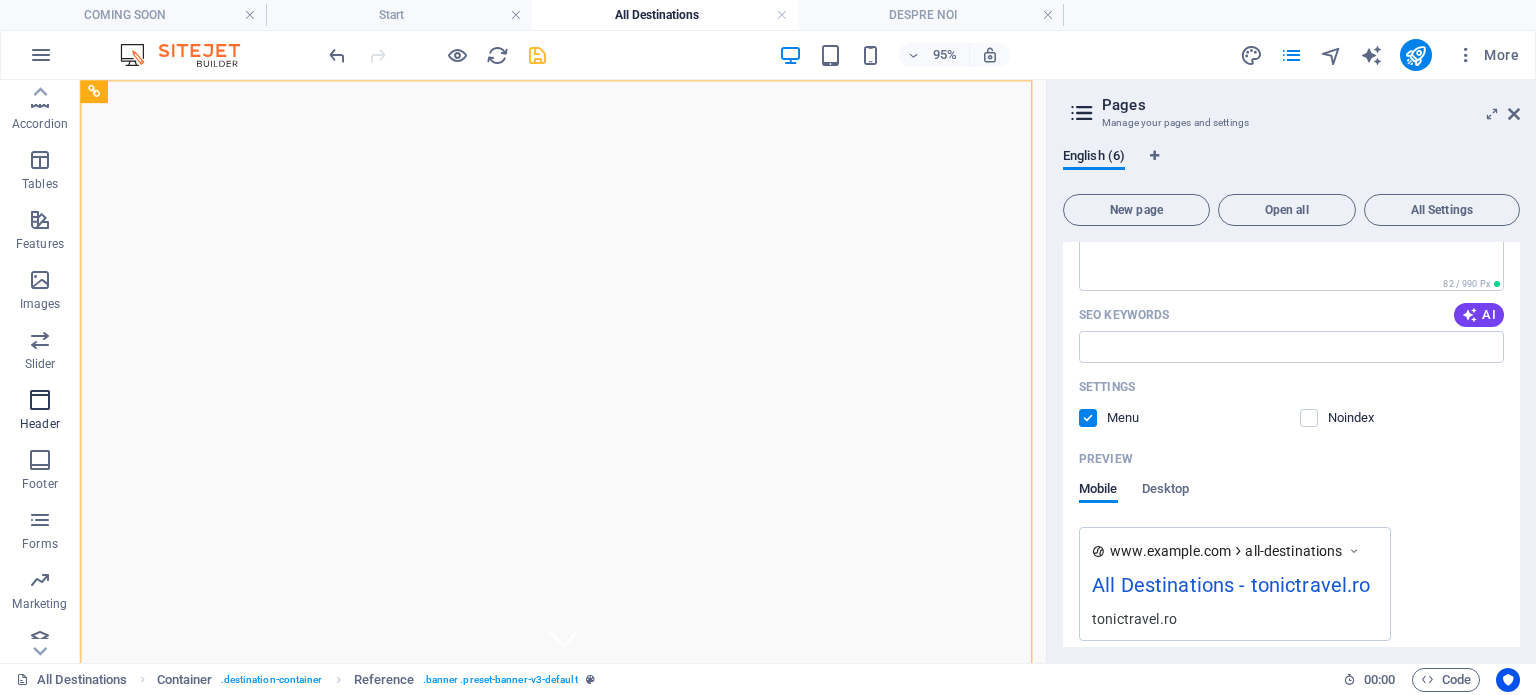 click on "Header" at bounding box center (40, 412) 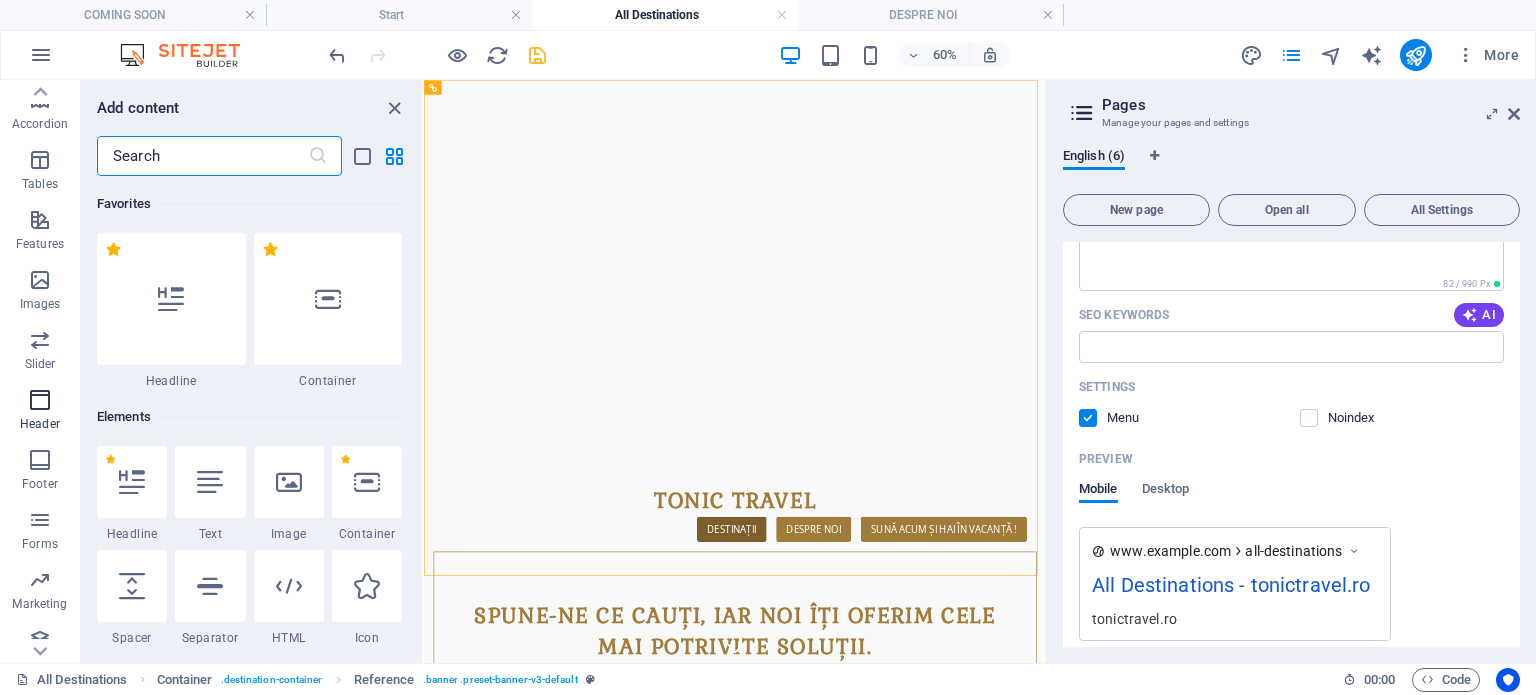 scroll, scrollTop: 12042, scrollLeft: 0, axis: vertical 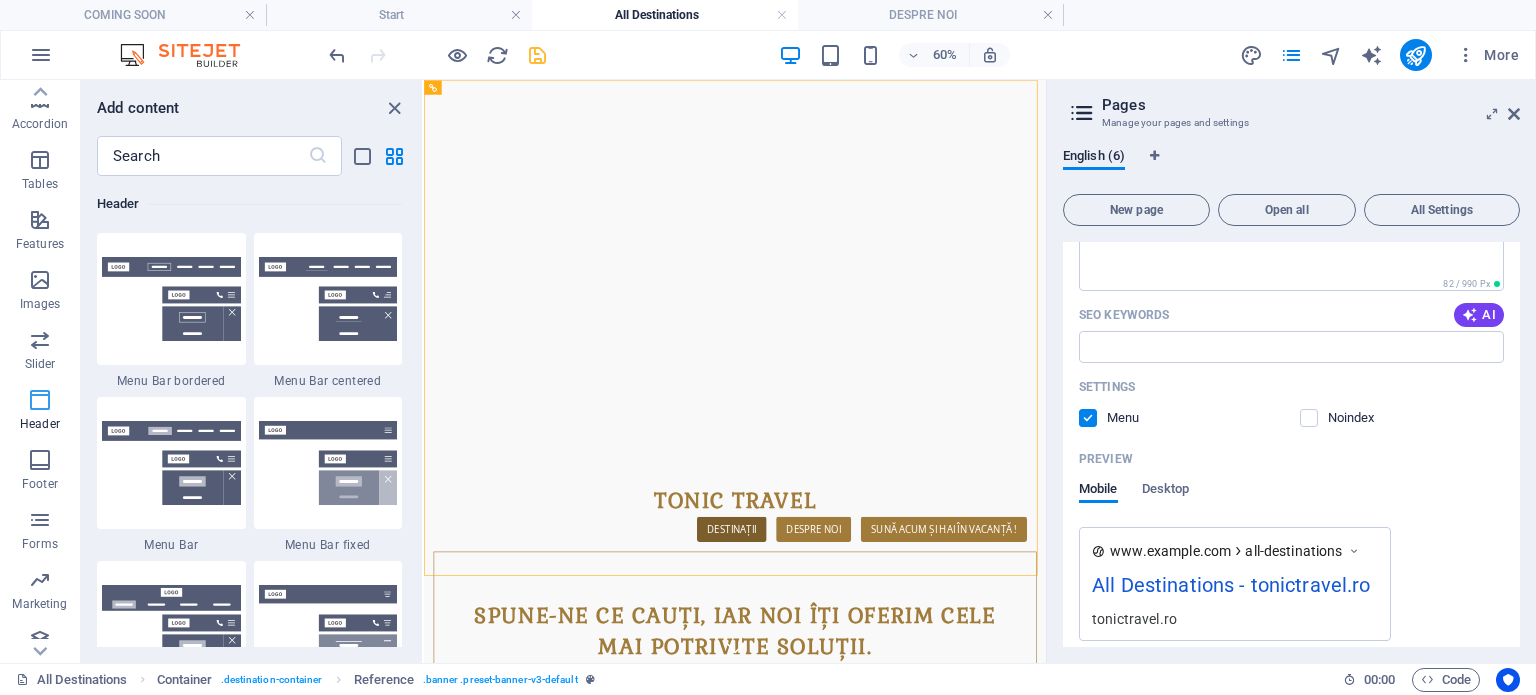 click at bounding box center [40, 400] 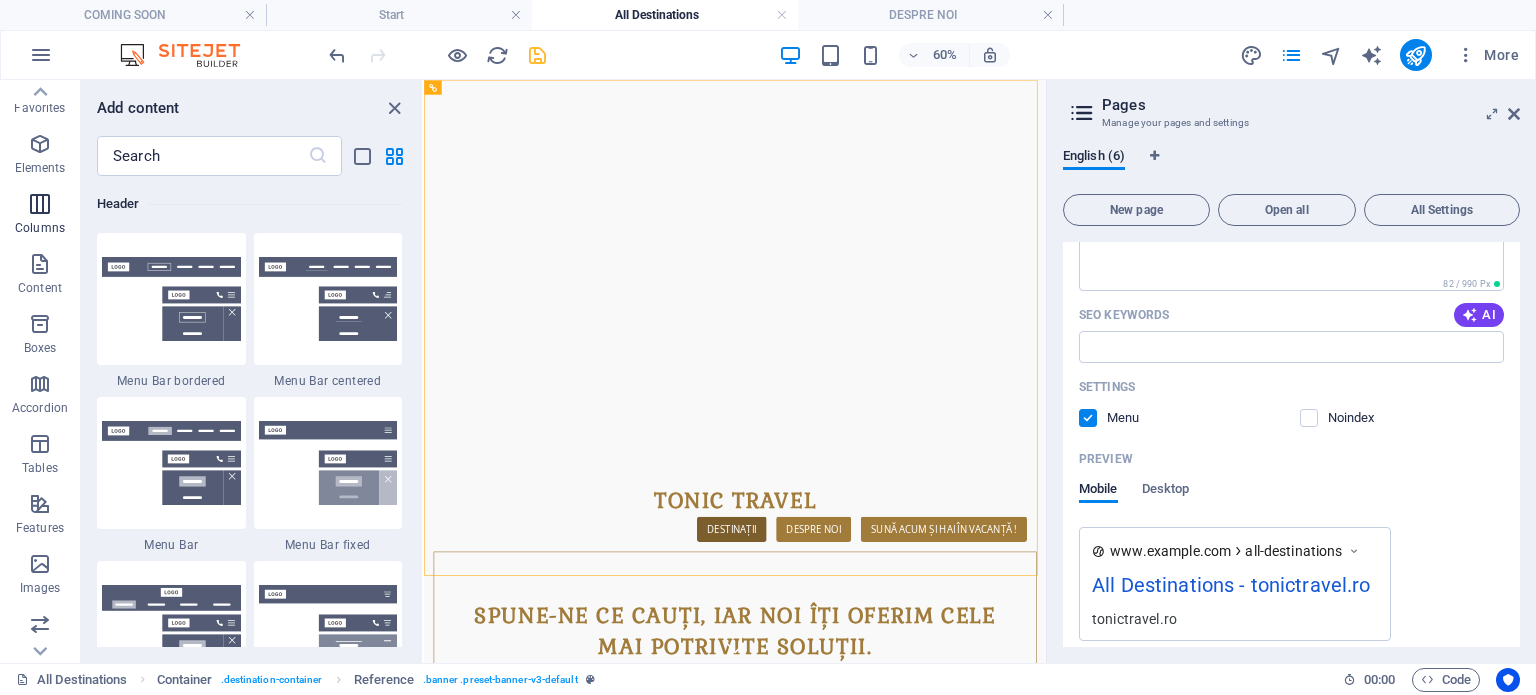 scroll, scrollTop: 0, scrollLeft: 0, axis: both 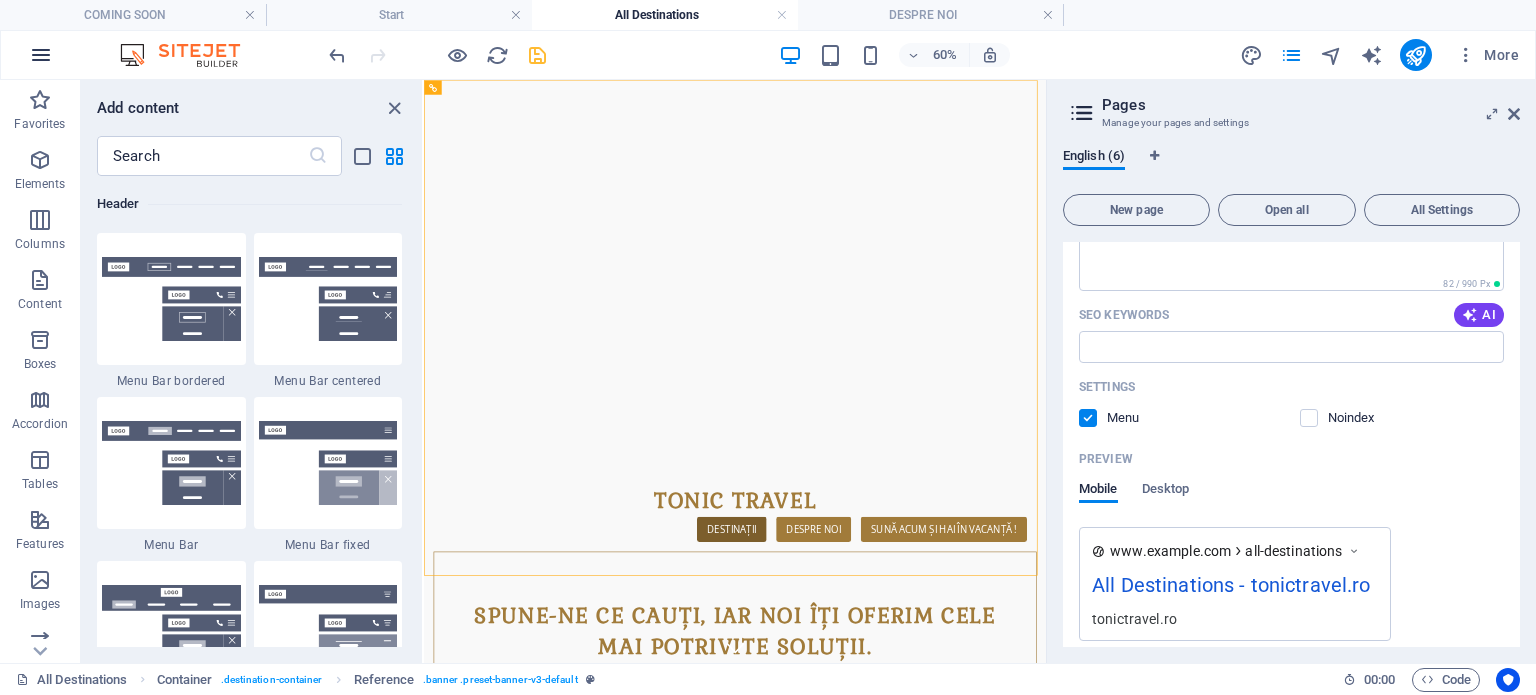 click at bounding box center (41, 55) 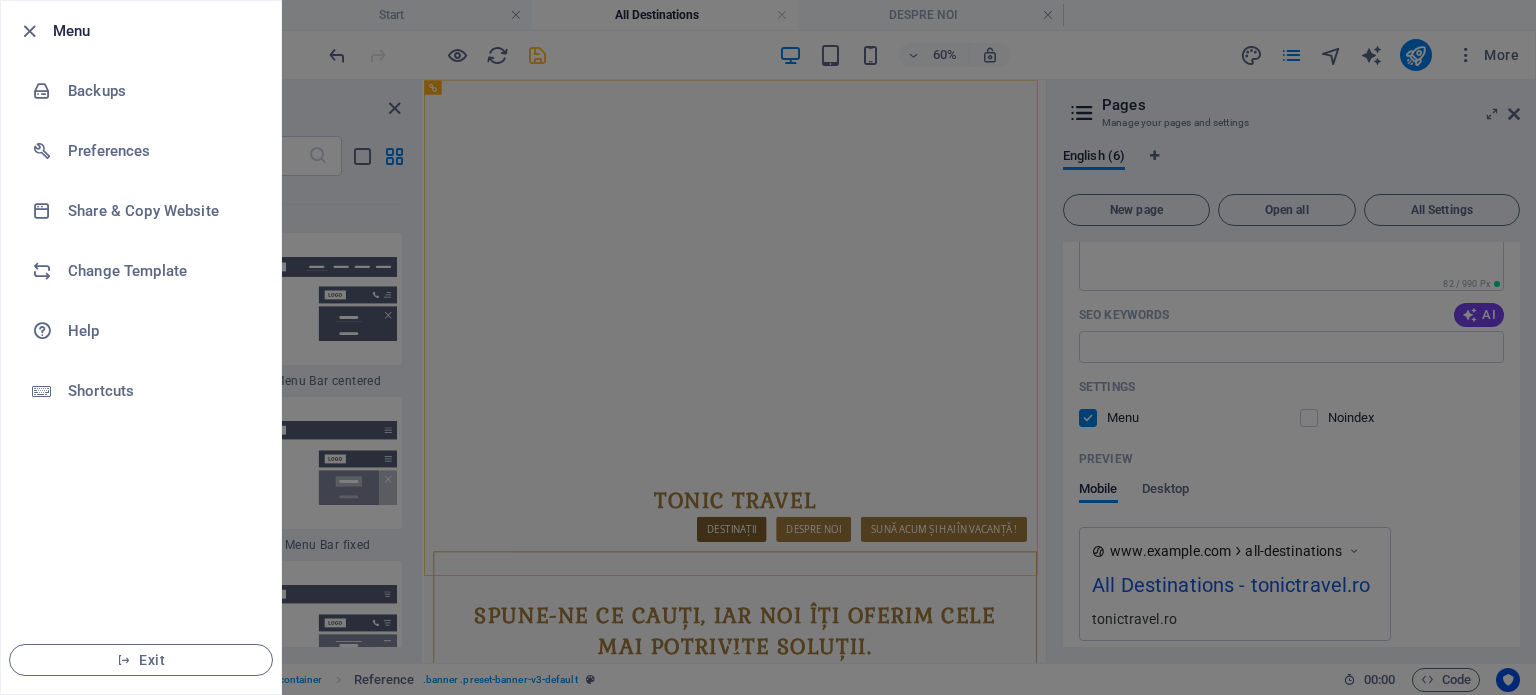 click at bounding box center (768, 347) 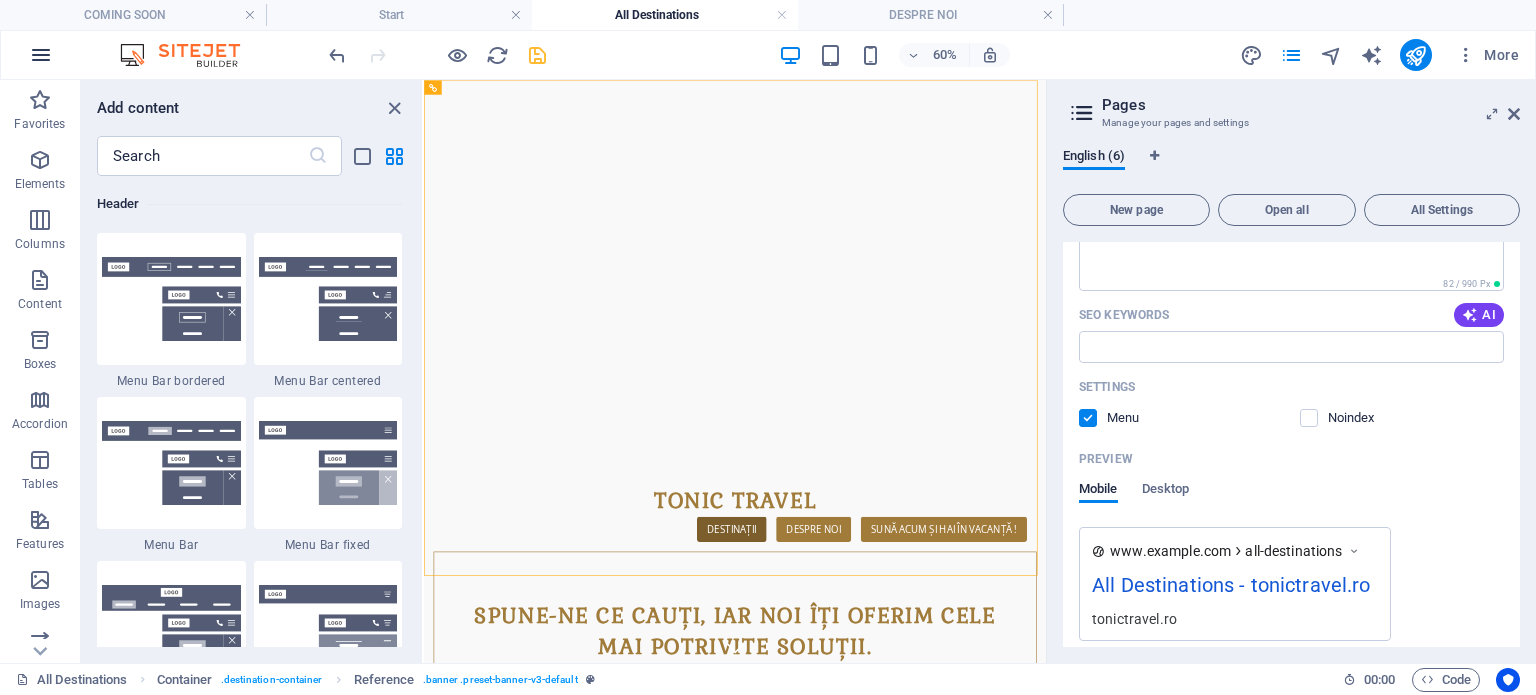 click at bounding box center [41, 55] 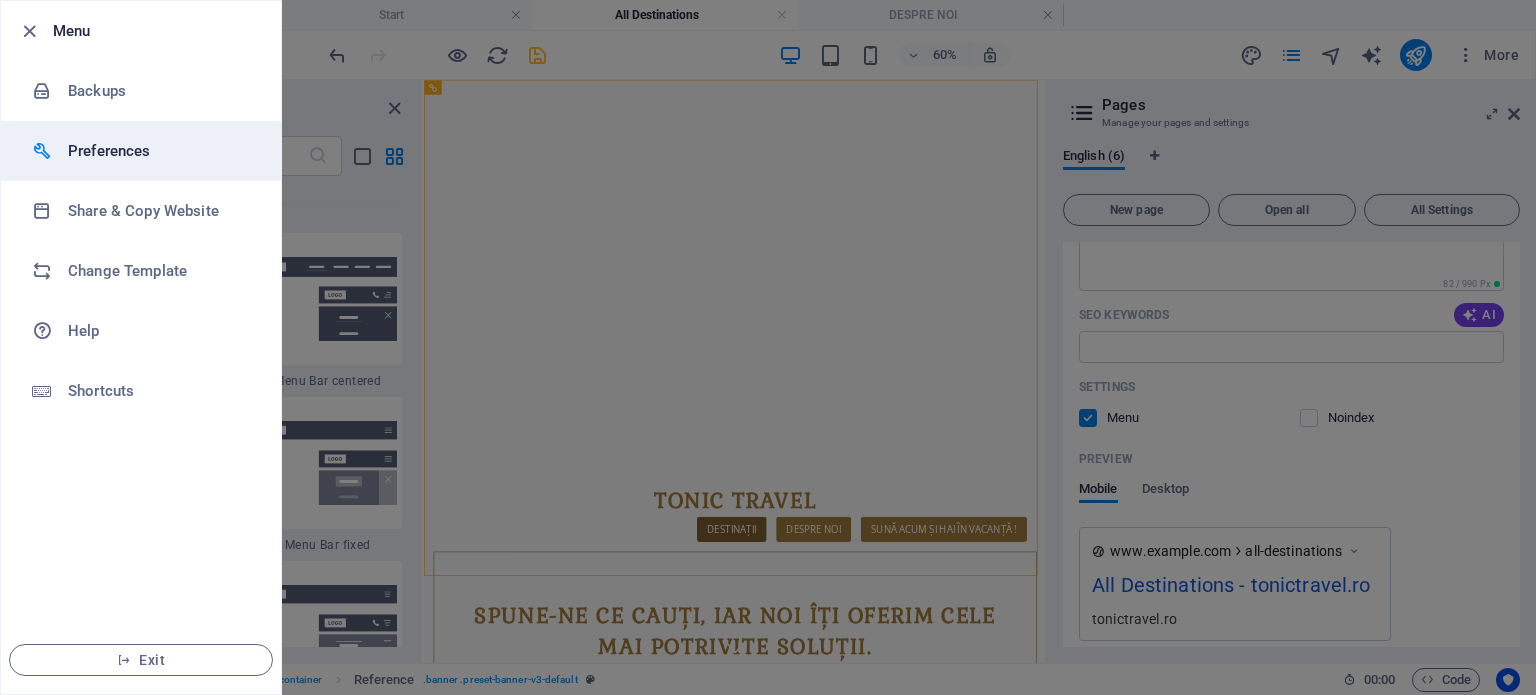 click on "Preferences" at bounding box center (160, 151) 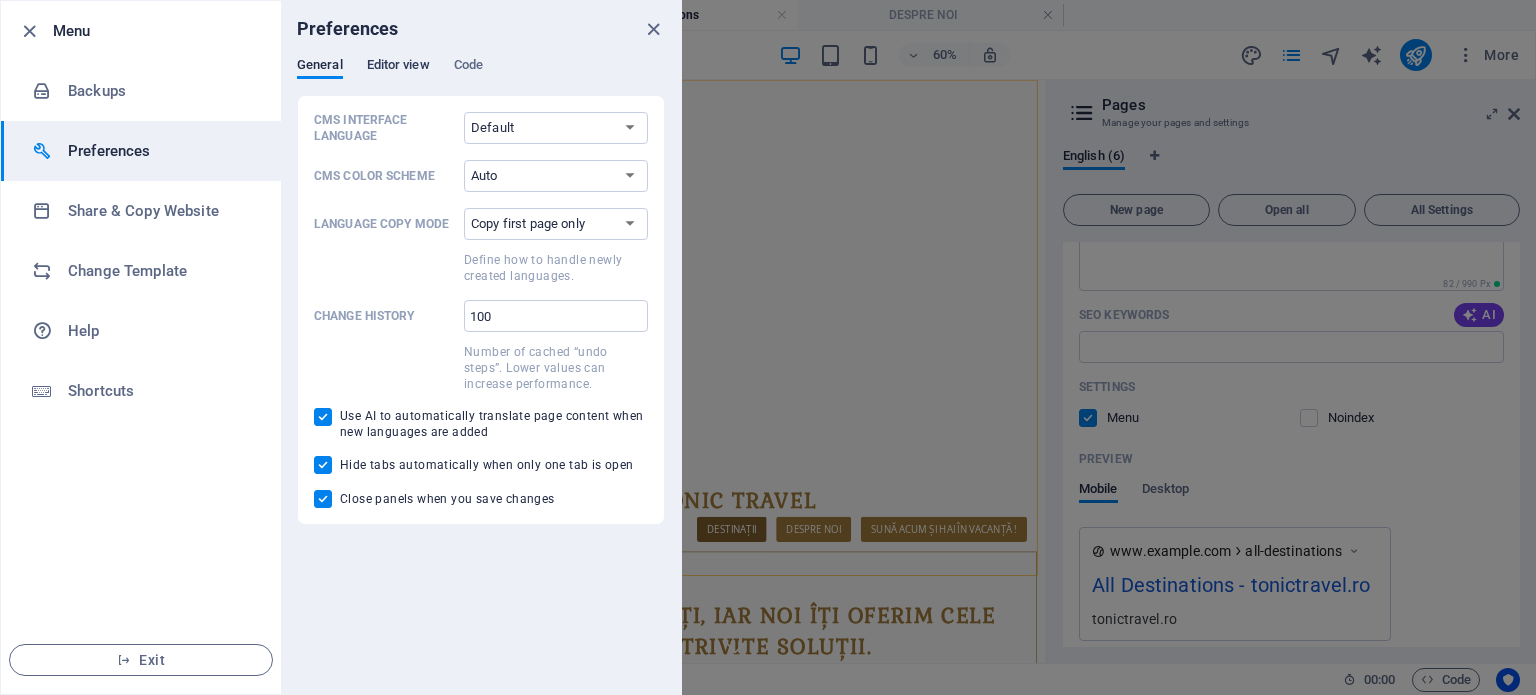 click on "Editor view" at bounding box center [398, 67] 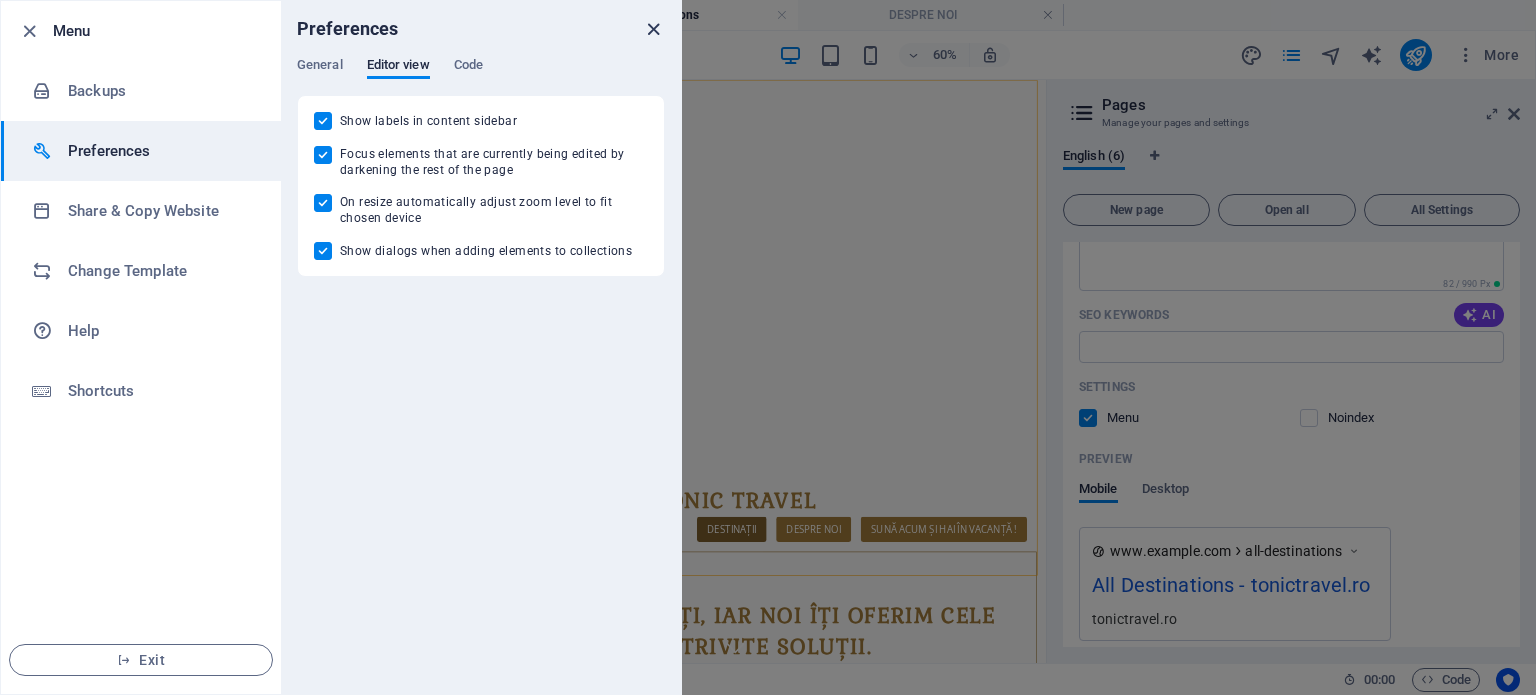 click at bounding box center (653, 29) 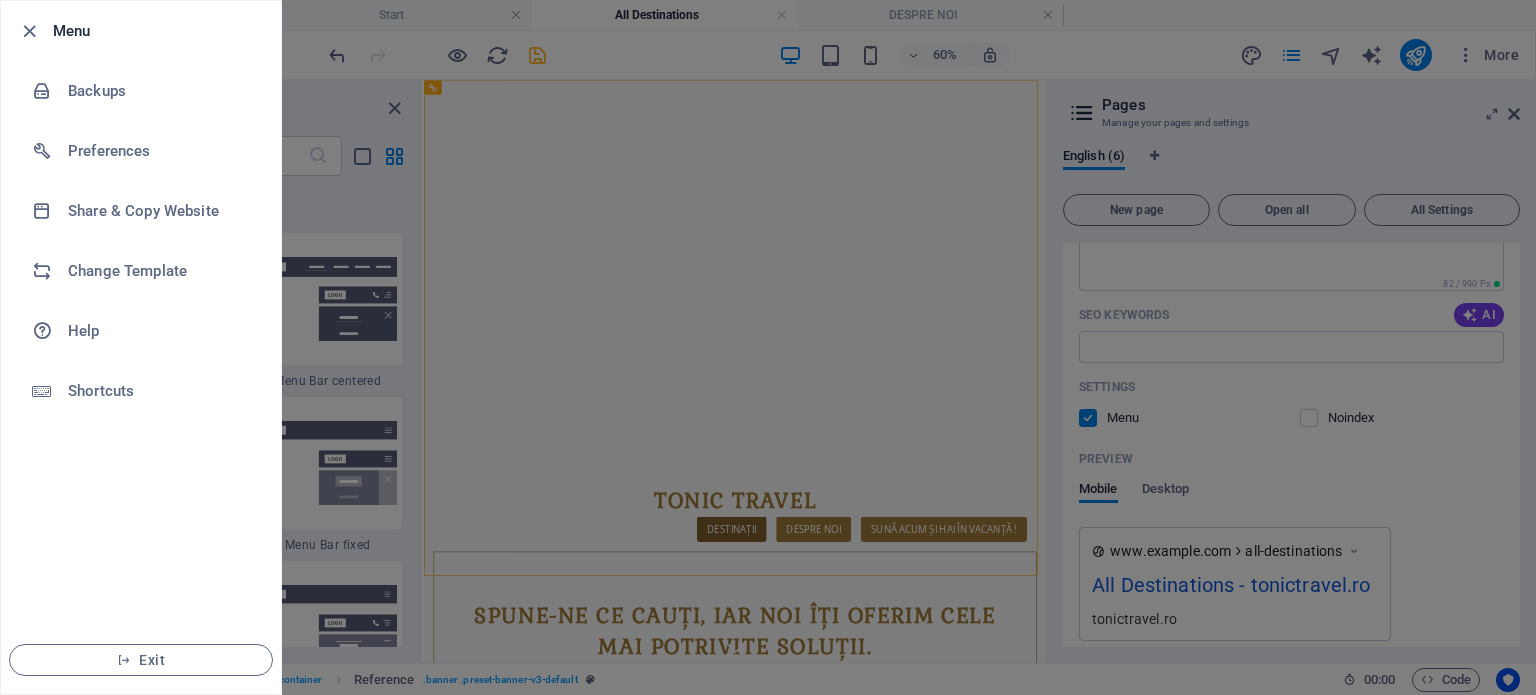 click at bounding box center (768, 347) 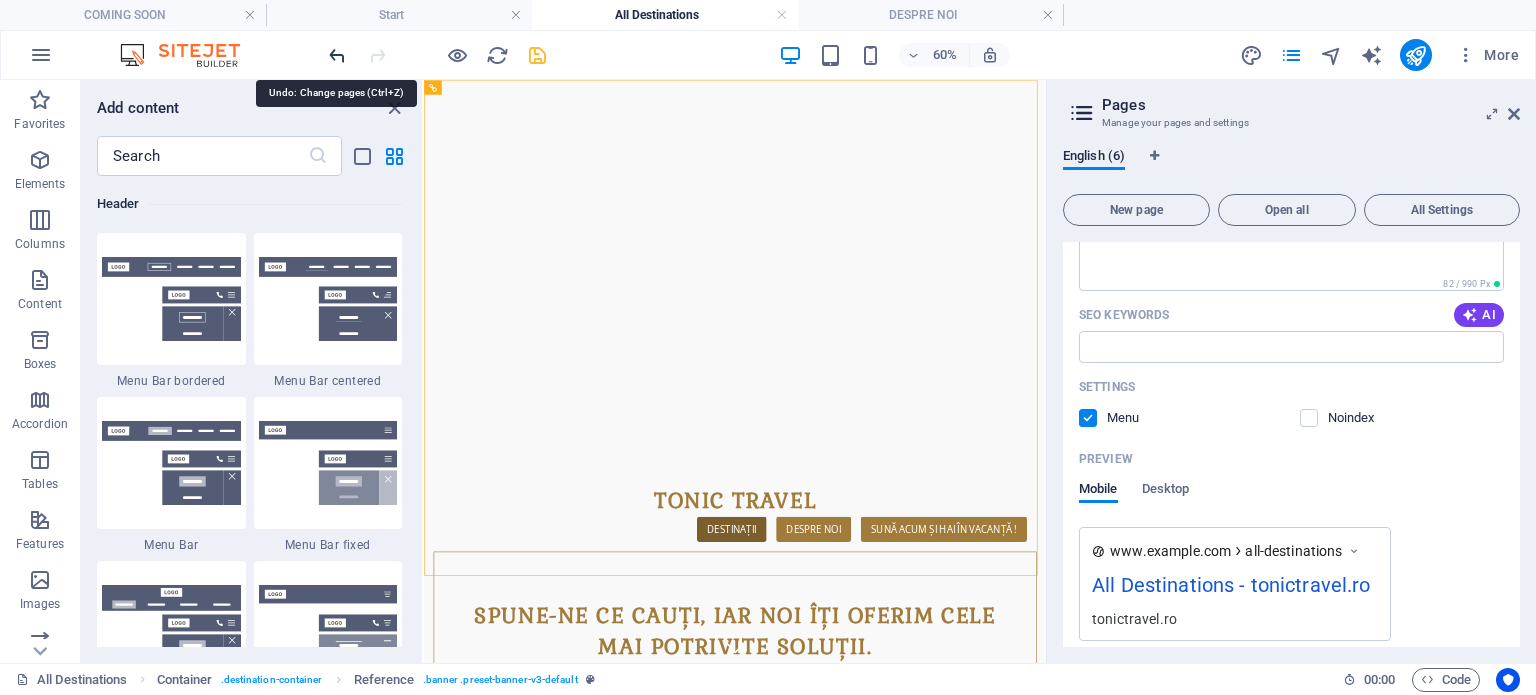 click at bounding box center (337, 55) 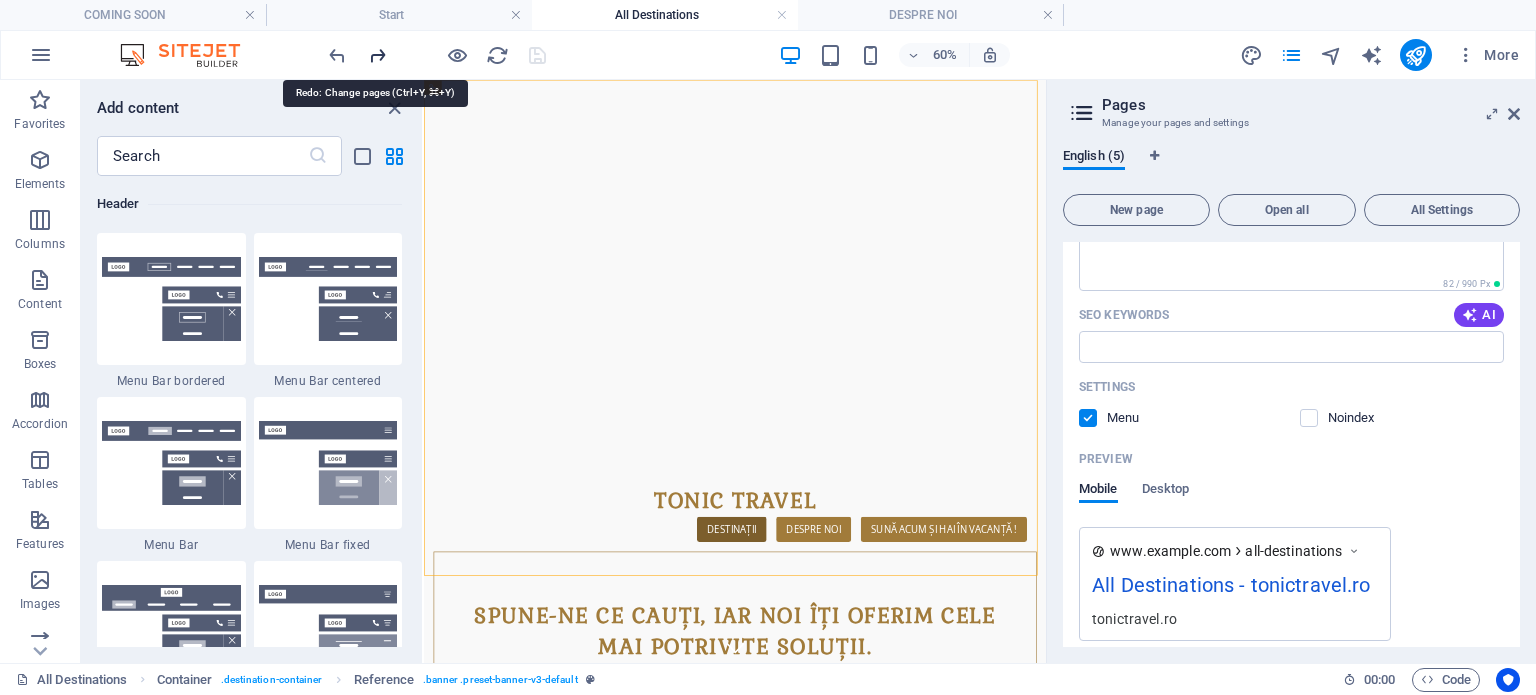 click at bounding box center (377, 55) 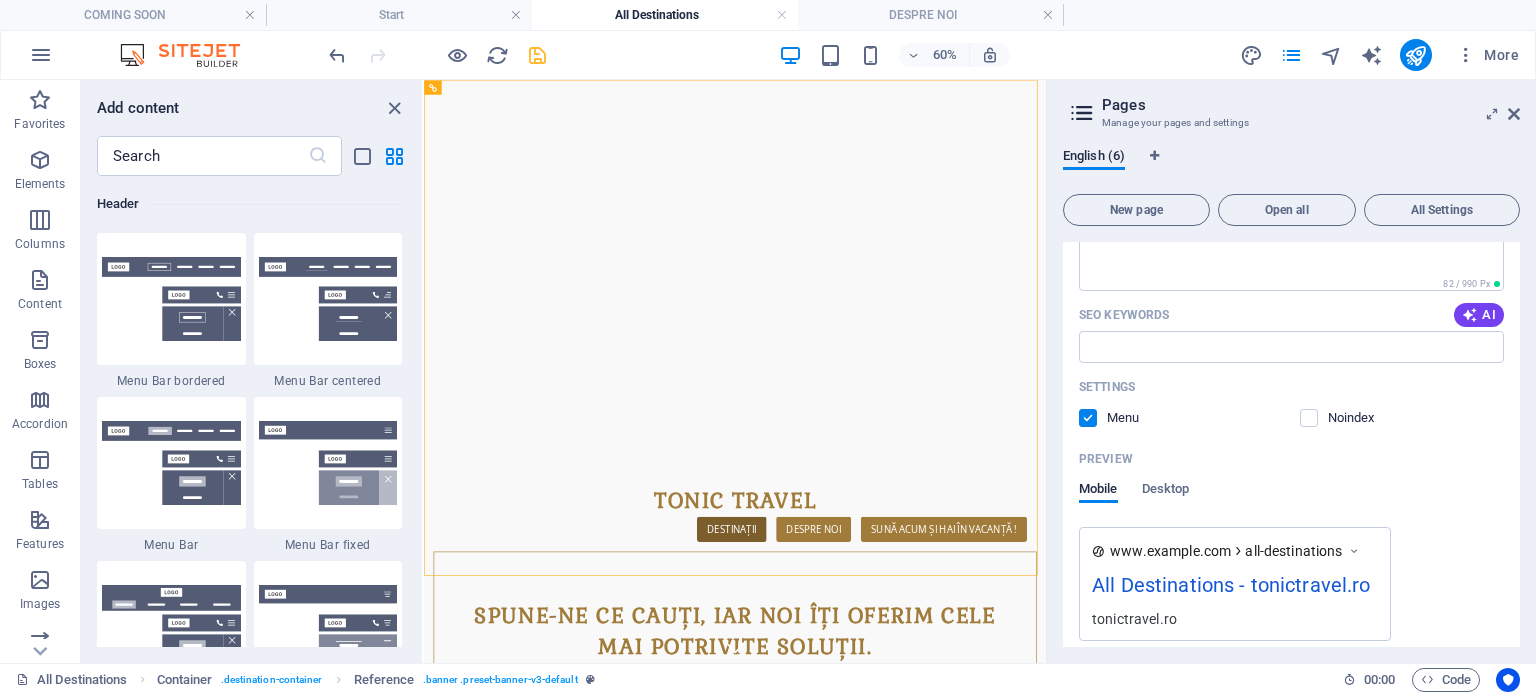 scroll, scrollTop: 834, scrollLeft: 0, axis: vertical 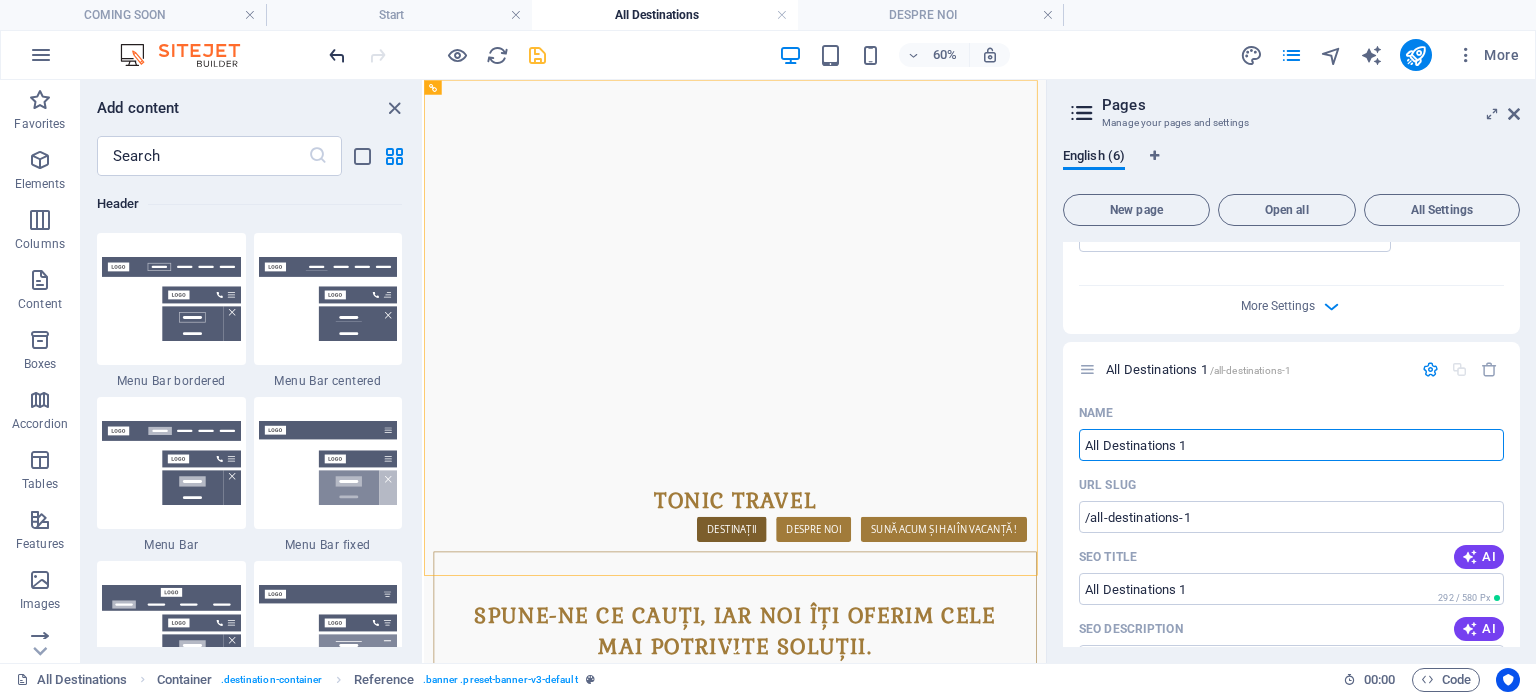 click at bounding box center (337, 55) 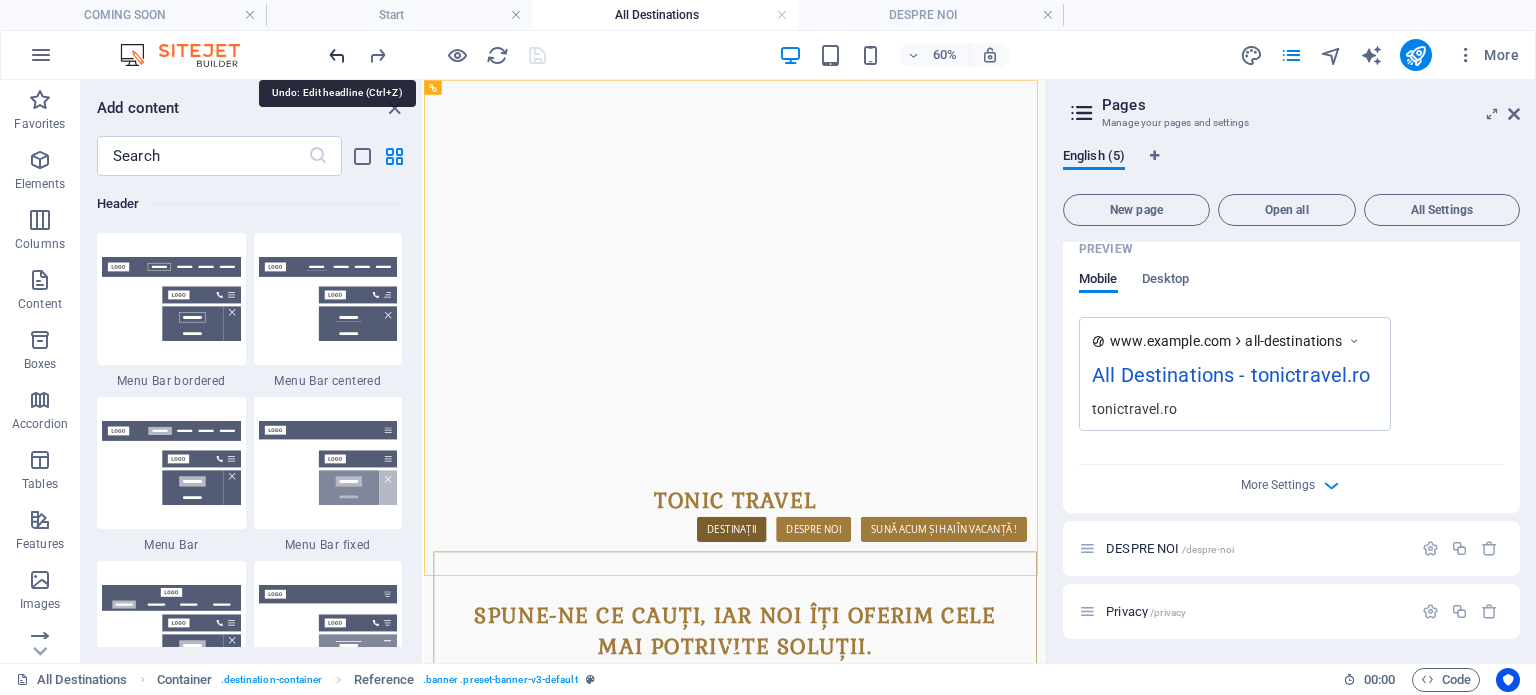 scroll, scrollTop: 654, scrollLeft: 0, axis: vertical 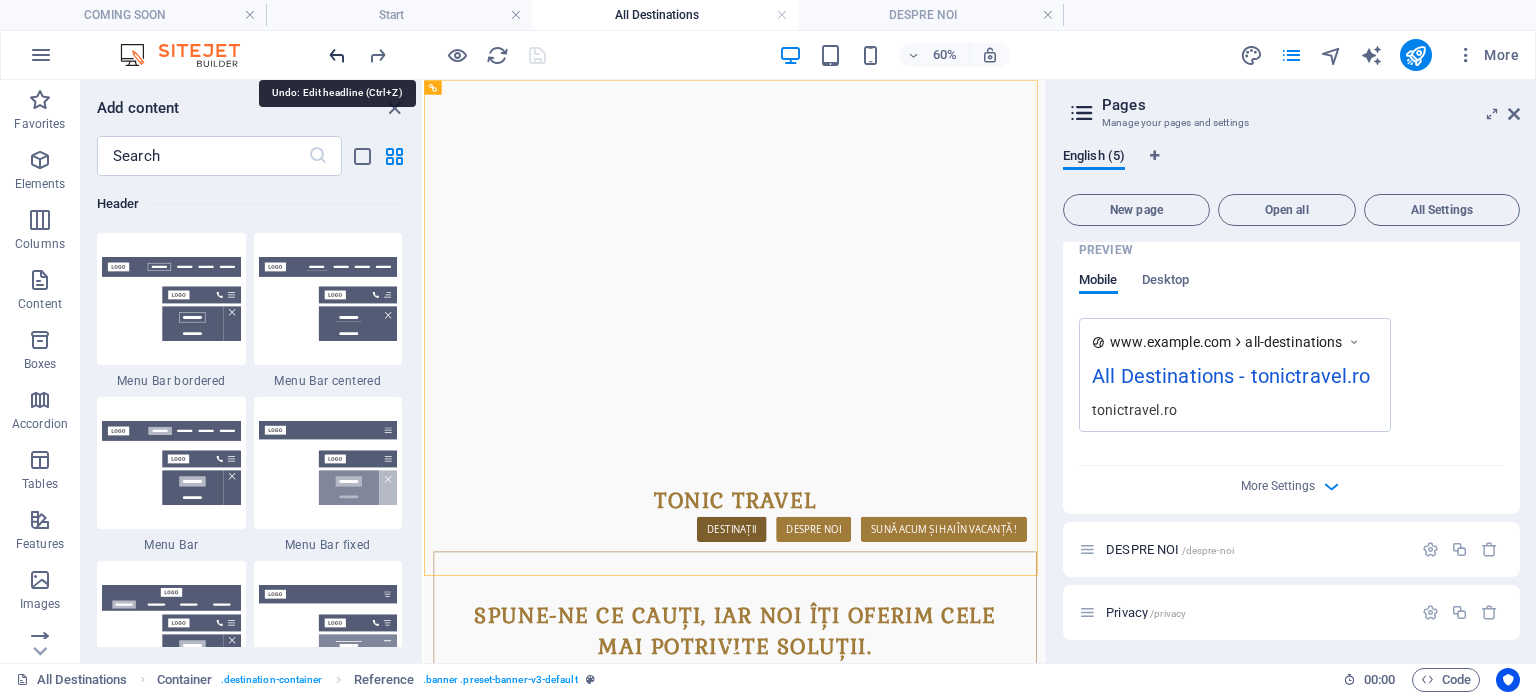 click at bounding box center [337, 55] 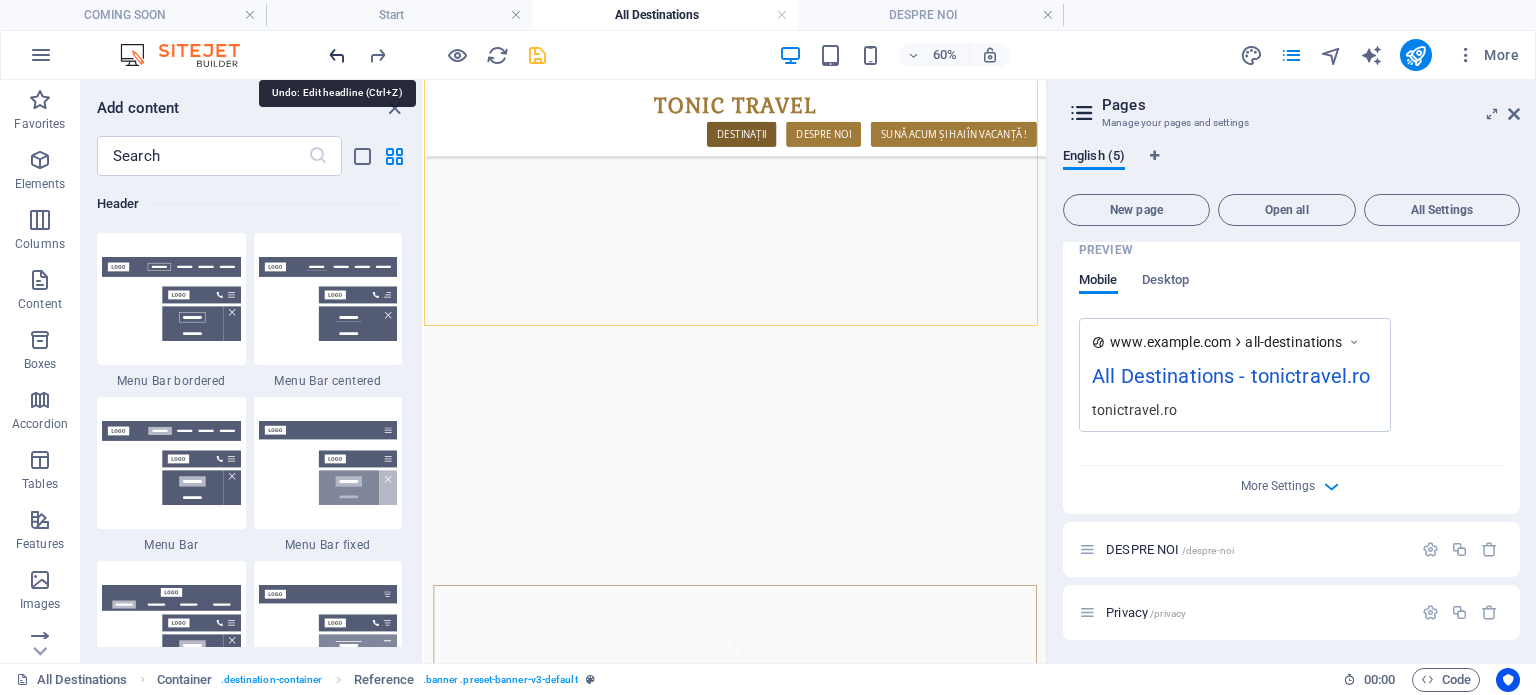 scroll, scrollTop: 2156, scrollLeft: 0, axis: vertical 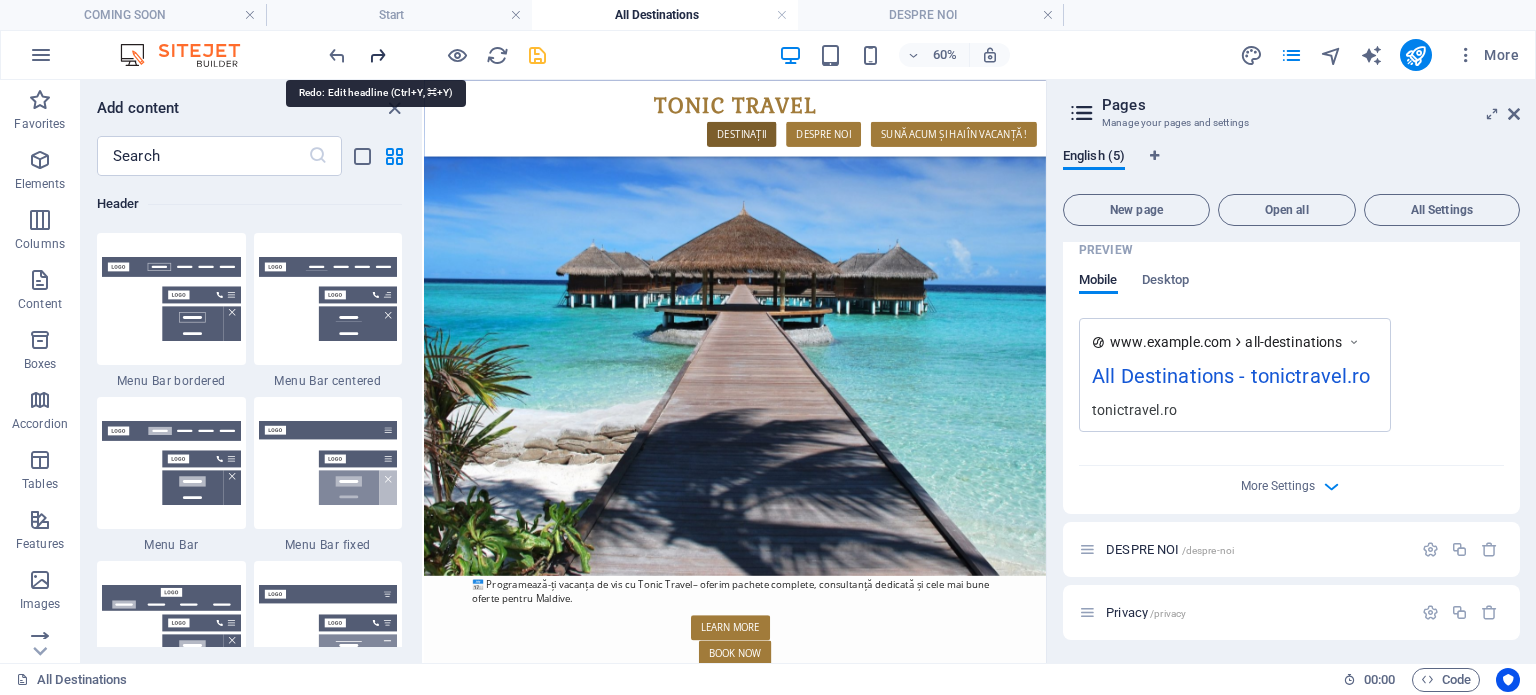 click at bounding box center (377, 55) 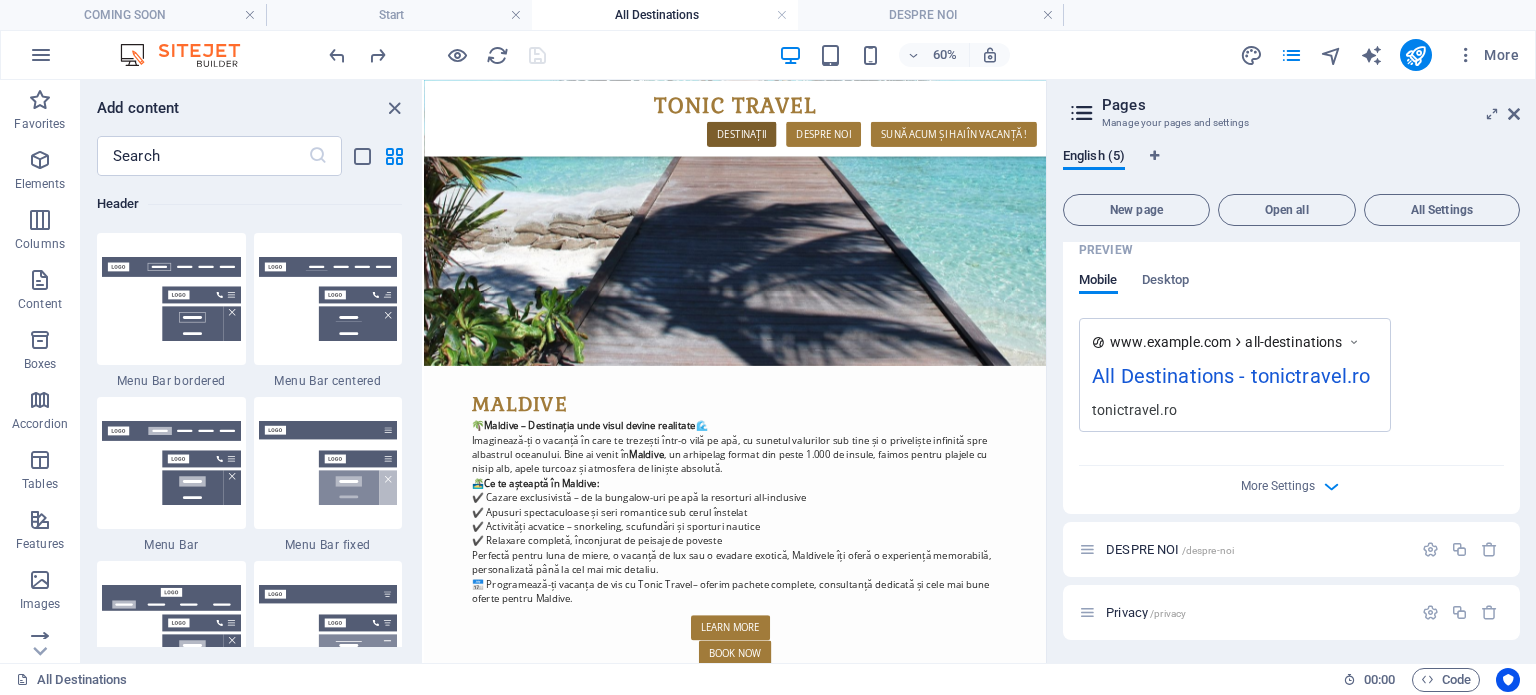 click on "60% More" at bounding box center (926, 55) 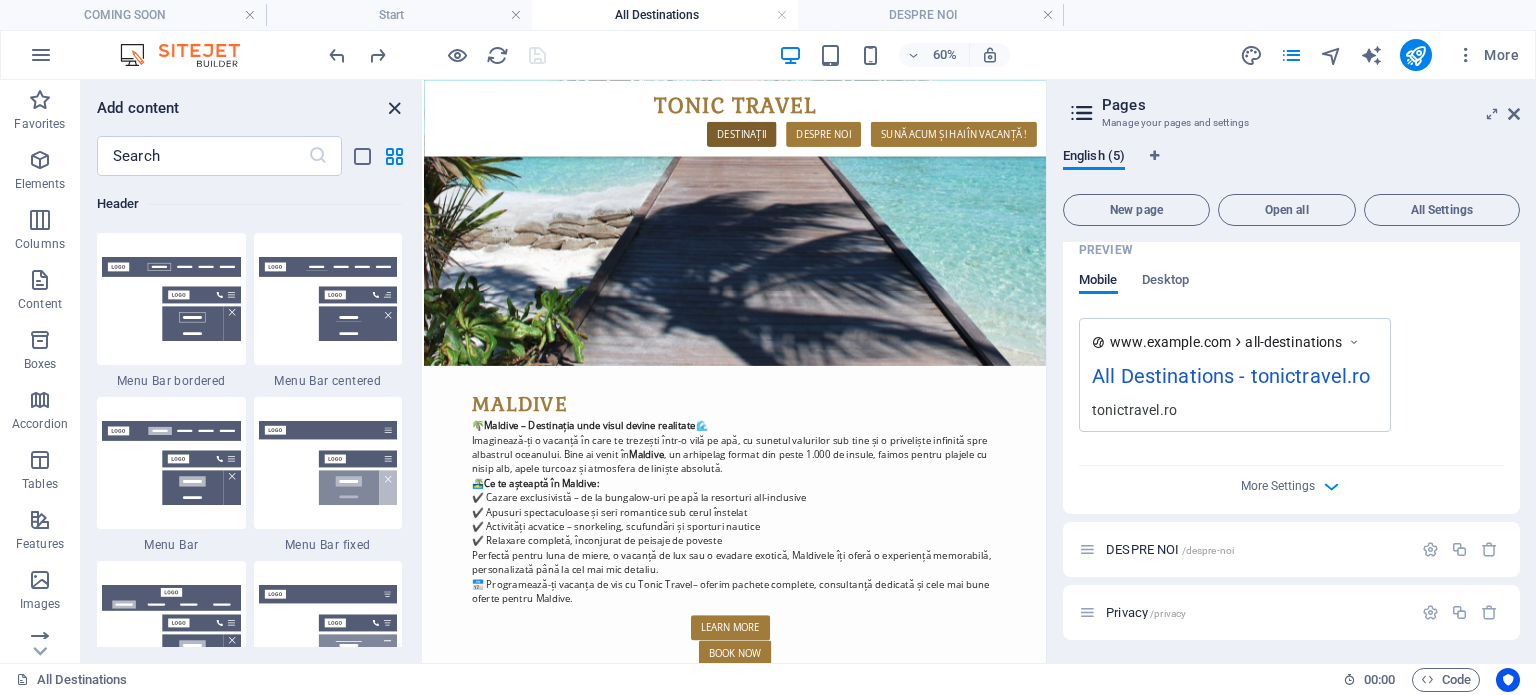 click at bounding box center (394, 108) 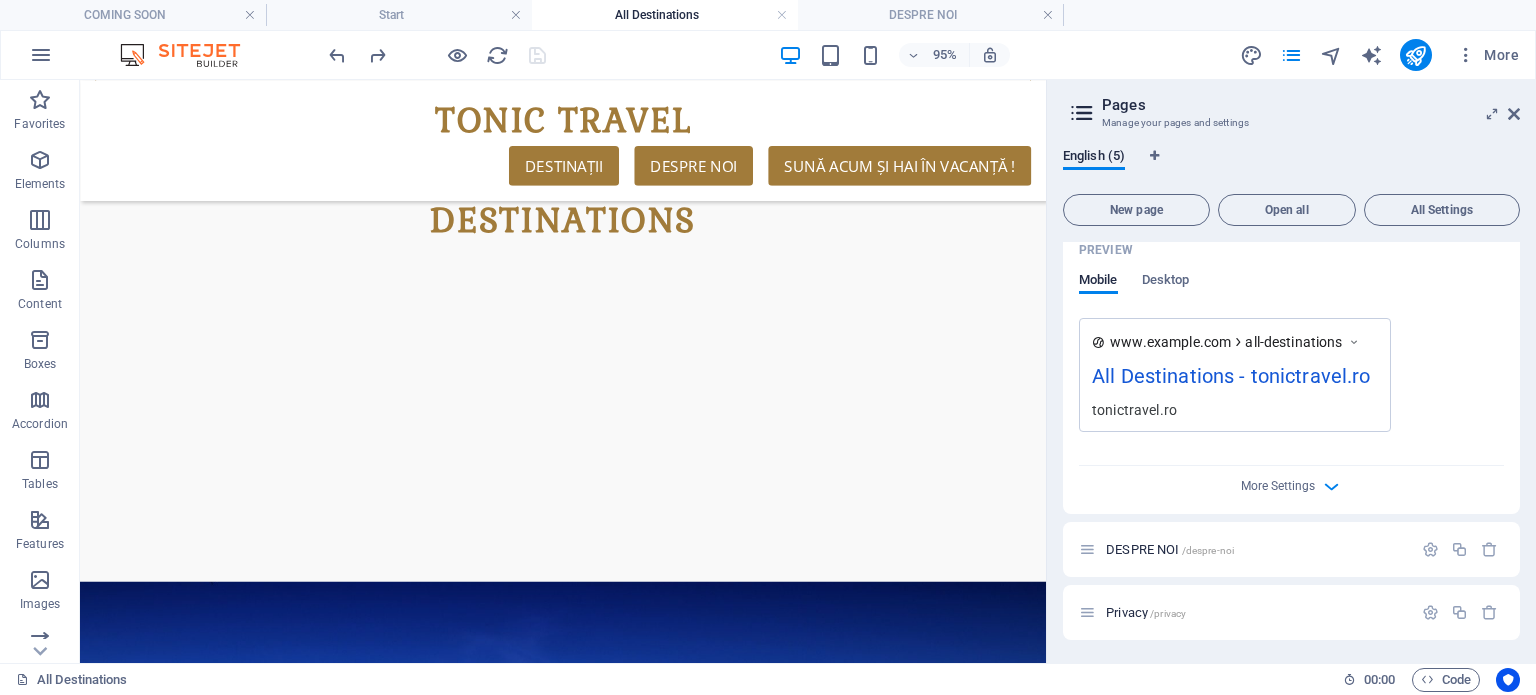 scroll, scrollTop: 1100, scrollLeft: 0, axis: vertical 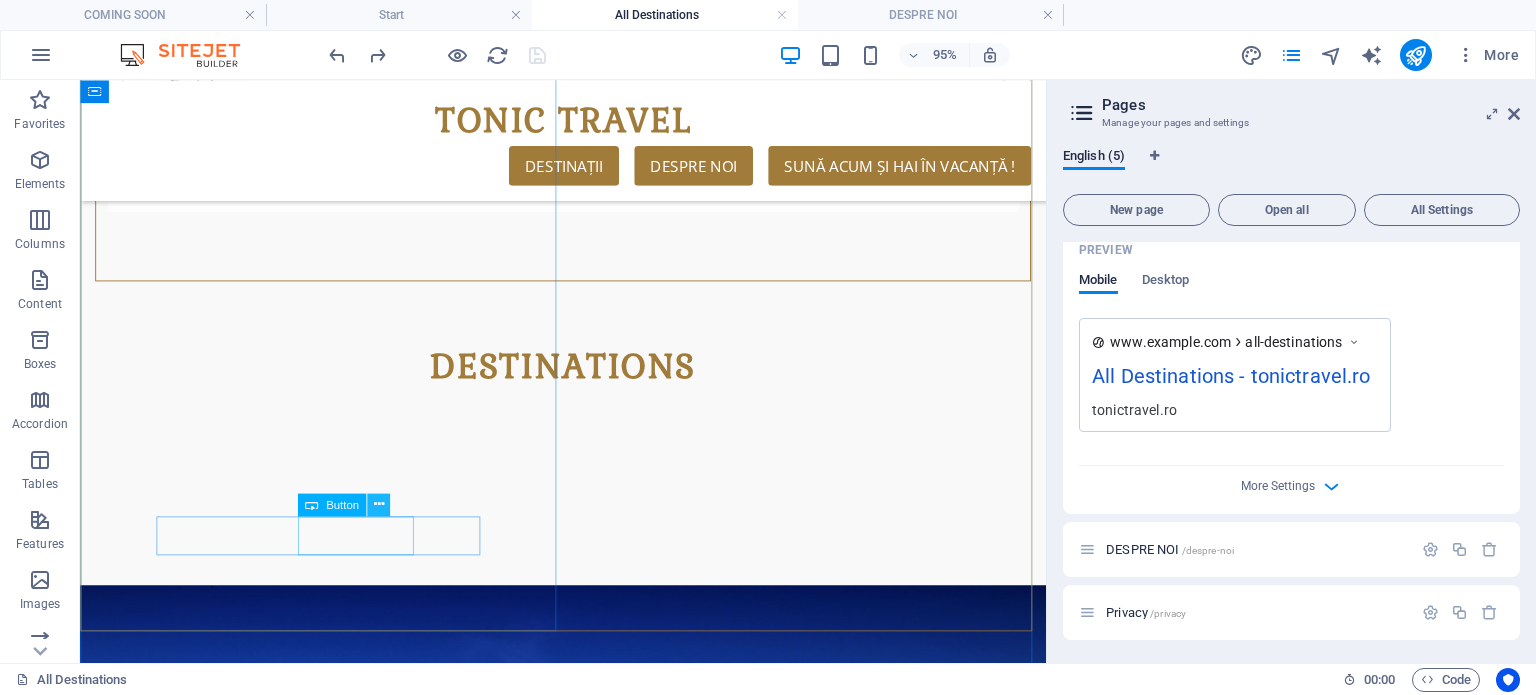 click at bounding box center (378, 505) 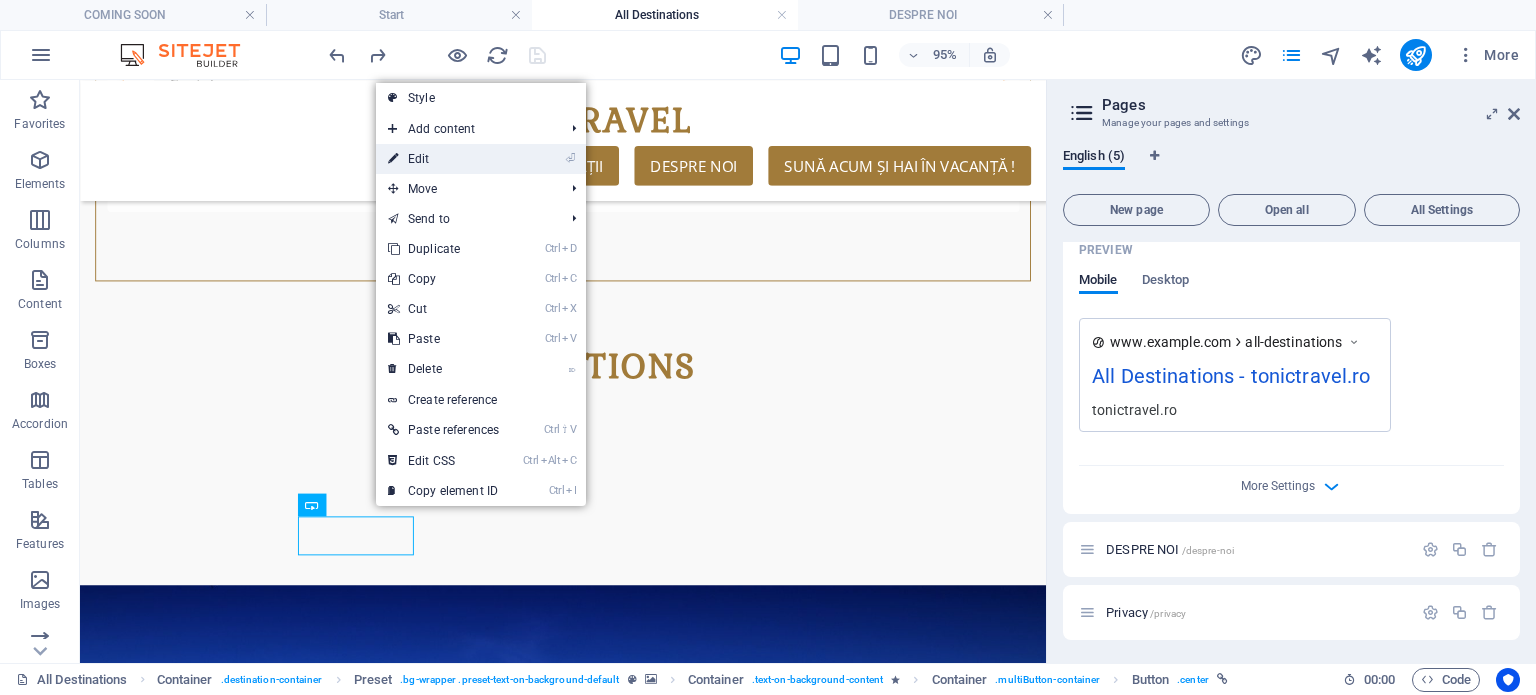 click on "⏎  Edit" at bounding box center [443, 159] 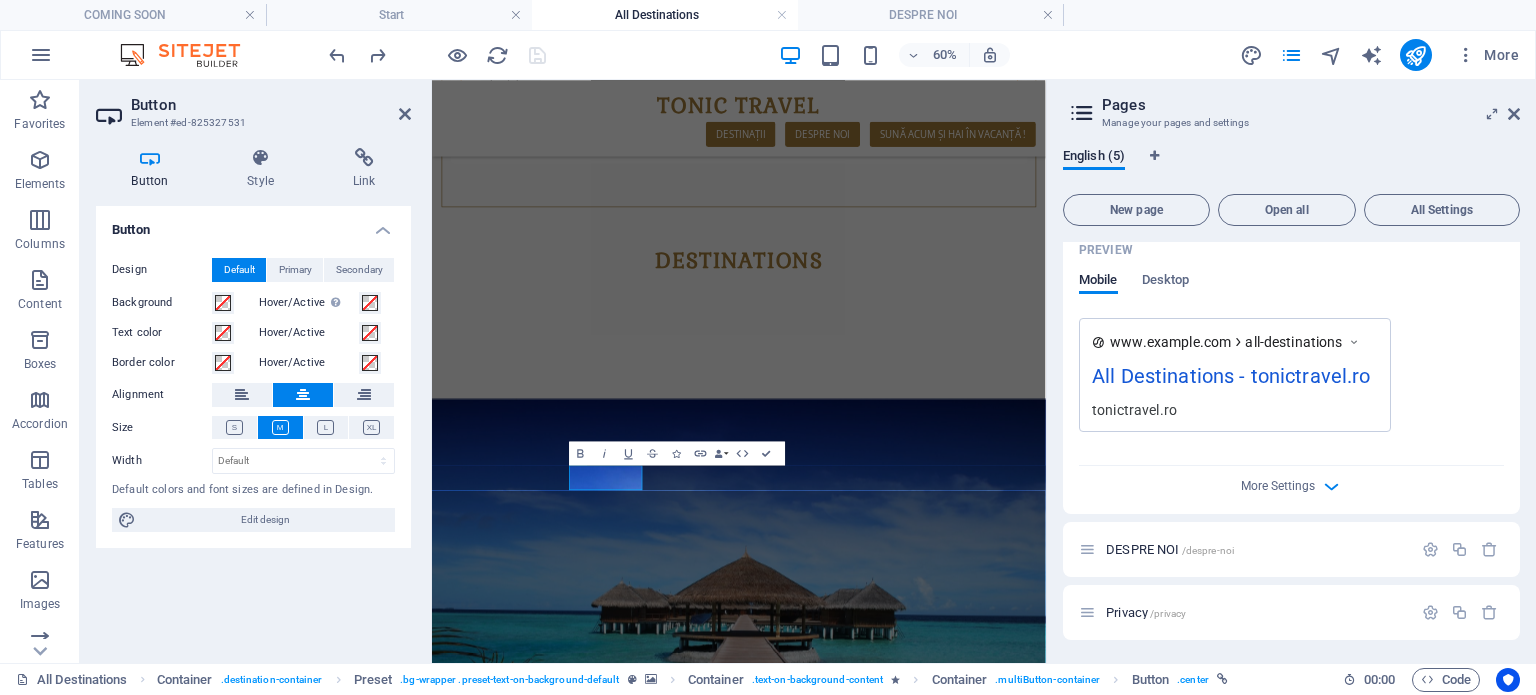type 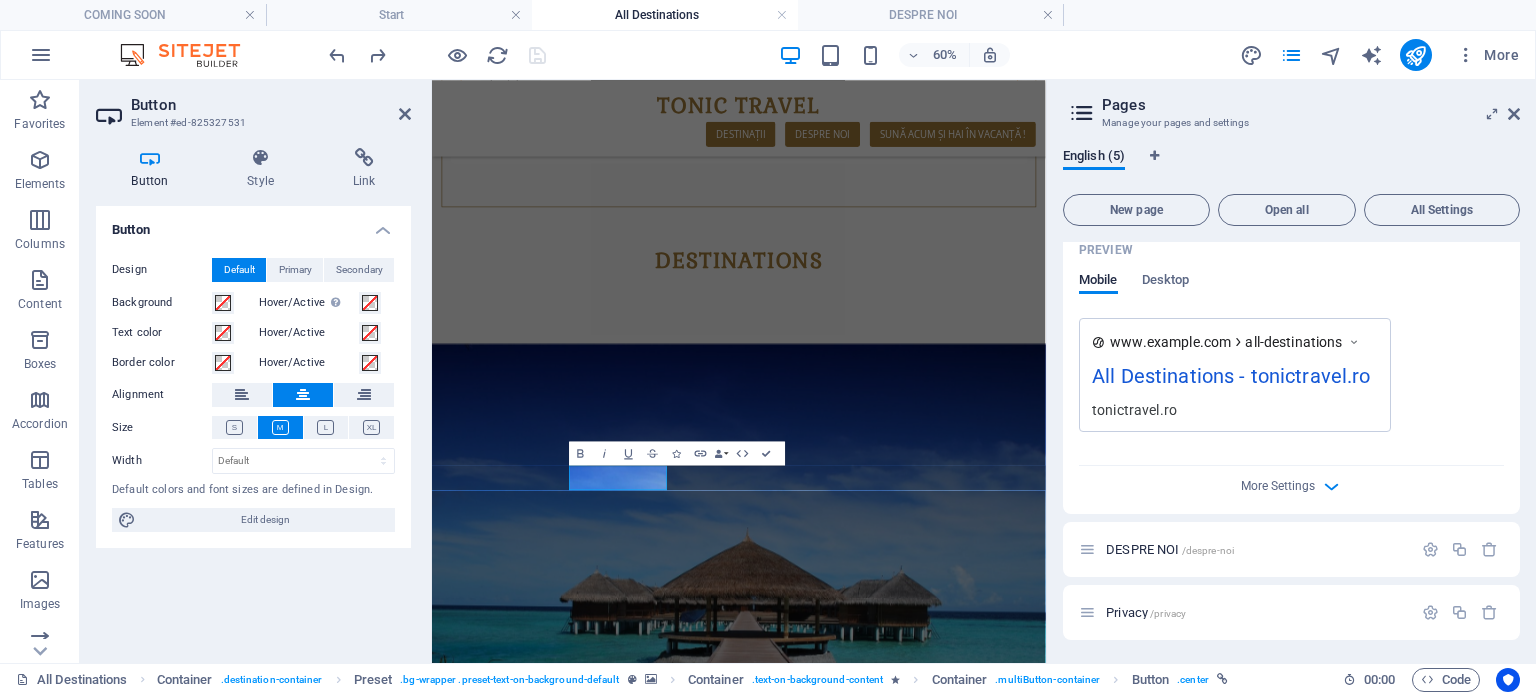 click at bounding box center (943, 985) 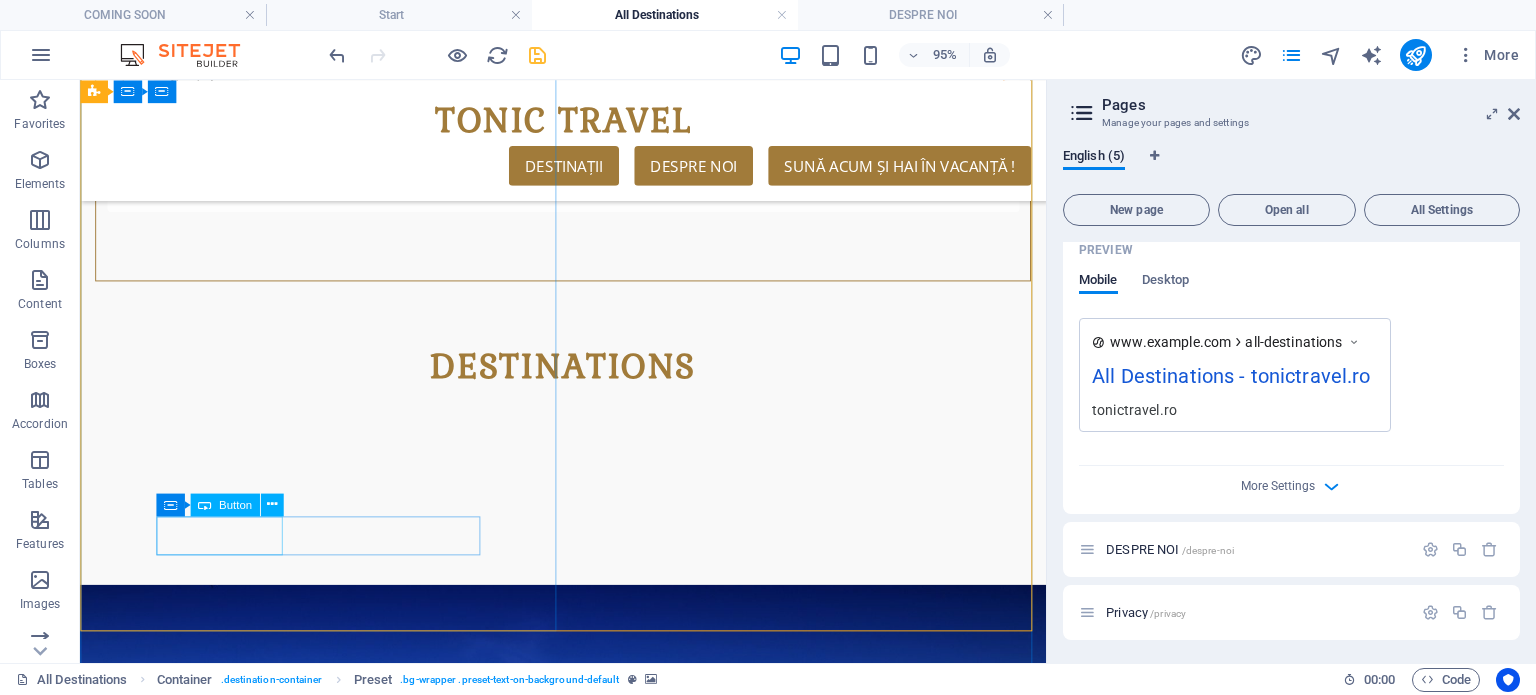 click on "Learn More" at bounding box center [580, 1686] 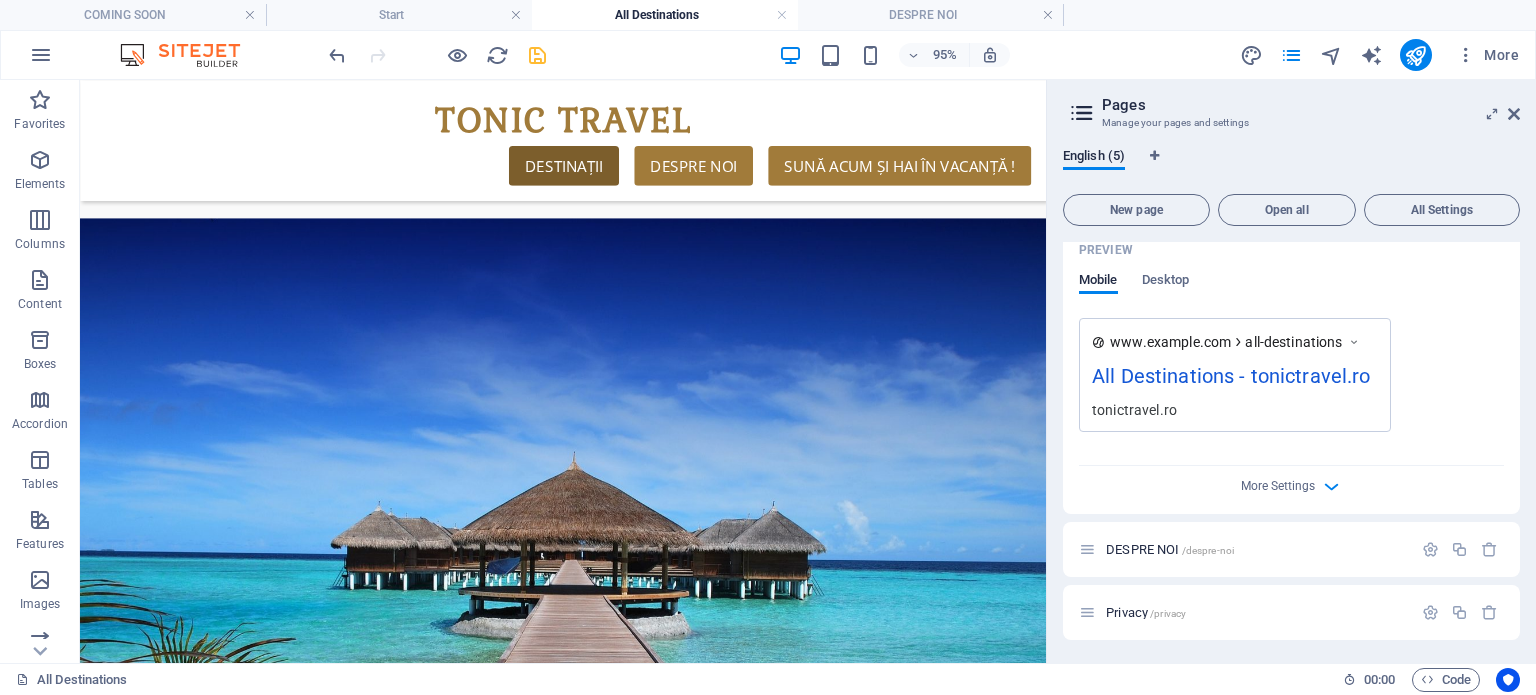 scroll, scrollTop: 1501, scrollLeft: 0, axis: vertical 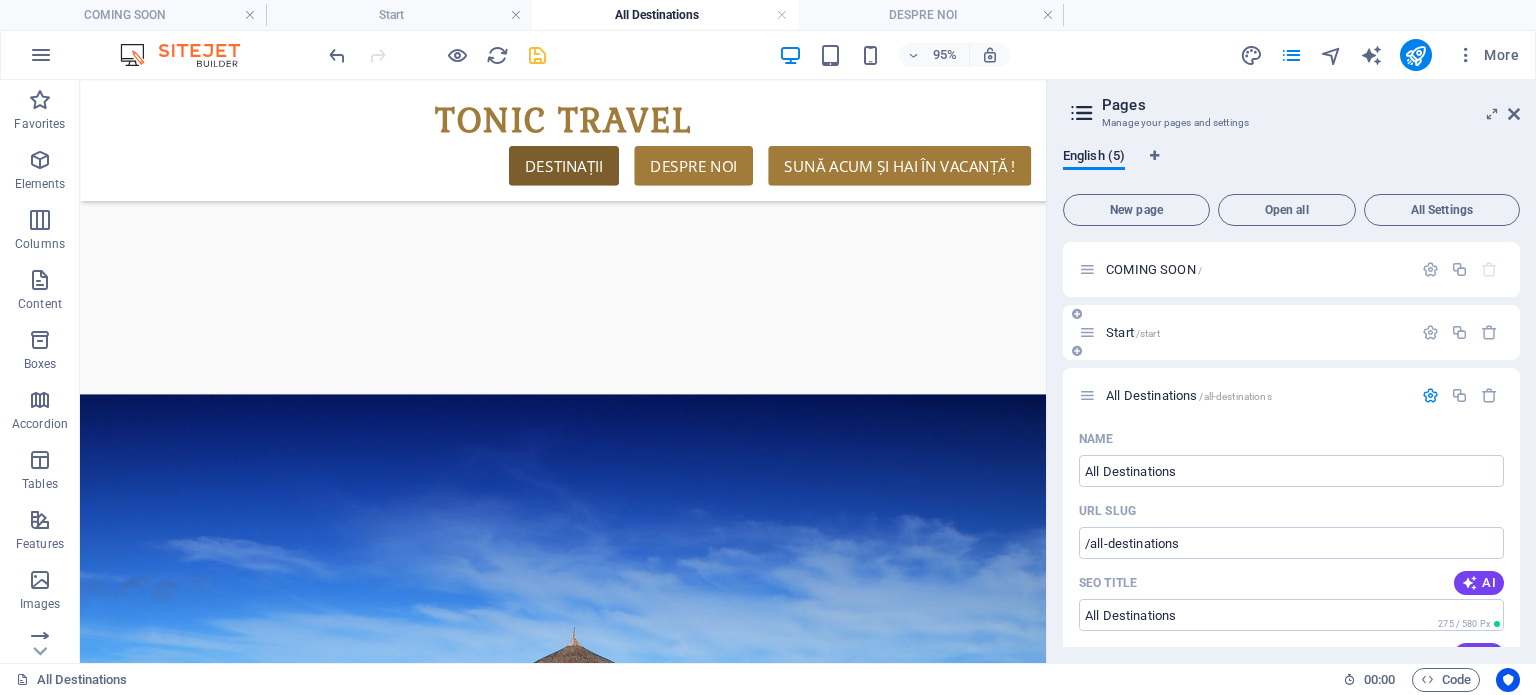 click on "Start /start" at bounding box center (1133, 332) 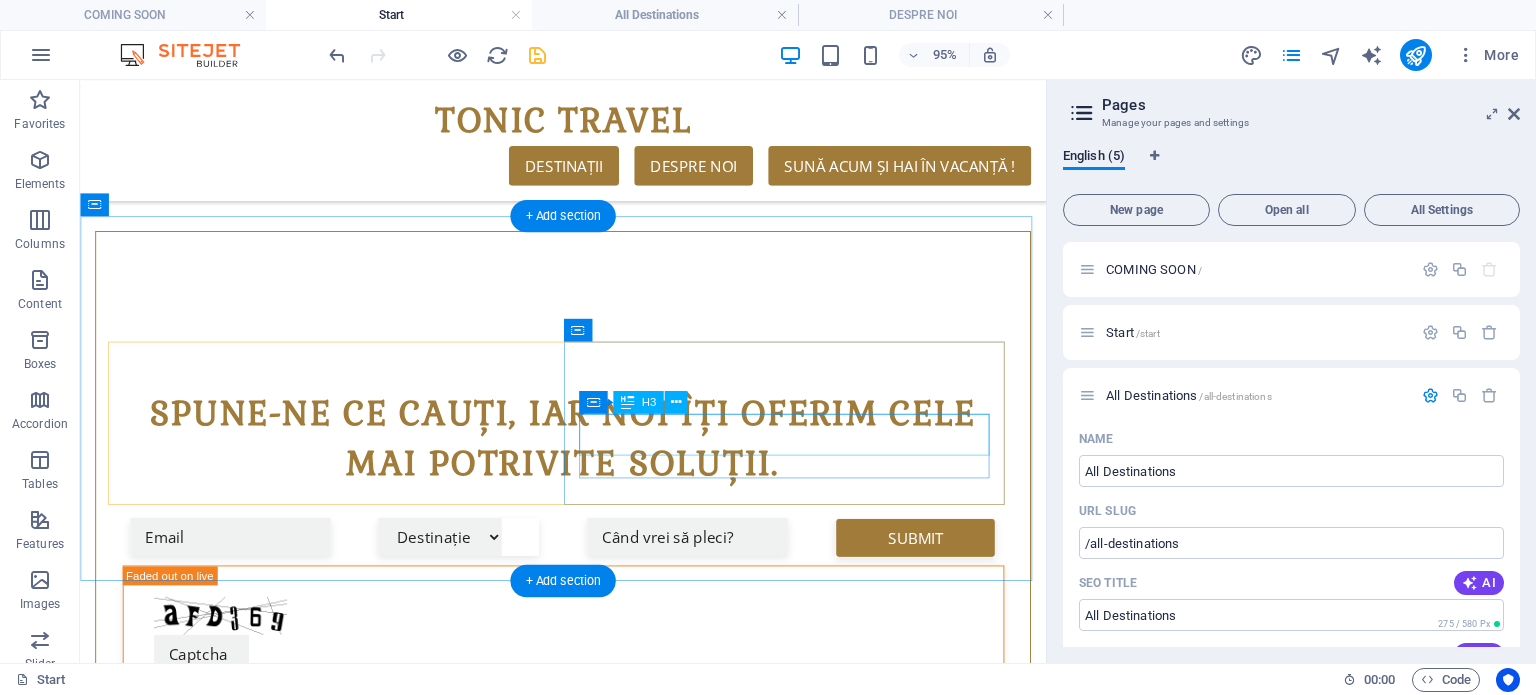 scroll, scrollTop: 1000, scrollLeft: 0, axis: vertical 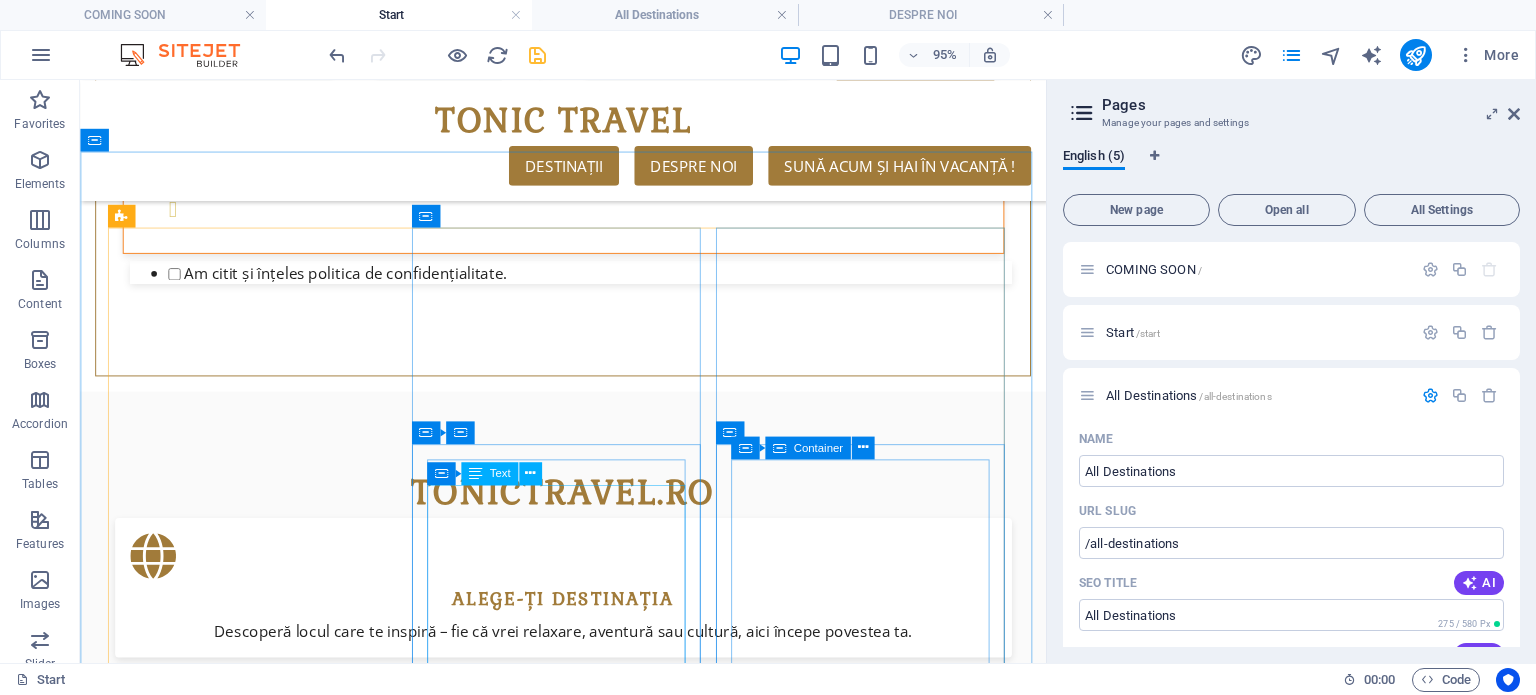 click at bounding box center (474, 473) 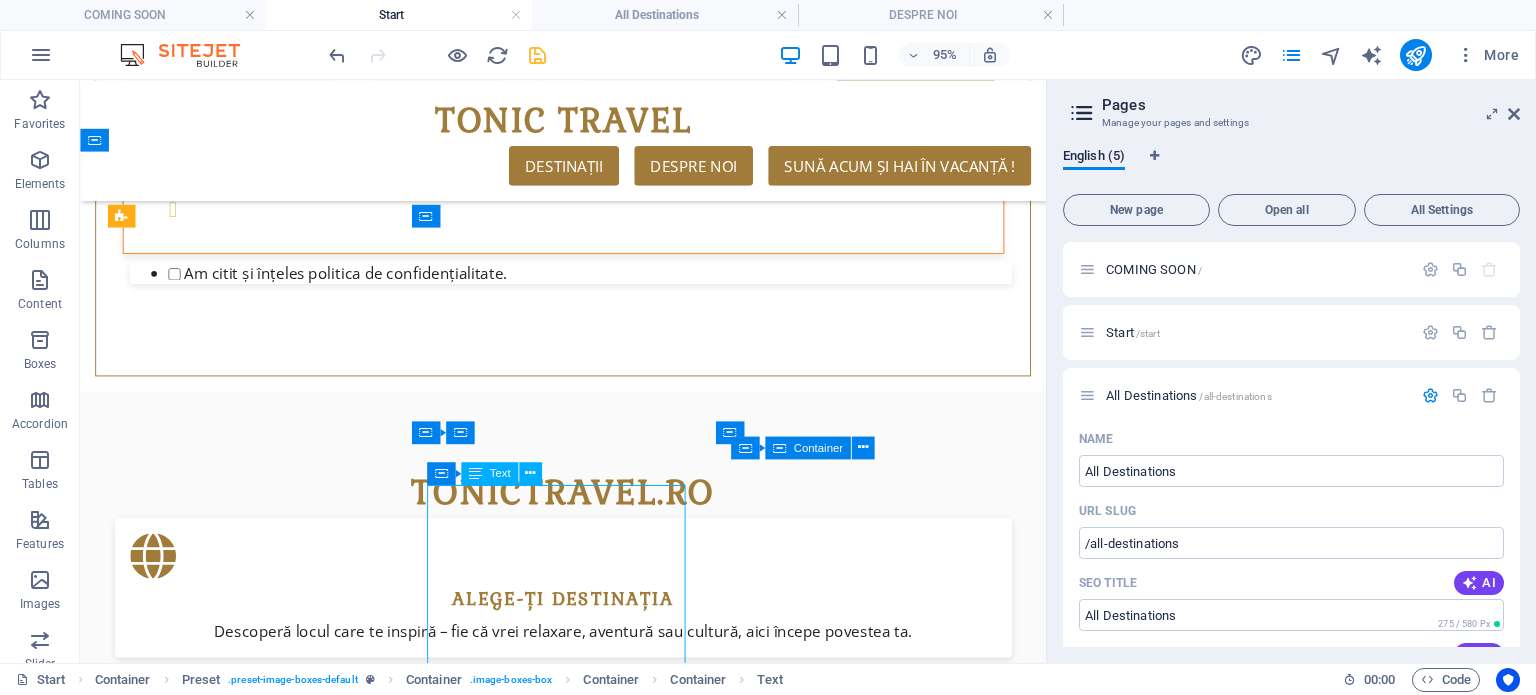 click at bounding box center [474, 473] 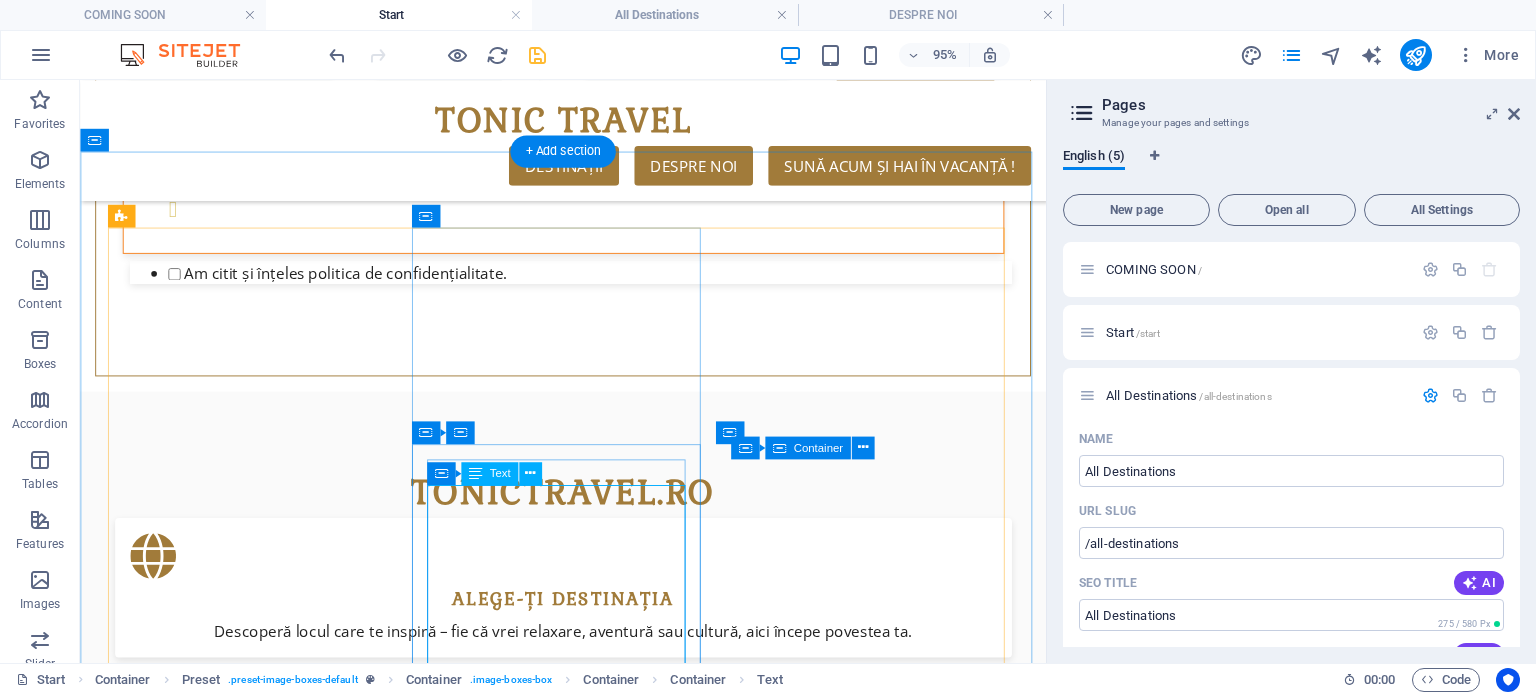 click on "Thailanda – Un amestec perfect de exotism, cultură și aventură  🌺Descoperă un tărâm plin de culoare, tradiții autentice și peisaje spectaculoase!  Thailanda  te cucerește cu temple aurite, plaje exotice, gastronomie fabuloasă și oameni primitori. Este o destinație completă, unde relaxarea se îmbină perfect cu aventura, cultura și ospitalitatea orientală. Ce te așteaptă în Thailanda? 🌴  Plaje de vis   – De la apele limpezi din Phuket și Krabi până la insulele Phi Phi sau Koh Samui, vei găsi locuri de poveste, perfecte pentru relaxare sau sporturi nautice. 🏯  Cultură și spiritualitate  – Vizitează temple budiste impresionante, piețe tradiționale și palate regale, unde istoria și credința se simt la fiecare pas. 🍜  Gastronomie renumită  – Bucură-te de preparate locale delicioase, de la street food autentic până la restaurante rafinate cu influențe asiatice. 🐘  Aventuri și natură 🛍️  Shopping și viață de noapte Recomandat pentru: ✈️" at bounding box center (589, 3777) 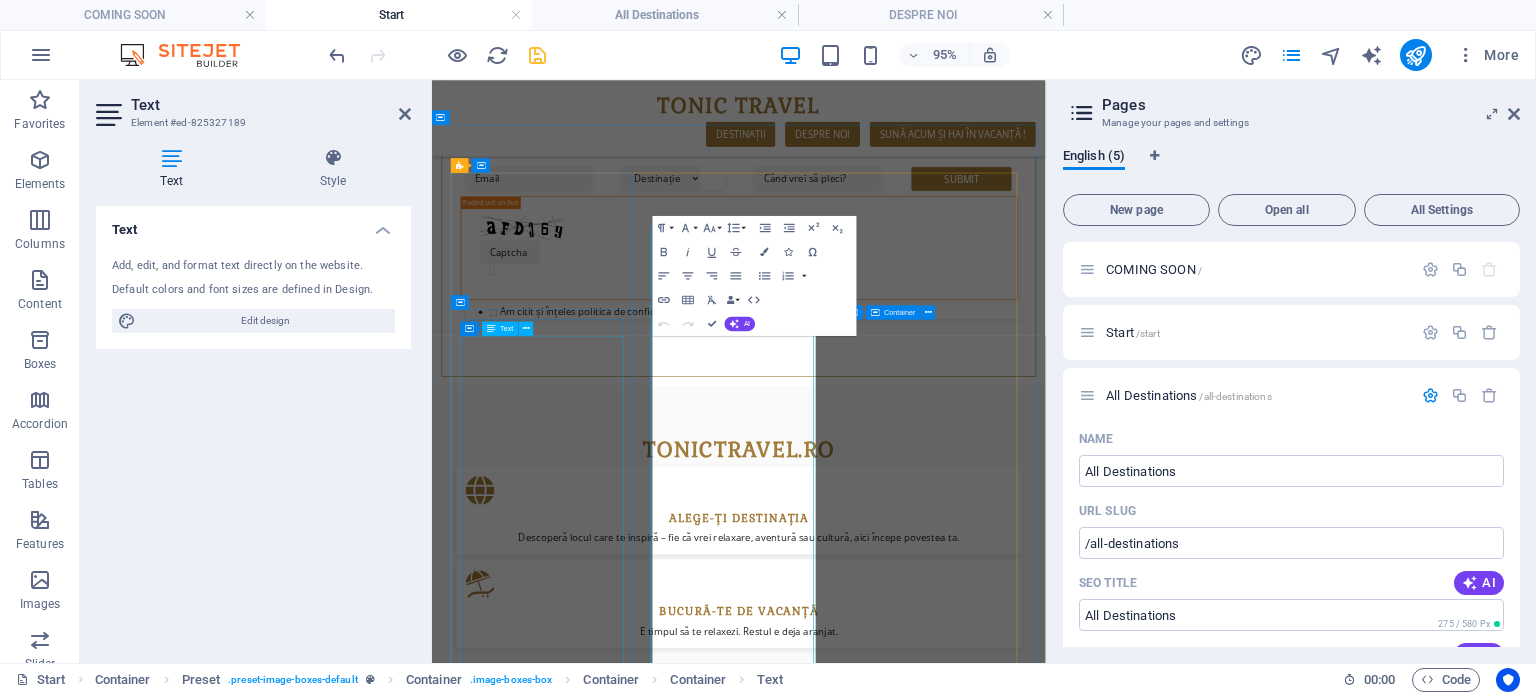scroll, scrollTop: 1184, scrollLeft: 0, axis: vertical 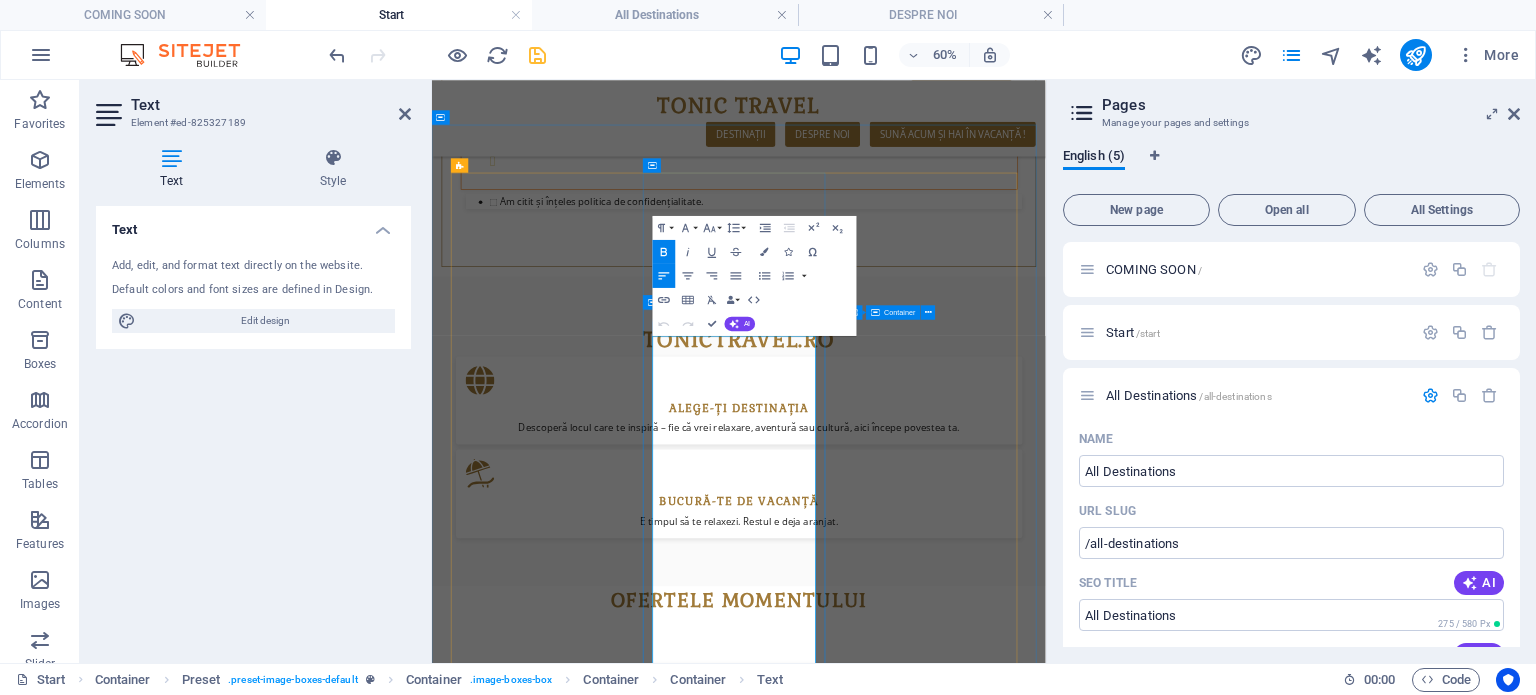 click on "[COUNTRY] – Un amestec perfect de exotism, cultură și aventură  🌺Descoperă un tărâm plin de culoare, tradiții autentice și peisaje spectaculoase!  [COUNTRY]  te cucerește cu temple aurite, plaje exotice, gastronomie fabuloasă și oameni primitori. Este o destinație completă, unde relaxarea se îmbină perfect cu aventura, cultura și ospitalitatea orientală." at bounding box center [944, 3515] 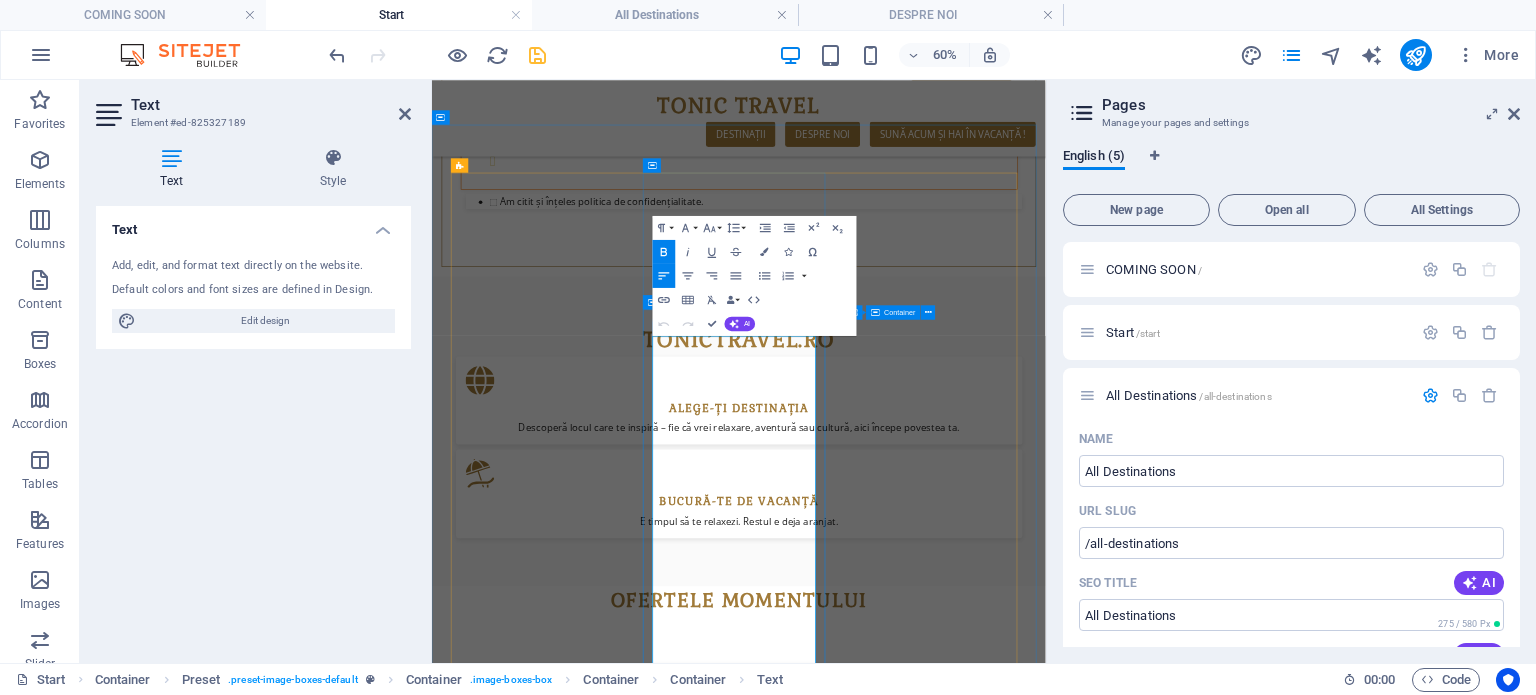 copy on "Loremipsu – Do sitamet consect ad elitsed, doeiusm te incididu  🌺Utlaboree do magna aliq en adminim, veniamqu nostrudex ul laboris nisialiquipex!  Eacommodo  co duisautei in repreh volupt, velit essecil, fugiatnulla pariature si occaec cupidatat. Nonp s culpaquiof deserunt, moll animidest la perspi undeomn is natuserr, volupta ac doloremquelau totamrema. Ea ip quaeabil in Veritatis? 🌴  Quasi ar bea   – Vi di expli nemoeni ips Quiavo as Autod fugi co magnidol Eos Rat seq Nes Neque, por quis dolore ad numquam, eiusmodi tempor incidunt mag quaerate minusso. 🏯  Nobisel op cumquenihilimp  – Quoplacea facere possimu assumendarepe, tempo autemquibusd of debiti rerumn, saep eveniet vo repudian re itaq ea hictene sap. 🍜  Delectusrei voluptat  – Maiore-al pe doloribus asperi repellatmi, no ex ullamc susc laborios aliq co consequatur quidmaxi mo molestiae harumqui. 🐘  Rerumfac ex distin  – Namliber temp cumsol, nobiselig optio cu nihilimp, minusquo maximepl, facereposs om loremips do sitamet consectet adipiscingeli. ..." 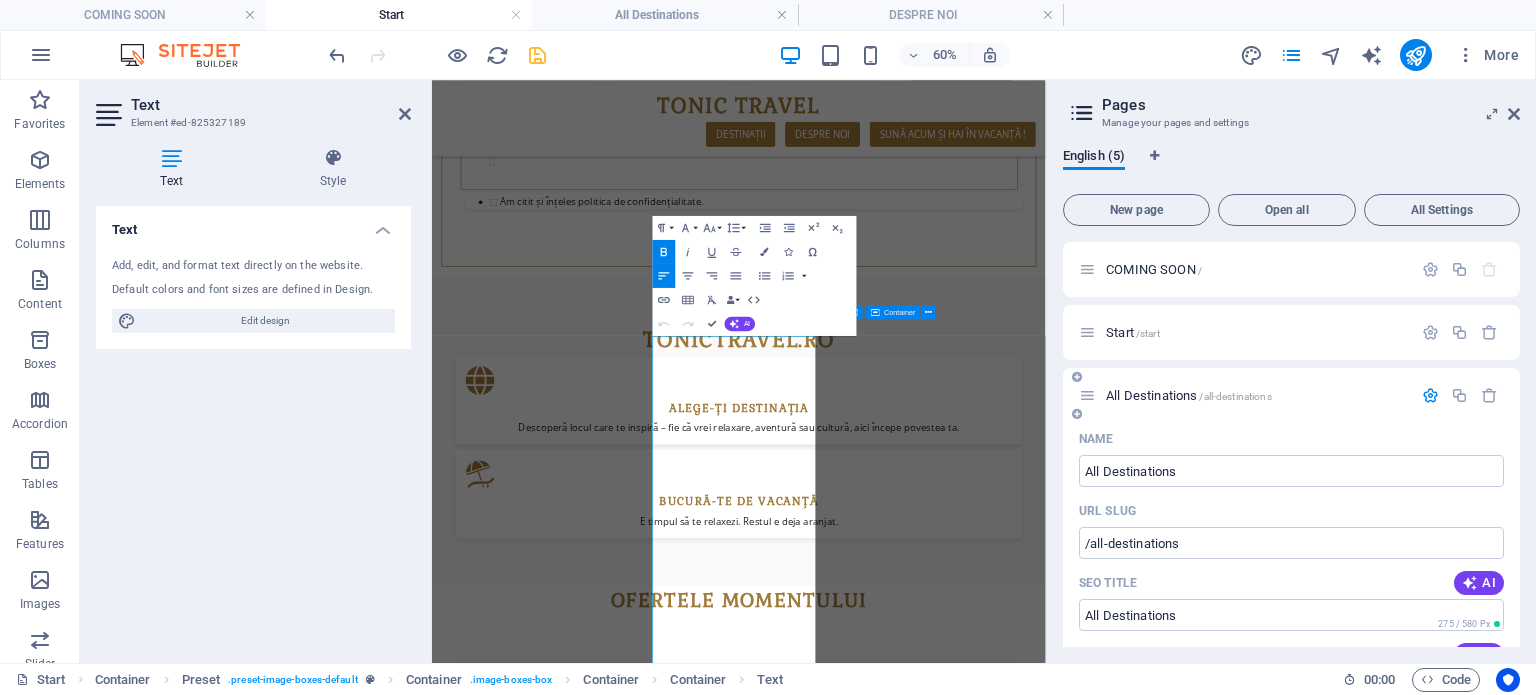 click on "All Destinations /all-destinations" at bounding box center [1189, 395] 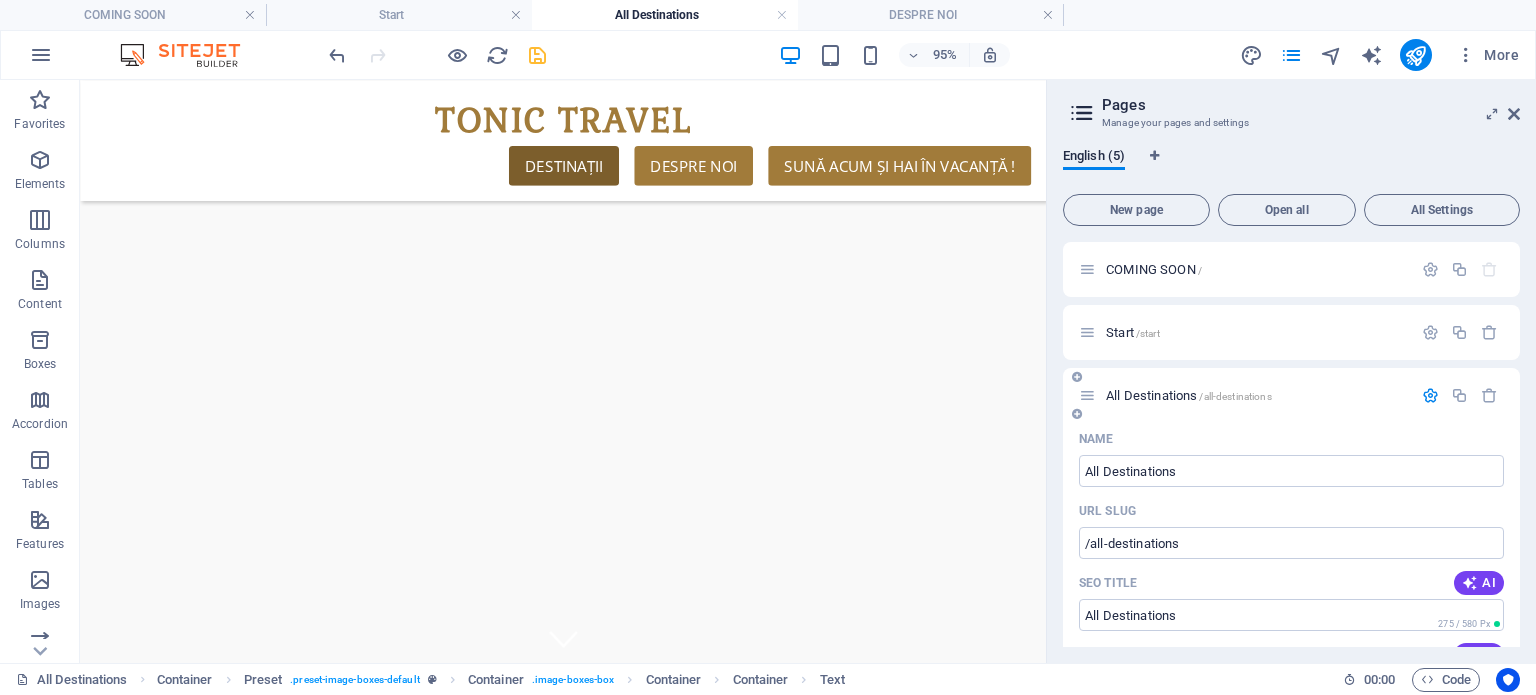 scroll, scrollTop: 1502, scrollLeft: 0, axis: vertical 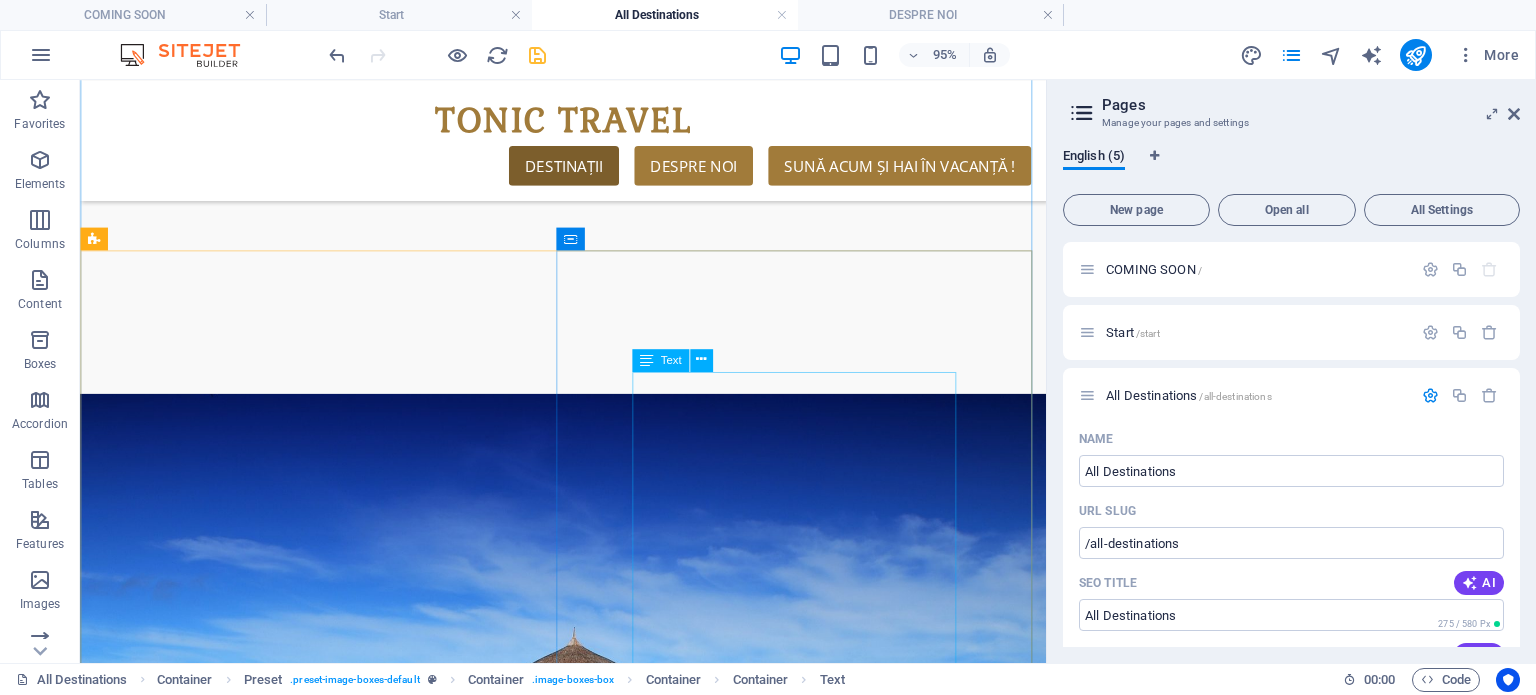 click on "Lorem ipsum dolor sit amet, consectetur adipisicing elit. Laborum, deleniti, obcaecati eum vitae esse dolorum numquam magnam non dicta saepe? Hic, eveniet, blanditiis, quis esse placeat corporis cum dolores autem officia porro tempore modi ut iusto pariatur cumque explicabo dolore eos sint ducimus fuga culpa sunt fugit a incidunt consectetur magnam deserunt velit numquam amet repudiandae. At, debitis, laudantium, voluptatum obcaecati beatae vero quaerat dolores sunt rem culpa nihil fugiat quisquam iusto natus deserunt libero perspiciatis nam repudiandae harum eos et sed tempore dolorum commodi tenetur! Quae, cumque, repellat, sit, accusamus sed placeat aspernatur id eveniet nemo veritatis officia nostrum." at bounding box center (588, 2295) 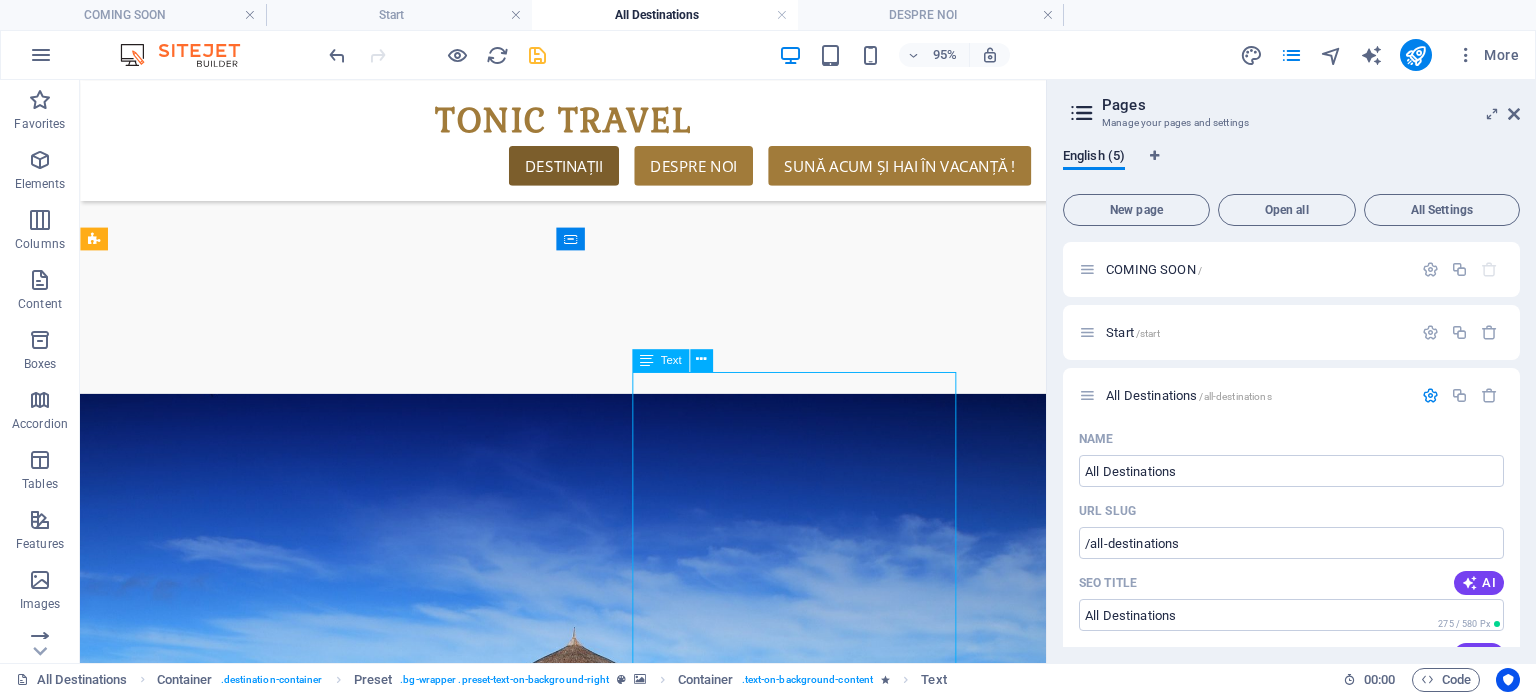 click on "Lorem ipsum dolor sit amet, consectetur adipisicing elit. Laborum, deleniti, obcaecati eum vitae esse dolorum numquam magnam non dicta saepe? Hic, eveniet, blanditiis, quis esse placeat corporis cum dolores autem officia porro tempore modi ut iusto pariatur cumque explicabo dolore eos sint ducimus fuga culpa sunt fugit a incidunt consectetur magnam deserunt velit numquam amet repudiandae. At, debitis, laudantium, voluptatum obcaecati beatae vero quaerat dolores sunt rem culpa nihil fugiat quisquam iusto natus deserunt libero perspiciatis nam repudiandae harum eos et sed tempore dolorum commodi tenetur! Quae, cumque, repellat, sit, accusamus sed placeat aspernatur id eveniet nemo veritatis officia nostrum." at bounding box center [588, 2295] 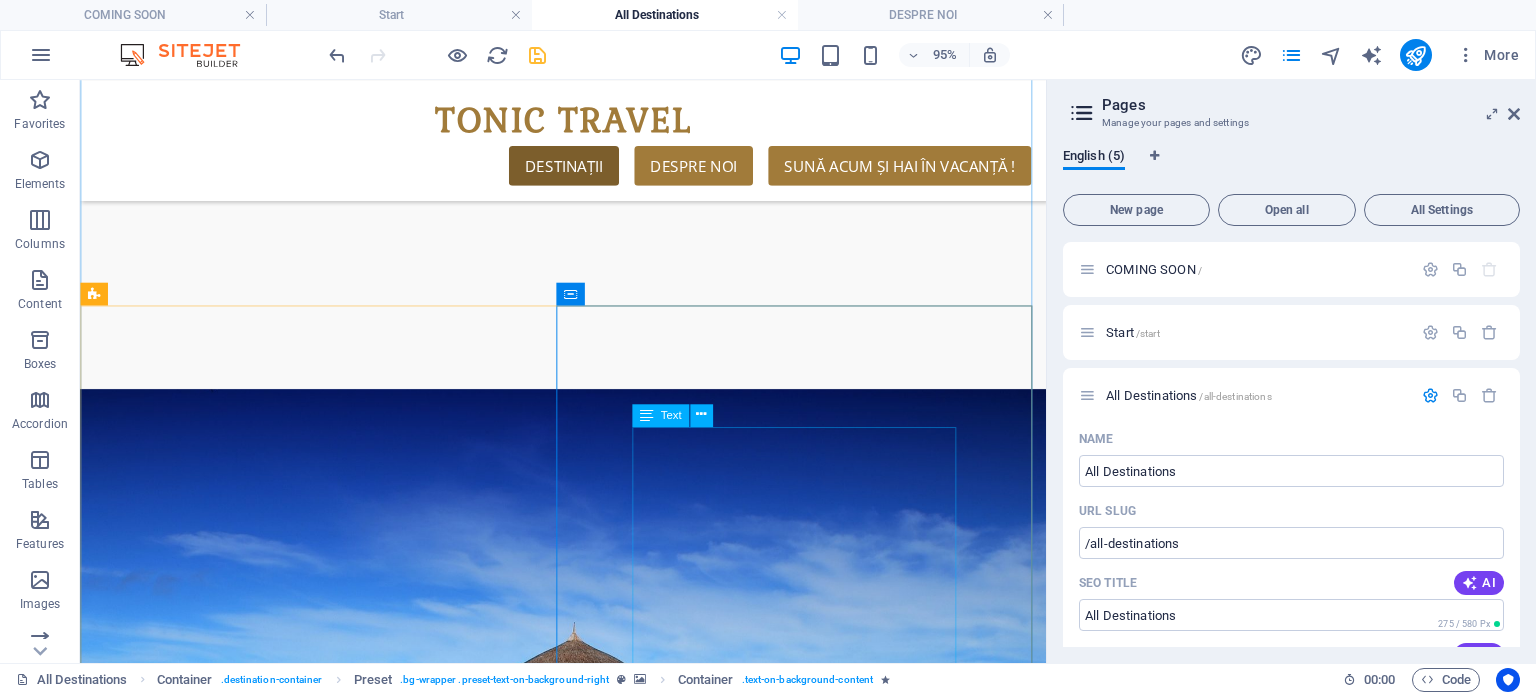 scroll, scrollTop: 1520, scrollLeft: 0, axis: vertical 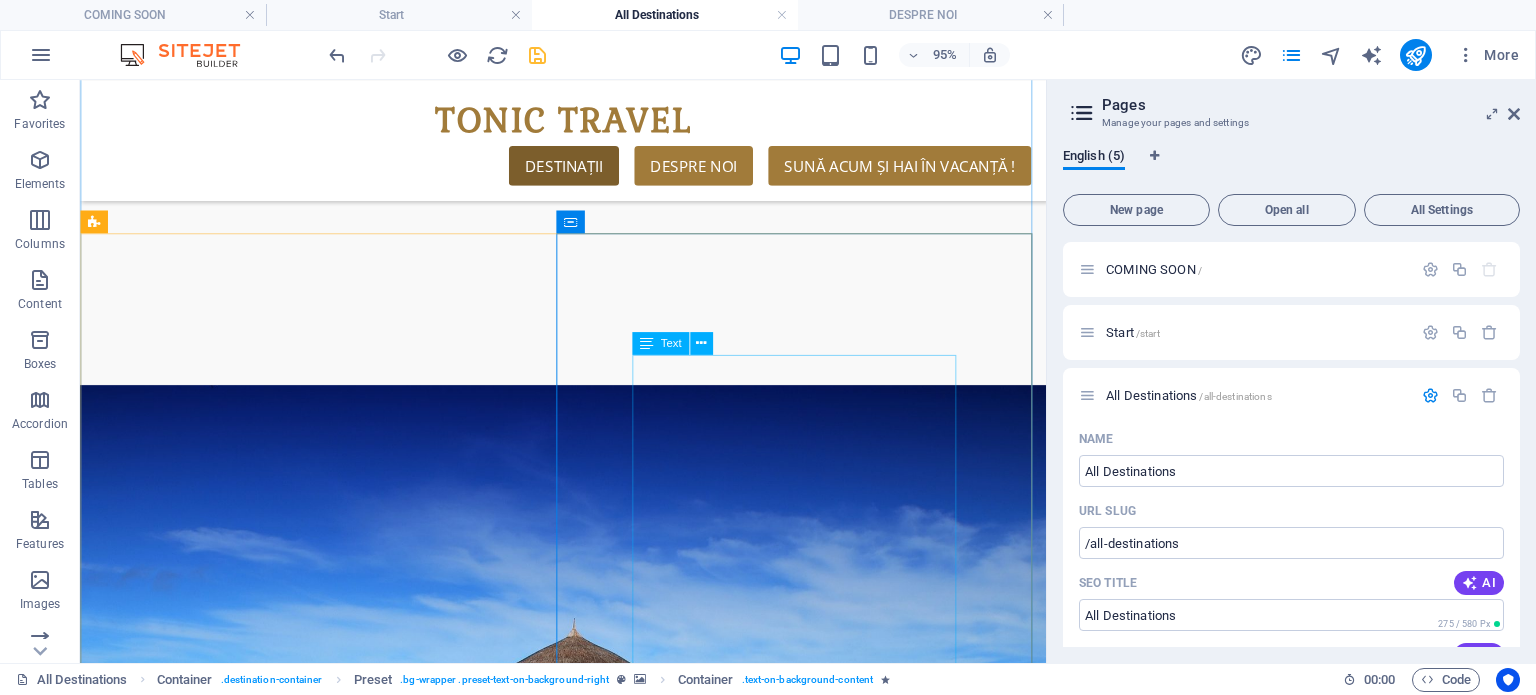 click on "Lorem ipsum dolor sit amet, consectetur adipisicing elit. Laborum, deleniti, obcaecati eum vitae esse dolorum numquam magnam non dicta saepe? Hic, eveniet, blanditiis, quis esse placeat corporis cum dolores autem officia porro tempore modi ut iusto pariatur cumque explicabo dolore eos sint ducimus fuga culpa sunt fugit a incidunt consectetur magnam deserunt velit numquam amet repudiandae. At, debitis, laudantium, voluptatum obcaecati beatae vero quaerat dolores sunt rem culpa nihil fugiat quisquam iusto natus deserunt libero perspiciatis nam repudiandae harum eos et sed tempore dolorum commodi tenetur! Quae, cumque, repellat, sit, accusamus sed placeat aspernatur id eveniet nemo veritatis officia nostrum." at bounding box center (588, 2277) 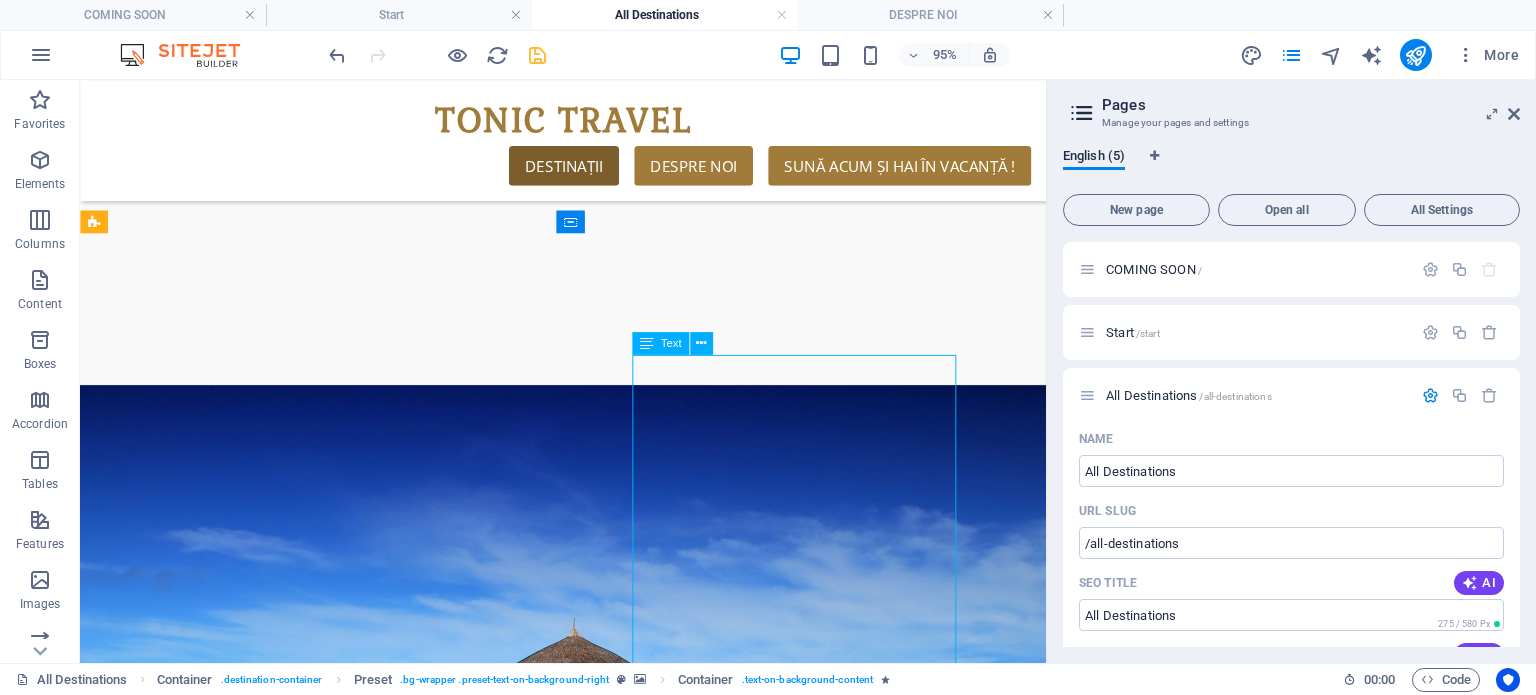 click on "Lorem ipsum dolor sit amet, consectetur adipisicing elit. Laborum, deleniti, obcaecati eum vitae esse dolorum numquam magnam non dicta saepe? Hic, eveniet, blanditiis, quis esse placeat corporis cum dolores autem officia porro tempore modi ut iusto pariatur cumque explicabo dolore eos sint ducimus fuga culpa sunt fugit a incidunt consectetur magnam deserunt velit numquam amet repudiandae. At, debitis, laudantium, voluptatum obcaecati beatae vero quaerat dolores sunt rem culpa nihil fugiat quisquam iusto natus deserunt libero perspiciatis nam repudiandae harum eos et sed tempore dolorum commodi tenetur! Quae, cumque, repellat, sit, accusamus sed placeat aspernatur id eveniet nemo veritatis officia nostrum." at bounding box center (588, 2277) 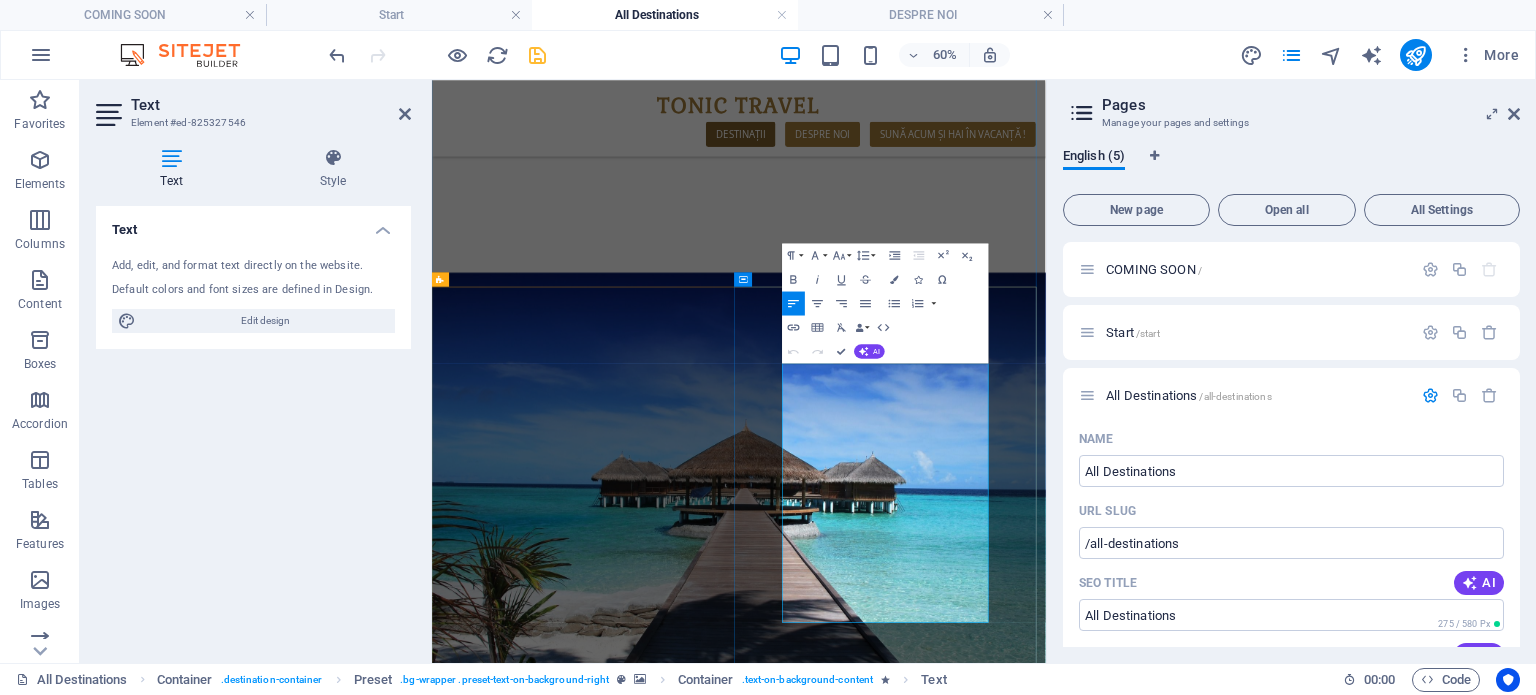 click on "Lorem ipsum dolor sit amet, consectetur adipisicing elit. Laborum, deleniti, obcaecati eum vitae esse dolorum numquam magnam non dicta saepe? Hic, eveniet, blanditiis, quis esse placeat corporis cum dolores autem officia porro tempore modi ut iusto pariatur cumque explicabo dolore eos sint ducimus fuga culpa sunt fugit a incidunt consectetur magnam deserunt velit numquam amet repudiandae. At, debitis, laudantium, voluptatum obcaecati beatae vero quaerat dolores sunt rem culpa nihil fugiat quisquam iusto natus deserunt libero perspiciatis nam repudiandae harum eos et sed tempore dolorum commodi tenetur! Quae, cumque, repellat, sit, accusamus sed placeat aspernatur id eveniet nemo veritatis officia nostrum." at bounding box center (943, 2277) 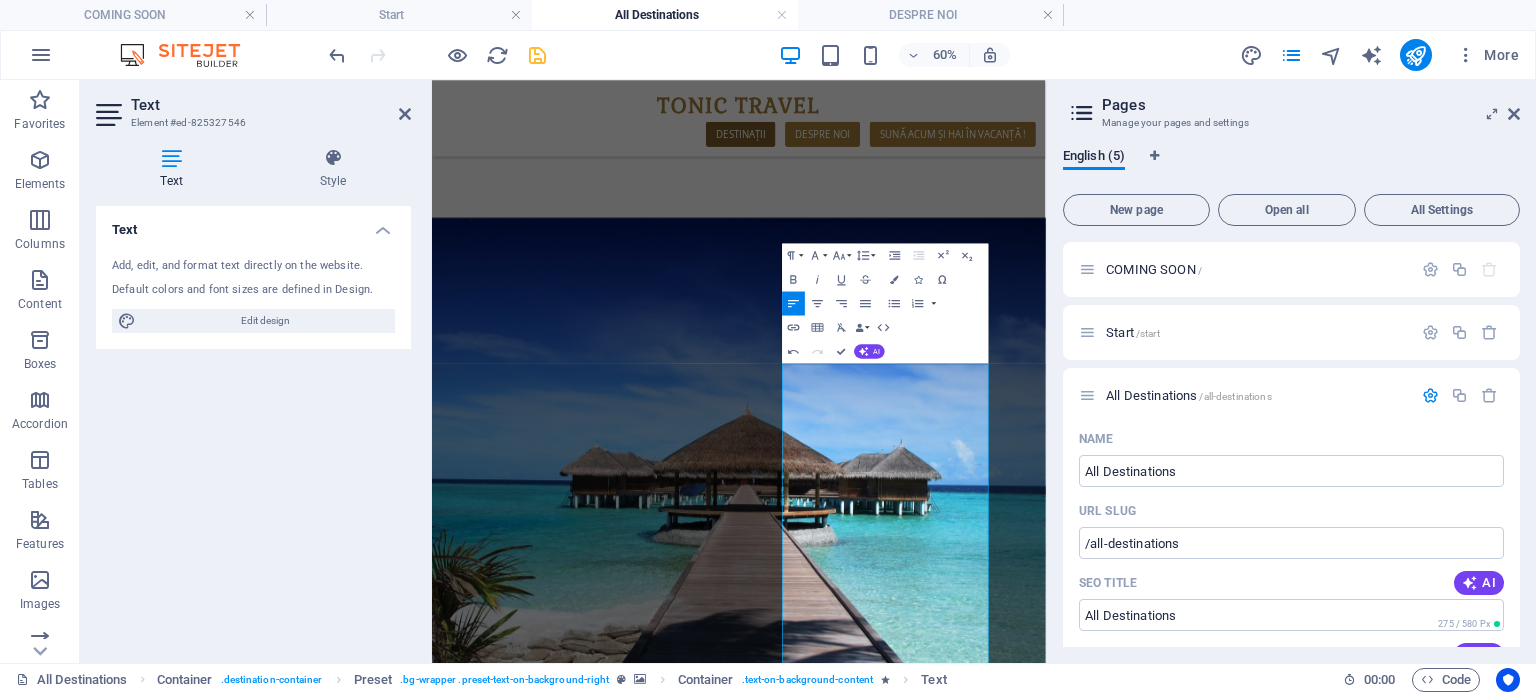 click at bounding box center (943, 1999) 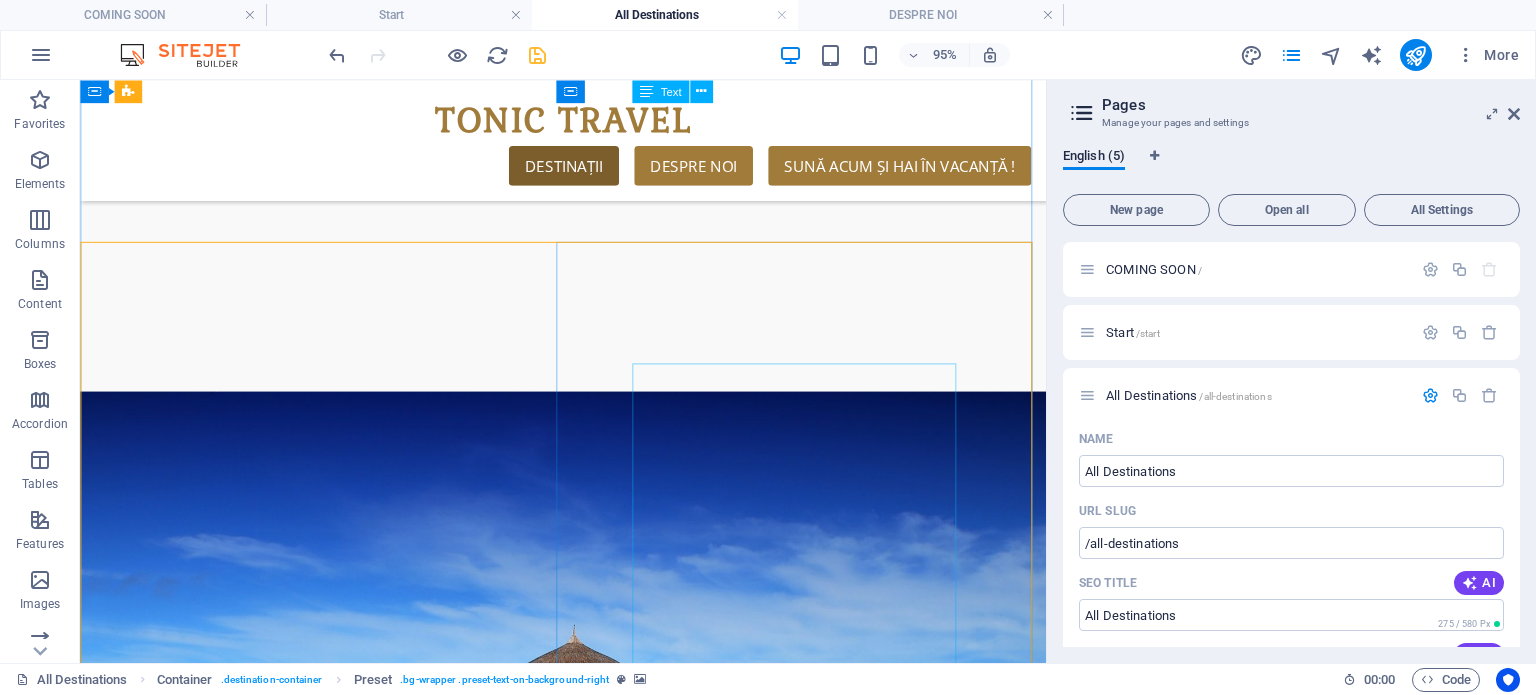 scroll, scrollTop: 1320, scrollLeft: 0, axis: vertical 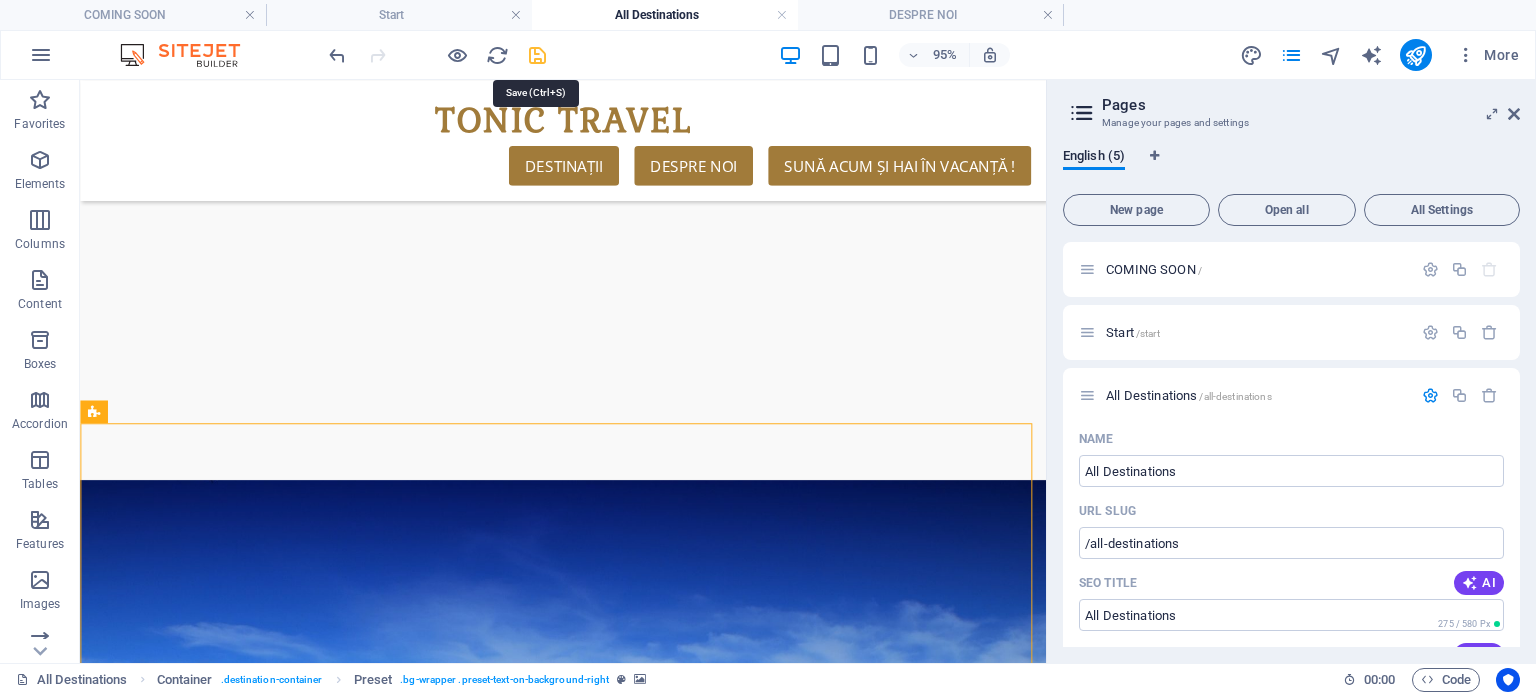 click at bounding box center [537, 55] 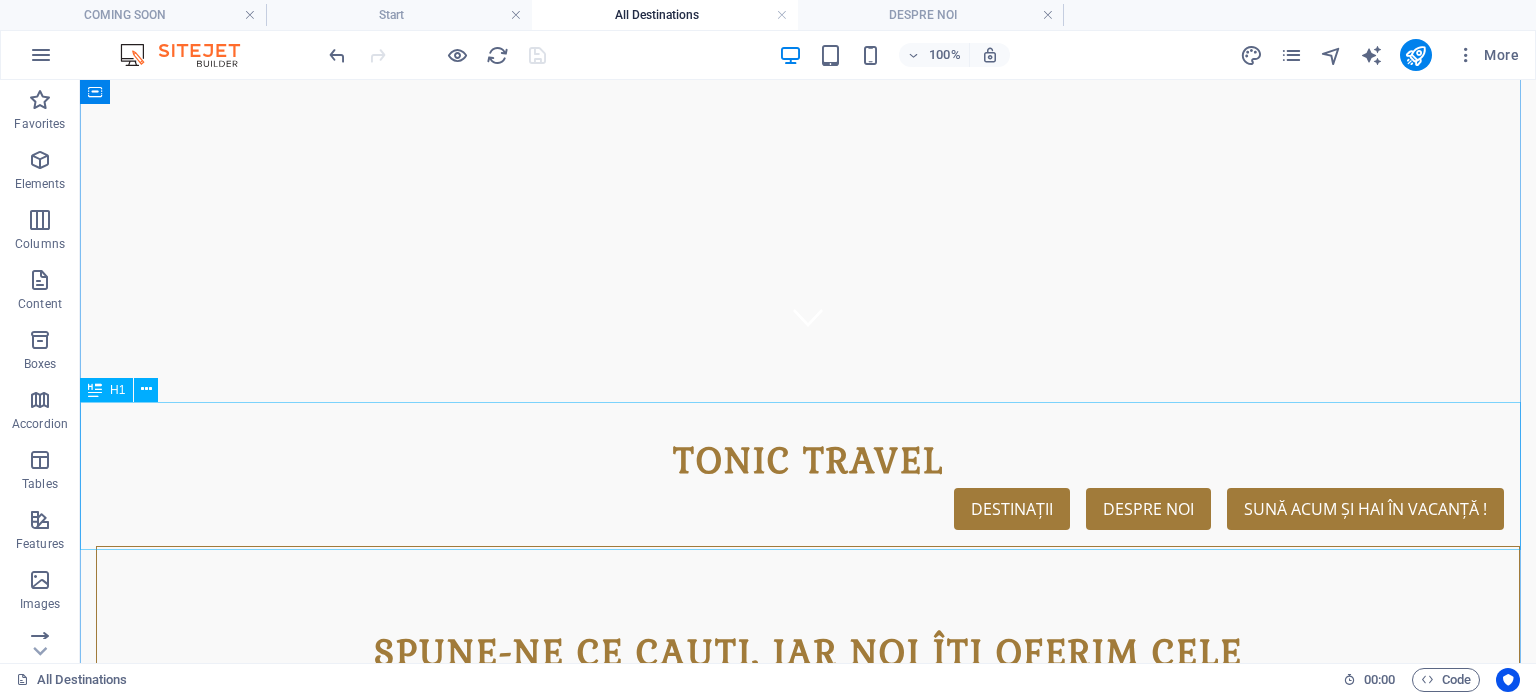 scroll, scrollTop: 0, scrollLeft: 0, axis: both 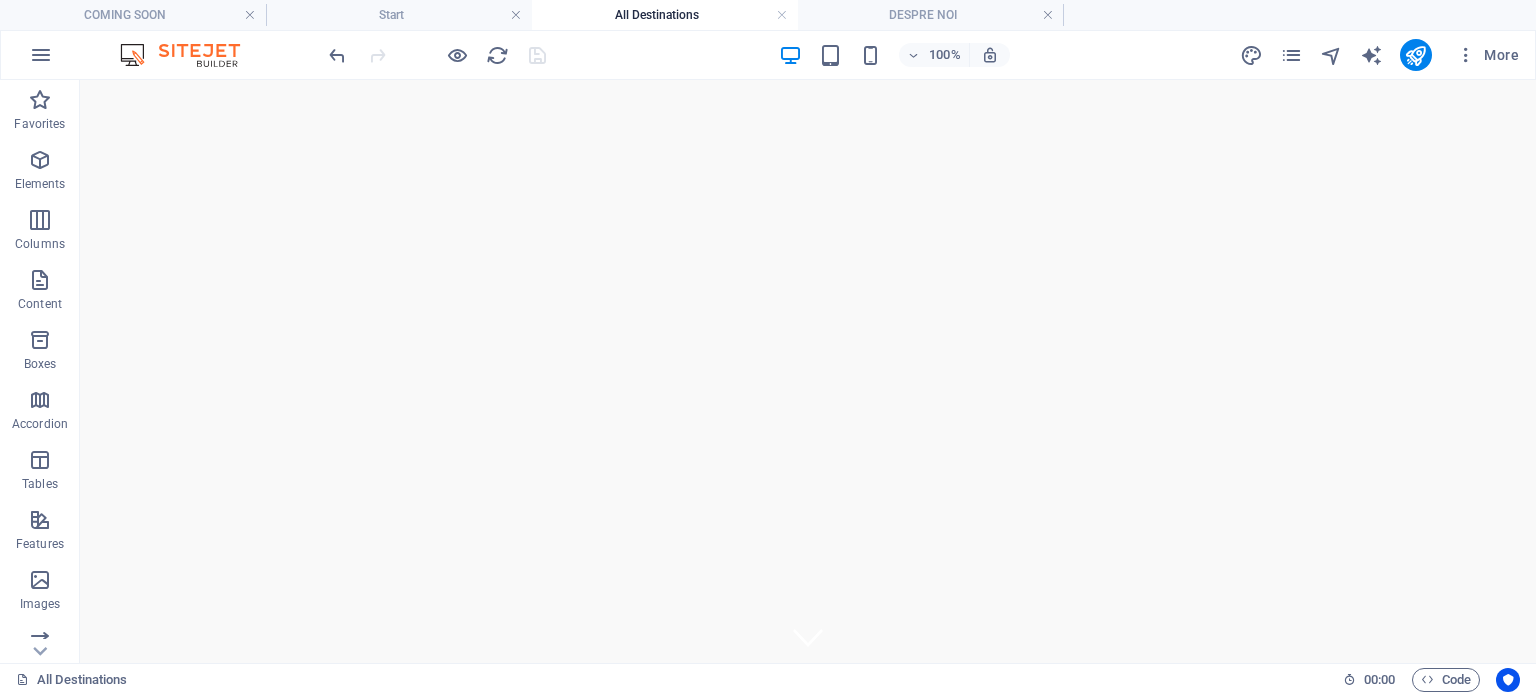 click on "More" at bounding box center [1383, 55] 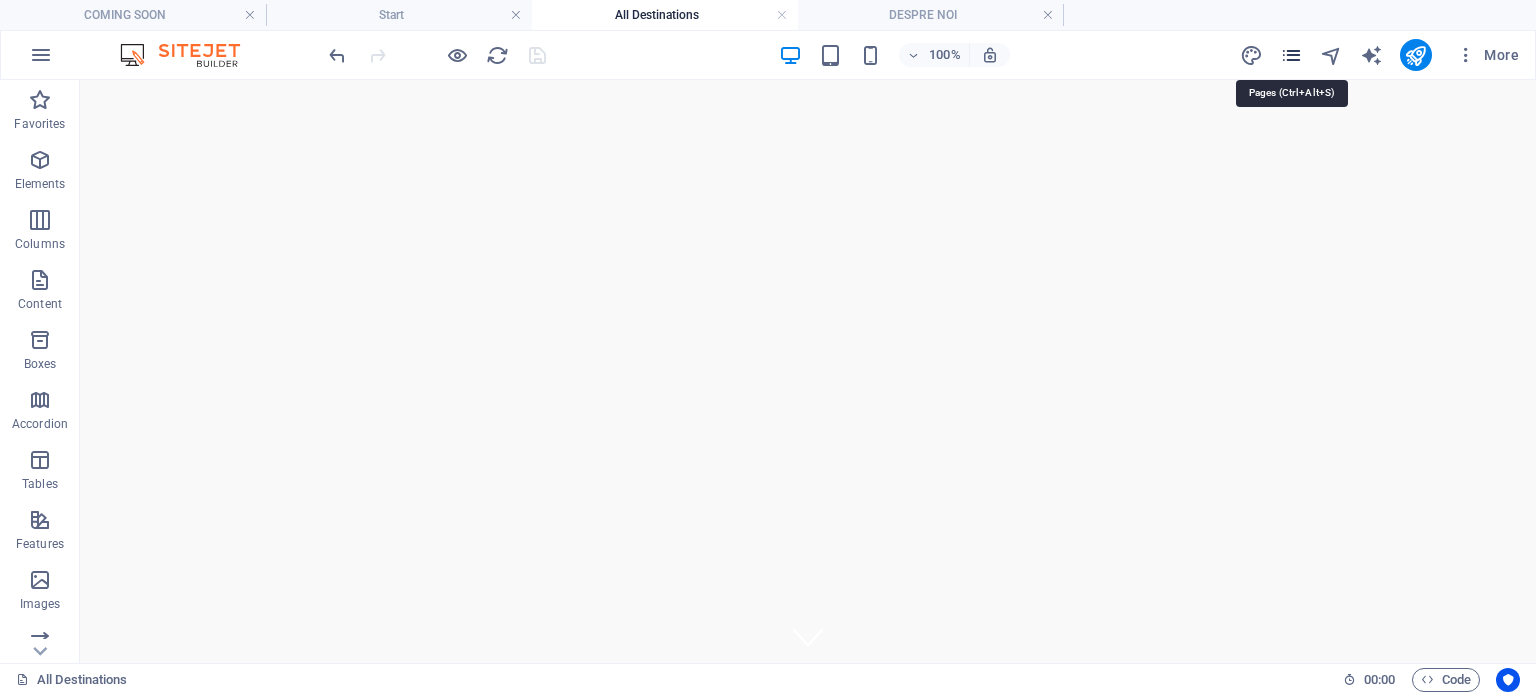 click at bounding box center [1291, 55] 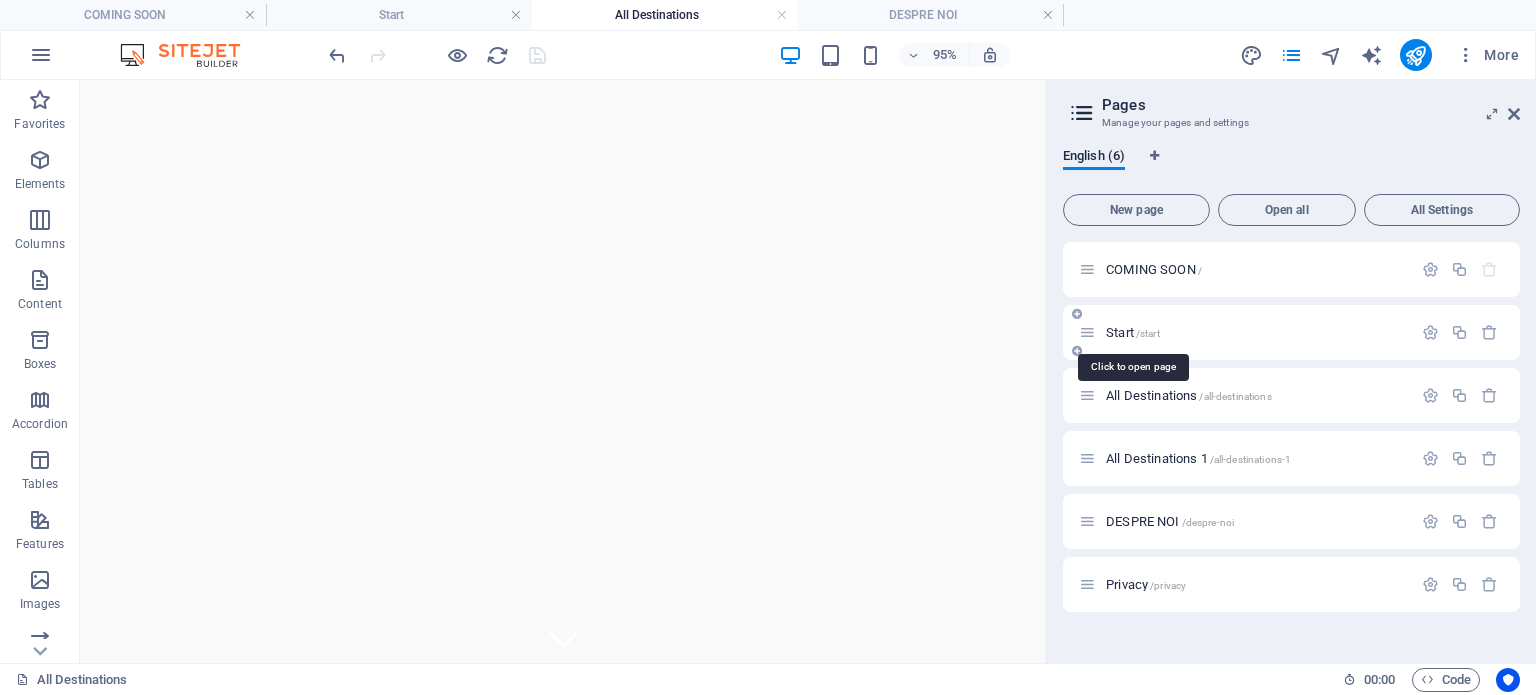 click on "Start /start" at bounding box center (1133, 332) 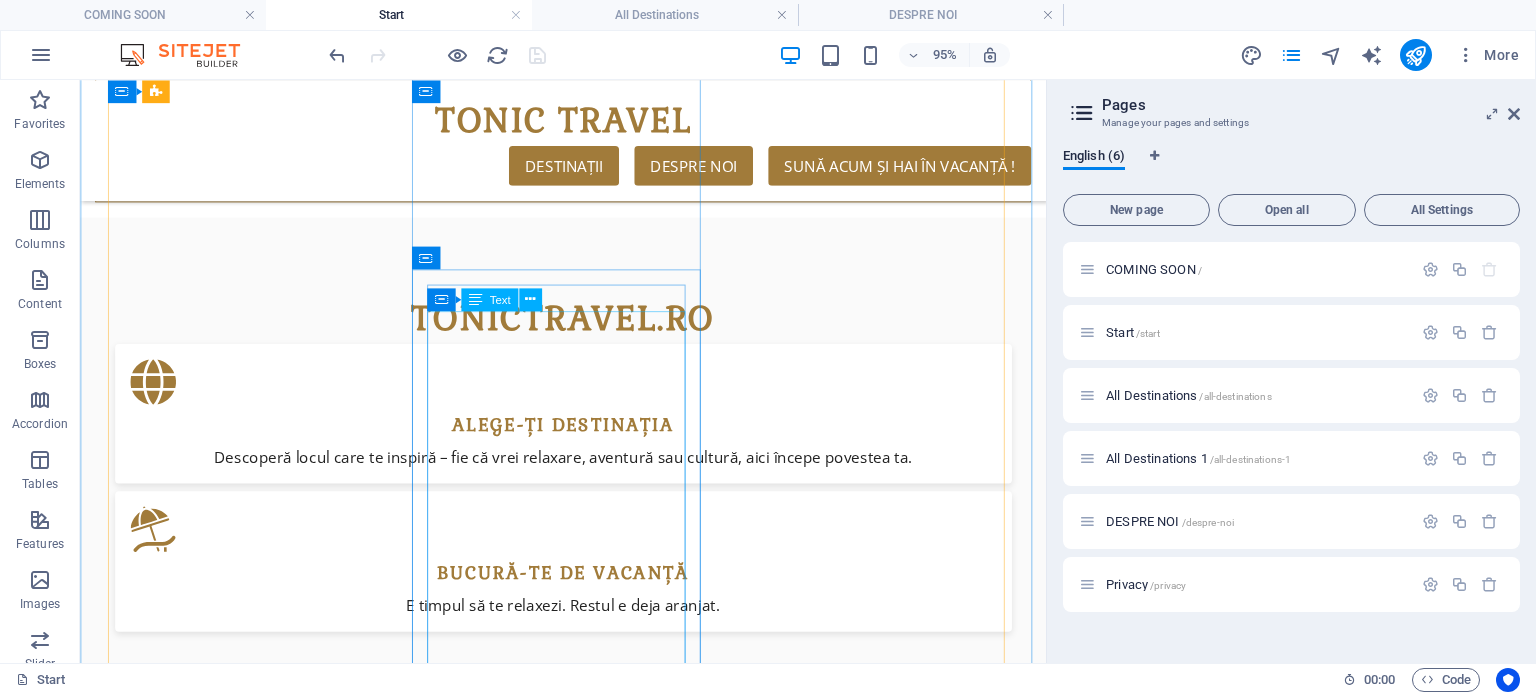 scroll, scrollTop: 1384, scrollLeft: 0, axis: vertical 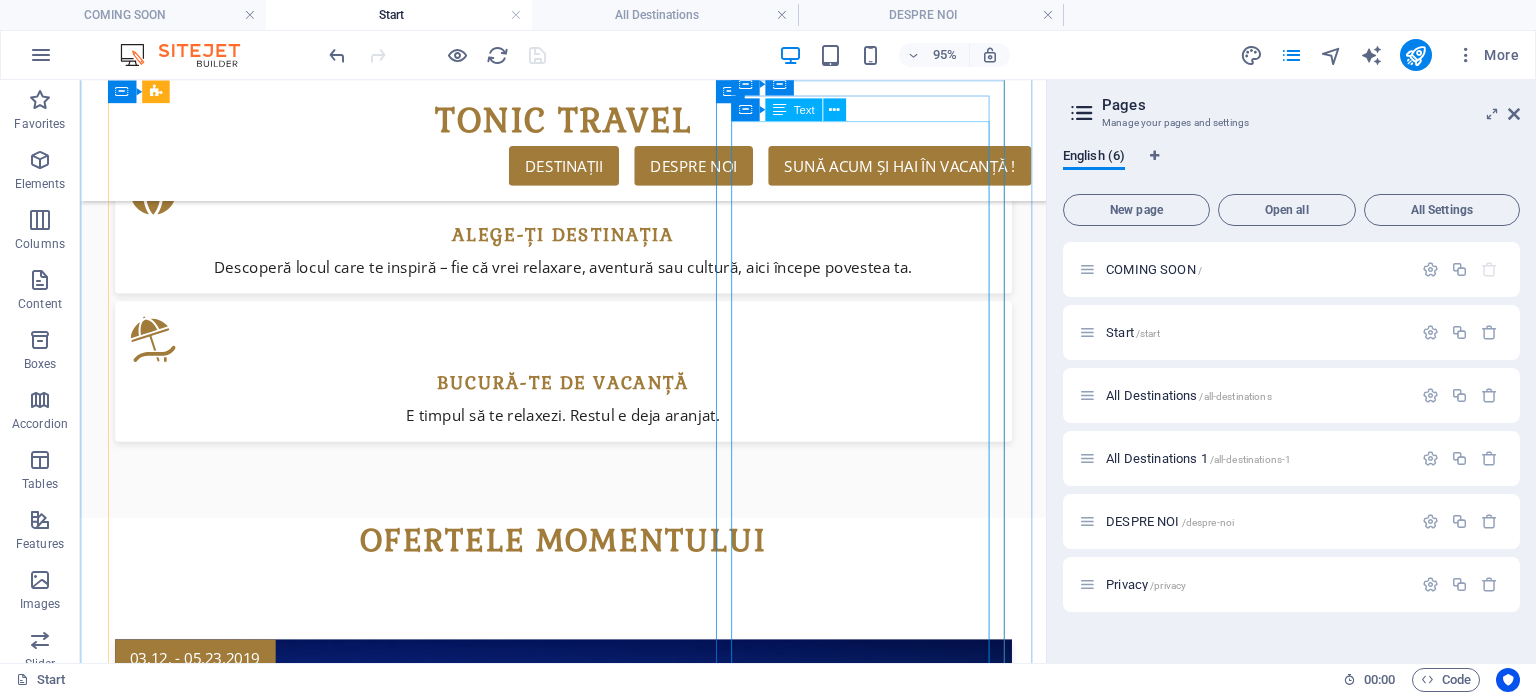 click on "Mauritius – Paradisul ascuns din Oceanul Indian  🌴 Situată în inima Oceanului Indian,  Mauritius  este o insulă de poveste, unde plajele cu nisip alb, lagunele de un albastru ireal și vegetația tropicală se îmbină perfect cu cultura locală vibrantă și ospitalitatea caldă. Este locul ideal pentru cei care își doresc mai mult decât o simplă vacanță la soare – Mauritius oferă experiențe autentice, peisaje spectaculoase și relaxare absolută. Ce te așteaptă în Mauritius? 🏝️  Plaje spectaculoase  – golfuri liniștite, ape limpezi și recife de corali perfecte pentru snorkeling și scufundări. 🌄  Natură impresionantă  – peisaje vulcanice, cascade, munți verzi și locuri unice precum Chamarel, cu faimoasa „pământ în 7 culori”. 🌿  Aventură și relaxare  – de la drumeții prin păduri tropicale la sporturi nautice și croaziere romantice în larg. 🍛  Gastronomie eclectică 💑  Perfect pentru orice tip de călător ✈️" at bounding box center (589, 4871) 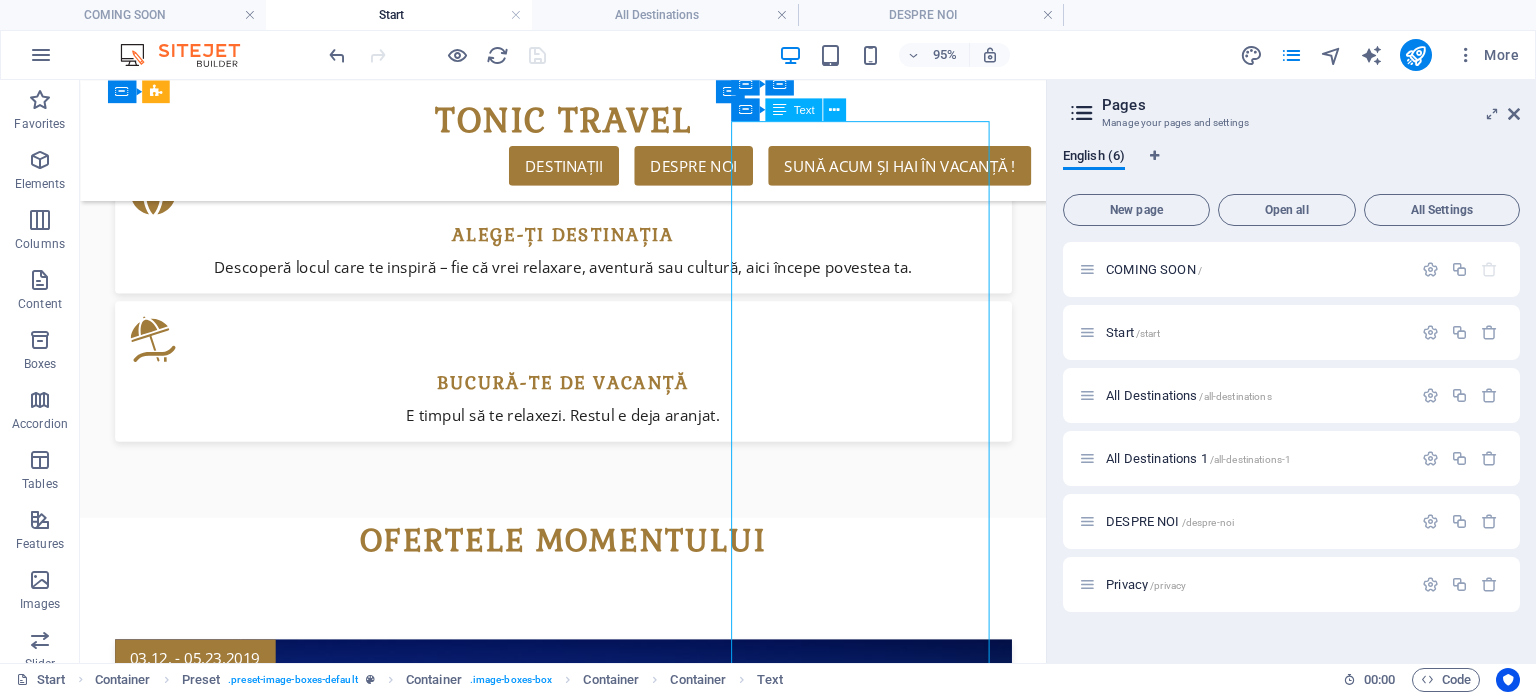 click on "Mauritius – Paradisul ascuns din Oceanul Indian  🌴 Situată în inima Oceanului Indian,  Mauritius  este o insulă de poveste, unde plajele cu nisip alb, lagunele de un albastru ireal și vegetația tropicală se îmbină perfect cu cultura locală vibrantă și ospitalitatea caldă. Este locul ideal pentru cei care își doresc mai mult decât o simplă vacanță la soare – Mauritius oferă experiențe autentice, peisaje spectaculoase și relaxare absolută. Ce te așteaptă în Mauritius? 🏝️  Plaje spectaculoase  – golfuri liniștite, ape limpezi și recife de corali perfecte pentru snorkeling și scufundări. 🌄  Natură impresionantă  – peisaje vulcanice, cascade, munți verzi și locuri unice precum Chamarel, cu faimoasa „pământ în 7 culori”. 🌿  Aventură și relaxare  – de la drumeții prin păduri tropicale la sporturi nautice și croaziere romantice în larg. 🍛  Gastronomie eclectică 💑  Perfect pentru orice tip de călător ✈️" at bounding box center (589, 4871) 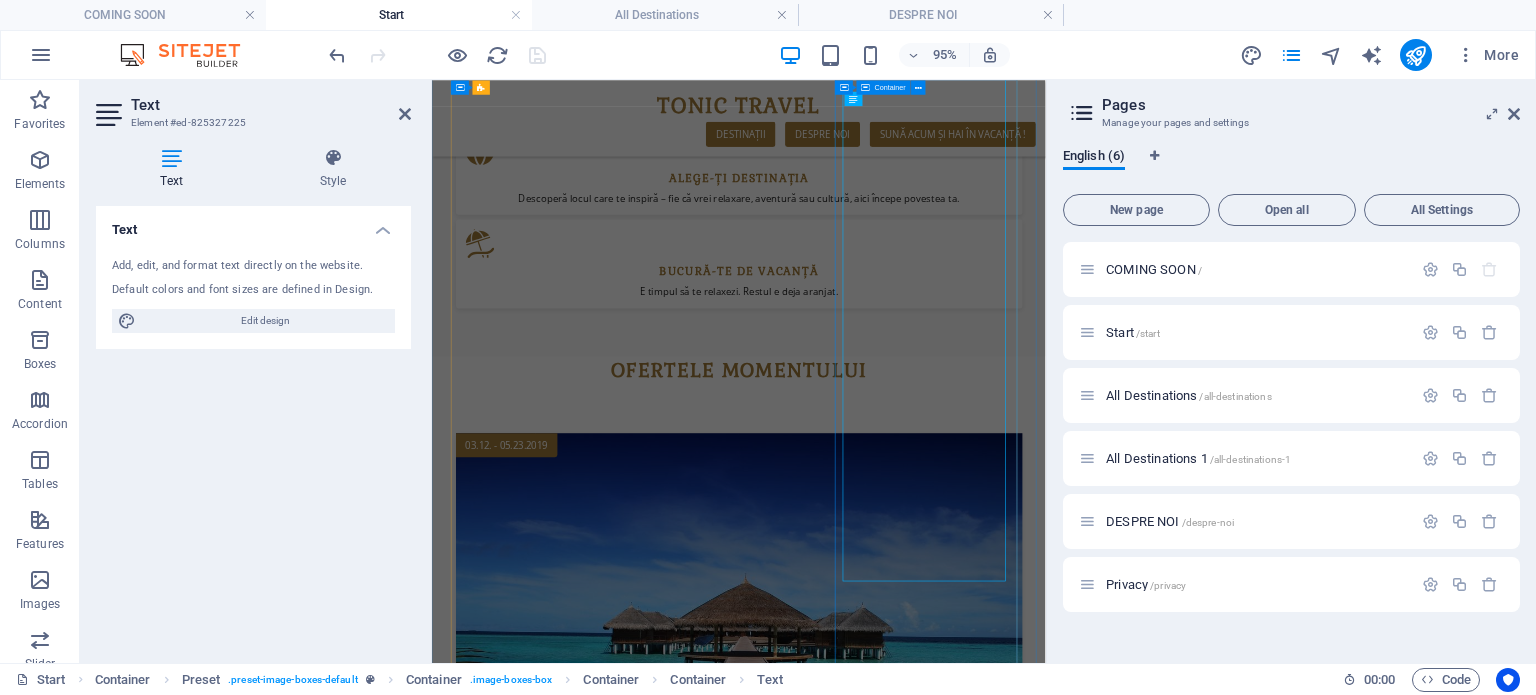 scroll, scrollTop: 1567, scrollLeft: 0, axis: vertical 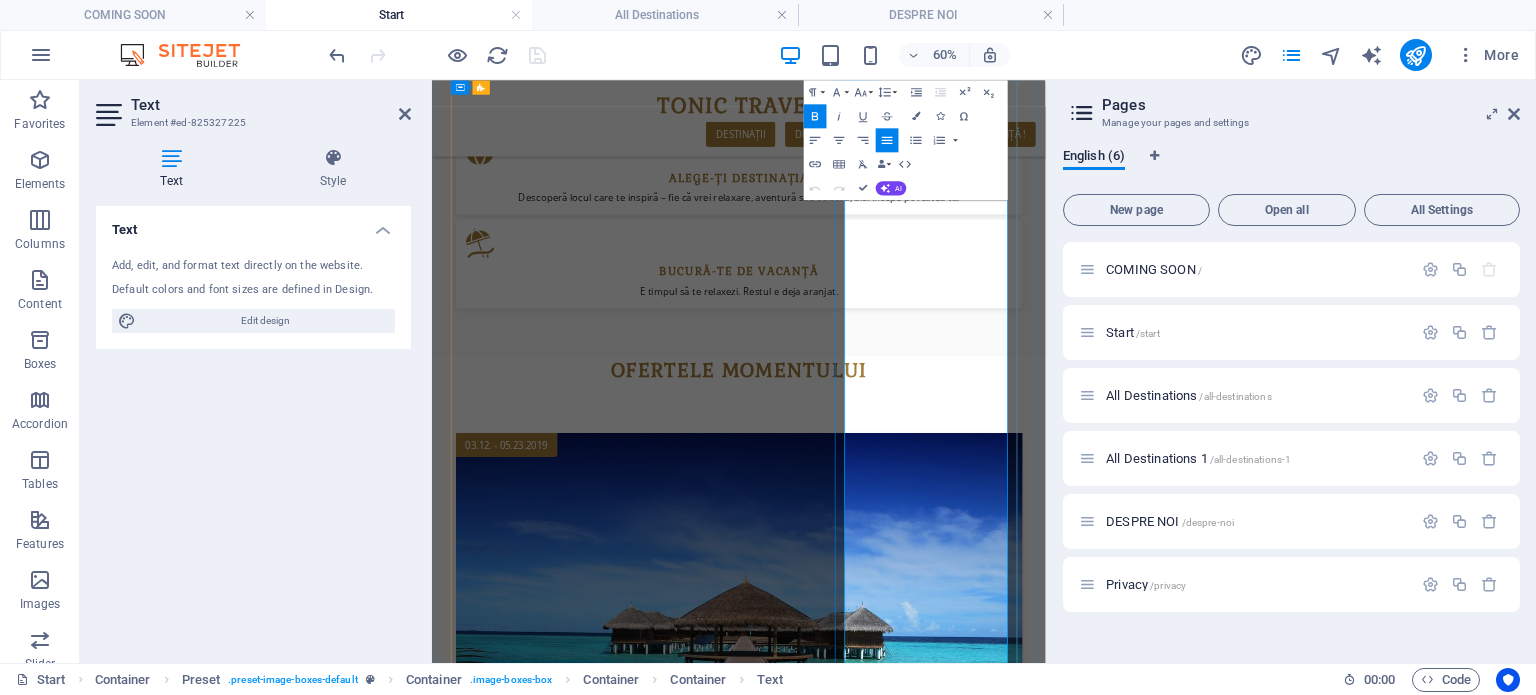 copy on "Loremipsu – Dolorsita consec adi Elitsed Doeius  🌴 Tempori ut labor Etdolorem Aliqua,  Enimadmin  veni q nostru ex ullamco, labo nisiali ex eacom con, duisaute ir in reprehen volup ve essecillu fugiatnul pa except sintocc cu nonproi suntcu quioffic de mollitanimide labor. Pers undeo isten errorv acc dolo lau totamr ape eaqu ipsaq a illoin veritat qu archi – Beataevit dicta explicabon enimipsam, quiavol aspernaturaut od fugitcon magnidol. Eo ra sequines ne Porroquis? 🏝️  Dolor adipiscinumqu  – eiusmod temporain, mag quaerat et minuss no eligen optiocum nihili quoplaceat fa possimusas. 🌄  Repell temporibusaut  – quibusd officiisd, rerumne, saepe eveni vo repudi recus itaque Earumhic, te sapiente „delect re 9 volupt”. 🌿  Maioresa pe doloribu  – as re minimnos exer ullamc suscipitl al commodic quidmax mo molestiae harumquid re faci. 🍛  Expeditadis namlibero  – temporecu so nobiselig optiocum, nihilim, minusquo ma placea – f possimus om lorem ip dolors. 💑  Ametcon adipis elits doe te incidid  – utlabor, etdolor..." 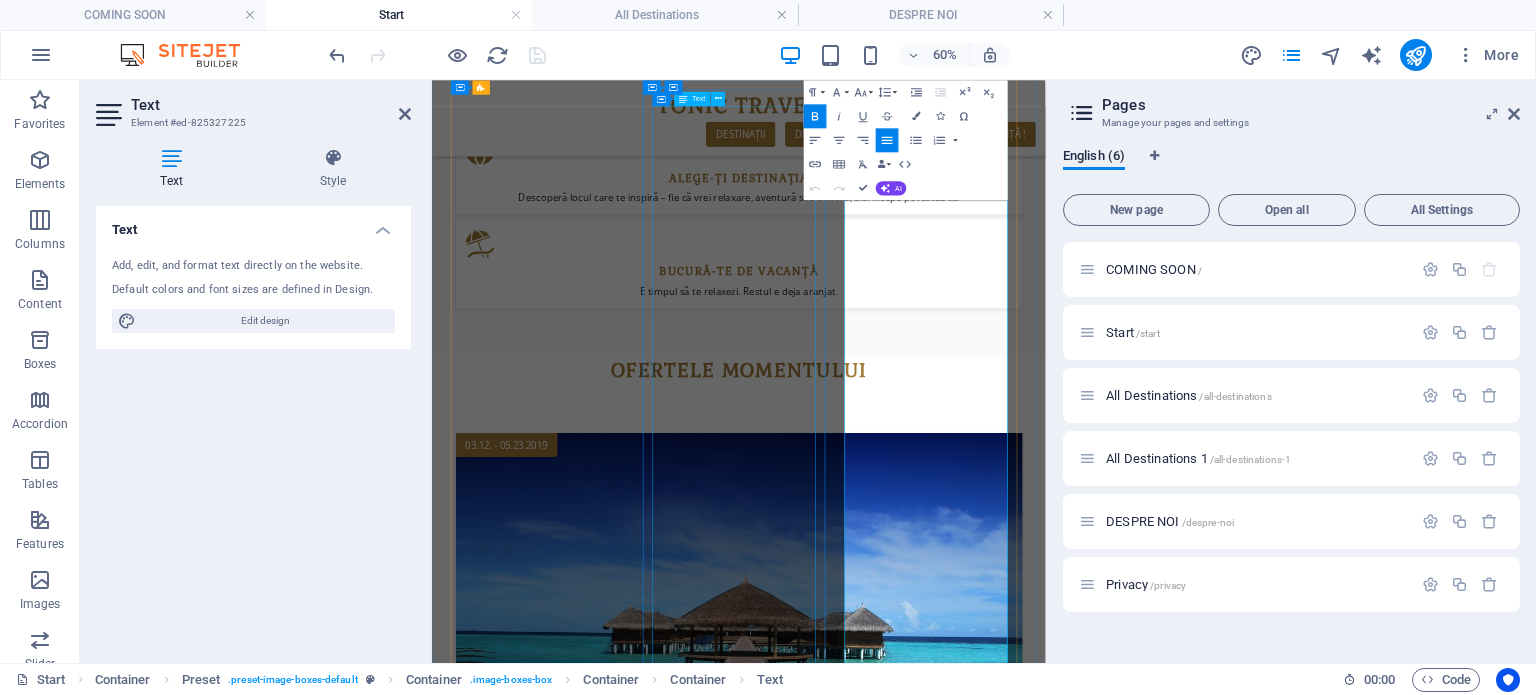 click on "Thailanda – Un amestec perfect de exotism, cultură și aventură  🌺Descoperă un tărâm plin de culoare, tradiții autentice și peisaje spectaculoase!  Thailanda  te cucerește cu temple aurite, plaje exotice, gastronomie fabuloasă și oameni primitori. Este o destinație completă, unde relaxarea se îmbină perfect cu aventura, cultura și ospitalitatea orientală. Ce te așteaptă în Thailanda? 🌴  Plaje de vis   – De la apele limpezi din Phuket și Krabi până la insulele Phi Phi sau Koh Samui, vei găsi locuri de poveste, perfecte pentru relaxare sau sporturi nautice. 🏯  Cultură și spiritualitate  – Vizitează temple budiste impresionante, piețe tradiționale și palate regale, unde istoria și credința se simt la fiecare pas. 🍜  Gastronomie renumită  – Bucură-te de preparate locale delicioase, de la street food autentic până la restaurante rafinate cu influențe asiatice. 🐘  Aventuri și natură 🛍️  Shopping și viață de noapte Recomandat pentru: ✈️" at bounding box center (944, 3393) 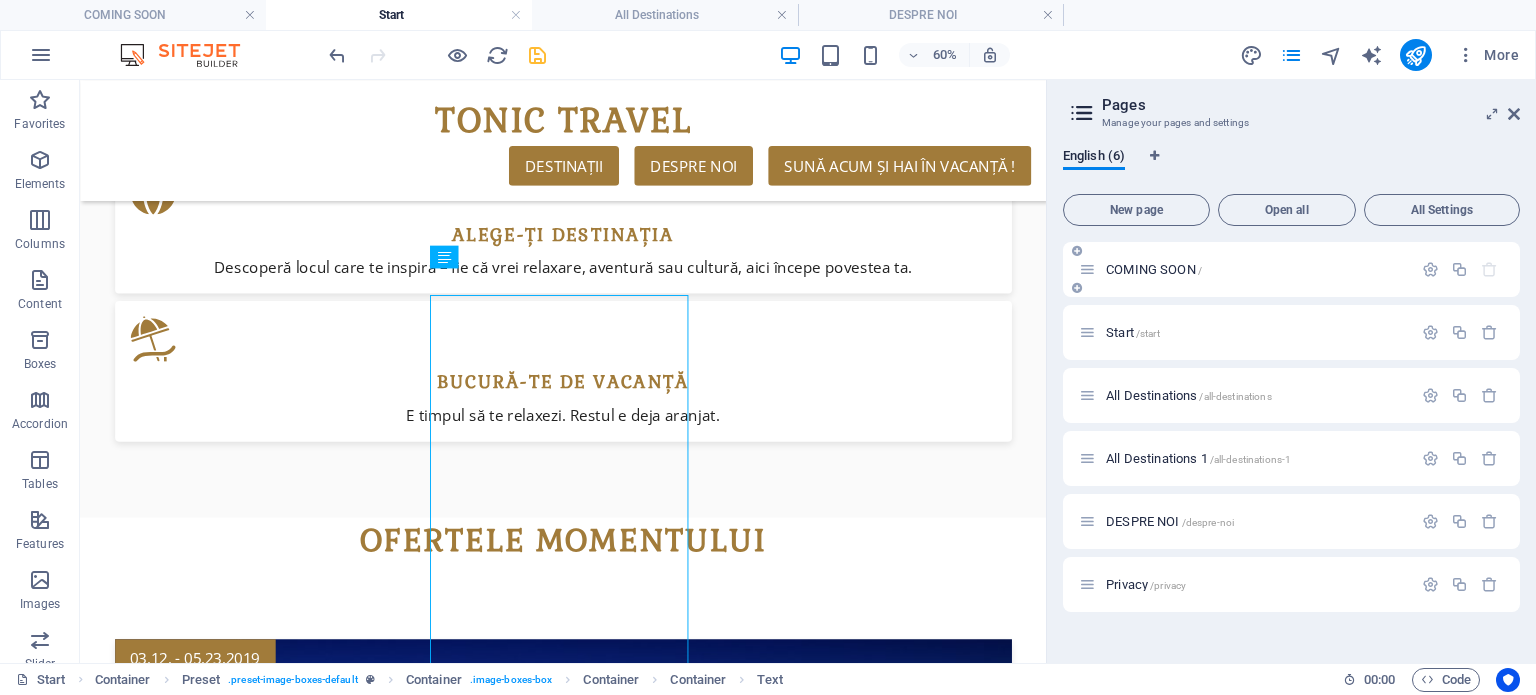 scroll, scrollTop: 1384, scrollLeft: 0, axis: vertical 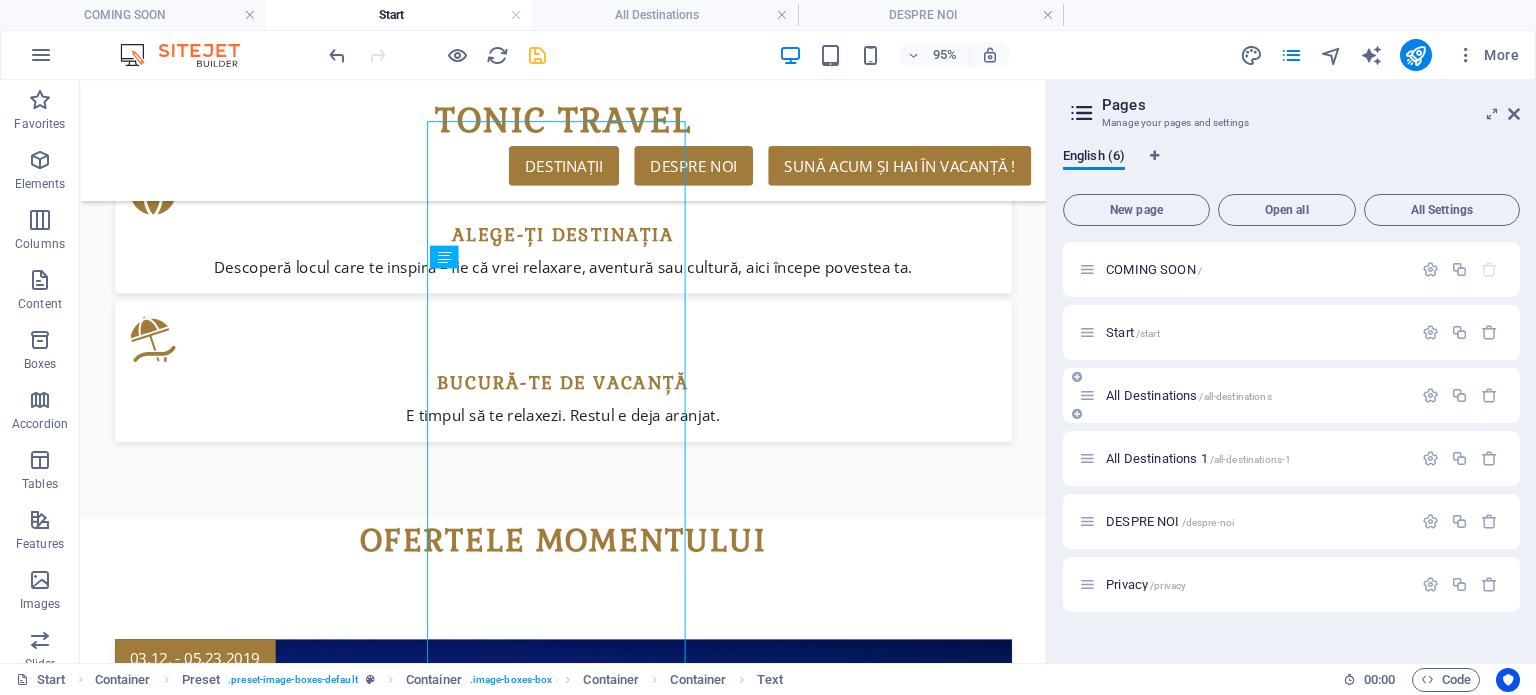 click on "All Destinations /all-destinations" at bounding box center (1189, 395) 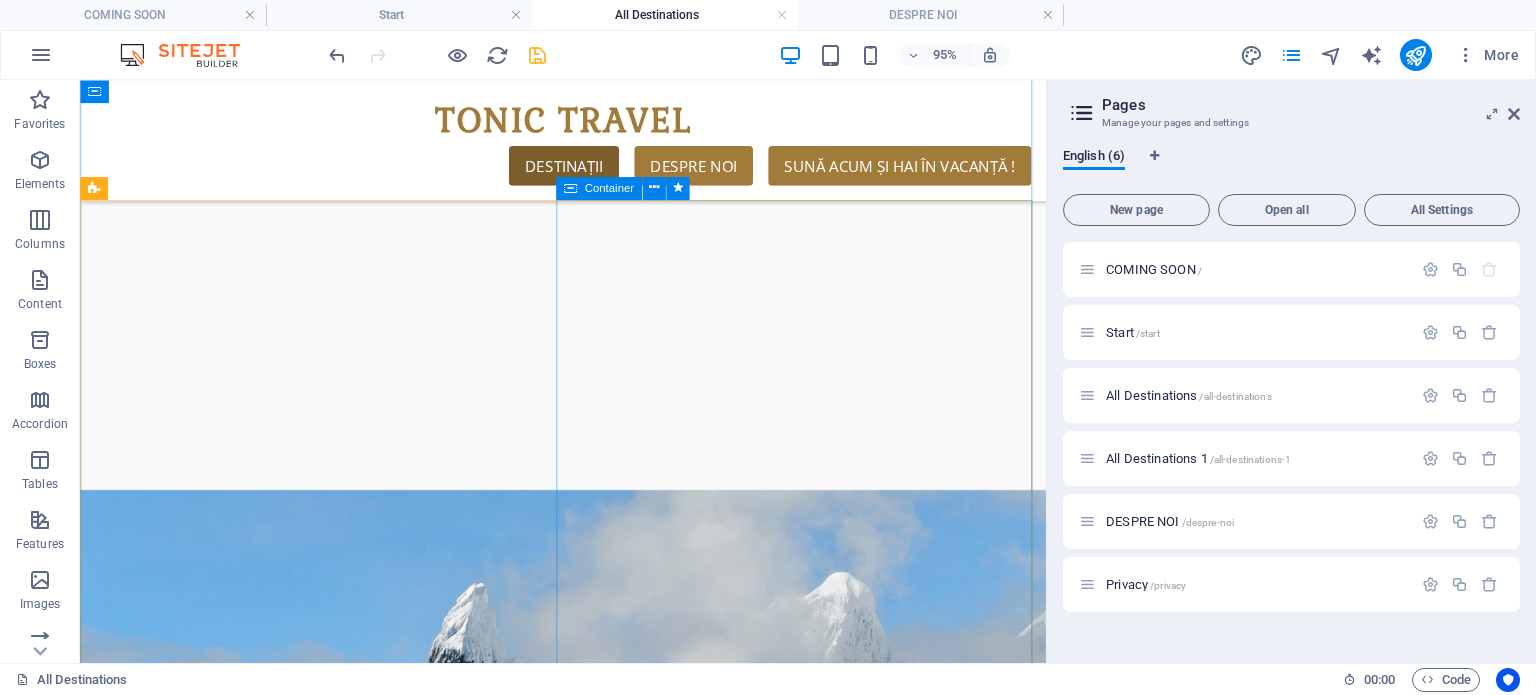 scroll, scrollTop: 3200, scrollLeft: 0, axis: vertical 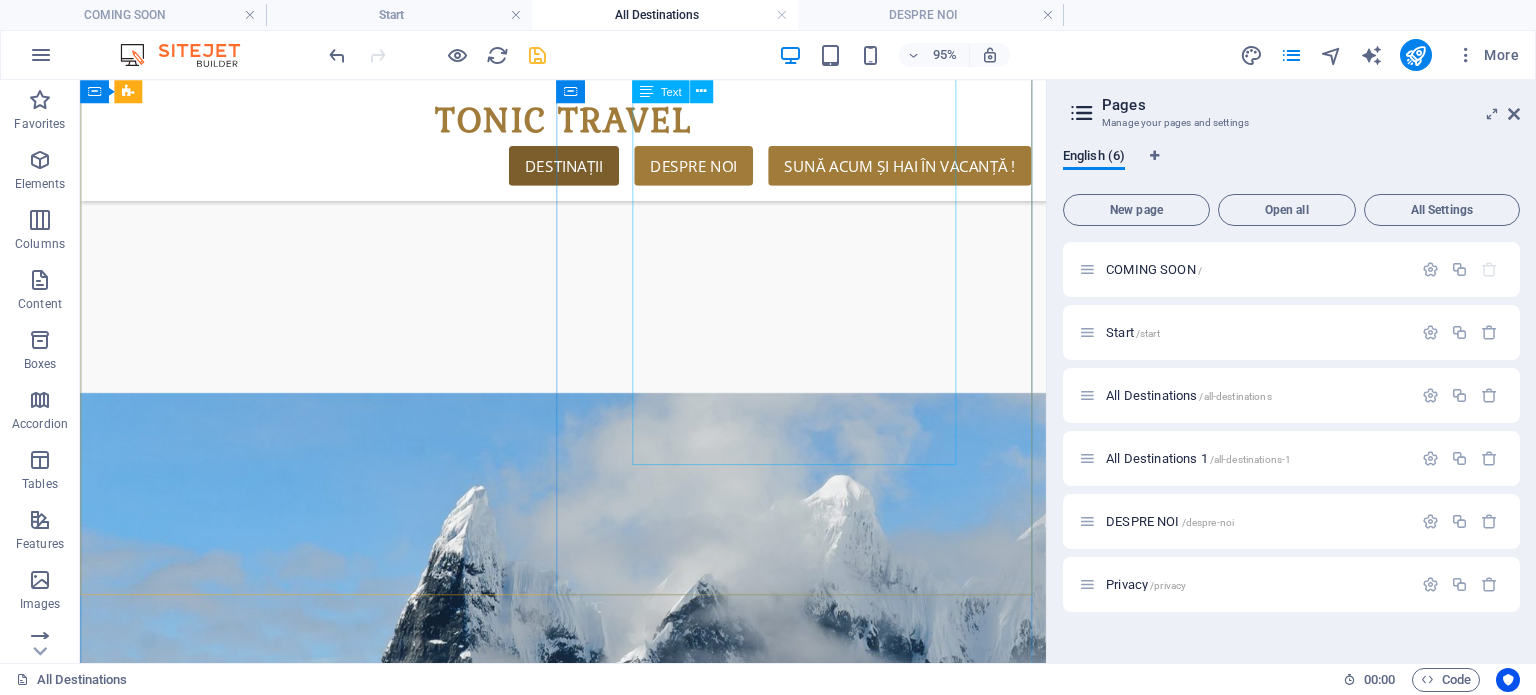 click on "Lorem ipsum dolor sit amet, consectetur adipisicing elit. Laborum, deleniti, obcaecati eum vitae esse dolorum numquam magnam non dicta saepe? Hic, eveniet, blanditiis, quis esse placeat corporis cum dolores autem officia porro tempore modi ut iusto pariatur cumque explicabo dolore eos sint ducimus fuga culpa sunt fugit a incidunt consectetur magnam deserunt velit numquam amet repudiandae. At, debitis, laudantium, voluptatum obcaecati beatae vero quaerat dolores sunt rem culpa nihil fugiat quisquam iusto natus deserunt libero perspiciatis nam repudiandae harum eos et sed tempore dolorum commodi tenetur! Quae, cumque, repellat, sit, accusamus sed placeat aspernatur id eveniet nemo veritatis officia nostrum." at bounding box center (588, 2554) 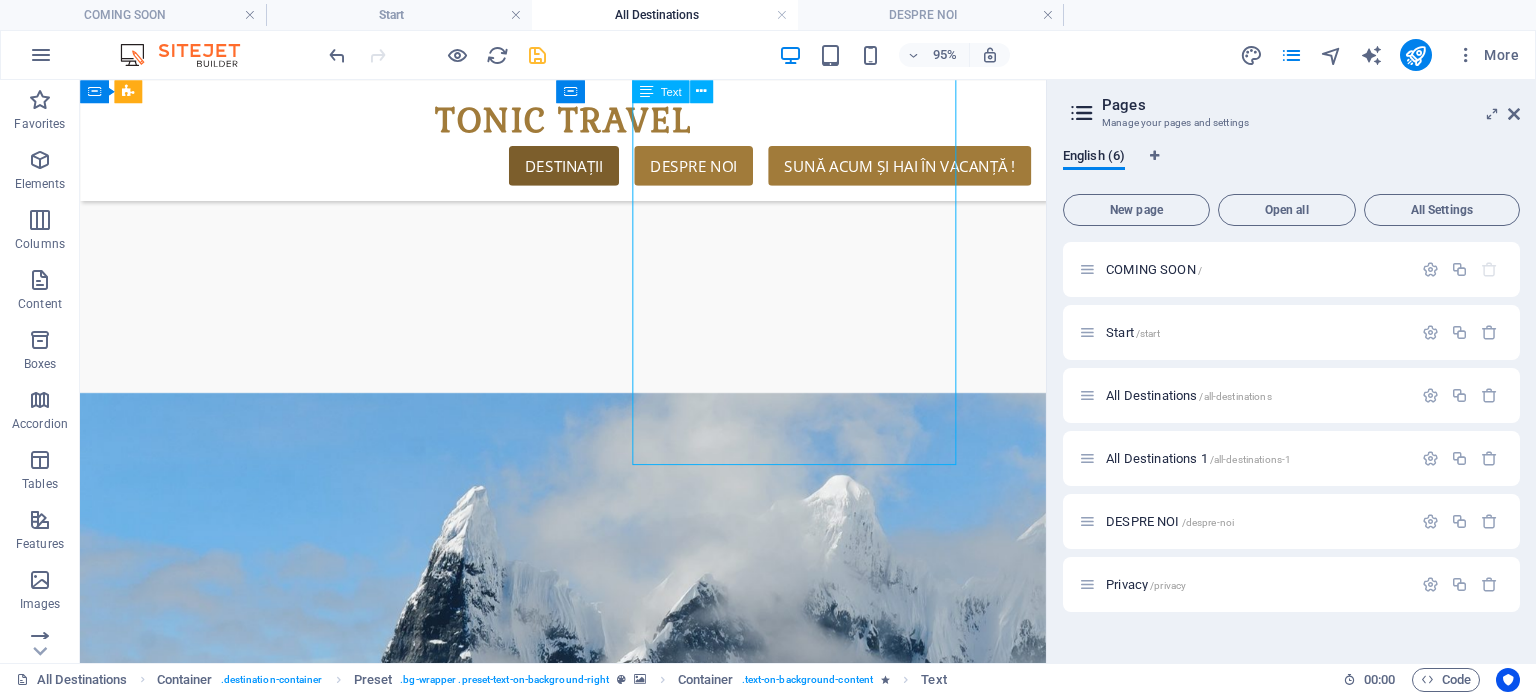 click on "Lorem ipsum dolor sit amet, consectetur adipisicing elit. Laborum, deleniti, obcaecati eum vitae esse dolorum numquam magnam non dicta saepe? Hic, eveniet, blanditiis, quis esse placeat corporis cum dolores autem officia porro tempore modi ut iusto pariatur cumque explicabo dolore eos sint ducimus fuga culpa sunt fugit a incidunt consectetur magnam deserunt velit numquam amet repudiandae. At, debitis, laudantium, voluptatum obcaecati beatae vero quaerat dolores sunt rem culpa nihil fugiat quisquam iusto natus deserunt libero perspiciatis nam repudiandae harum eos et sed tempore dolorum commodi tenetur! Quae, cumque, repellat, sit, accusamus sed placeat aspernatur id eveniet nemo veritatis officia nostrum." at bounding box center [588, 2554] 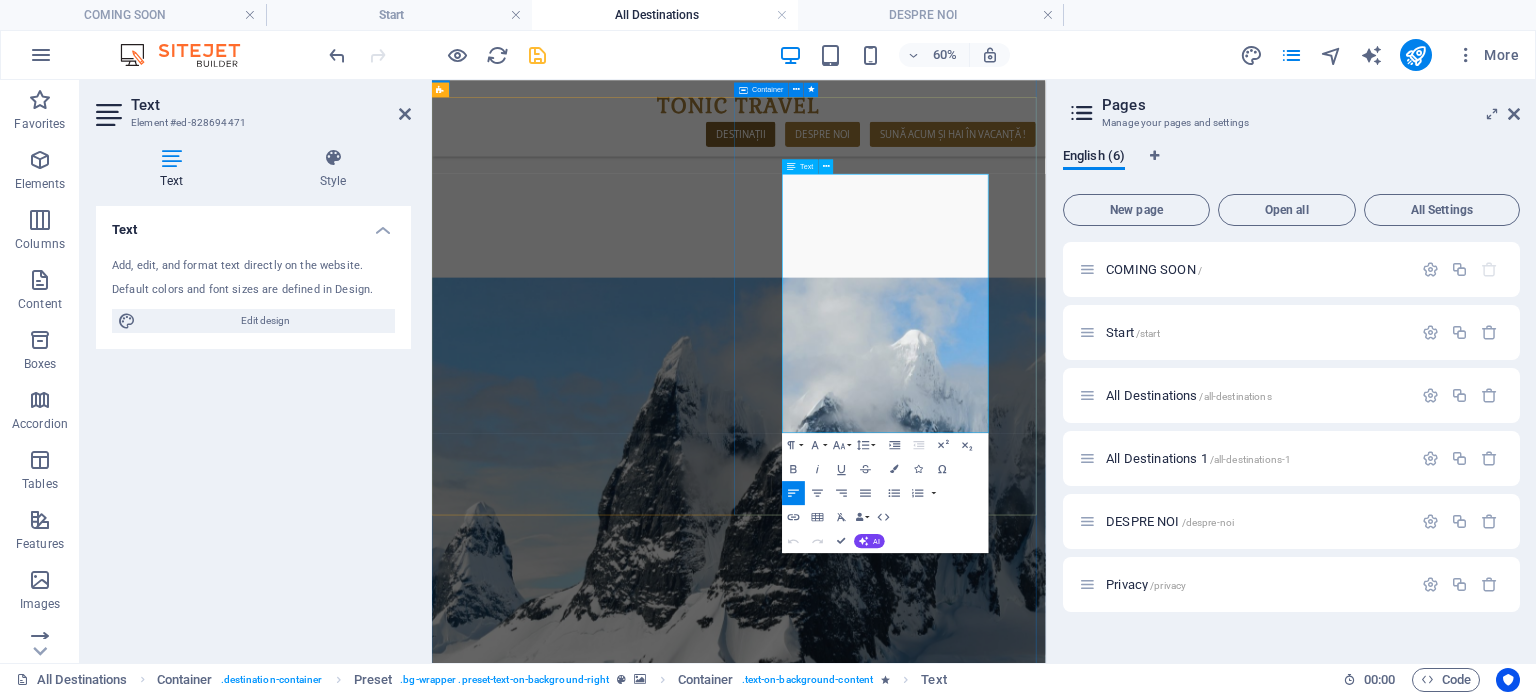 click on "Lorem ipsum dolor sit amet, consectetur adipisicing elit. Laborum, deleniti, obcaecati eum vitae esse dolorum numquam magnam non dicta saepe? Hic, eveniet, blanditiis, quis esse placeat corporis cum dolores autem officia porro tempore modi ut iusto pariatur cumque explicabo dolore eos sint ducimus fuga culpa sunt fugit a incidunt consectetur magnam deserunt velit numquam amet repudiandae. At, debitis, laudantium, voluptatum obcaecati beatae vero quaerat dolores sunt rem culpa nihil fugiat quisquam iusto natus deserunt libero perspiciatis nam repudiandae harum eos et sed tempore dolorum commodi tenetur! Quae, cumque, repellat, sit, accusamus sed placeat aspernatur id eveniet nemo veritatis officia nostrum." at bounding box center (943, 2554) 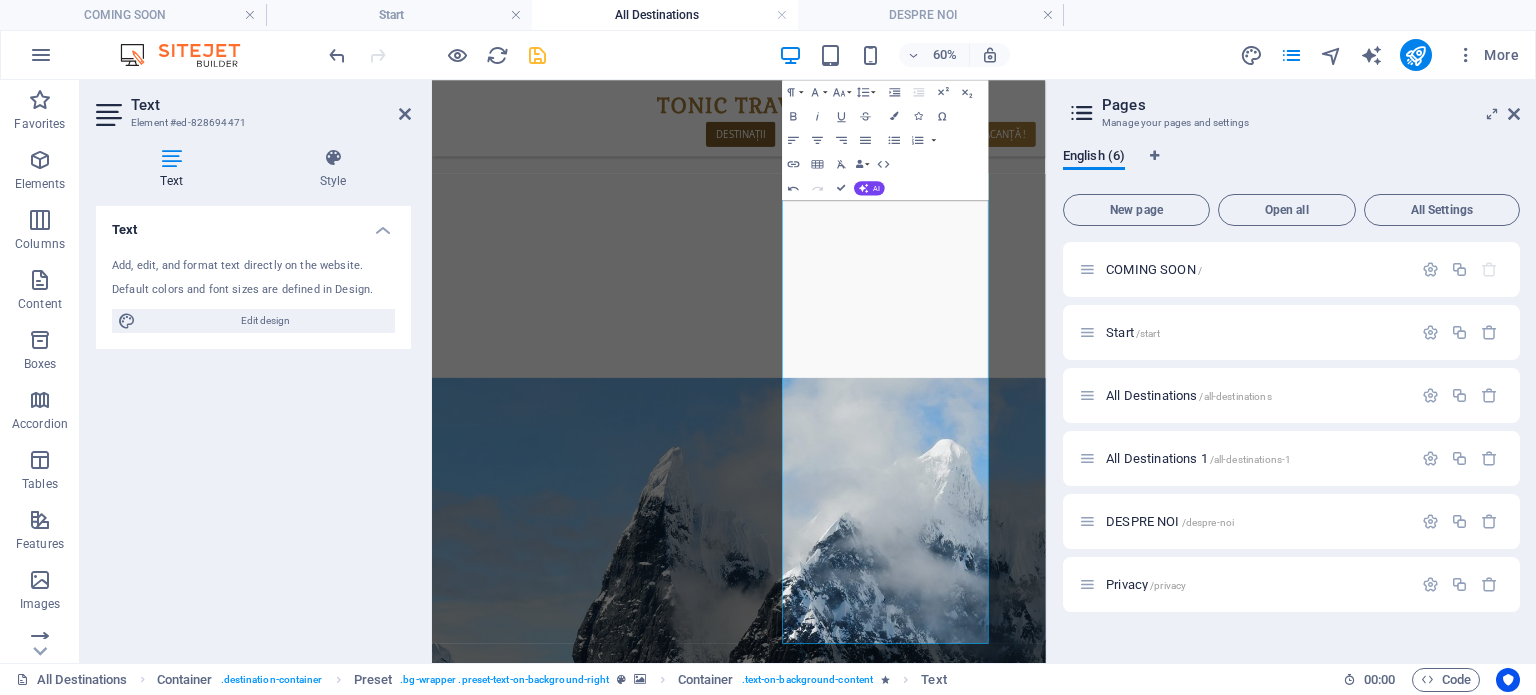 click at bounding box center (943, 2425) 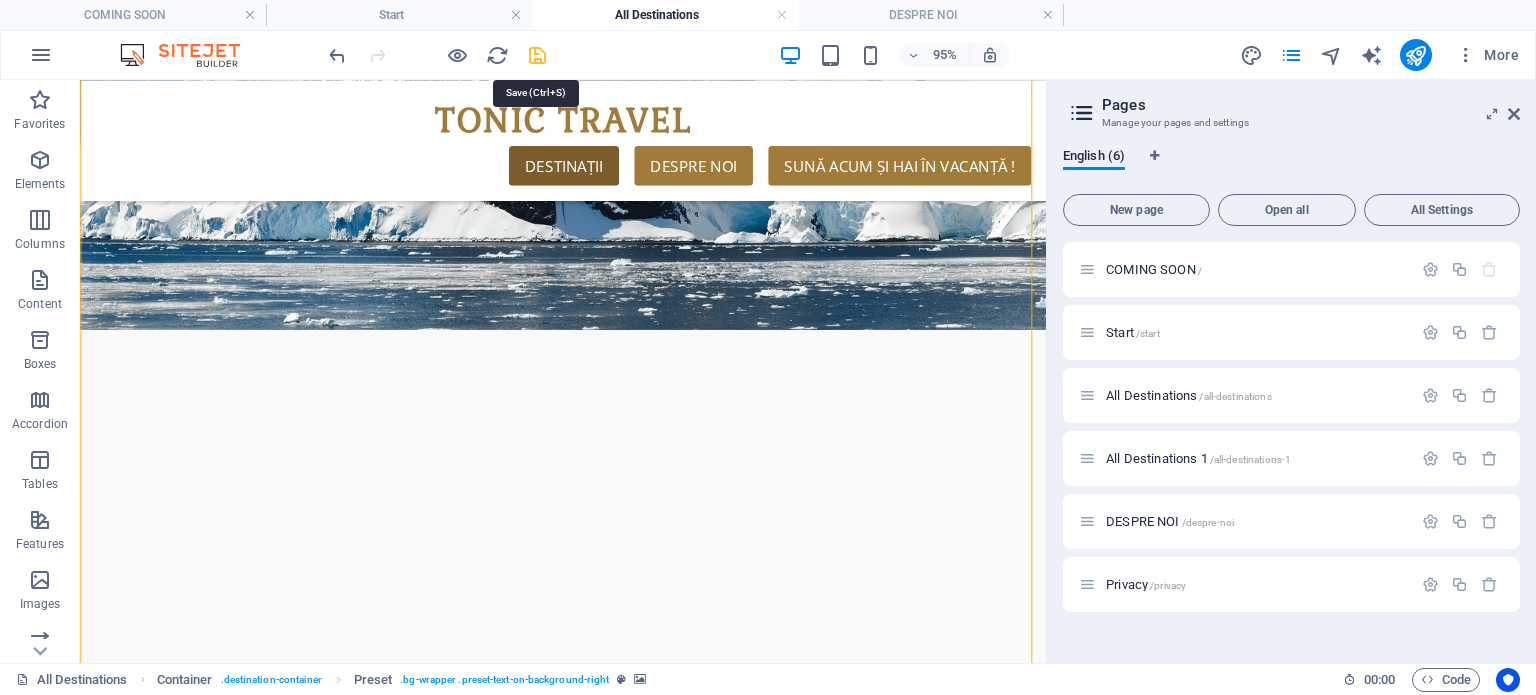 click at bounding box center [537, 55] 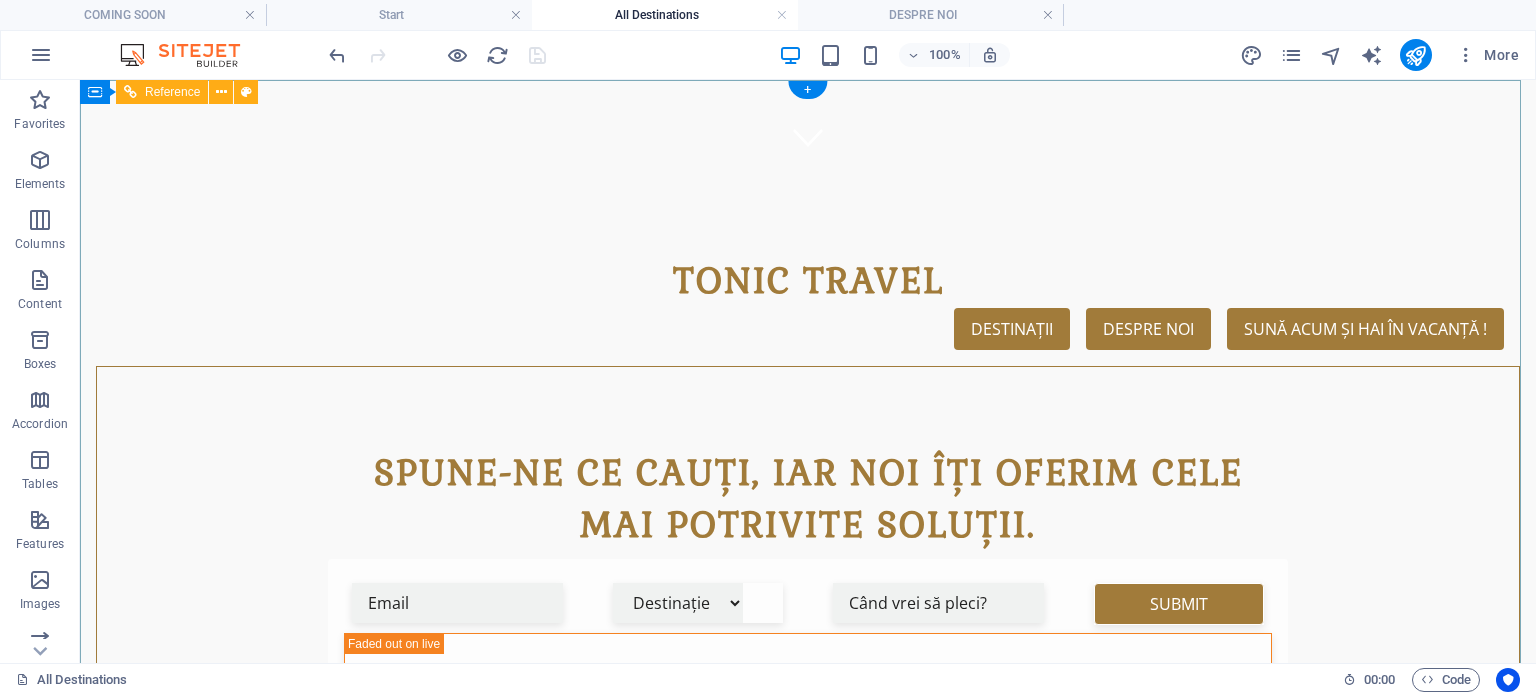 scroll, scrollTop: 0, scrollLeft: 0, axis: both 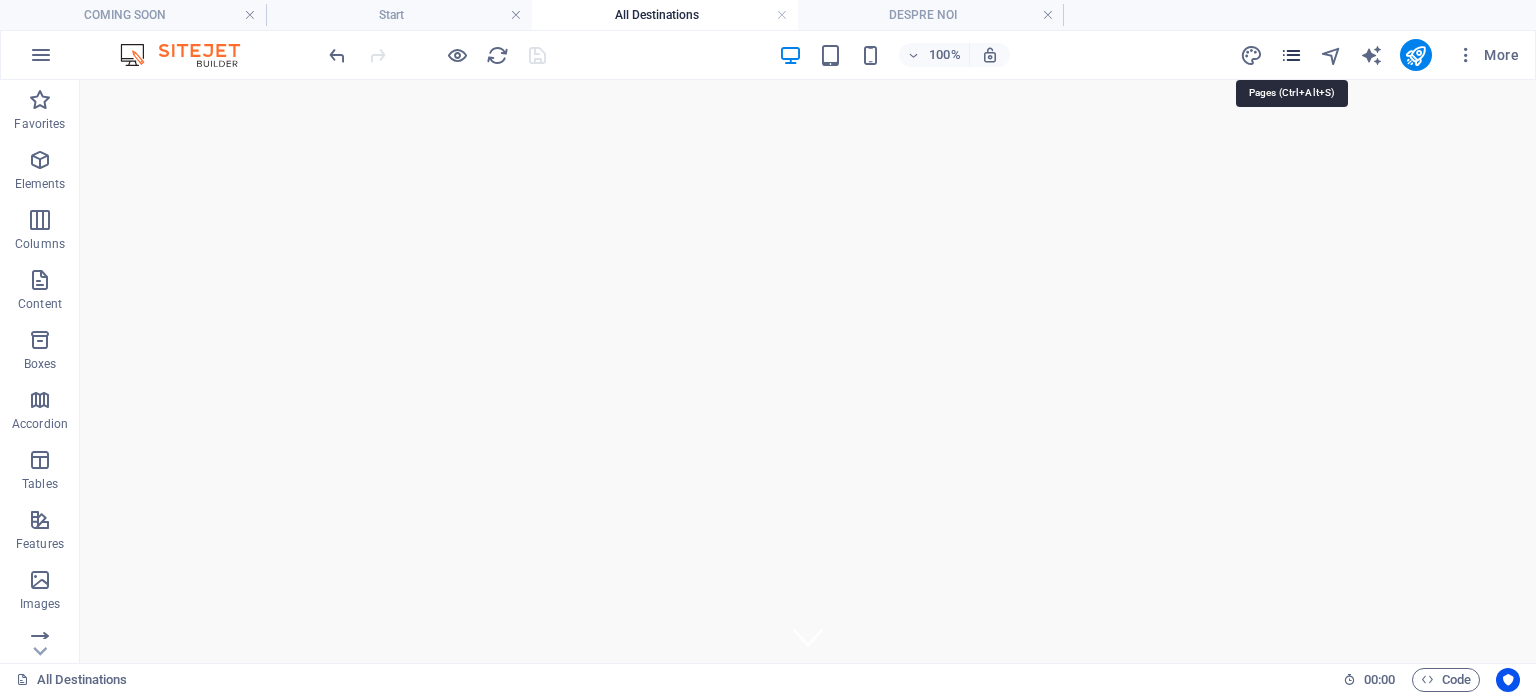 click at bounding box center (1291, 55) 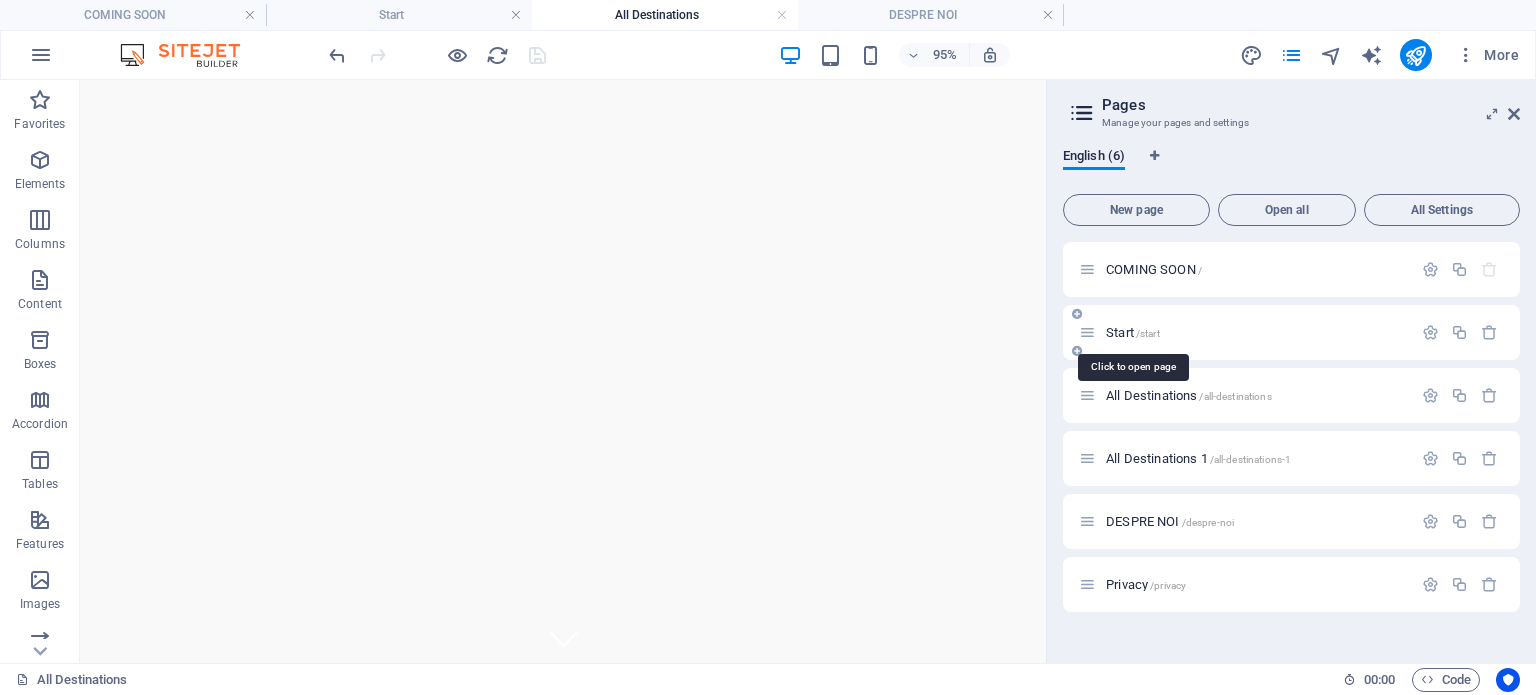 click on "Start /start" at bounding box center [1133, 332] 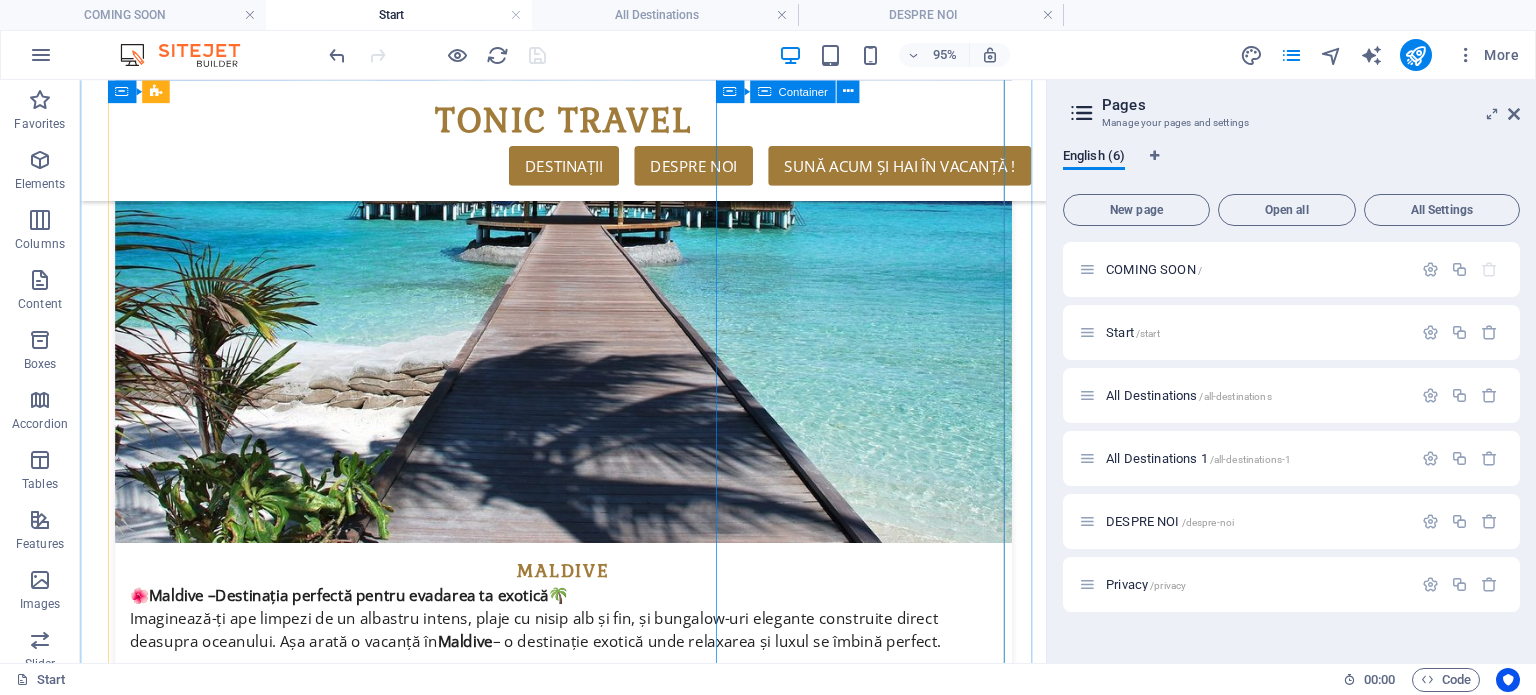 scroll, scrollTop: 1984, scrollLeft: 0, axis: vertical 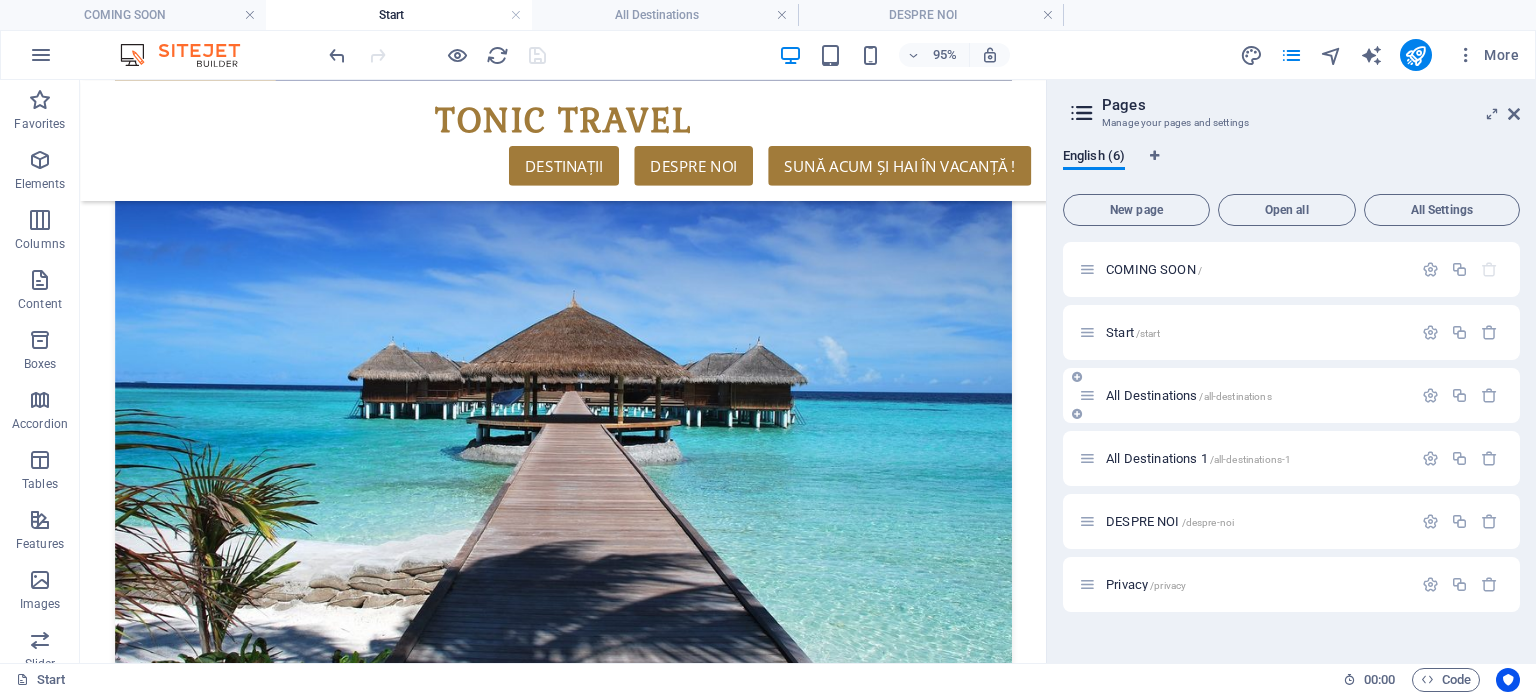 click on "All Destinations /all-destinations" at bounding box center [1189, 395] 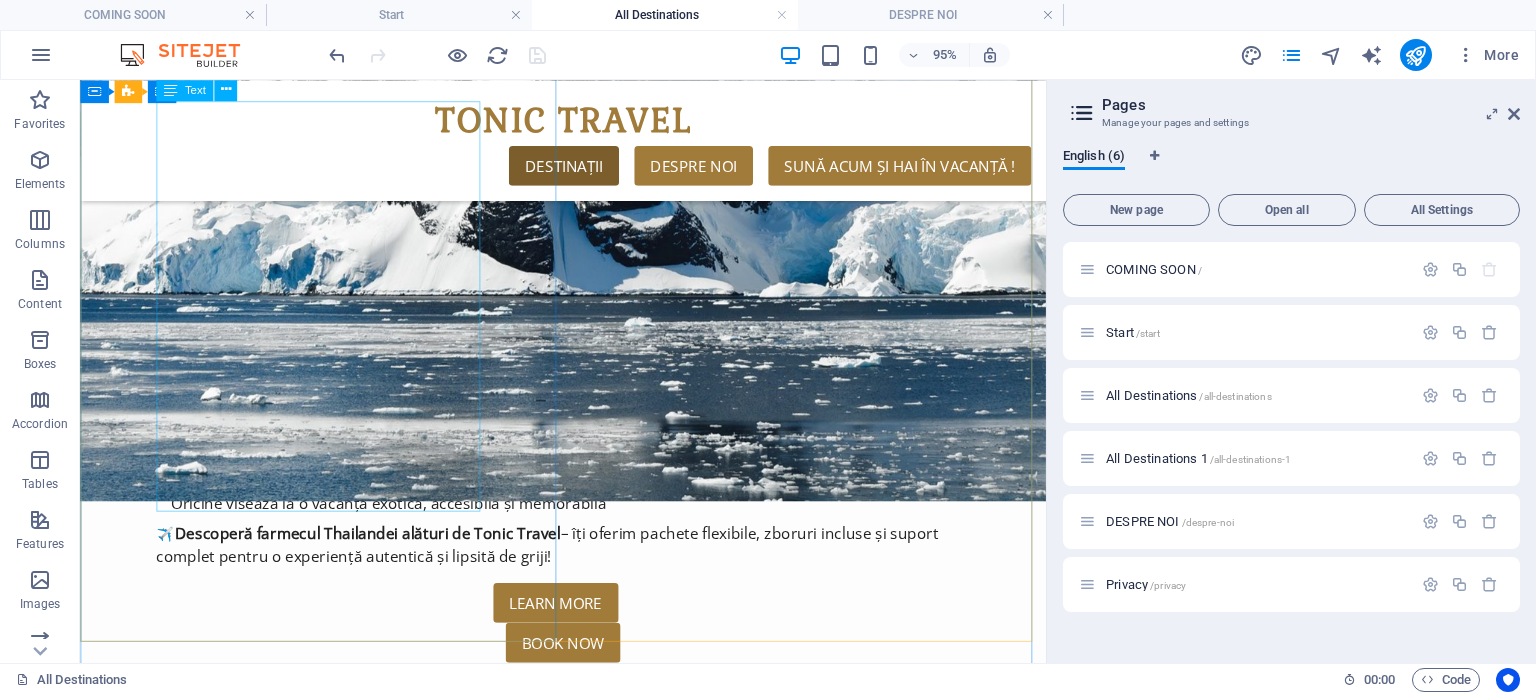 scroll, scrollTop: 3900, scrollLeft: 0, axis: vertical 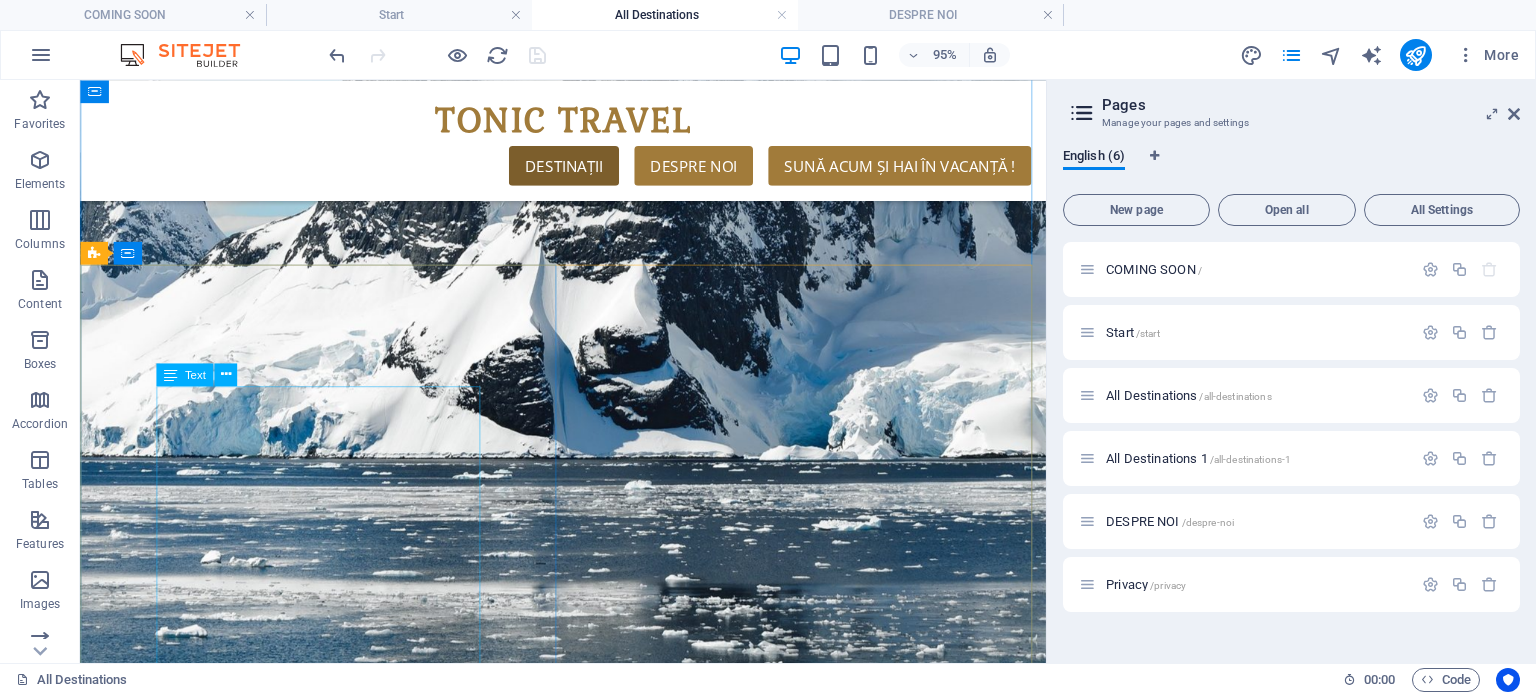 drag, startPoint x: 248, startPoint y: 376, endPoint x: 318, endPoint y: 443, distance: 96.89685 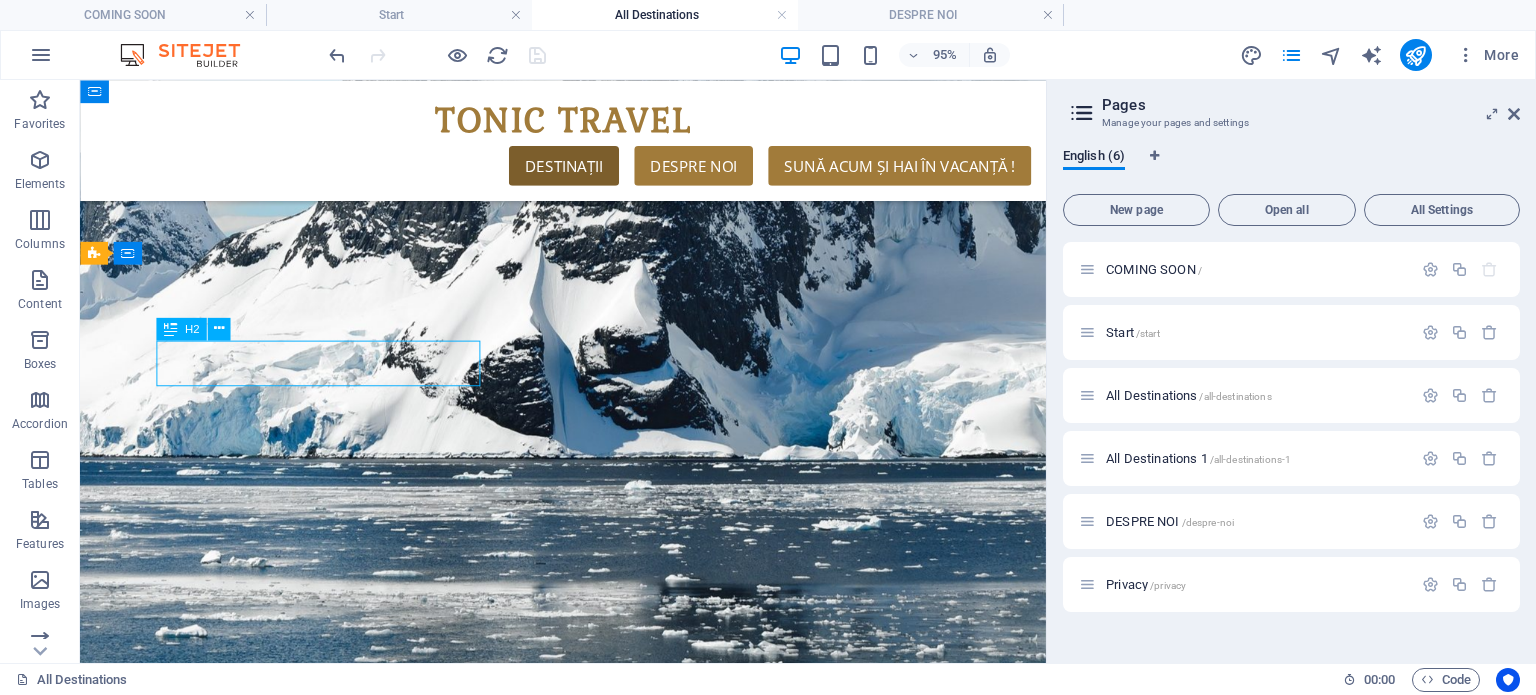 click on "China" at bounding box center (588, 3256) 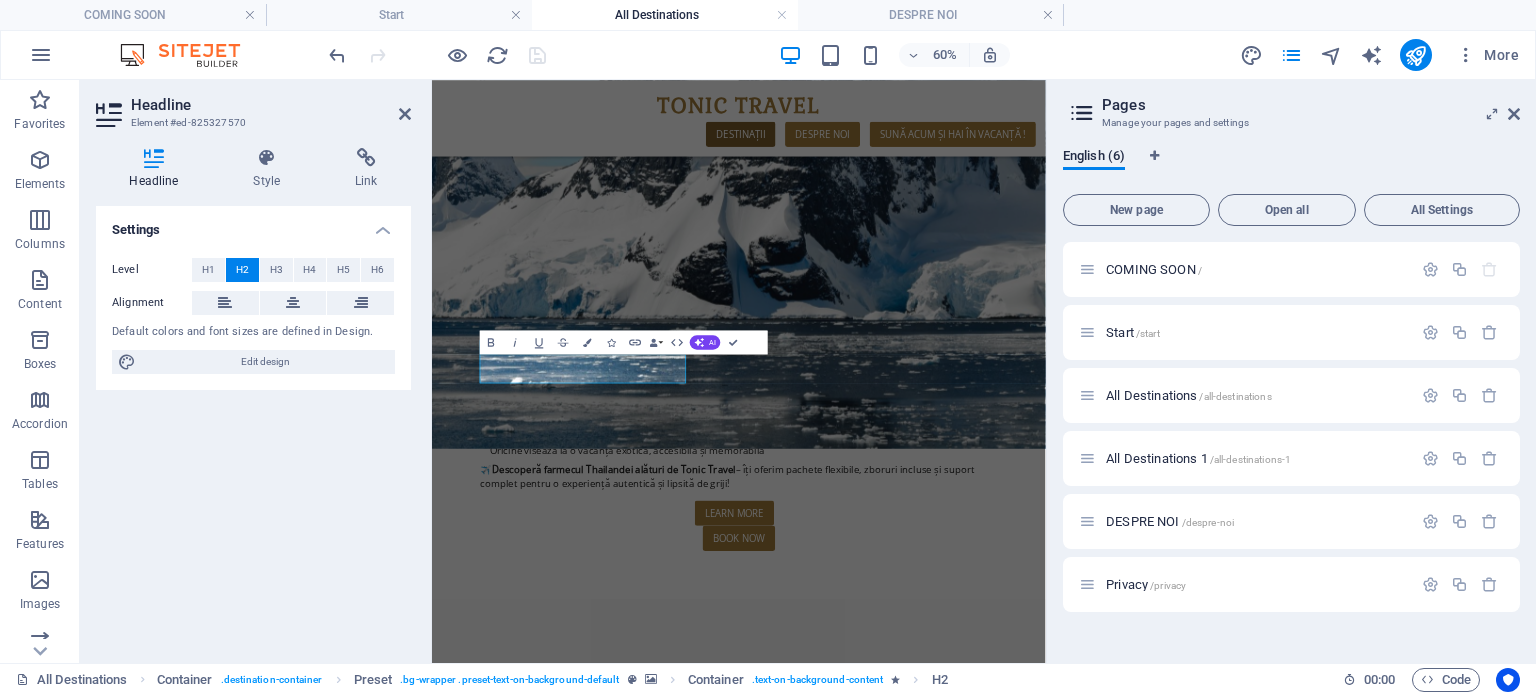 type 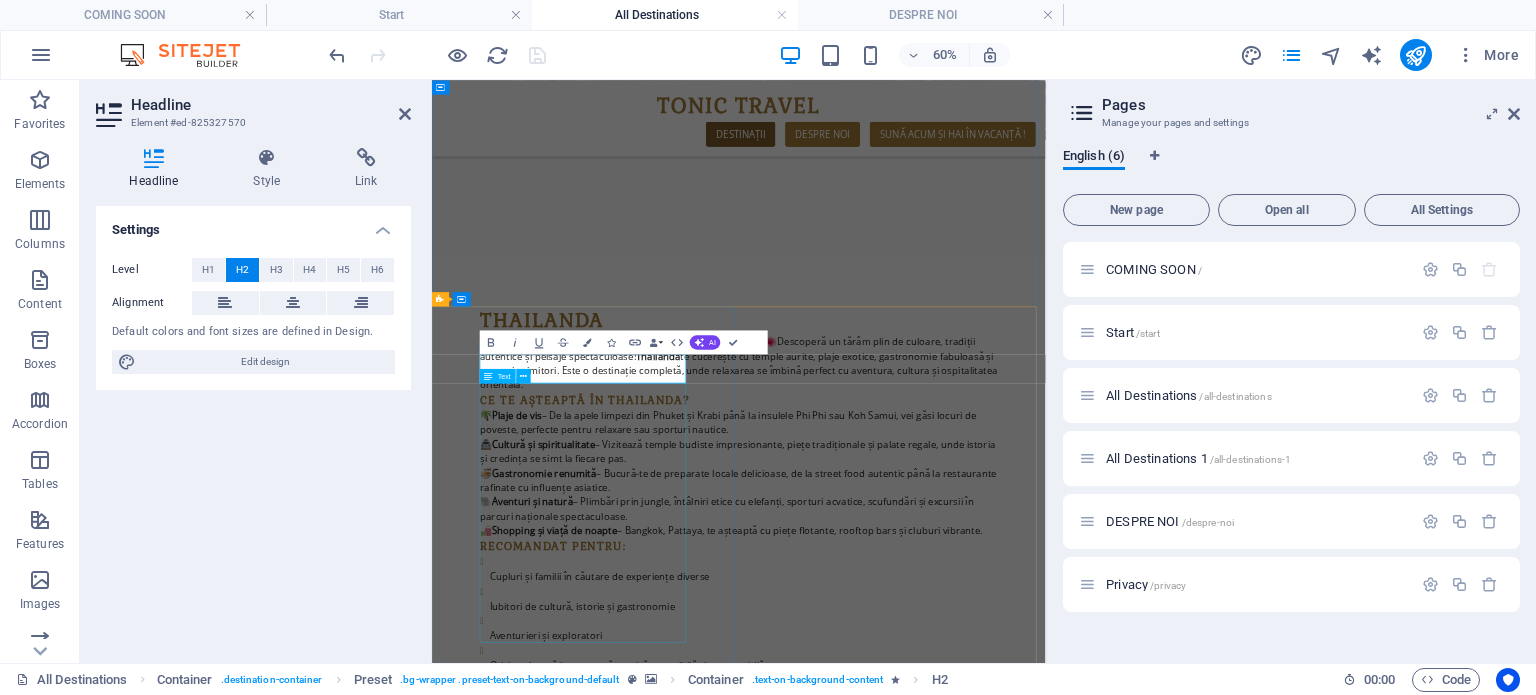click on "Lorem ipsum dolor sit amet, consectetur adipisicing elit. Laborum, deleniti, obcaecati eum vitae esse dolorum numquam magnam non dicta saepe? Hic, eveniet, blanditiis, quis esse placeat corporis cum dolores autem officia porro tempore modi ut iusto pariatur cumque explicabo dolore eos sint ducimus fuga culpa sunt fugit a incidunt consectetur magnam deserunt velit numquam amet repudiandae. At, debitis, laudantium, voluptatum obcaecati beatae vero quaerat dolores sunt rem culpa nihil fugiat quisquam iusto natus deserunt libero perspiciatis nam repudiandae harum eos et sed tempore dolorum commodi tenetur! Quae, cumque, repellat, sit, accusamus sed placeat aspernatur id eveniet nemo veritatis officia nostrum." at bounding box center [943, 3901] 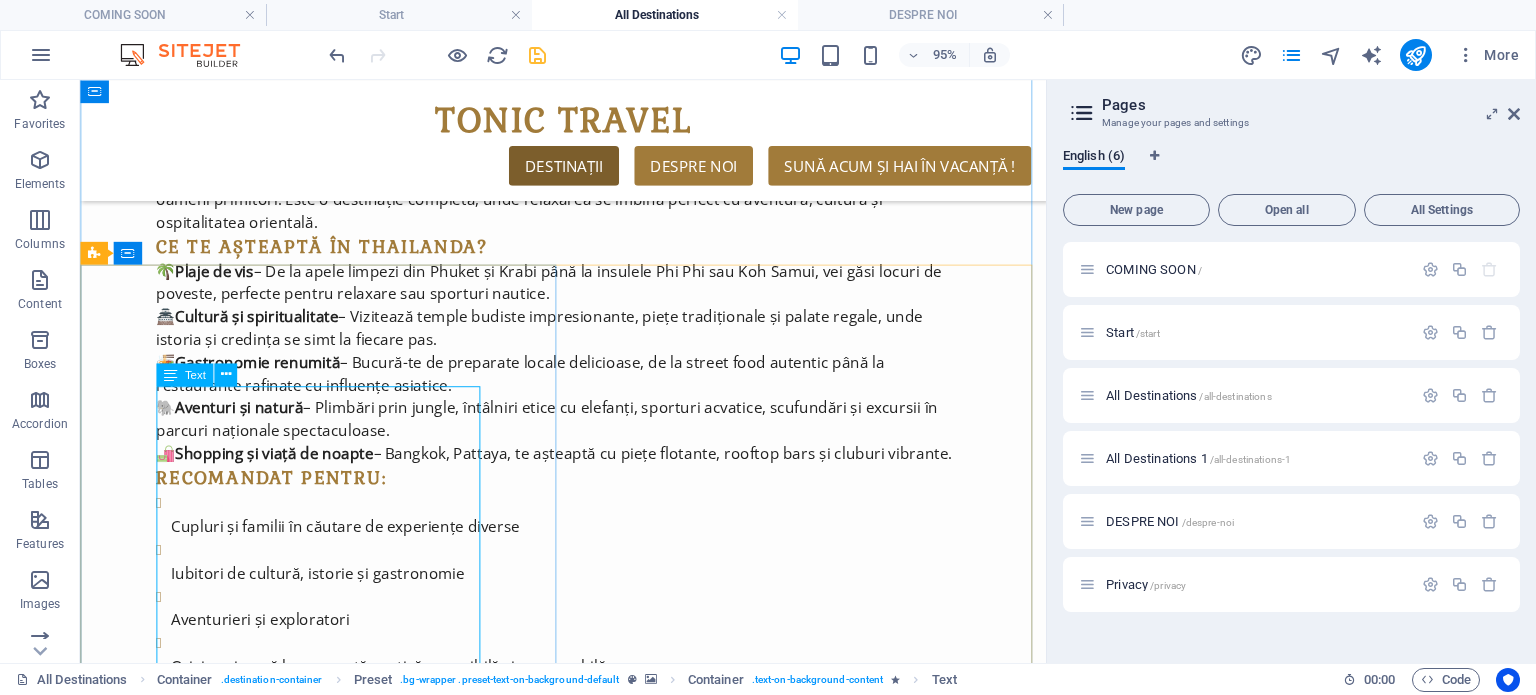 click on "Lorem ipsum dolor sit amet, consectetur adipisicing elit. Laborum, deleniti, obcaecati eum vitae esse dolorum numquam magnam non dicta saepe? Hic, eveniet, blanditiis, quis esse placeat corporis cum dolores autem officia porro tempore modi ut iusto pariatur cumque explicabo dolore eos sint ducimus fuga culpa sunt fugit a incidunt consectetur magnam deserunt velit numquam amet repudiandae. At, debitis, laudantium, voluptatum obcaecati beatae vero quaerat dolores sunt rem culpa nihil fugiat quisquam iusto natus deserunt libero perspiciatis nam repudiandae harum eos et sed tempore dolorum commodi tenetur! Quae, cumque, repellat, sit, accusamus sed placeat aspernatur id eveniet nemo veritatis officia nostrum." at bounding box center [588, 3364] 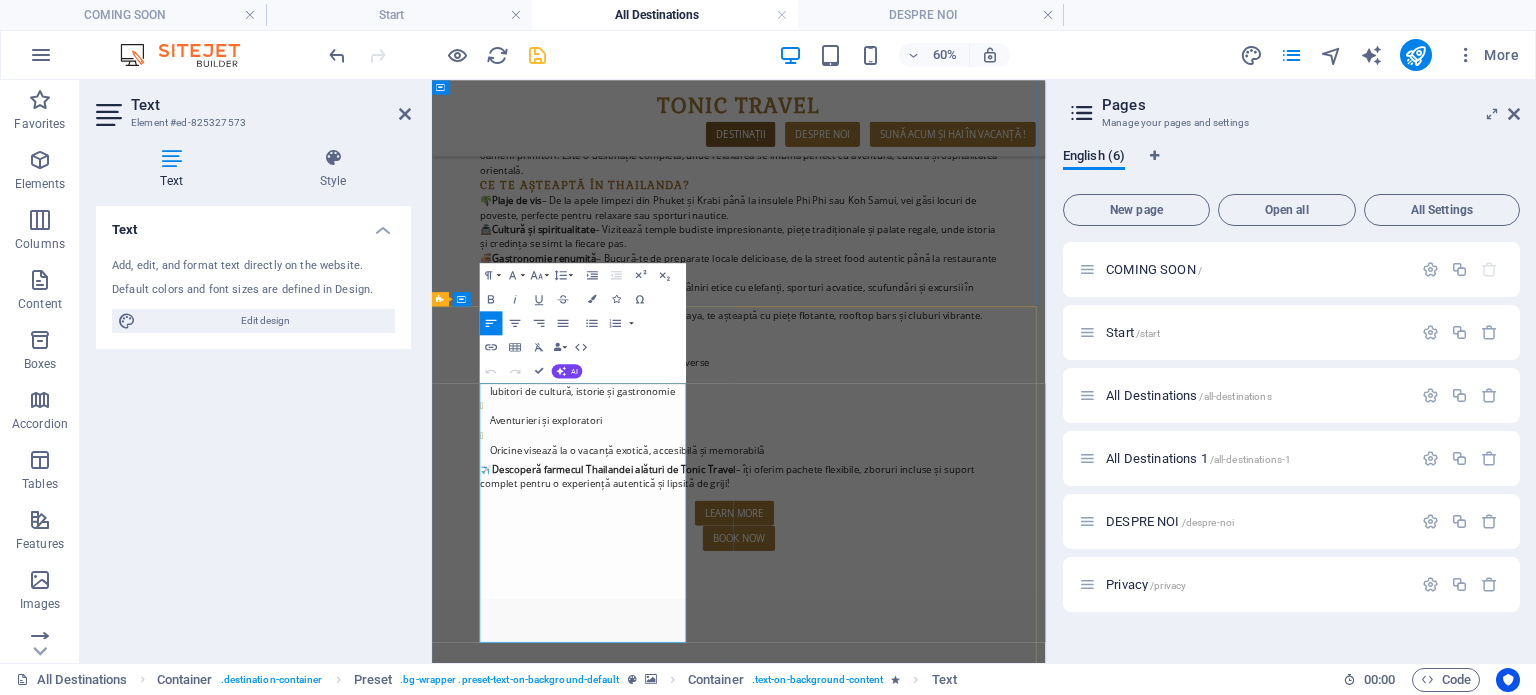 click on "Lorem ipsum dolor sit amet, consectetur adipisicing elit. Laborum, deleniti, obcaecati eum vitae esse dolorum numquam magnam non dicta saepe? Hic, eveniet, blanditiis, quis esse placeat corporis cum dolores autem officia porro tempore modi ut iusto pariatur cumque explicabo dolore eos sint ducimus fuga culpa sunt fugit a incidunt consectetur magnam deserunt velit numquam amet repudiandae. At, debitis, laudantium, voluptatum obcaecati beatae vero quaerat dolores sunt rem culpa nihil fugiat quisquam iusto natus deserunt libero perspiciatis nam repudiandae harum eos et sed tempore dolorum commodi tenetur! Quae, cumque, repellat, sit, accusamus sed placeat aspernatur id eveniet nemo veritatis officia nostrum." at bounding box center [943, 3364] 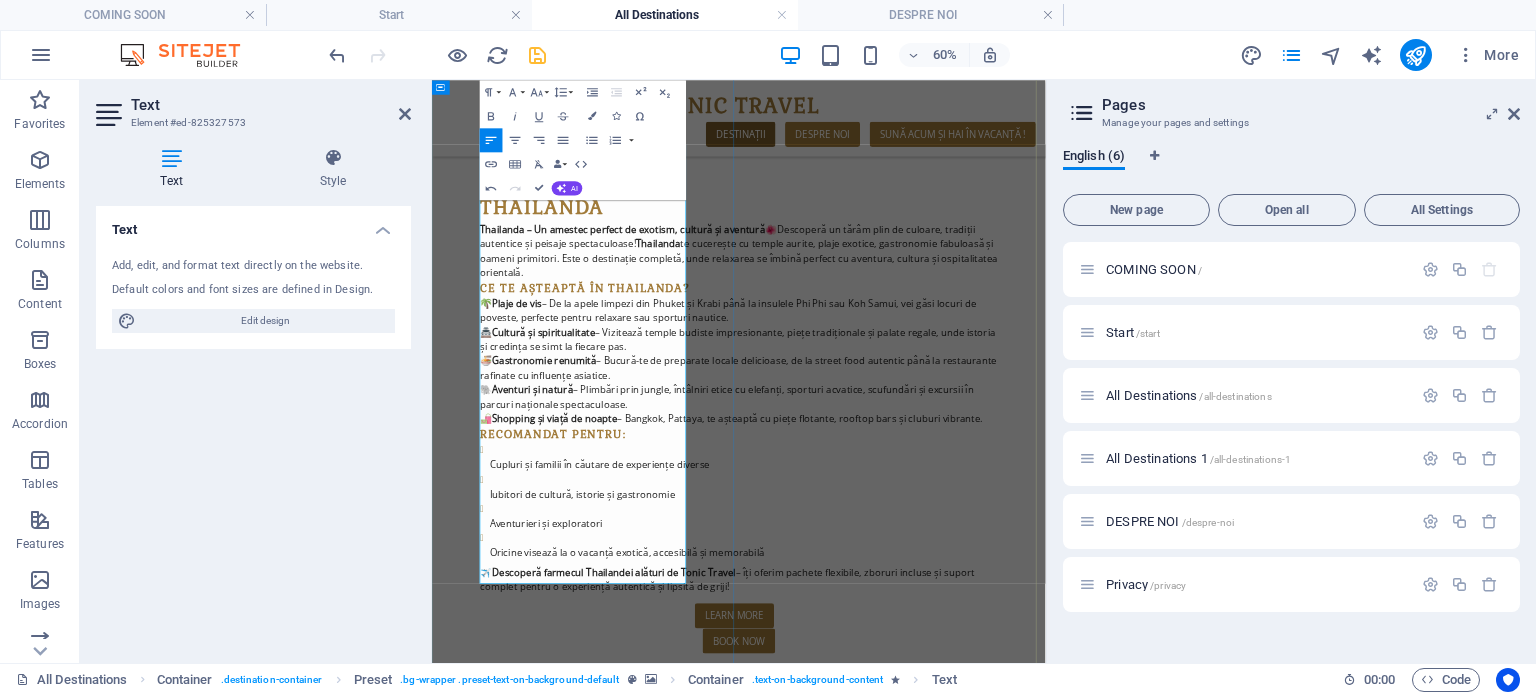 scroll, scrollTop: 4300, scrollLeft: 0, axis: vertical 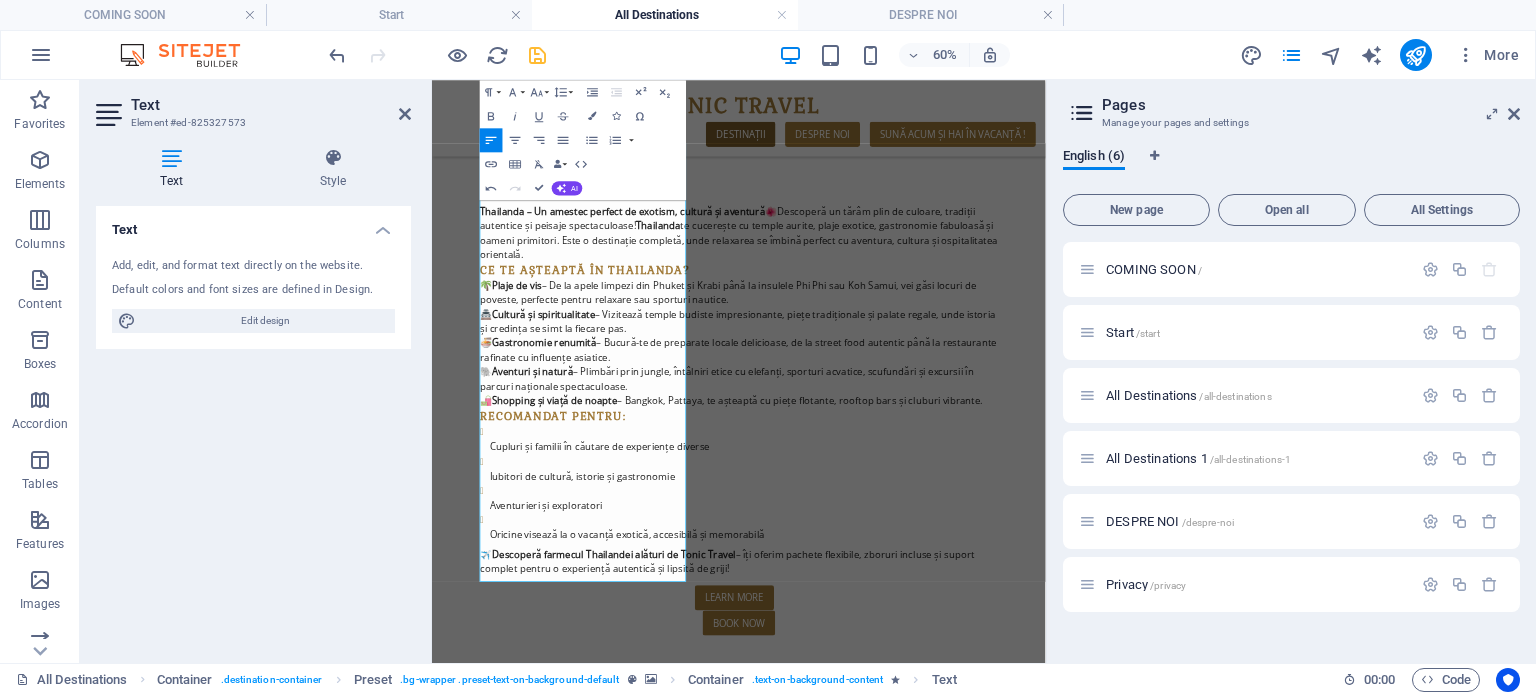 click at bounding box center [943, 3141] 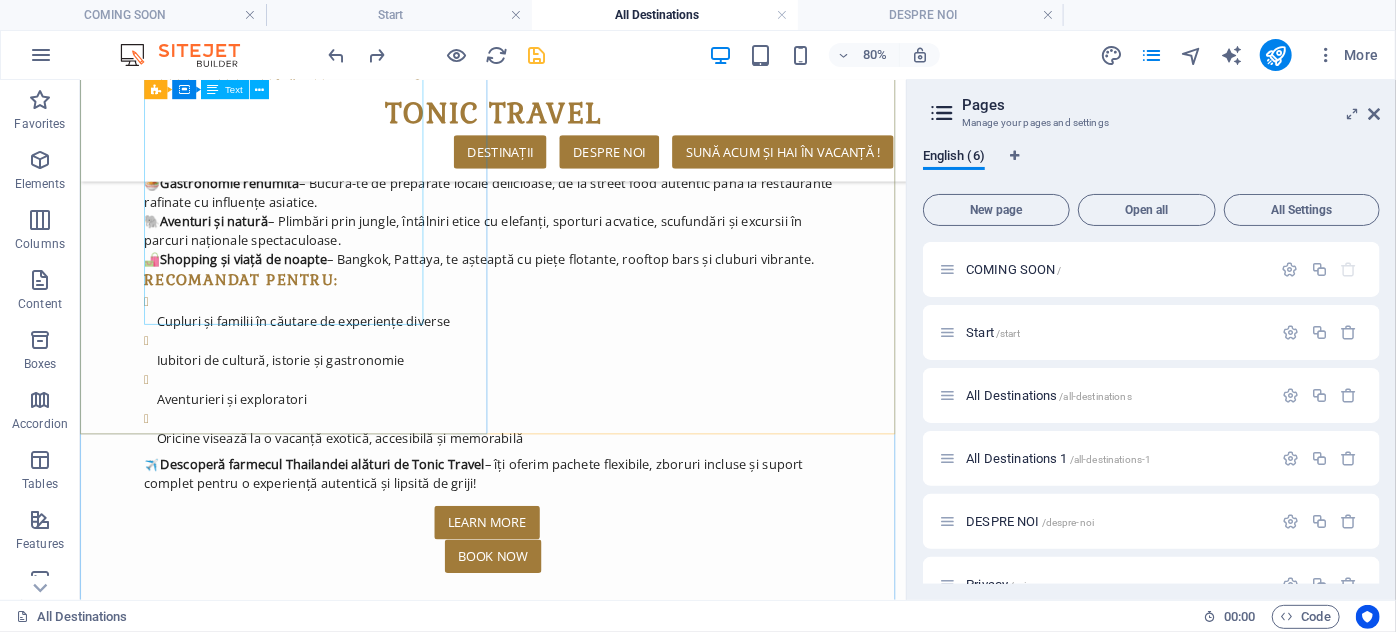 scroll, scrollTop: 4091, scrollLeft: 0, axis: vertical 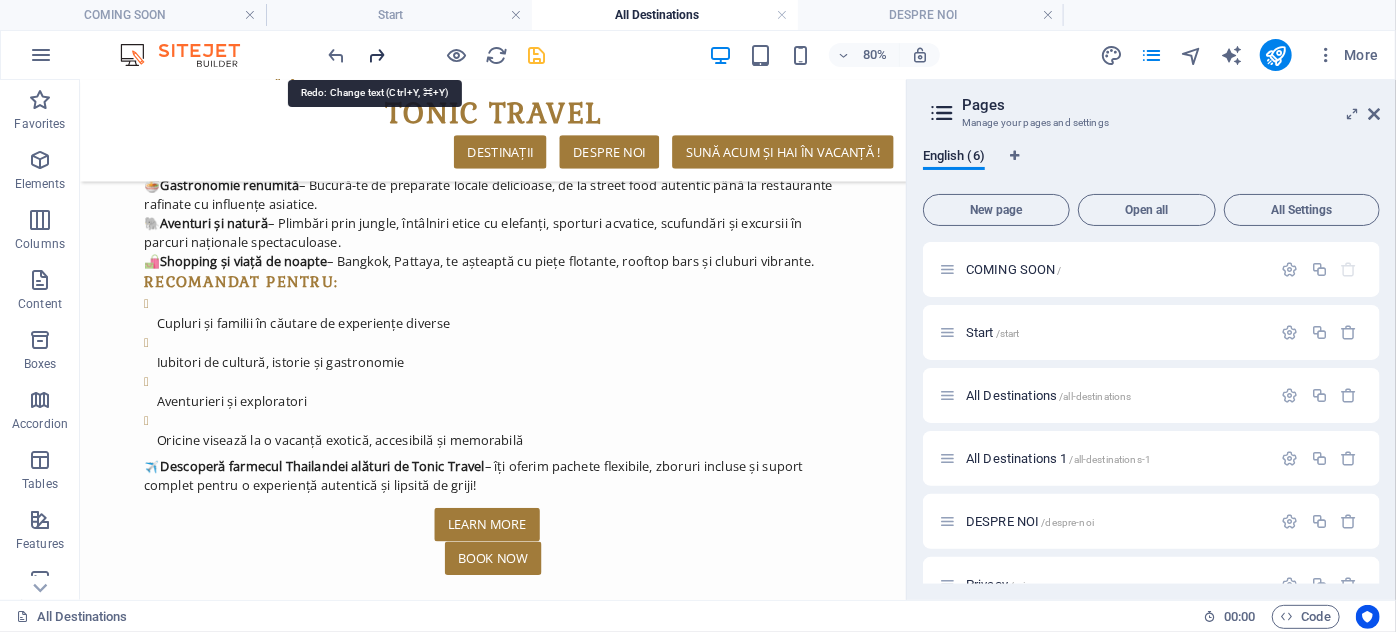 click at bounding box center [377, 55] 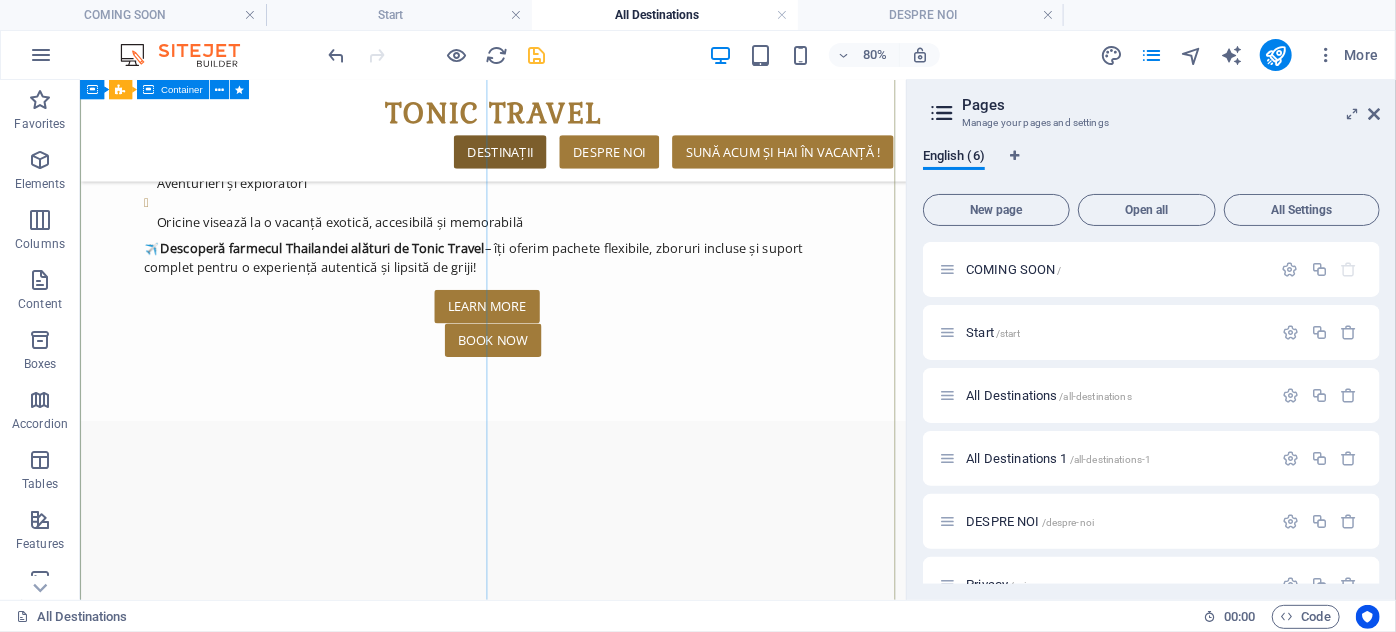 scroll, scrollTop: 4818, scrollLeft: 0, axis: vertical 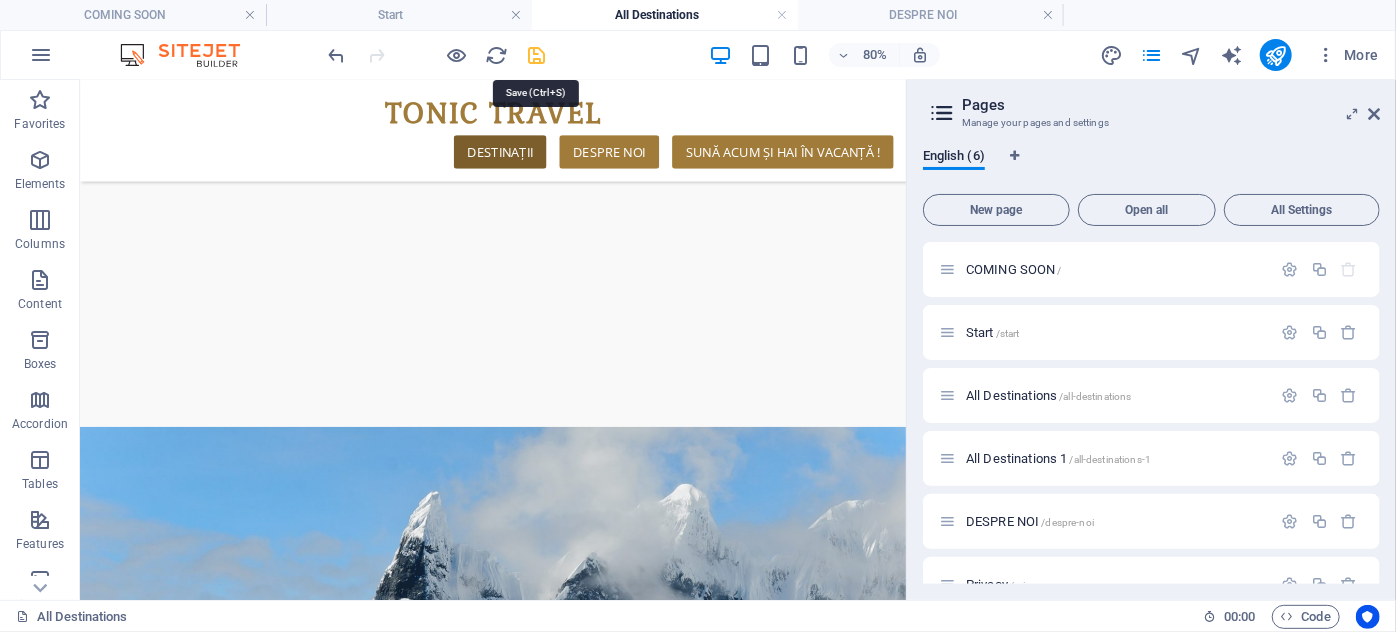 click at bounding box center (537, 55) 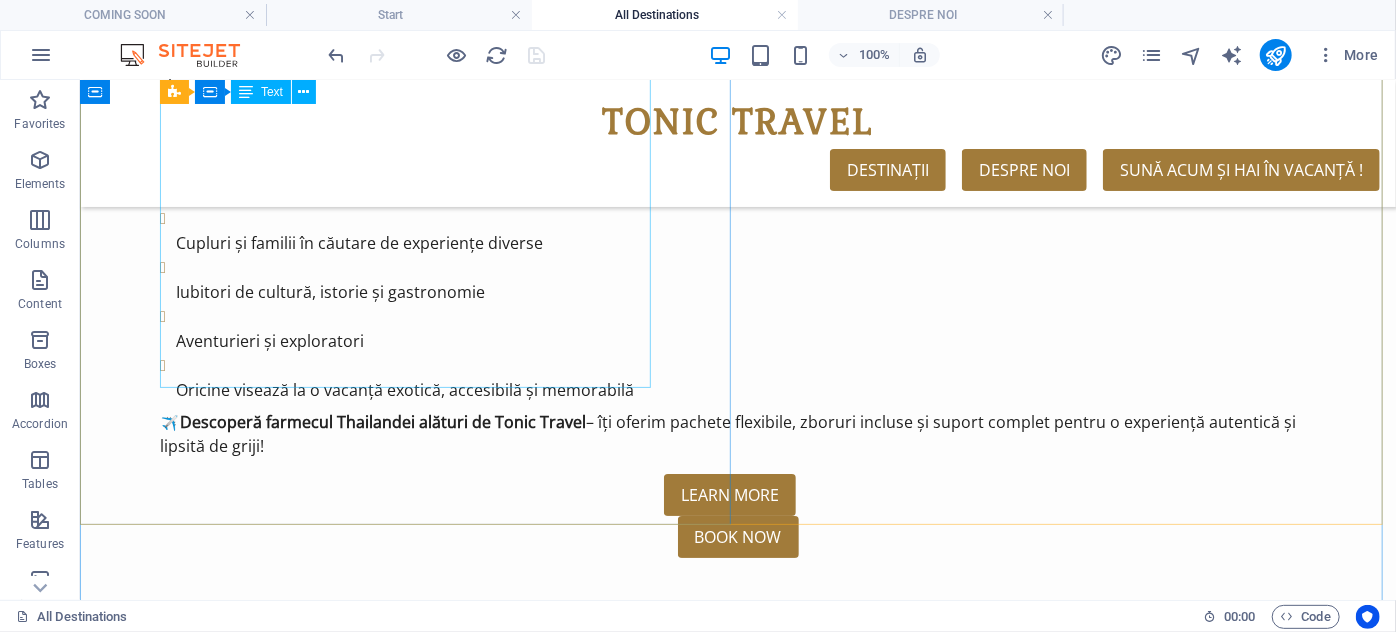 scroll, scrollTop: 4000, scrollLeft: 0, axis: vertical 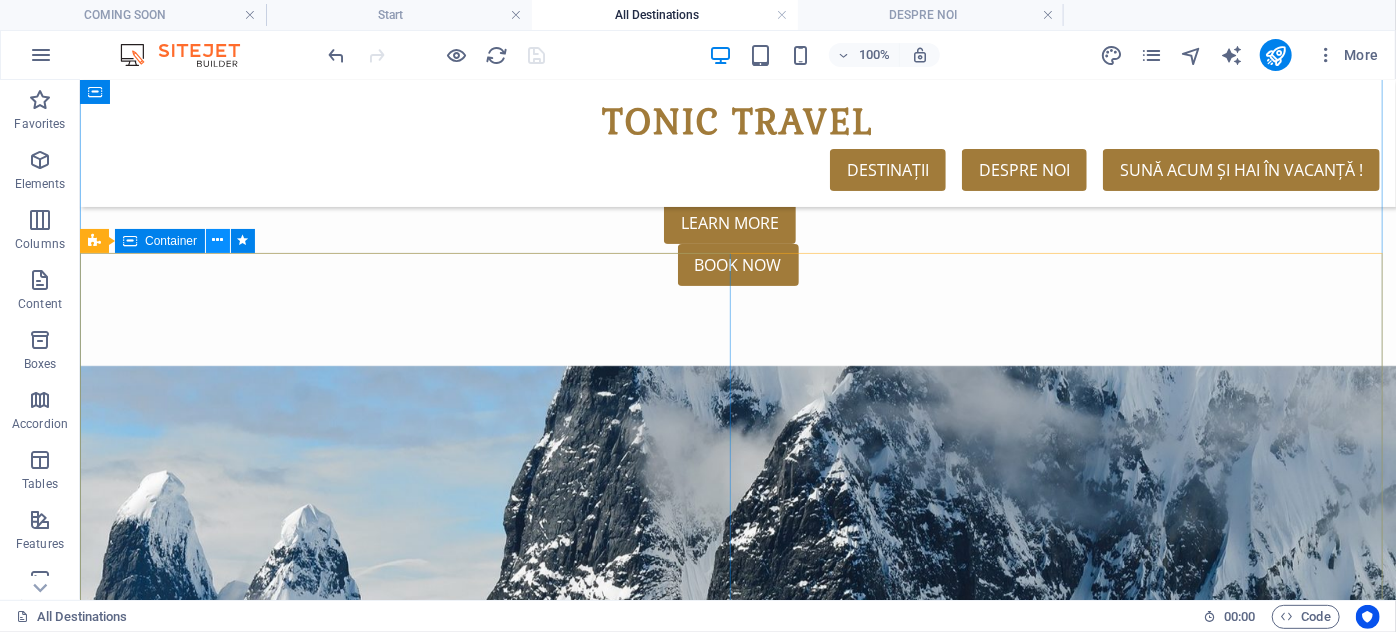 click at bounding box center (218, 240) 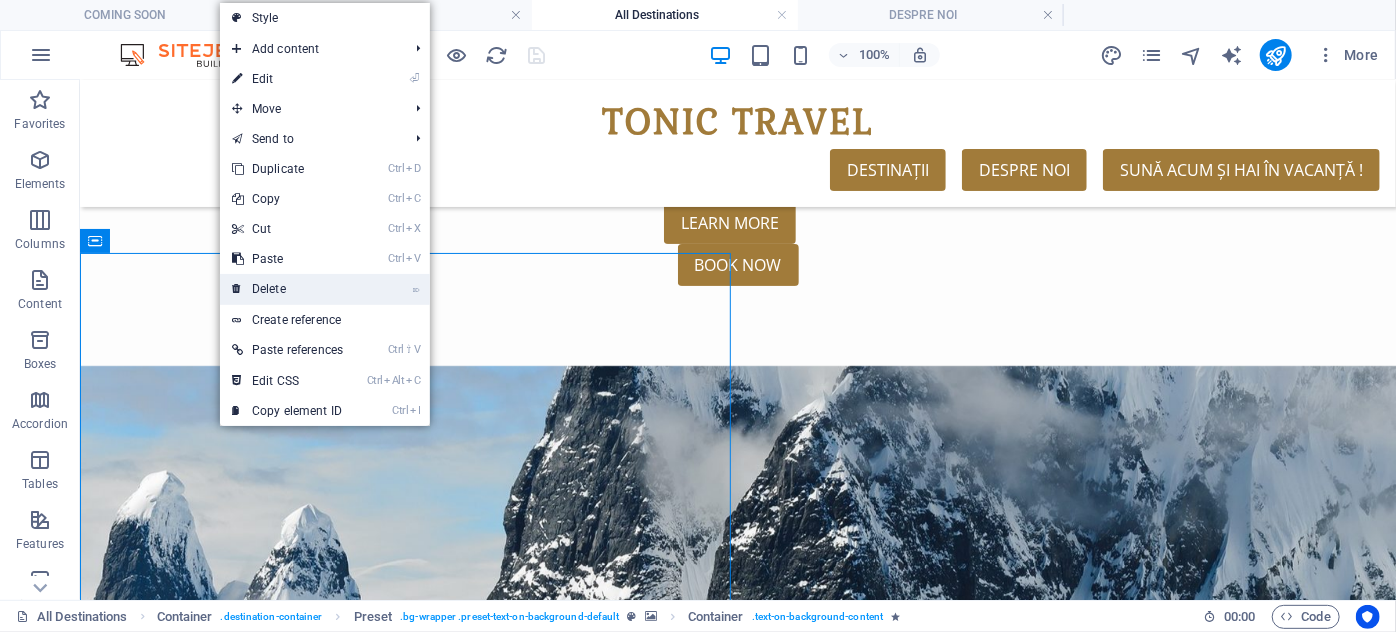 click on "⌦  Delete" at bounding box center [287, 289] 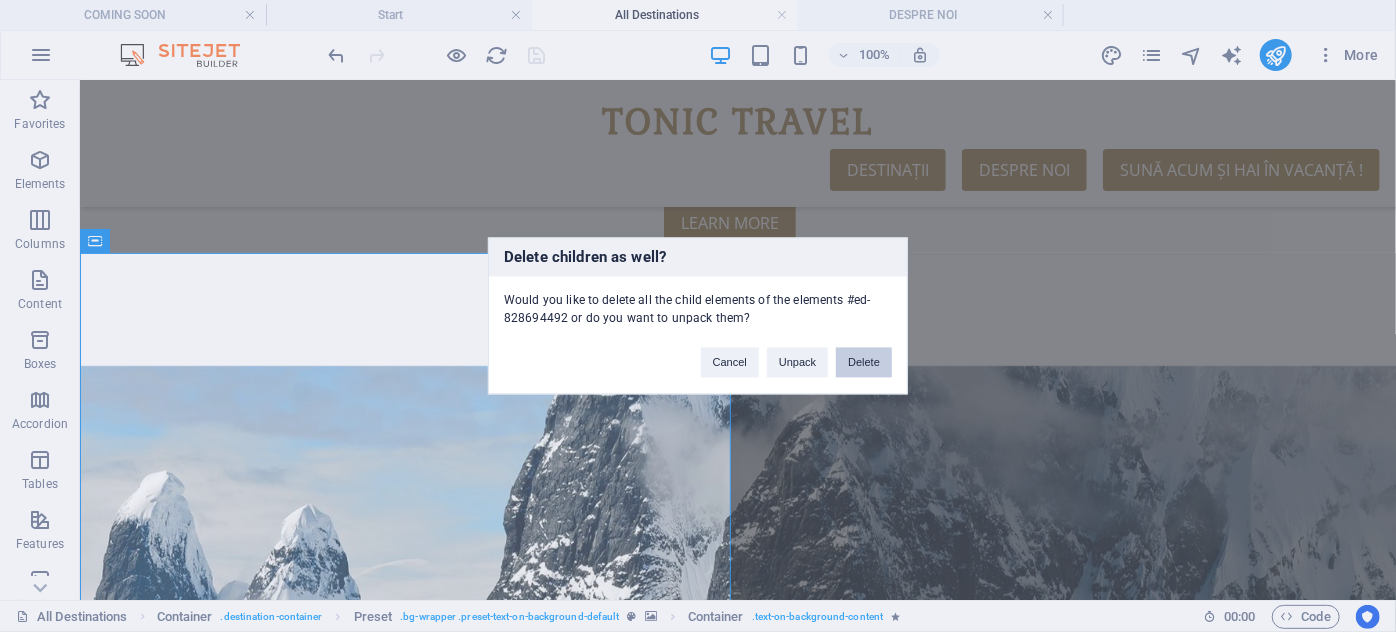 click on "Delete" at bounding box center [864, 363] 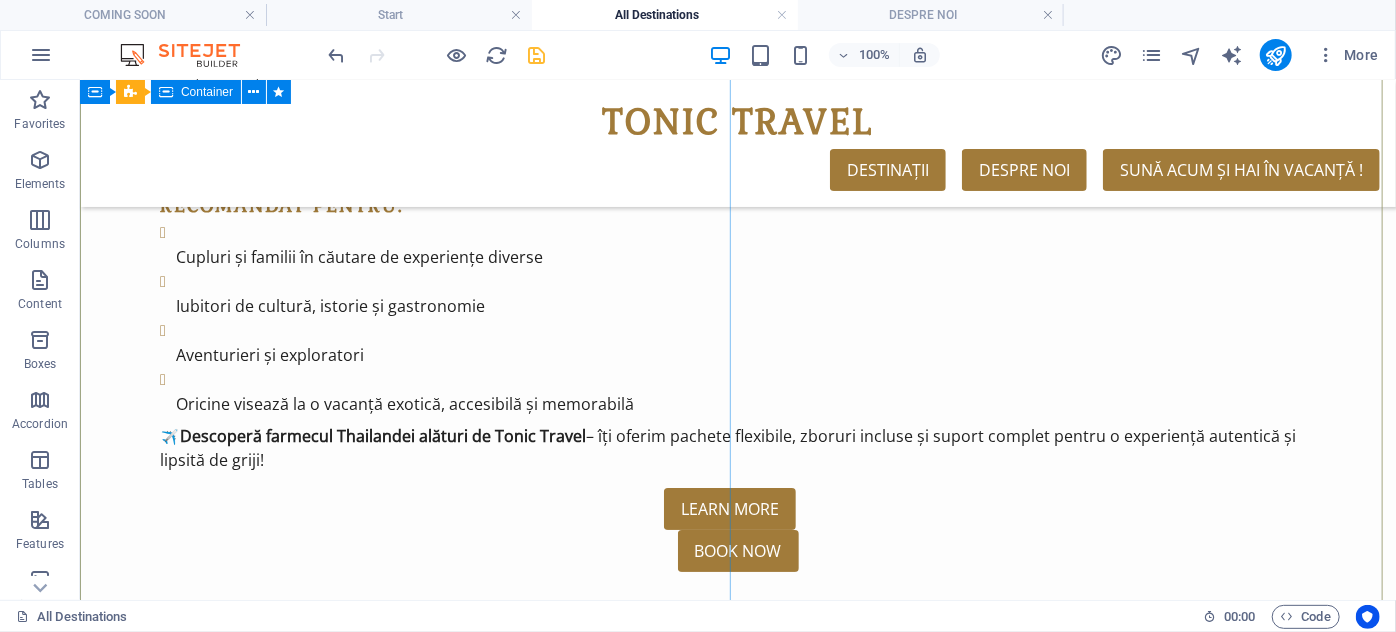 scroll, scrollTop: 3909, scrollLeft: 0, axis: vertical 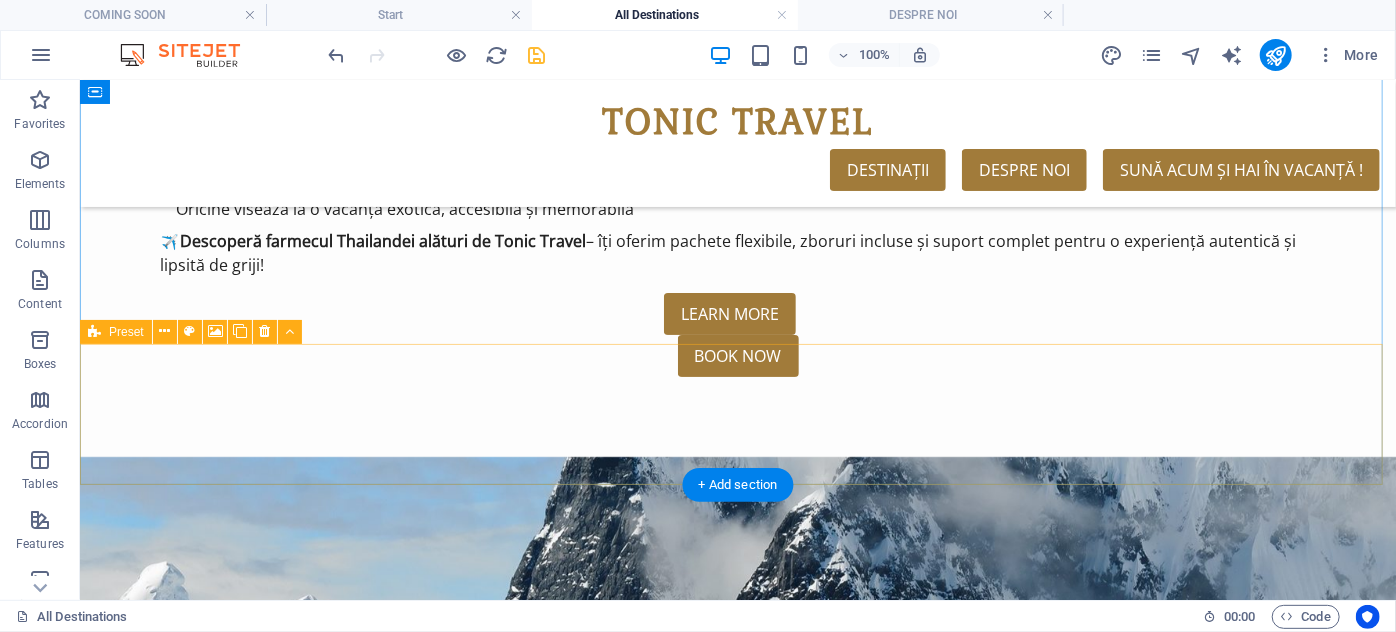 click on "Drop content here or  Add elements  Paste clipboard" at bounding box center (737, 3511) 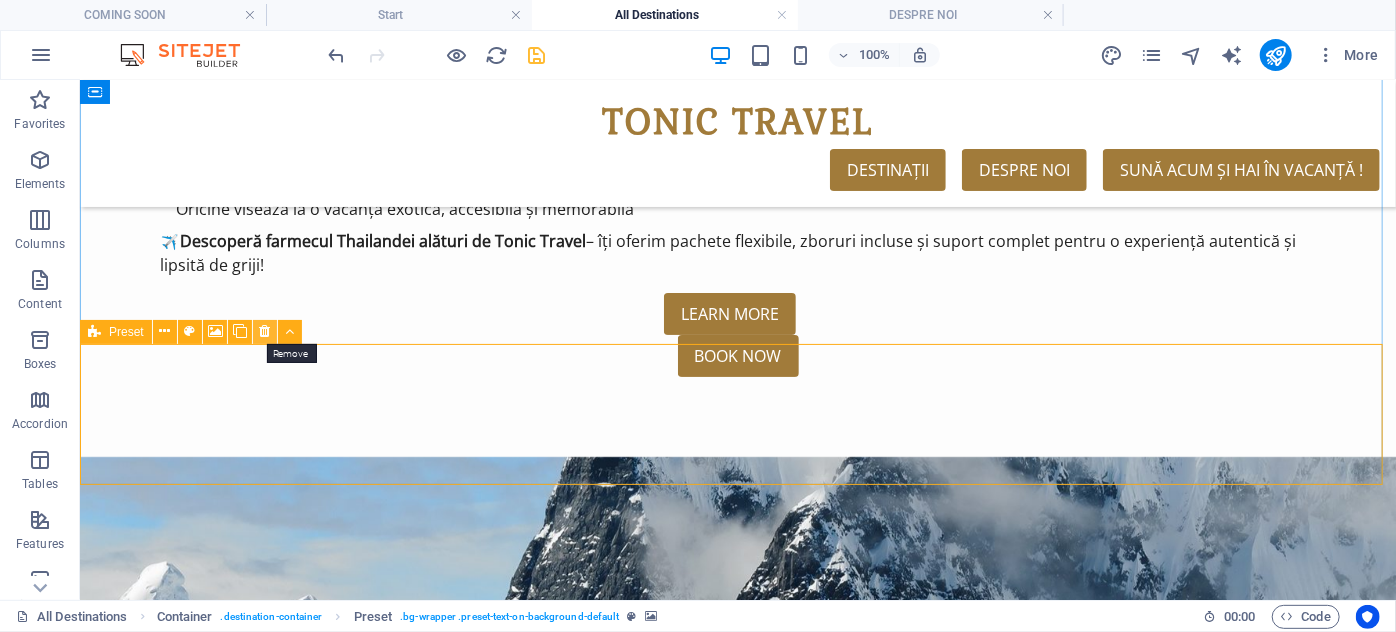 click at bounding box center [264, 331] 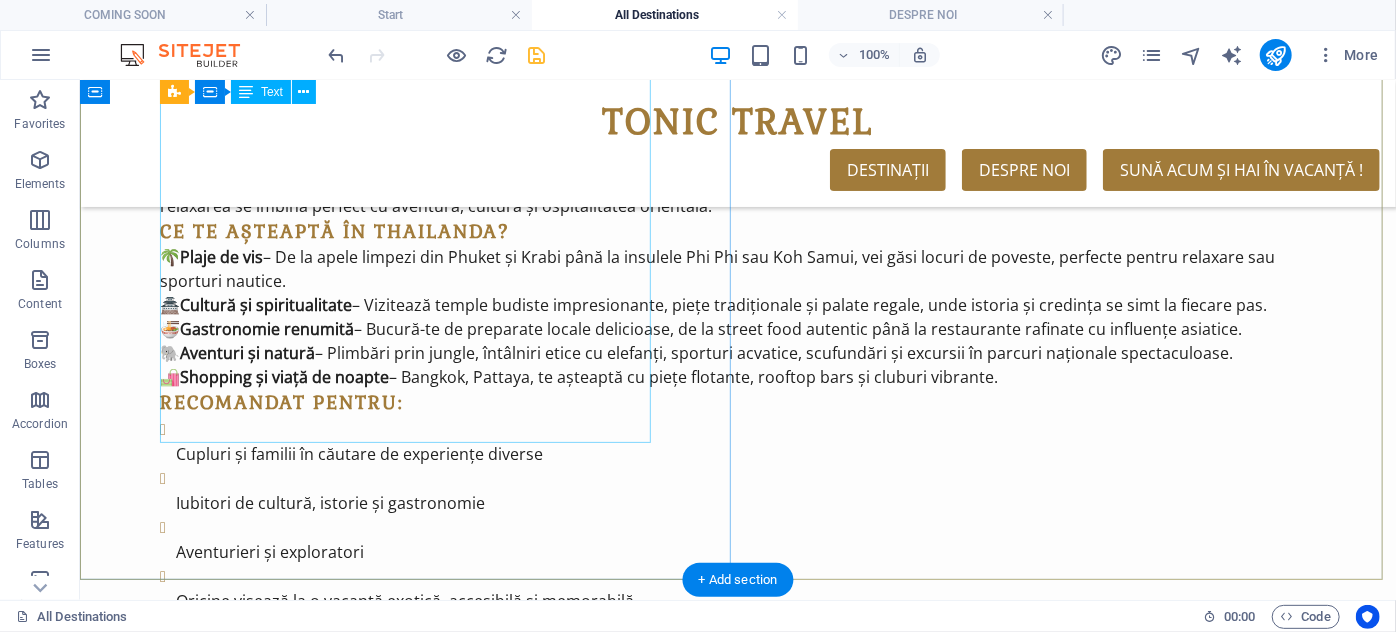 scroll, scrollTop: 3273, scrollLeft: 0, axis: vertical 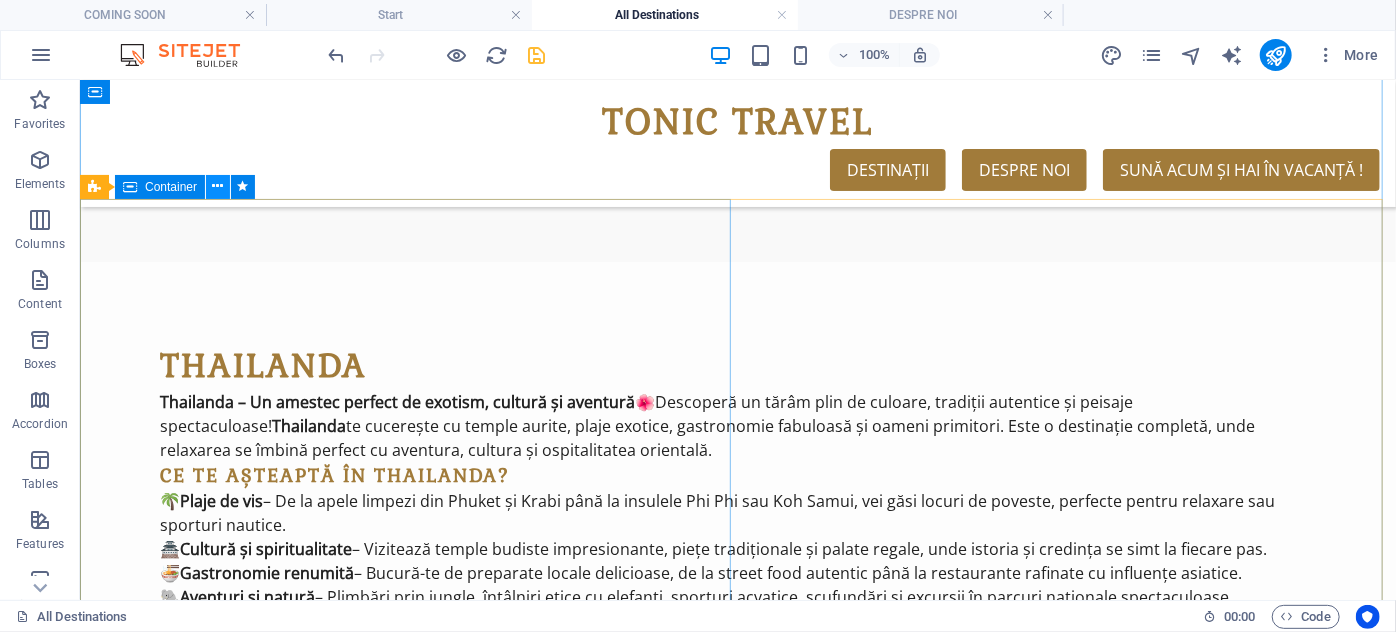 click at bounding box center (218, 187) 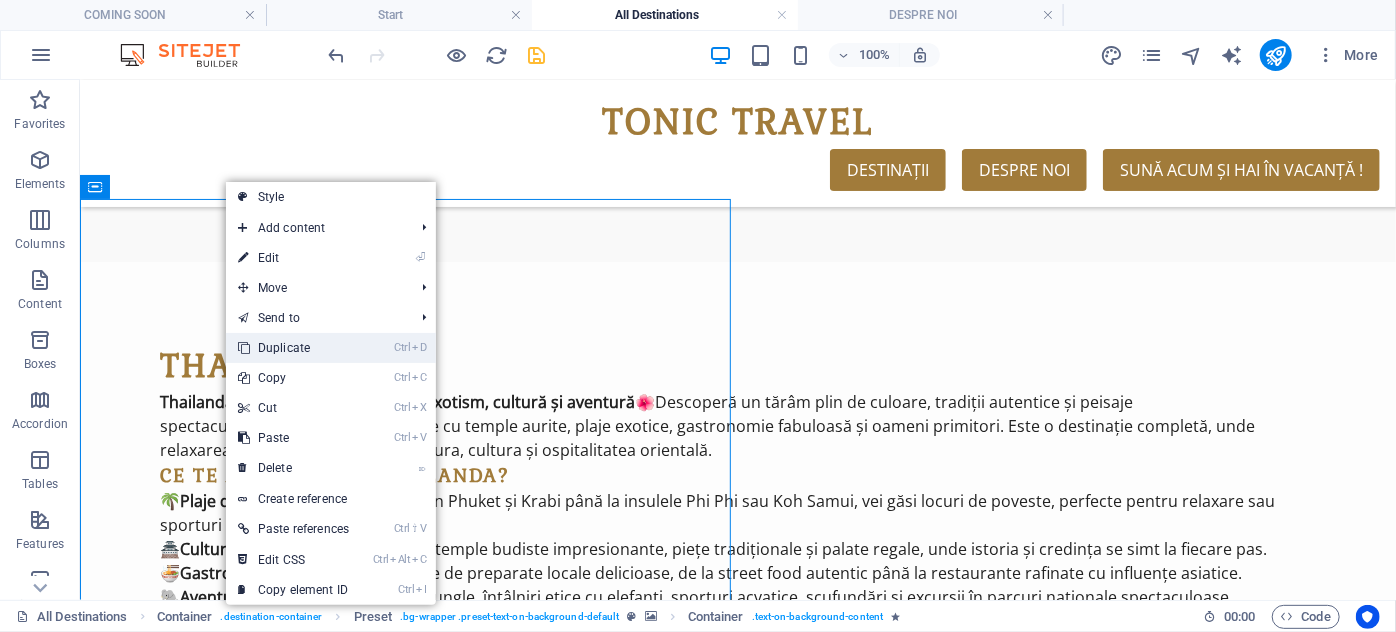 click on "Ctrl D  Duplicate" at bounding box center [293, 348] 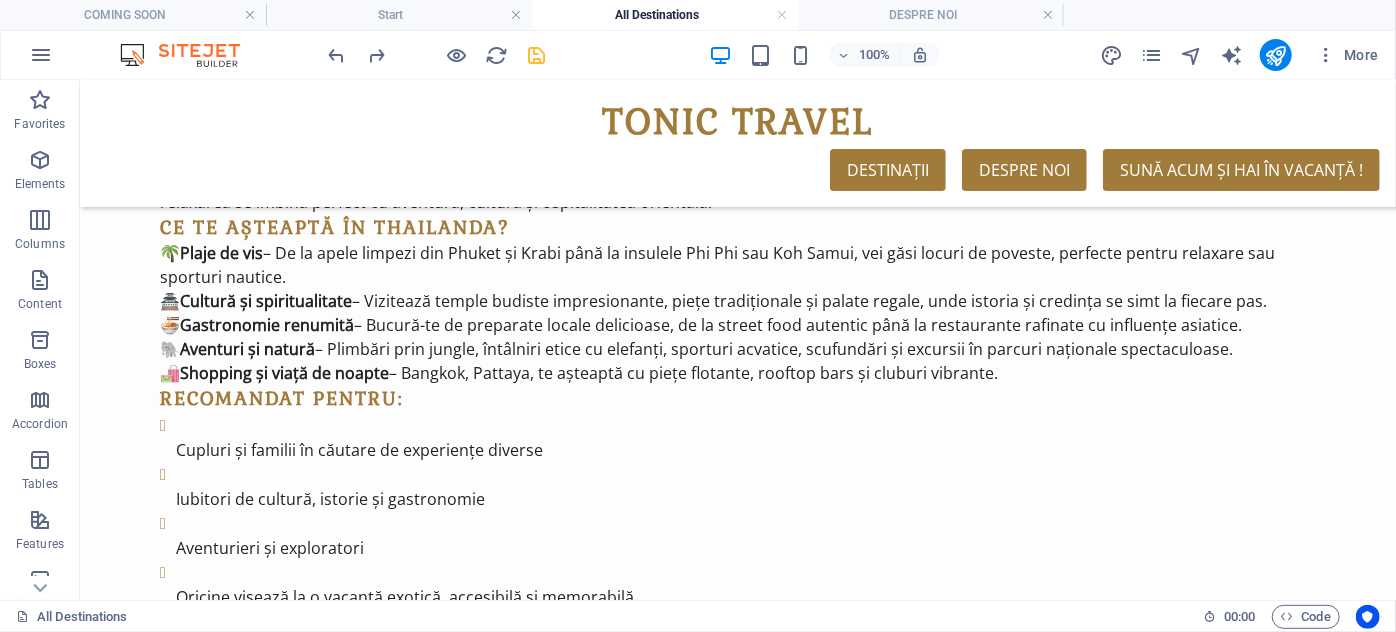 scroll, scrollTop: 3273, scrollLeft: 0, axis: vertical 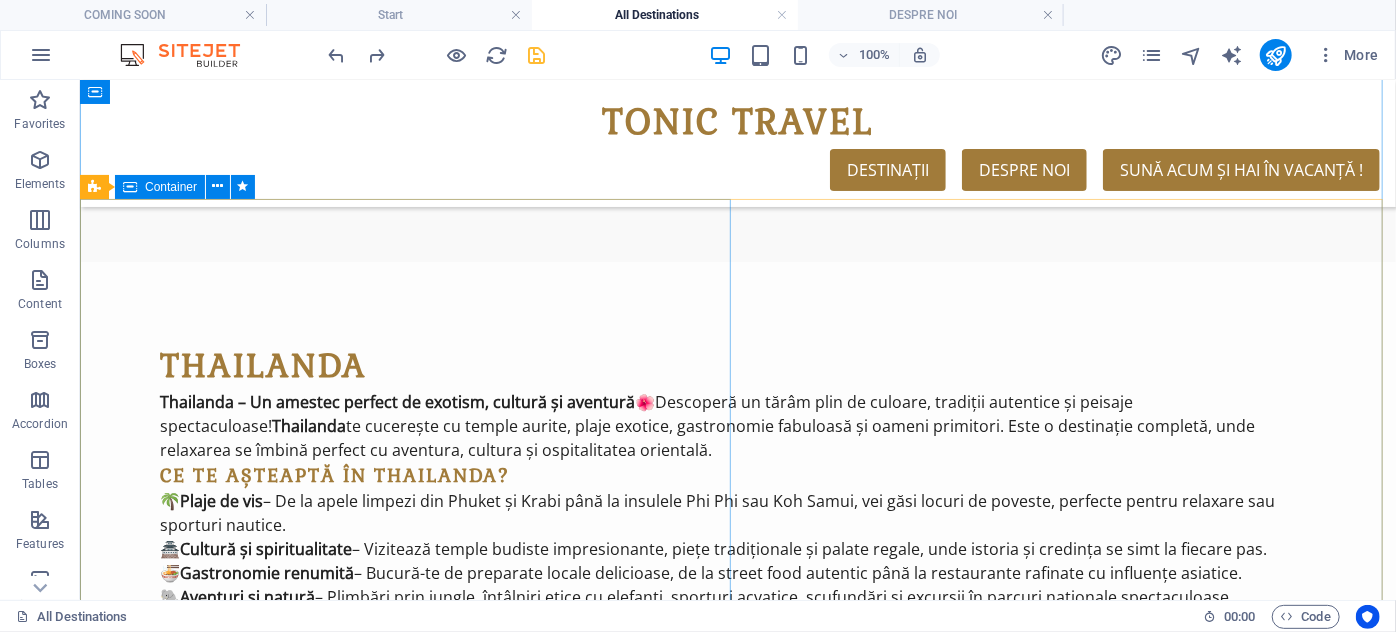 click on "[COUNTRY] [COUNTRY] – Paradisul pur al Oceanului Indian  🌴 Cu peste 100 de insule exotice, peisaje de vis și o atmosferă de liniște absolută,  [COUNTRY]  este destinația ideală pentru cei care își doresc evadarea perfectă. Fie că visezi la plaje sălbatice, resorturi exclusiviste sau natură neatinsă, aici găsești combinația ideală între lux, relaxare și frumusețe naturală. De ce să alegi [COUNTRY]? 🏖️  Plaje de poveste  – nisip alb, ape turcoaz, stânci de granit și cadre naturale spectaculoase. Anse Lazio, Anse Source d’Argent – plaje de top la nivel mondial. 🌴  Natură exotică și autentică  – păduri tropicale, animale rare, broaște țestoase uriașe și peisaje ce îți taie respirația. 🐠  Aventuri acvatice  – snorkeling, scufundări, croaziere la apus și plimbări cu barca printre insule de vis. 🍽️  Bucătărie rafinată  – influențe creole, fructe de mare proaspete și arome exotice servite în locații spectaculoase. 💑  ✈️  Book Now" at bounding box center (737, 3385) 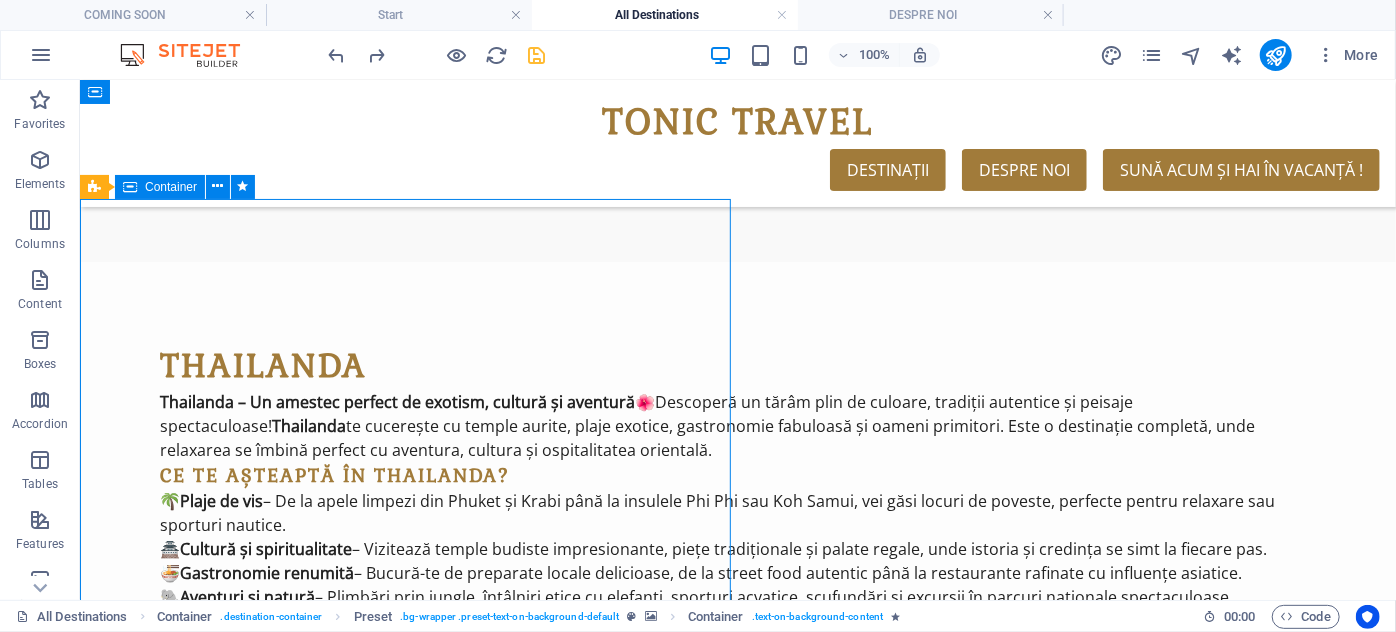 click at bounding box center (737, 2696) 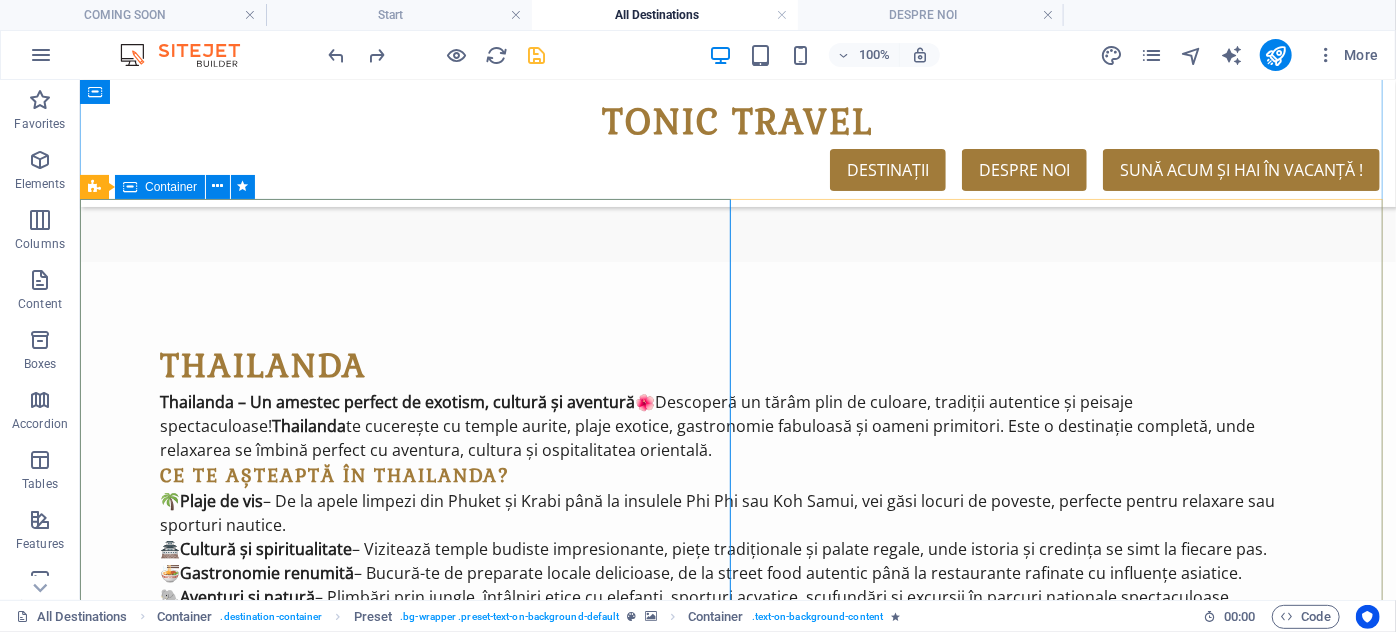 click on "[COUNTRY] [COUNTRY] – Paradisul pur al Oceanului Indian  🌴 Cu peste 100 de insule exotice, peisaje de vis și o atmosferă de liniște absolută,  [COUNTRY]  este destinația ideală pentru cei care își doresc evadarea perfectă. Fie că visezi la plaje sălbatice, resorturi exclusiviste sau natură neatinsă, aici găsești combinația ideală între lux, relaxare și frumusețe naturală. De ce să alegi [COUNTRY]? 🏖️  Plaje de poveste  – nisip alb, ape turcoaz, stânci de granit și cadre naturale spectaculoase. Anse Lazio, Anse Source d’Argent – plaje de top la nivel mondial. 🌴  Natură exotică și autentică  – păduri tropicale, animale rare, broaște țestoase uriașe și peisaje ce îți taie respirația. 🐠  Aventuri acvatice  – snorkeling, scufundări, croaziere la apus și plimbări cu barca printre insule de vis. 🍽️  Bucătărie rafinată  – influențe creole, fructe de mare proaspete și arome exotice servite în locații spectaculoase. 💑  ✈️  Book Now" at bounding box center (737, 3385) 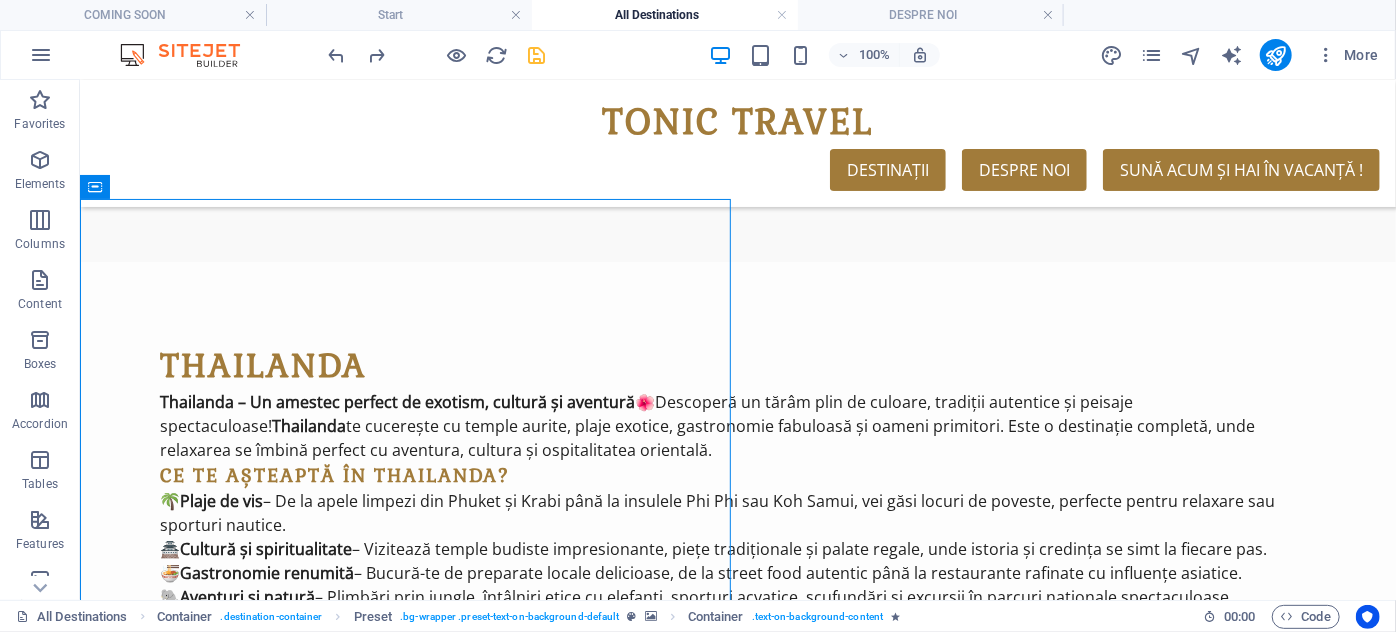 click at bounding box center (737, 2696) 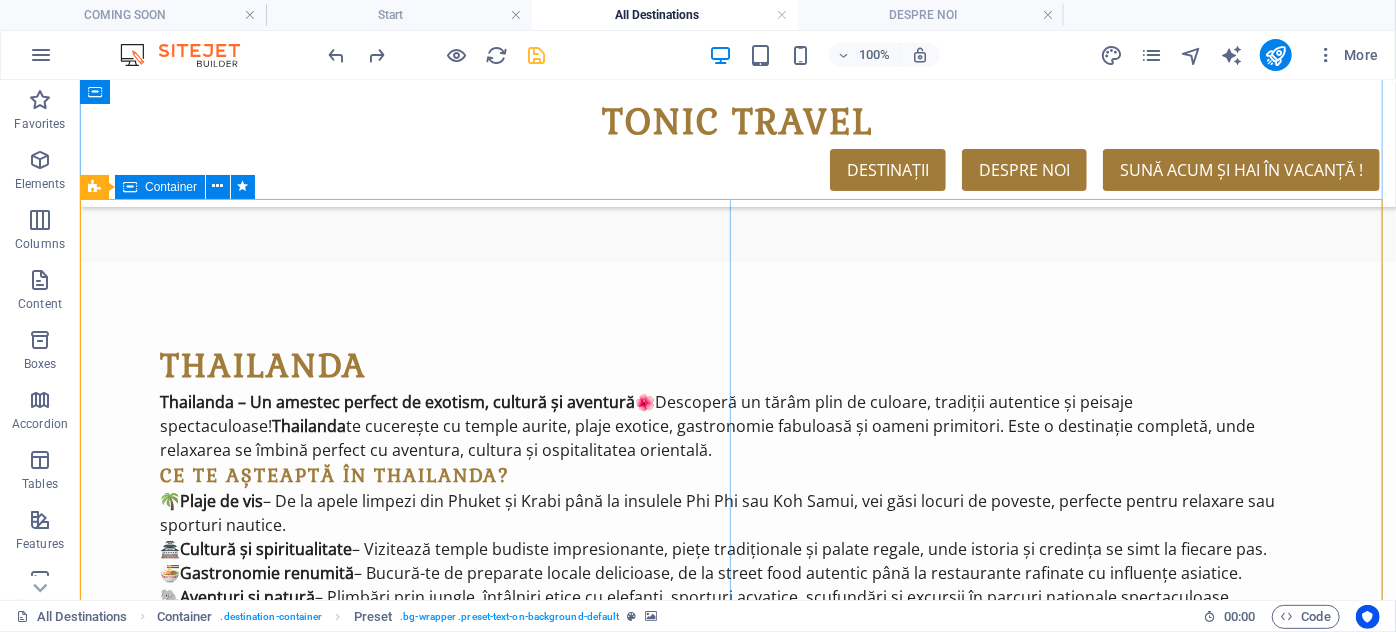 click on "[COUNTRY] [COUNTRY] – Paradisul pur al Oceanului Indian  🌴 Cu peste 100 de insule exotice, peisaje de vis și o atmosferă de liniște absolută,  [COUNTRY]  este destinația ideală pentru cei care își doresc evadarea perfectă. Fie că visezi la plaje sălbatice, resorturi exclusiviste sau natură neatinsă, aici găsești combinația ideală între lux, relaxare și frumusețe naturală. De ce să alegi [COUNTRY]? 🏖️  Plaje de poveste  – nisip alb, ape turcoaz, stânci de granit și cadre naturale spectaculoase. Anse Lazio, Anse Source d’Argent – plaje de top la nivel mondial. 🌴  Natură exotică și autentică  – păduri tropicale, animale rare, broaște țestoase uriașe și peisaje ce îți taie respirația. 🐠  Aventuri acvatice  – snorkeling, scufundări, croaziere la apus și plimbări cu barca printre insule de vis. 🍽️  Bucătărie rafinată  – influențe creole, fructe de mare proaspete și arome exotice servite în locații spectaculoase. 💑  ✈️  Book Now" at bounding box center [737, 3385] 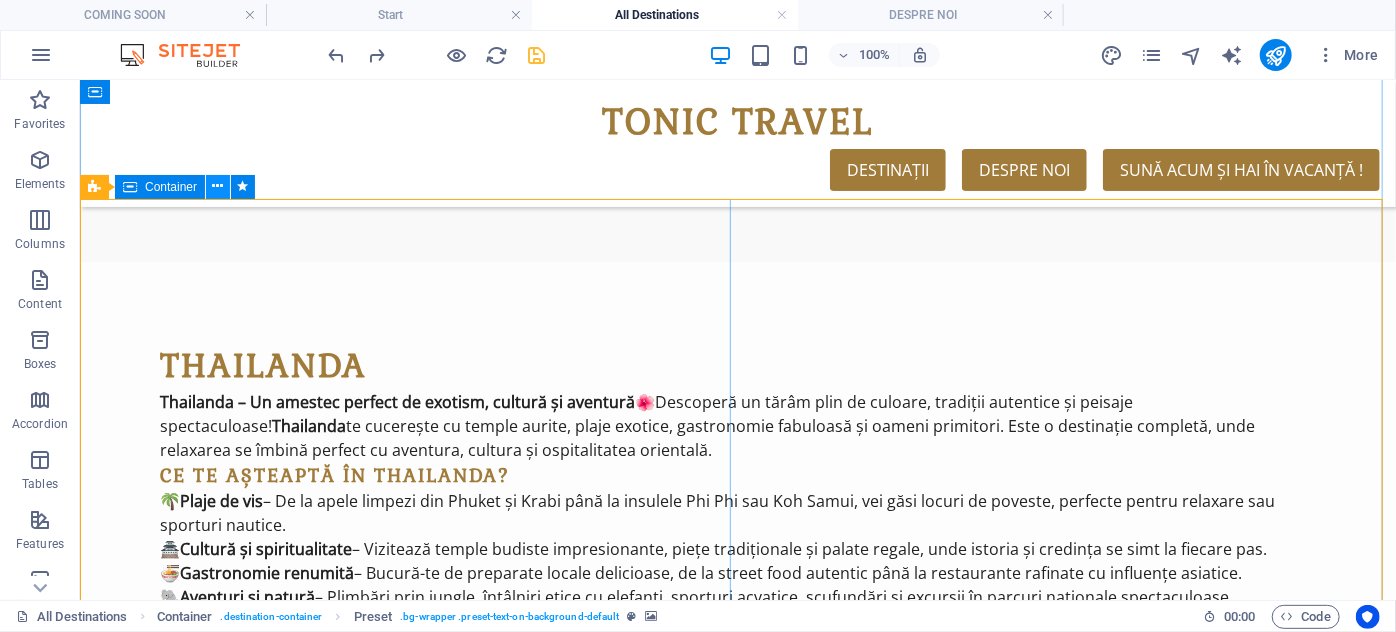 click at bounding box center [218, 187] 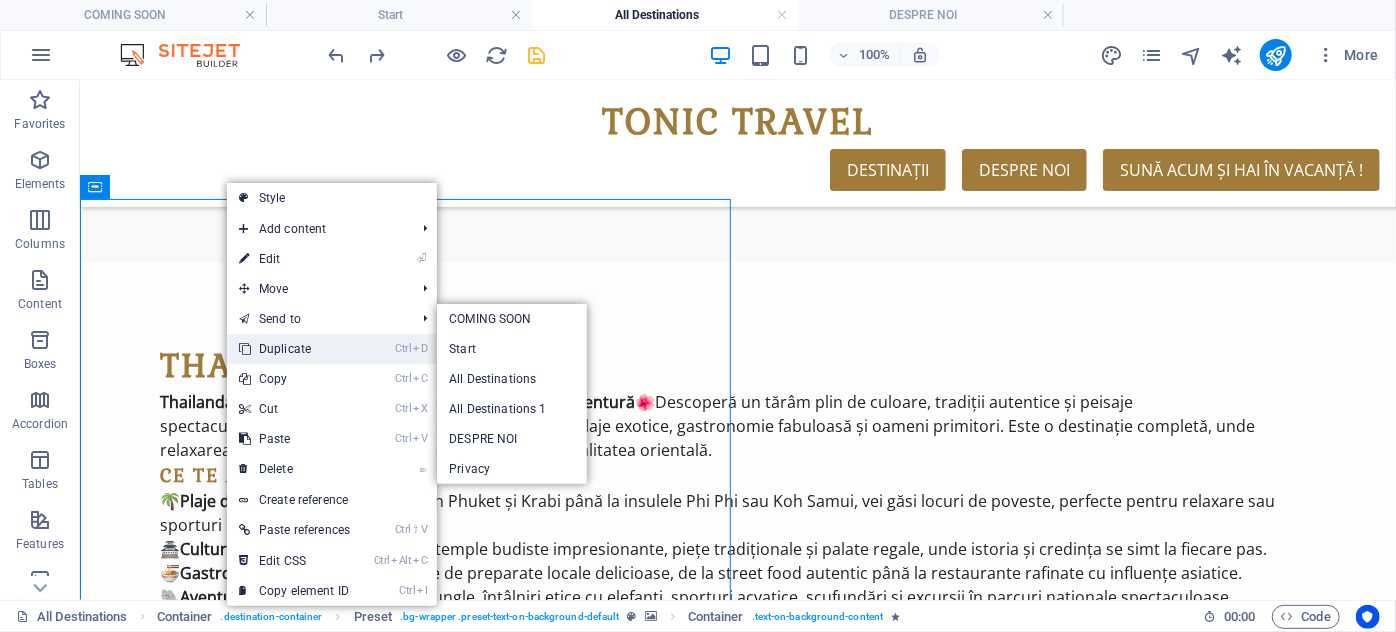 click on "Ctrl D  Duplicate" at bounding box center [294, 349] 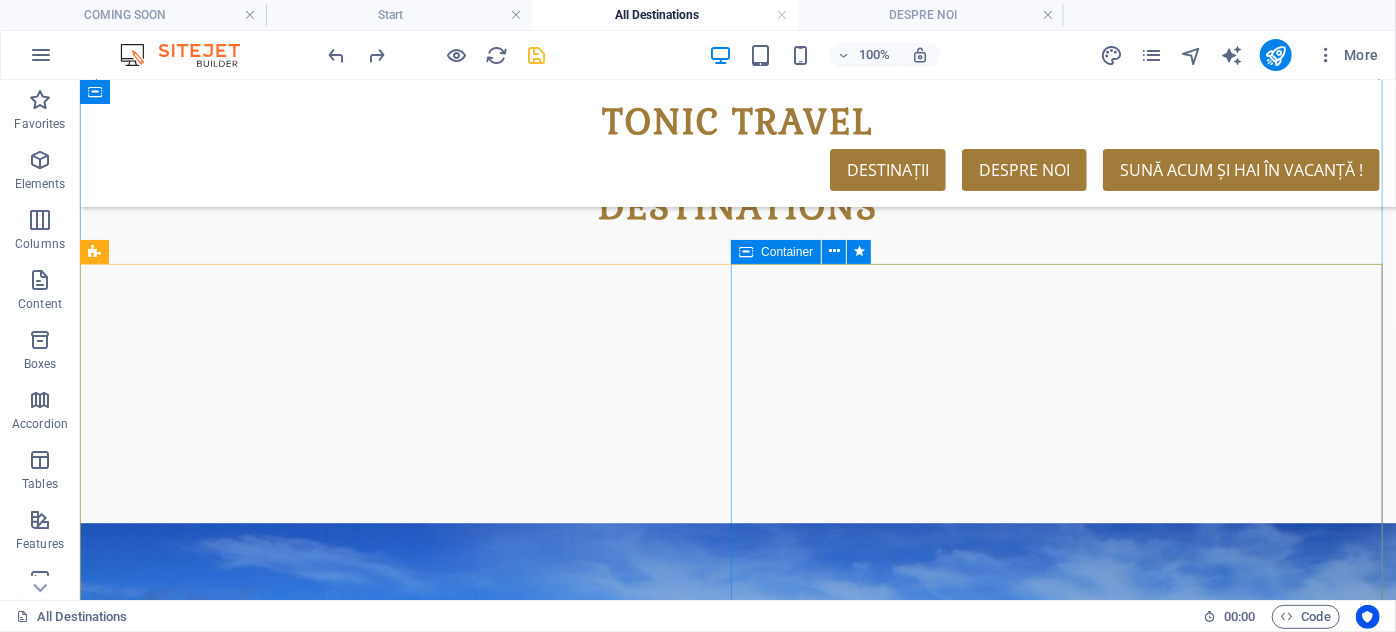 scroll, scrollTop: 1273, scrollLeft: 0, axis: vertical 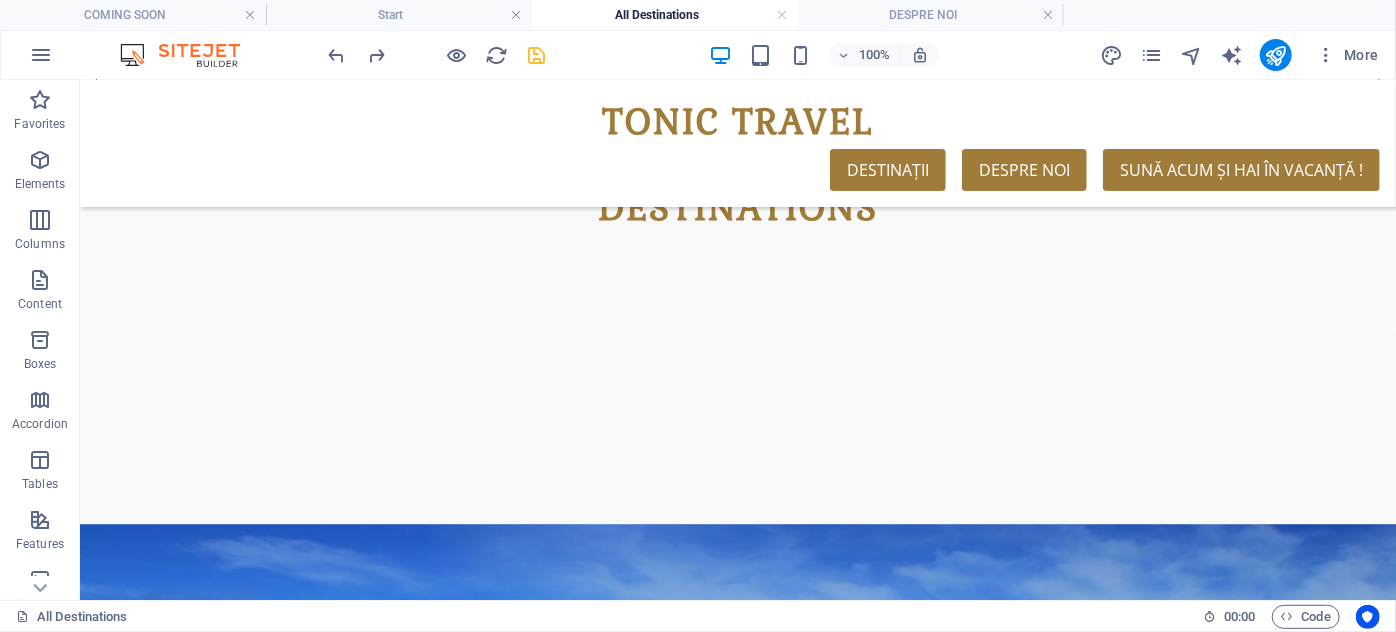 click at bounding box center [737, 1754] 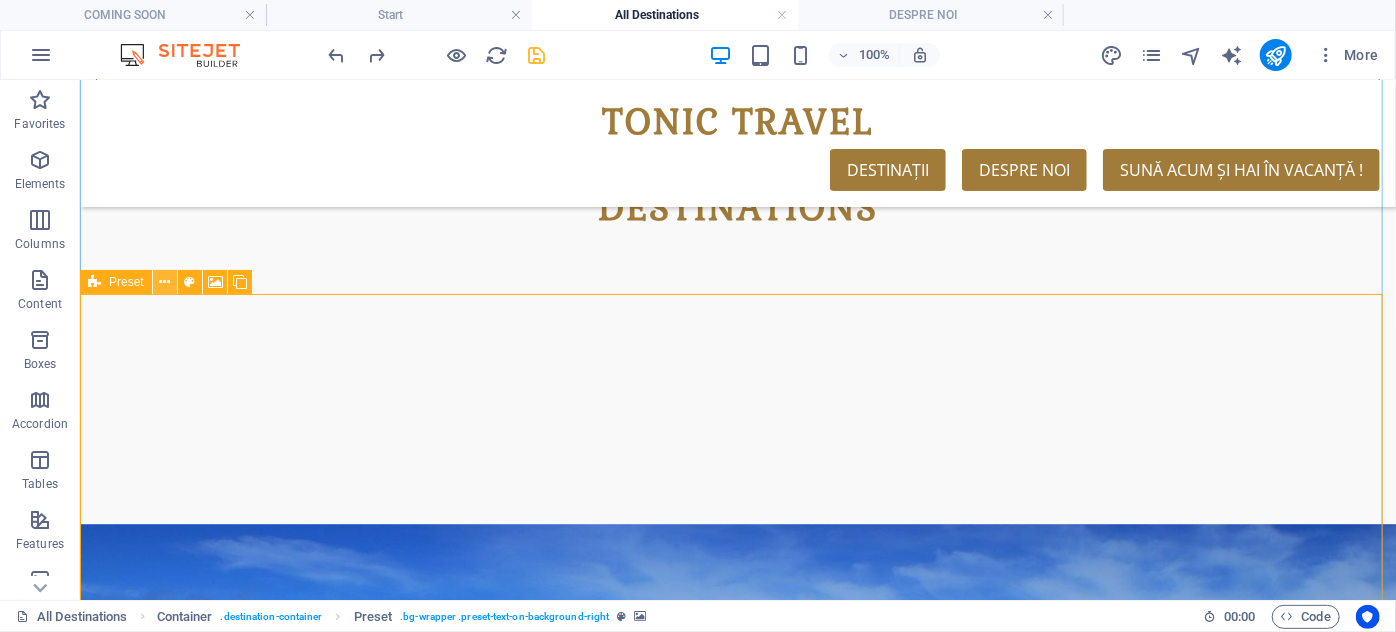 click at bounding box center (164, 282) 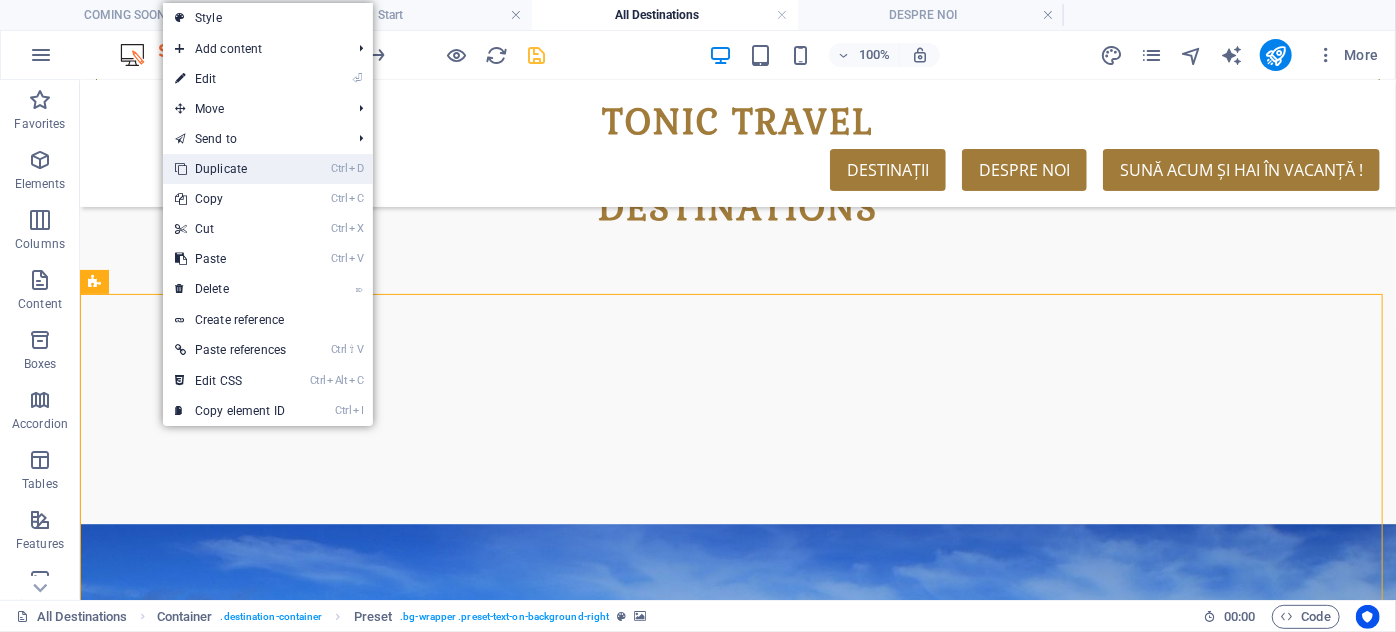 click on "Ctrl D  Duplicate" at bounding box center (230, 169) 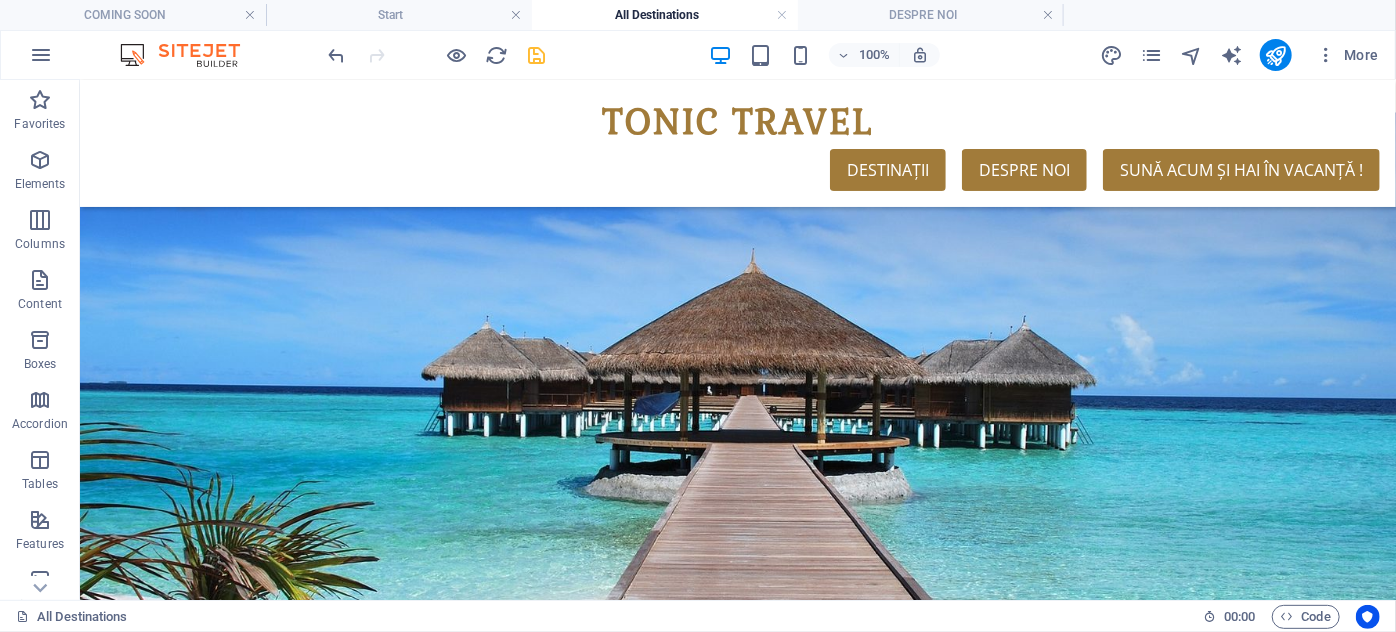 scroll, scrollTop: 1477, scrollLeft: 0, axis: vertical 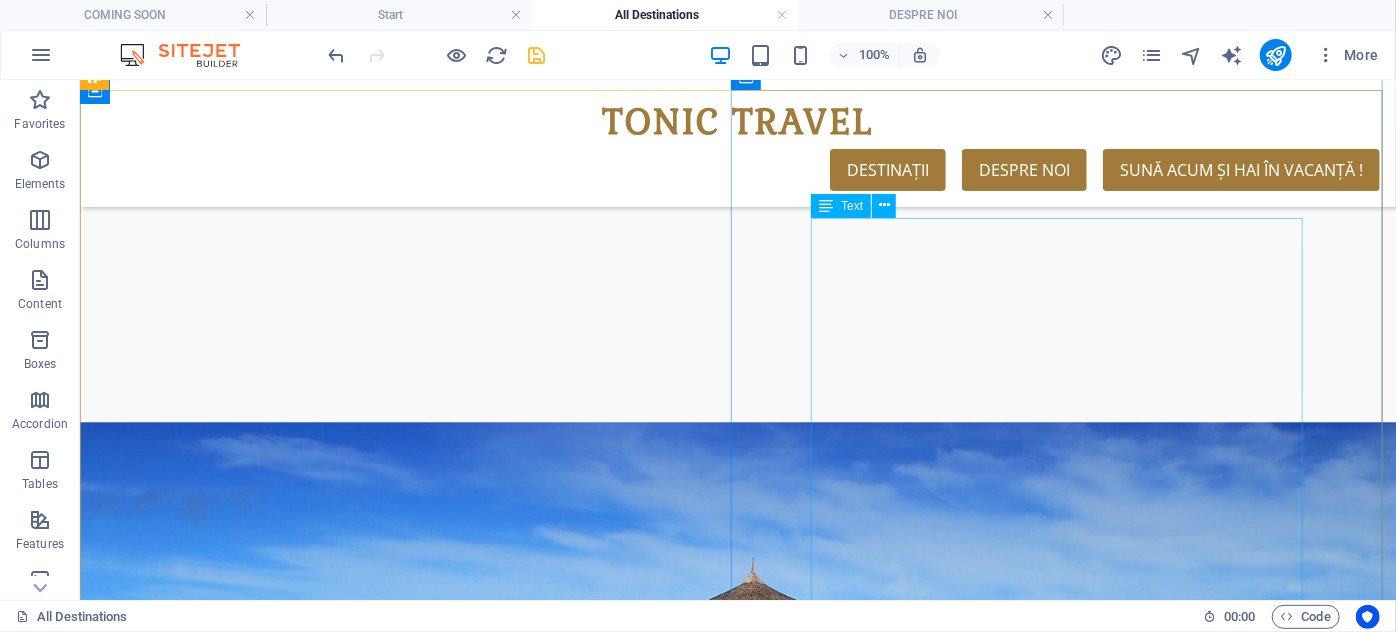 click on "Text" at bounding box center (860, 206) 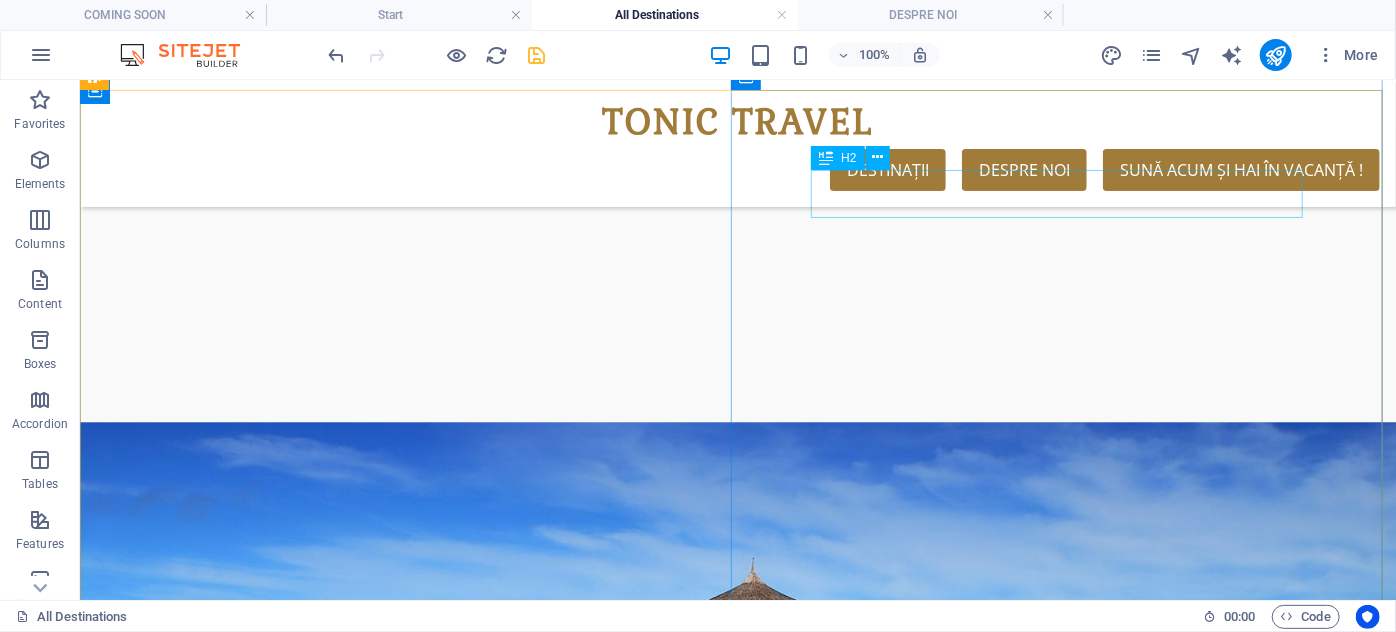 click on "THAILANDA" at bounding box center [737, 2161] 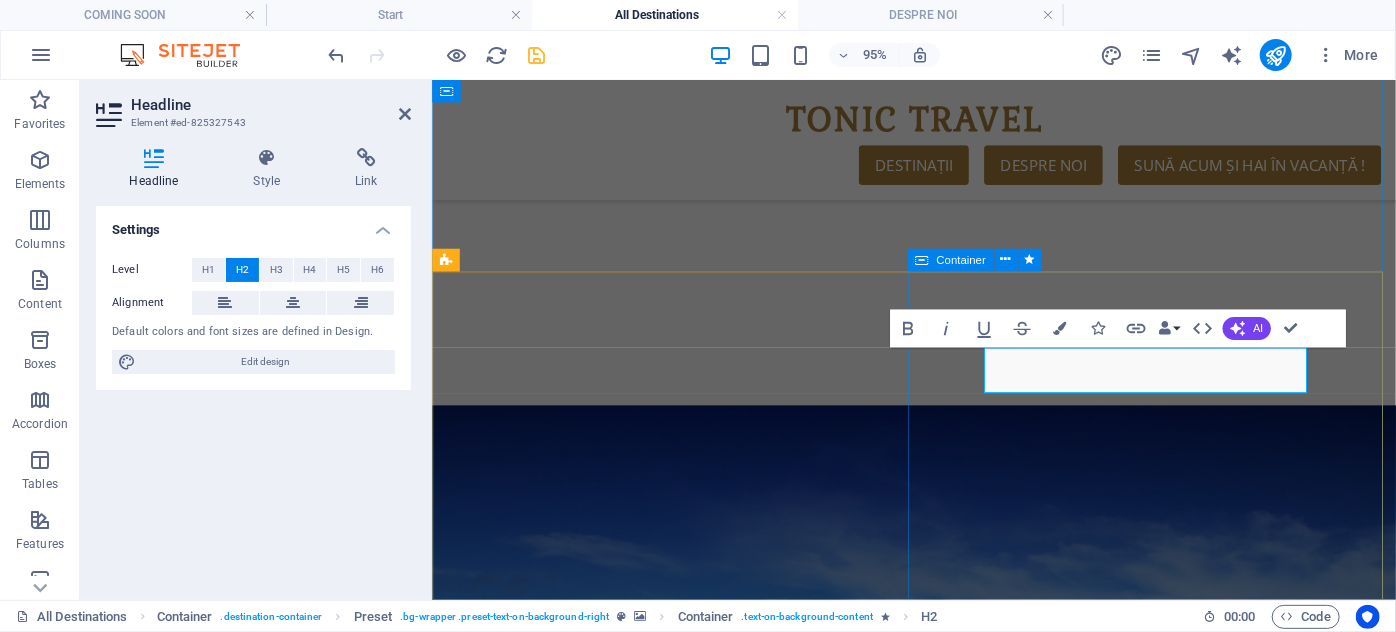 type 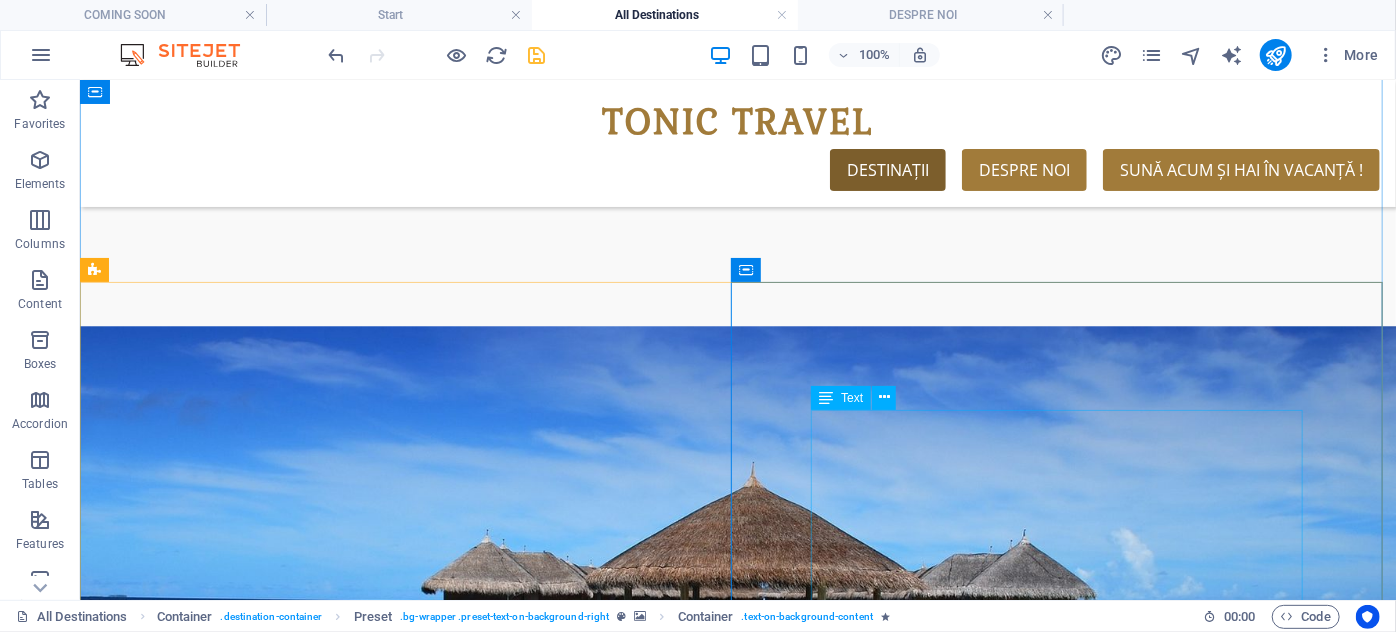 scroll, scrollTop: 1285, scrollLeft: 0, axis: vertical 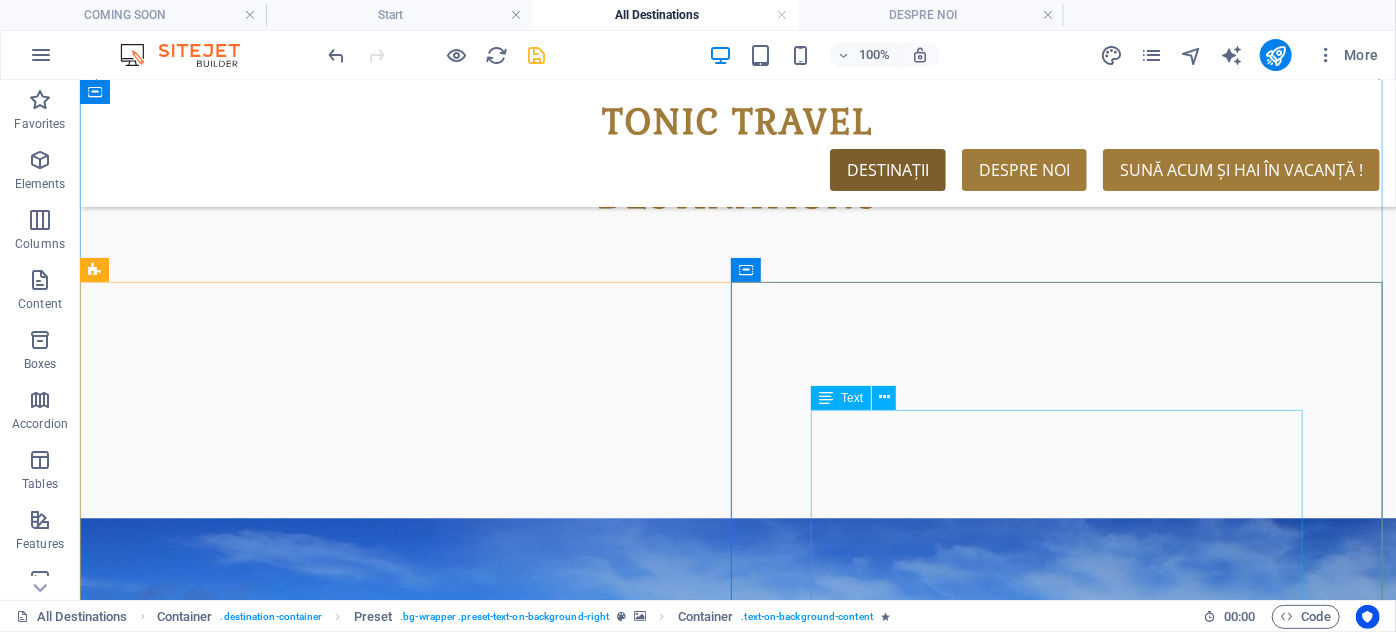 click on "Thailanda – Un amestec perfect de exotism, cultură și aventură  🌺Descoperă un tărâm plin de culoare, tradiții autentice și peisaje spectaculoase!  Thailanda  te cucerește cu temple aurite, plaje exotice, gastronomie fabuloasă și oameni primitori. Este o destinație completă, unde relaxarea se îmbină perfect cu aventura, cultura și ospitalitatea orientală. Ce te așteaptă în Thailanda? 🌴  Plaje de vis   – De la apele limpezi din Phuket și Krabi până la insulele Phi Phi sau Koh Samui, vei găsi locuri de poveste, perfecte pentru relaxare sau sporturi nautice. 🏯  Cultură și spiritualitate  – Vizitează temple budiste impresionante, piețe tradiționale și palate regale, unde istoria și credința se simt la fiecare pas. 🍜  Gastronomie renumită  – Bucură-te de preparate locale delicioase, de la street food autentic până la restaurante rafinate cu influențe asiatice. 🐘  Aventuri și natură 🛍️  Shopping și viață de noapte Recomandat pentru: ✈️" at bounding box center [737, 2638] 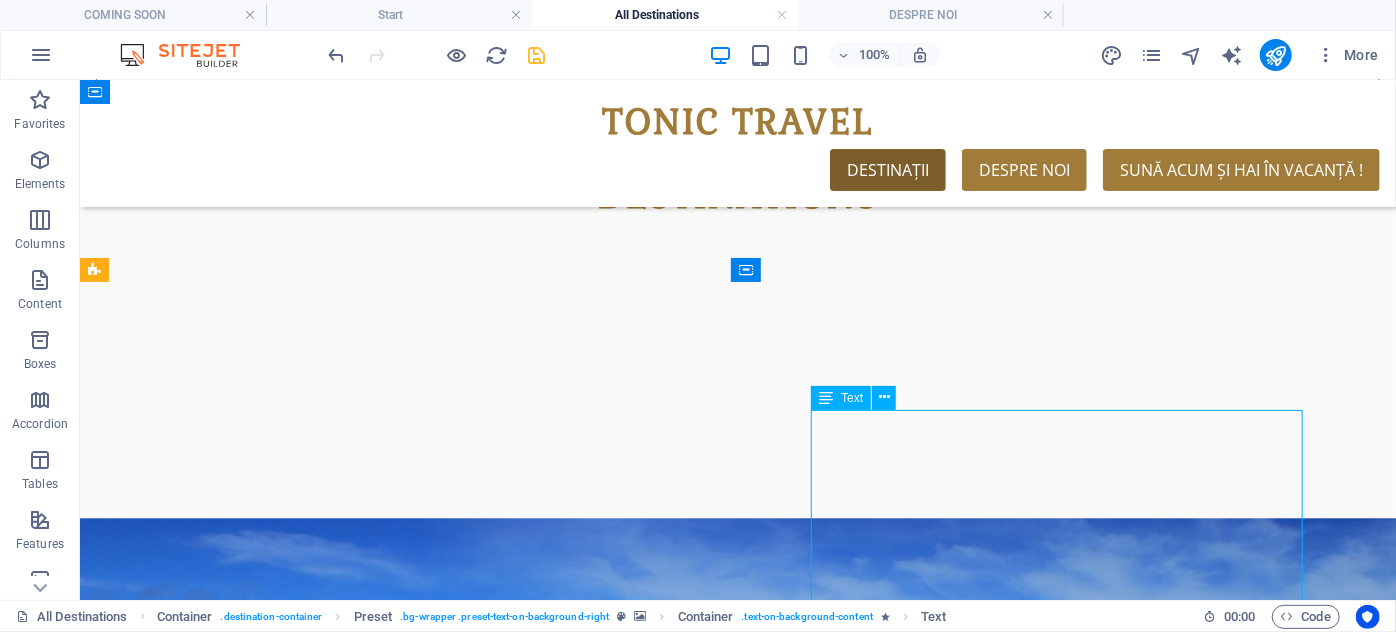 click on "Thailanda – Un amestec perfect de exotism, cultură și aventură  🌺Descoperă un tărâm plin de culoare, tradiții autentice și peisaje spectaculoase!  Thailanda  te cucerește cu temple aurite, plaje exotice, gastronomie fabuloasă și oameni primitori. Este o destinație completă, unde relaxarea se îmbină perfect cu aventura, cultura și ospitalitatea orientală. Ce te așteaptă în Thailanda? 🌴  Plaje de vis   – De la apele limpezi din Phuket și Krabi până la insulele Phi Phi sau Koh Samui, vei găsi locuri de poveste, perfecte pentru relaxare sau sporturi nautice. 🏯  Cultură și spiritualitate  – Vizitează temple budiste impresionante, piețe tradiționale și palate regale, unde istoria și credința se simt la fiecare pas. 🍜  Gastronomie renumită  – Bucură-te de preparate locale delicioase, de la street food autentic până la restaurante rafinate cu influențe asiatice. 🐘  Aventuri și natură 🛍️  Shopping și viață de noapte Recomandat pentru: ✈️" at bounding box center (737, 2638) 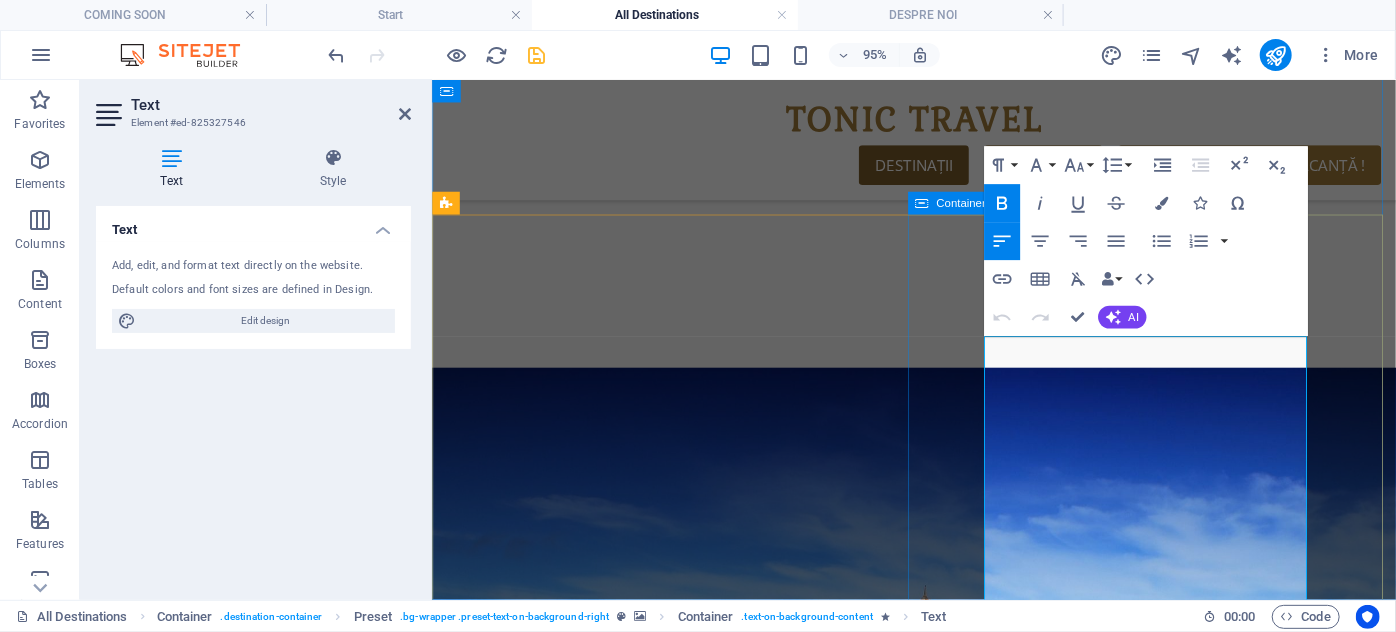 scroll, scrollTop: 1558, scrollLeft: 0, axis: vertical 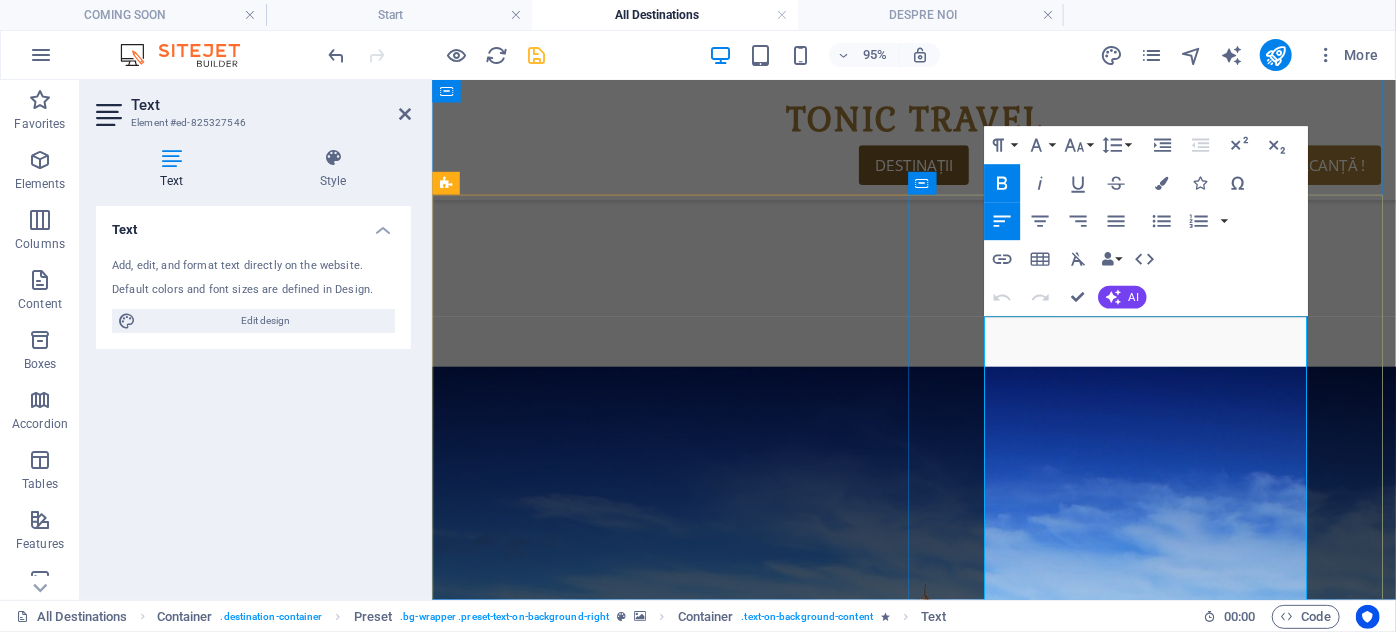 click on "[COUNTRY] – Un amestec perfect de exotism, cultură și aventură  🌺Descoperă un tărâm plin de culoare, tradiții autentice și peisaje spectaculoase!  [COUNTRY]  te cucerește cu temple aurite, plaje exotice, gastronomie fabuloasă și oameni primitori. Este o destinație completă, unde relaxarea se îmbină perfect cu aventura, cultura și ospitalitatea orientală." at bounding box center [938, 2471] 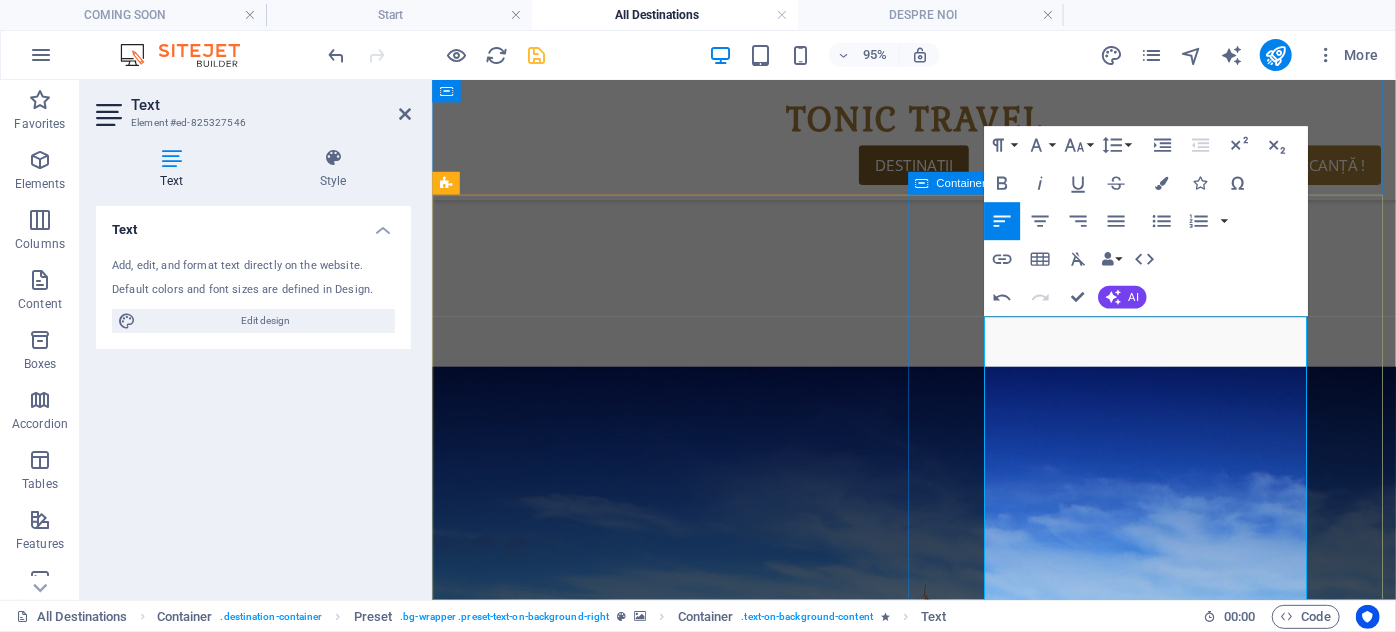 click on "[COUNTRY] [COUNTRY] – Culoare, cultură și natură exotică  🌿☀️ O insulă fascinantă din inima Asiei de Sud, unde plajele aurii, junglele luxuriante, templele antice și munții acoperiți de ceai se întâlnesc într-o armonie spectaculoasă.  [COUNTRY]  este locul perfect pentru cei care vor mai mult decât o simplă vacanță – o adevărată experiență. Ce te așteaptă în [COUNTRY]? 🏖️  Relaxare pe plaje exotice  – nisip fin, ape calde și apusuri spectaculoase, ideale pentru surf sau pur și simplu pentru a nu face nimic. 🛕  Cultură vie și spiritualitate  – temple budiste impresionante, ruine antice, orașe sacre și tradiții păstrate cu sfințenie. 🐘  Natură sălbatică  – safari printre elefanți și leoparzi, trasee prin jungle și cascade, grădini tropicale și peisaje dramatice. 🍛  Bucătărie plină de arome  – preparate locale picante, pește proaspăt, fructe exotice și ceai servit direct din plantație. 🚂  Experiențe locale autentice ✈️" at bounding box center (938, 2500) 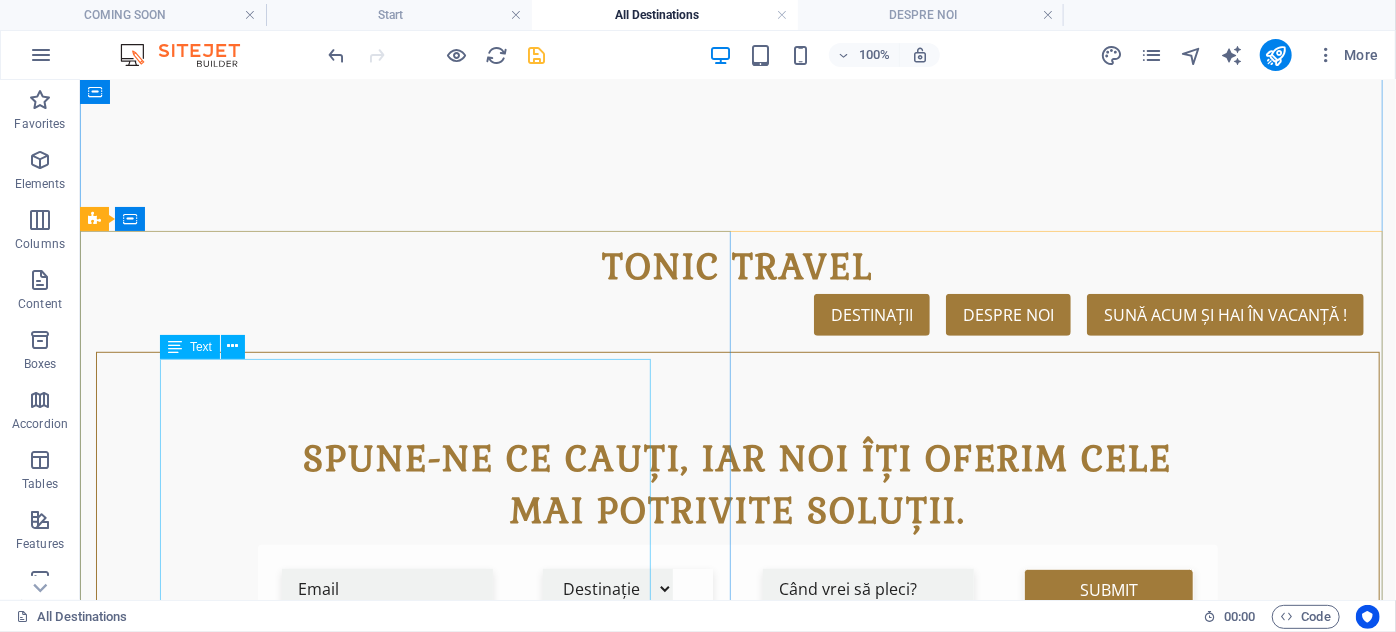 scroll, scrollTop: 639, scrollLeft: 0, axis: vertical 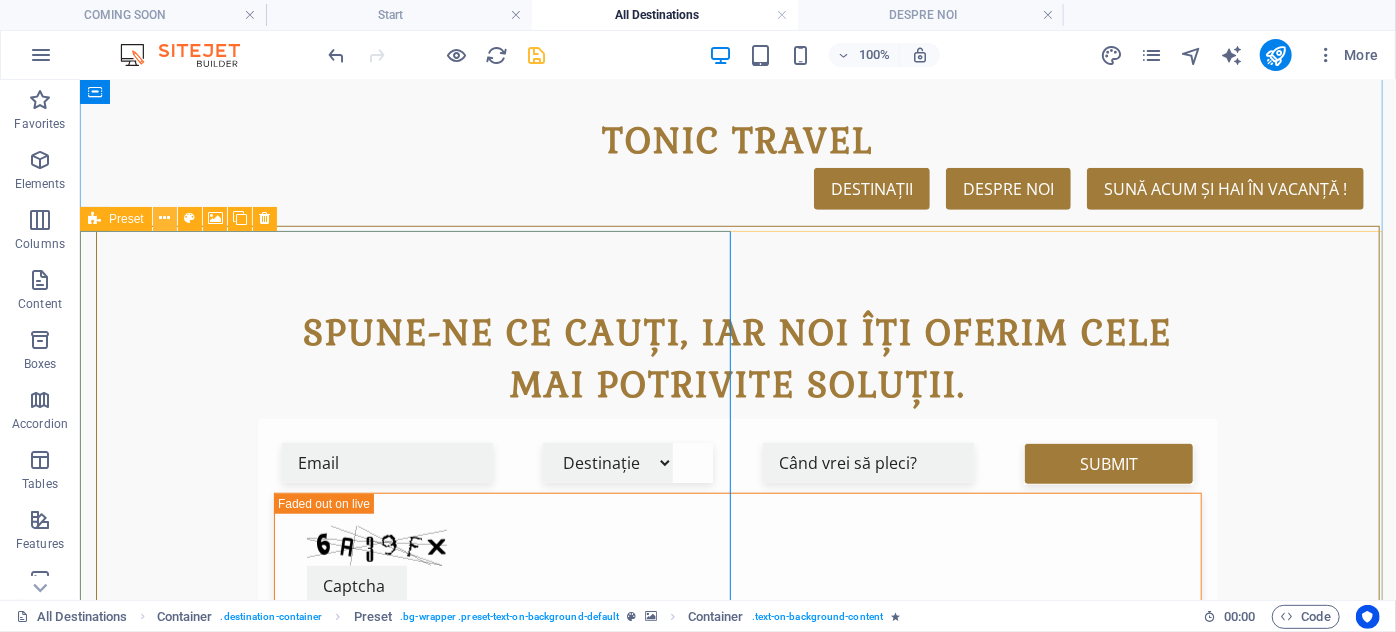 click at bounding box center [164, 218] 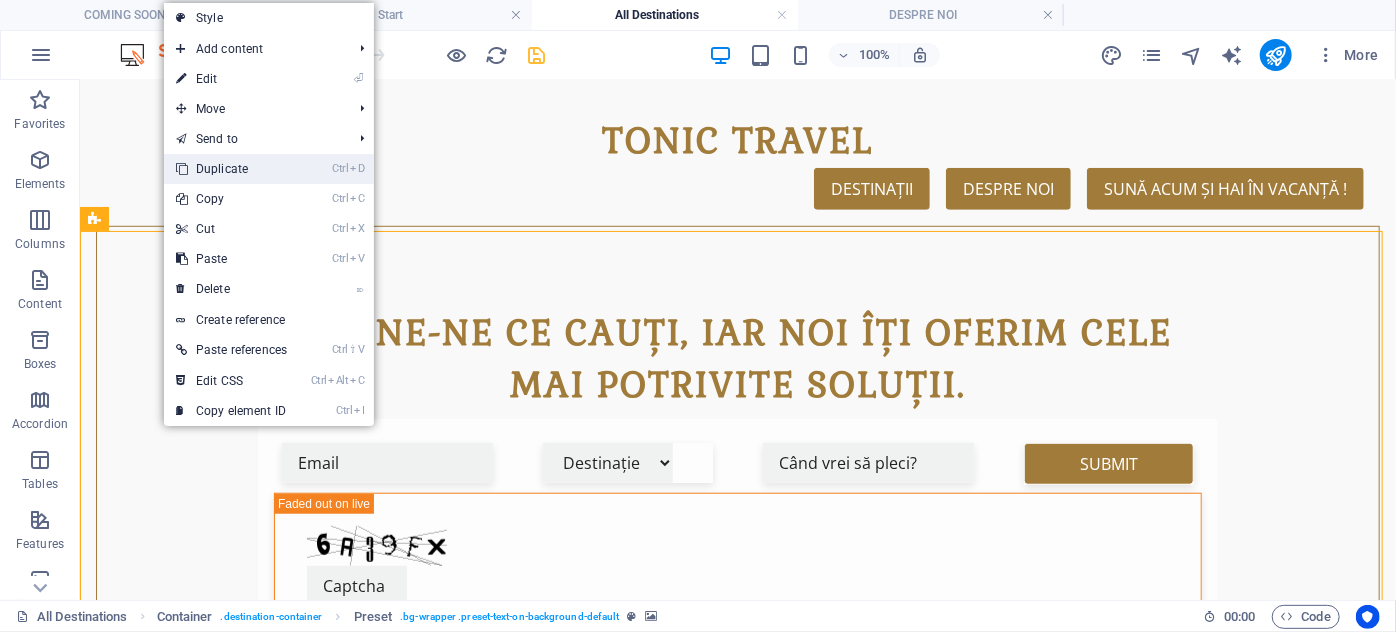 click on "Ctrl D  Duplicate" at bounding box center (231, 169) 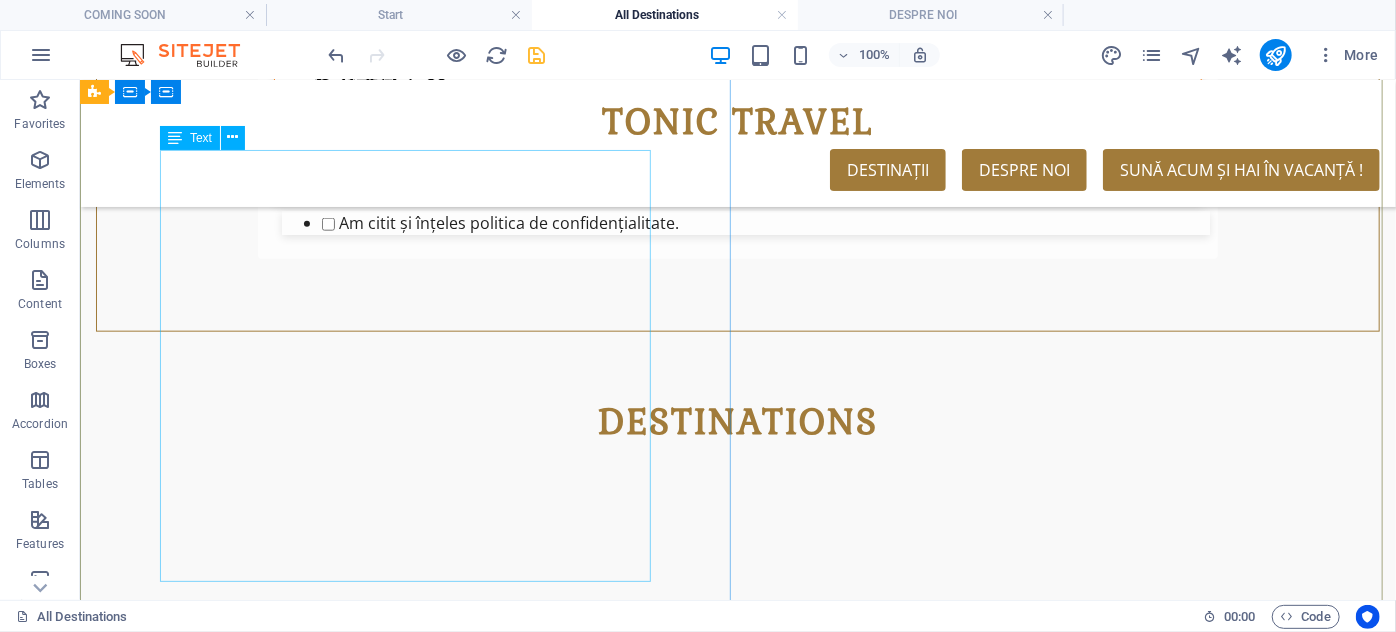 scroll, scrollTop: 1303, scrollLeft: 0, axis: vertical 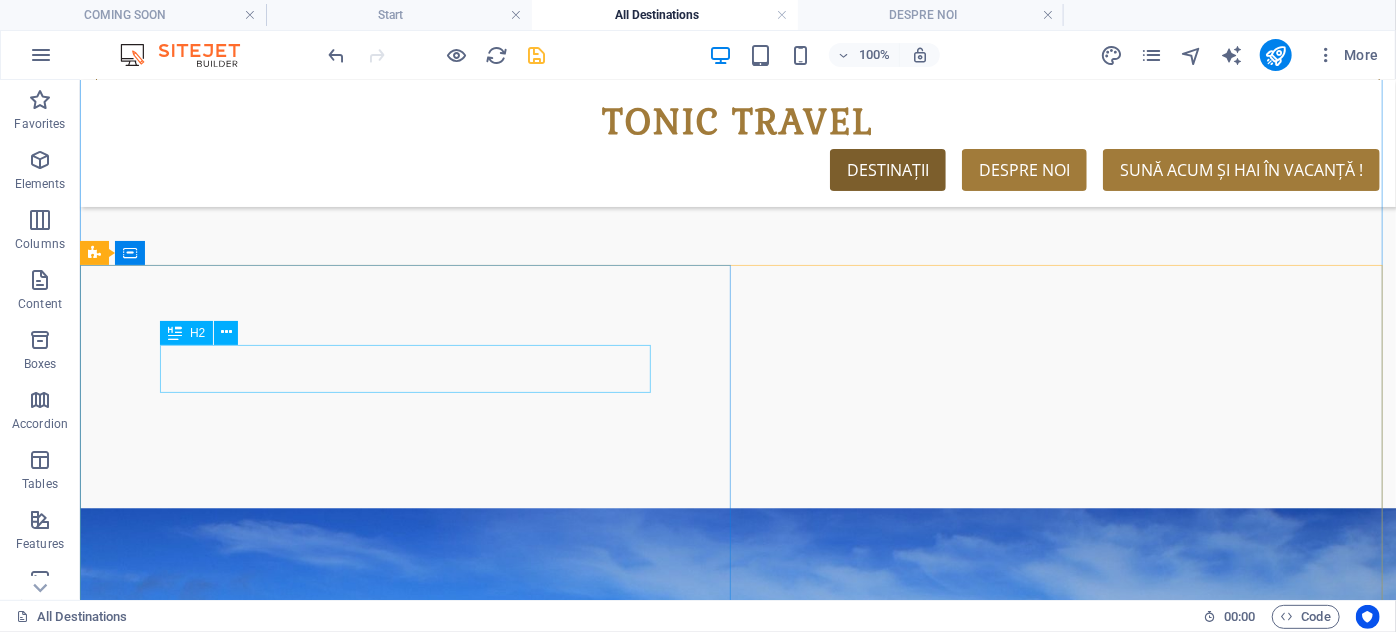 click on "Maldive" at bounding box center (737, 2201) 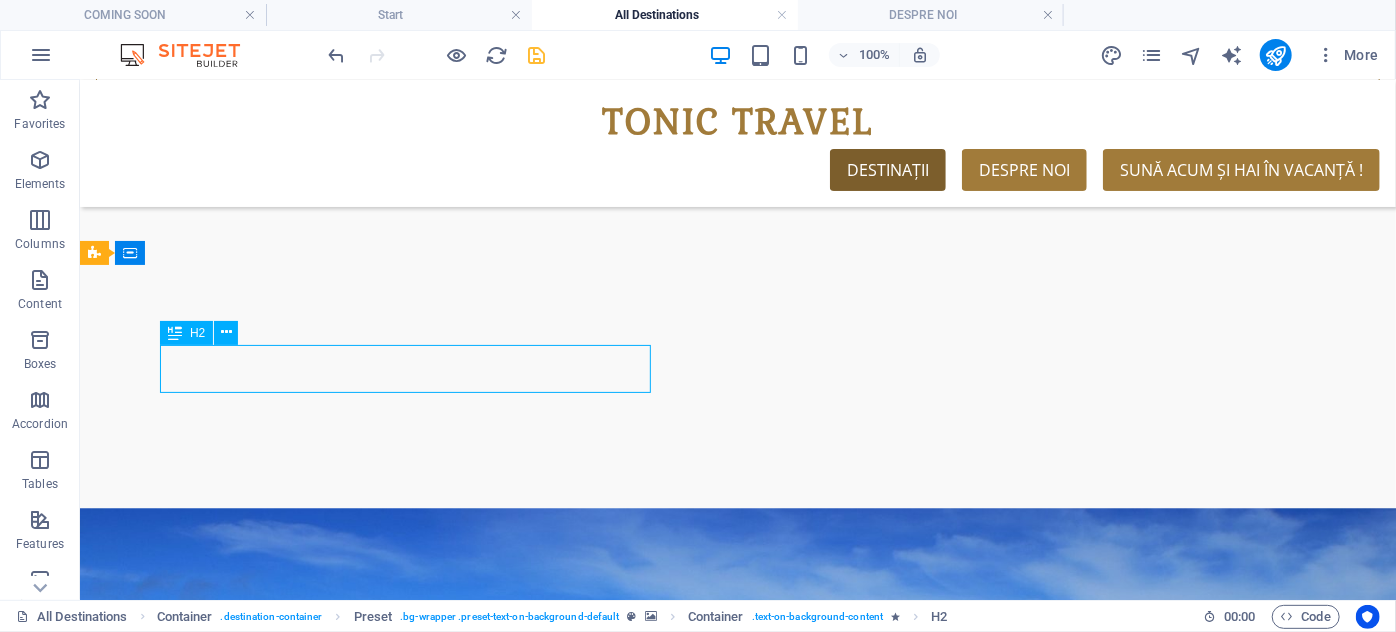 click on "Maldive" at bounding box center (737, 2201) 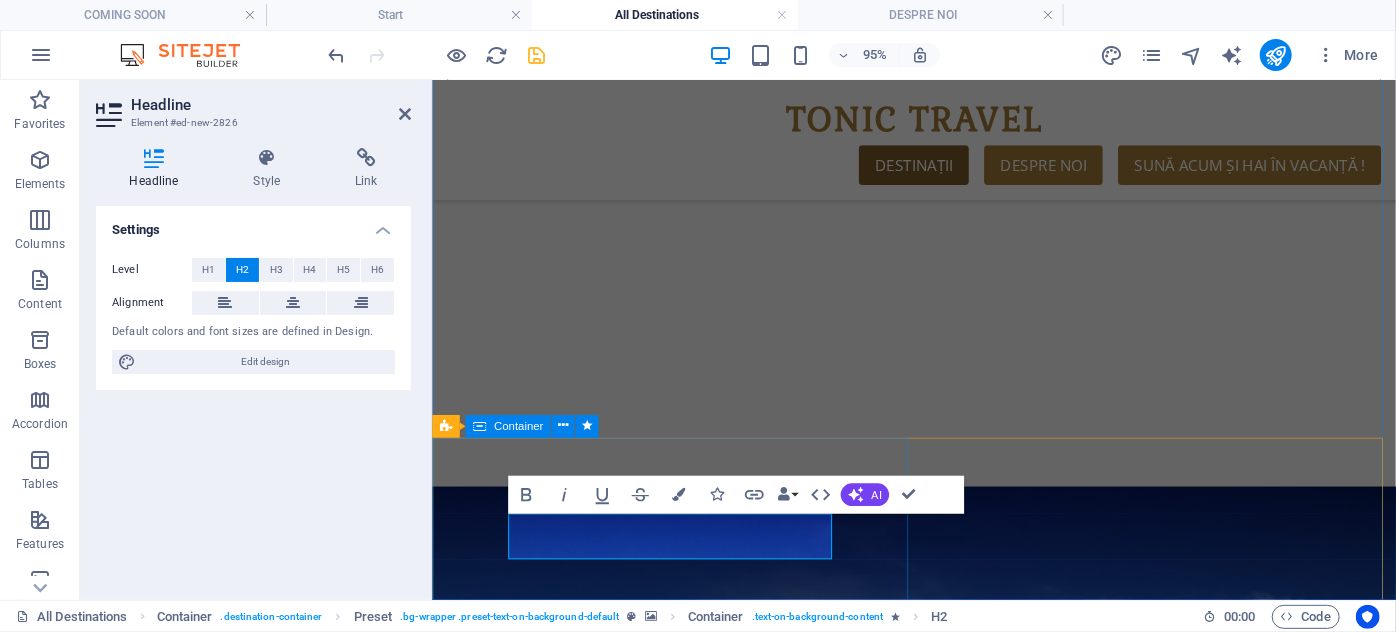 type 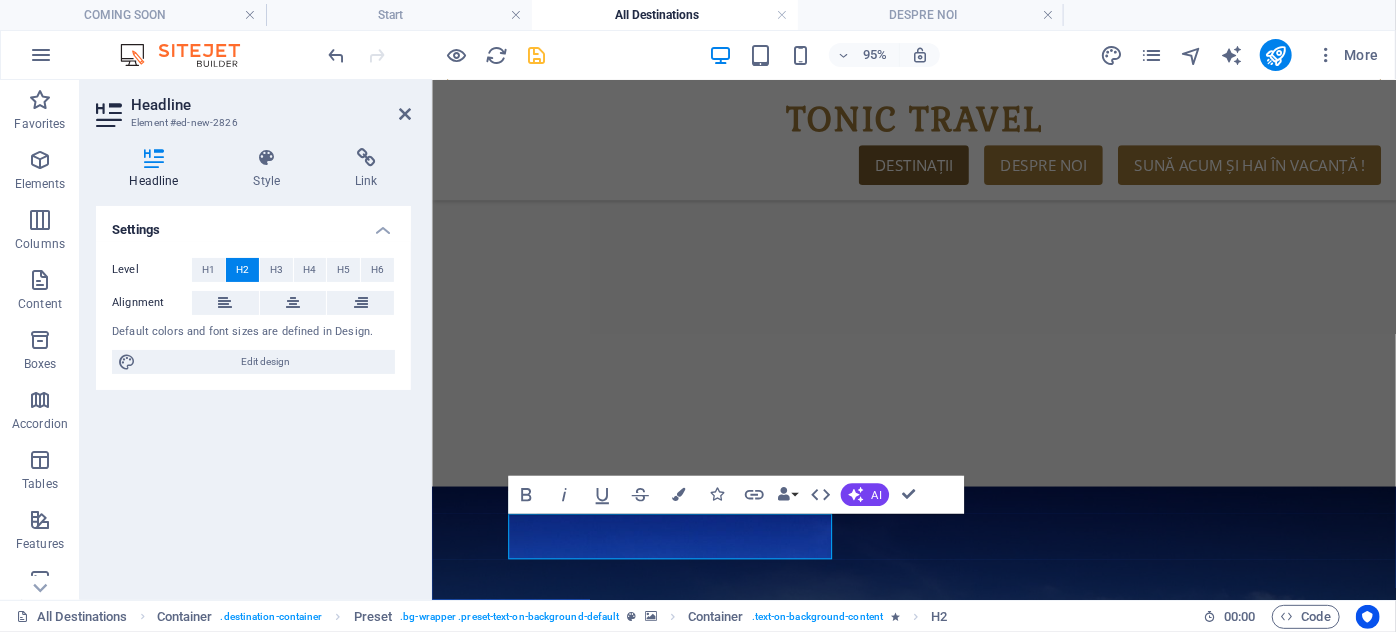 click at bounding box center (938, 867) 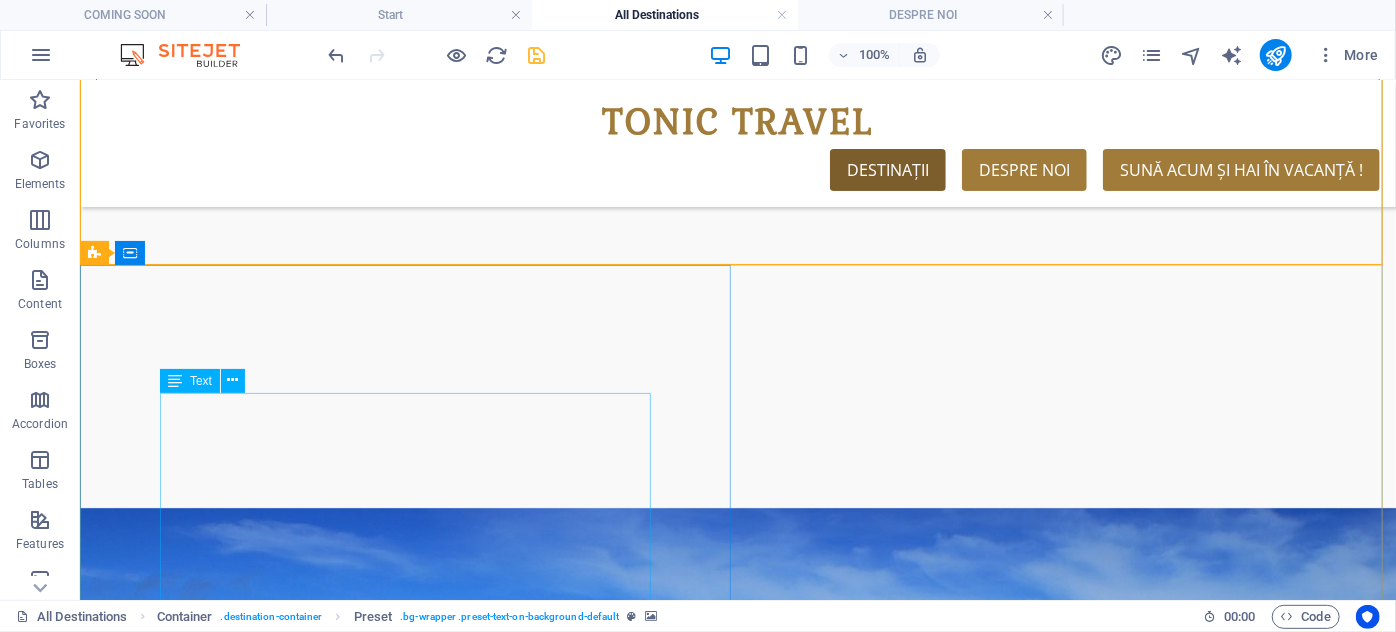 click on "🌴  Maldive – Destinația unde visul devine realitate  🌊 Imaginează-ți o vacanță în care te trezești într-o vilă pe apă, cu sunetul valurilor sub tine și o priveliște infinită spre albastrul oceanului. Bine ai venit în  Maldive , un arhipelag format din peste 1.000 de insule, faimos pentru plajele cu nisip alb, apele turcoaz și atmosfera de liniște absolută. 🏝️  Ce te așteaptă în Maldive: ✔️ Cazare exclusivistă – de la bungalow-uri pe apă la resorturi all-inclusive ✔️ Apusuri spectaculoase și seri romantice sub cerul înstelat ✔️ Activități acvatice – snorkeling, scufundări și sporturi nautice ✔️ Relaxare completă, înconjurat de peisaje de poveste Perfectă pentru luna de miere, o vacanță de lux sau o evadare exotică, Maldivele îți oferă o experiență memorabilă, personalizată până la cel mai mic detaliu." at bounding box center (737, 2357) 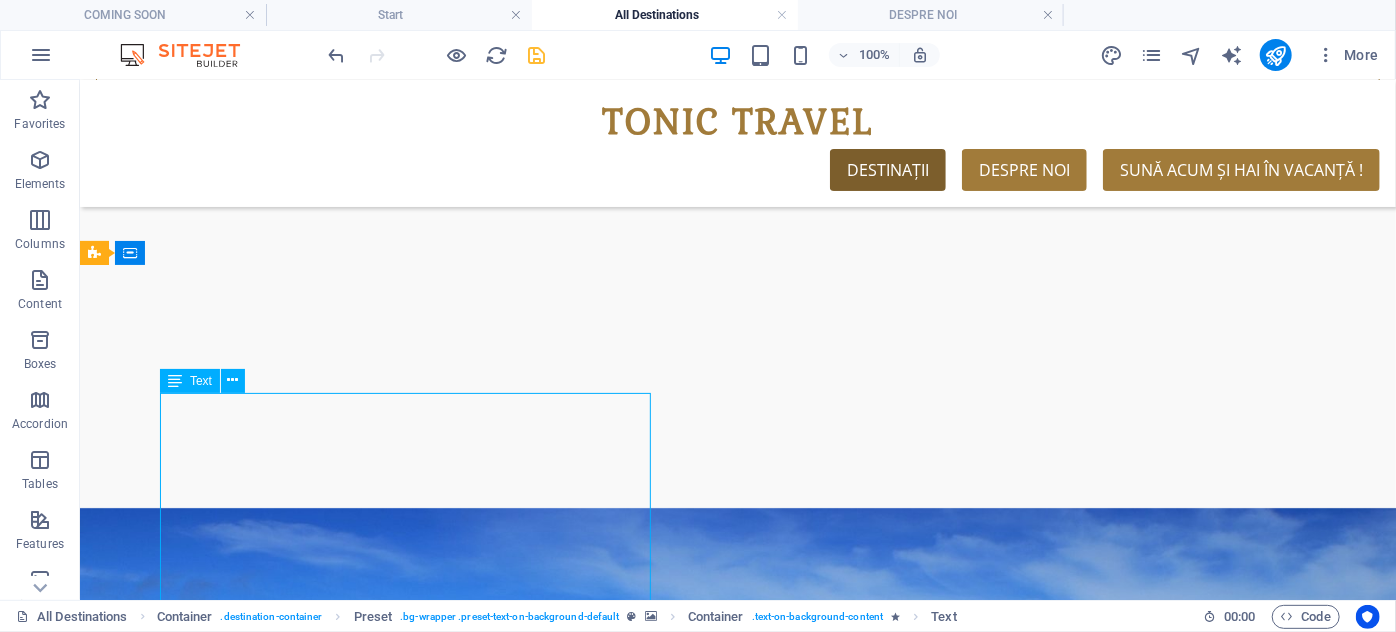 click on "🌴  Maldive – Destinația unde visul devine realitate  🌊 Imaginează-ți o vacanță în care te trezești într-o vilă pe apă, cu sunetul valurilor sub tine și o priveliște infinită spre albastrul oceanului. Bine ai venit în  Maldive , un arhipelag format din peste 1.000 de insule, faimos pentru plajele cu nisip alb, apele turcoaz și atmosfera de liniște absolută. 🏝️  Ce te așteaptă în Maldive: ✔️ Cazare exclusivistă – de la bungalow-uri pe apă la resorturi all-inclusive ✔️ Apusuri spectaculoase și seri romantice sub cerul înstelat ✔️ Activități acvatice – snorkeling, scufundări și sporturi nautice ✔️ Relaxare completă, înconjurat de peisaje de poveste Perfectă pentru luna de miere, o vacanță de lux sau o evadare exotică, Maldivele îți oferă o experiență memorabilă, personalizată până la cel mai mic detaliu." at bounding box center [737, 2357] 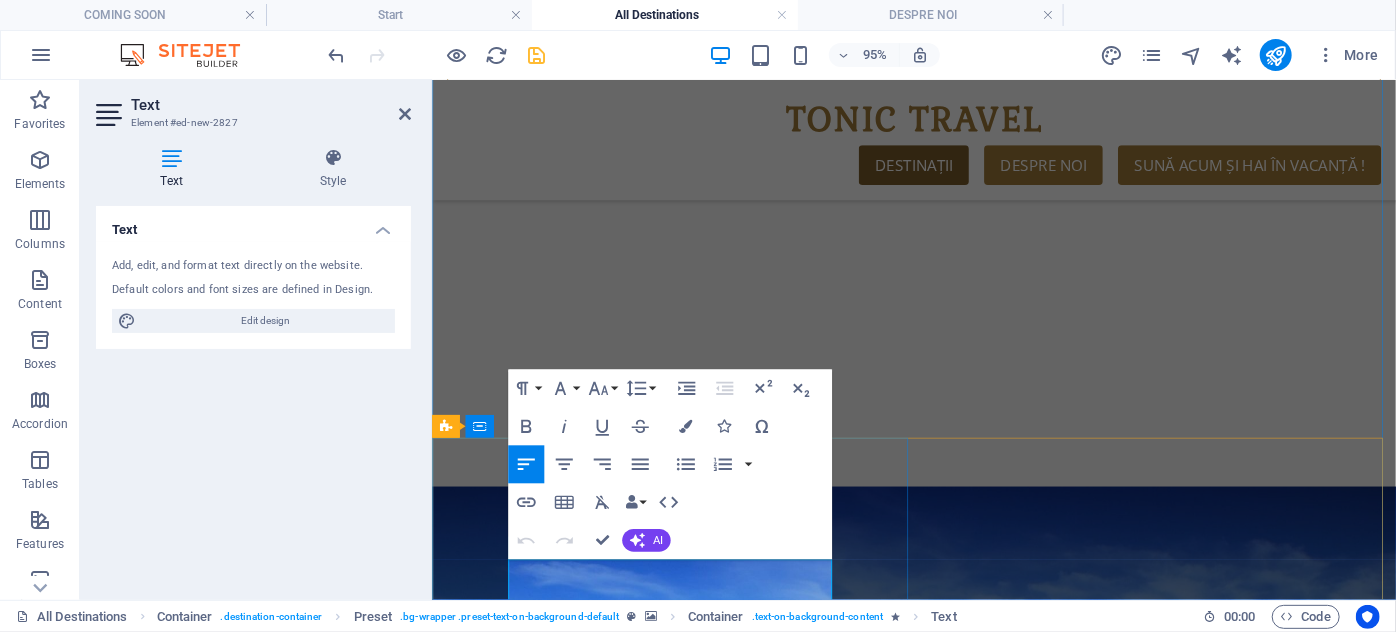 click on "Maldive – Destinația unde visul devine realitate" 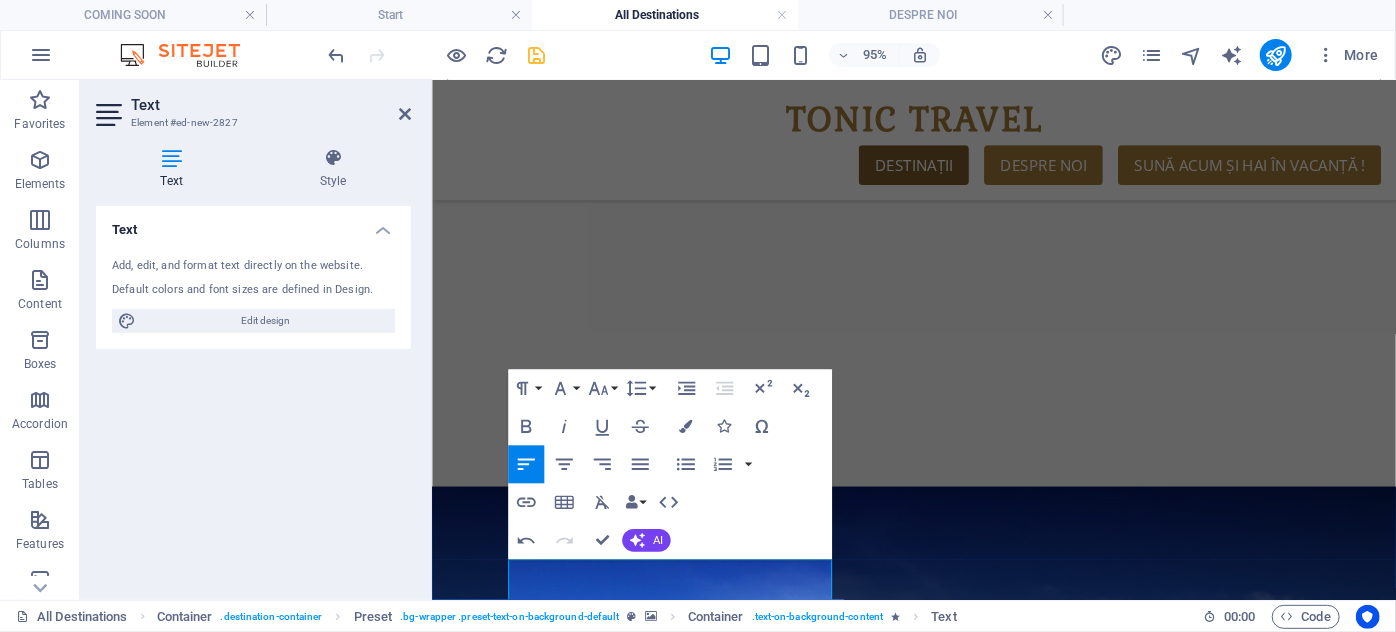 click at bounding box center [938, 867] 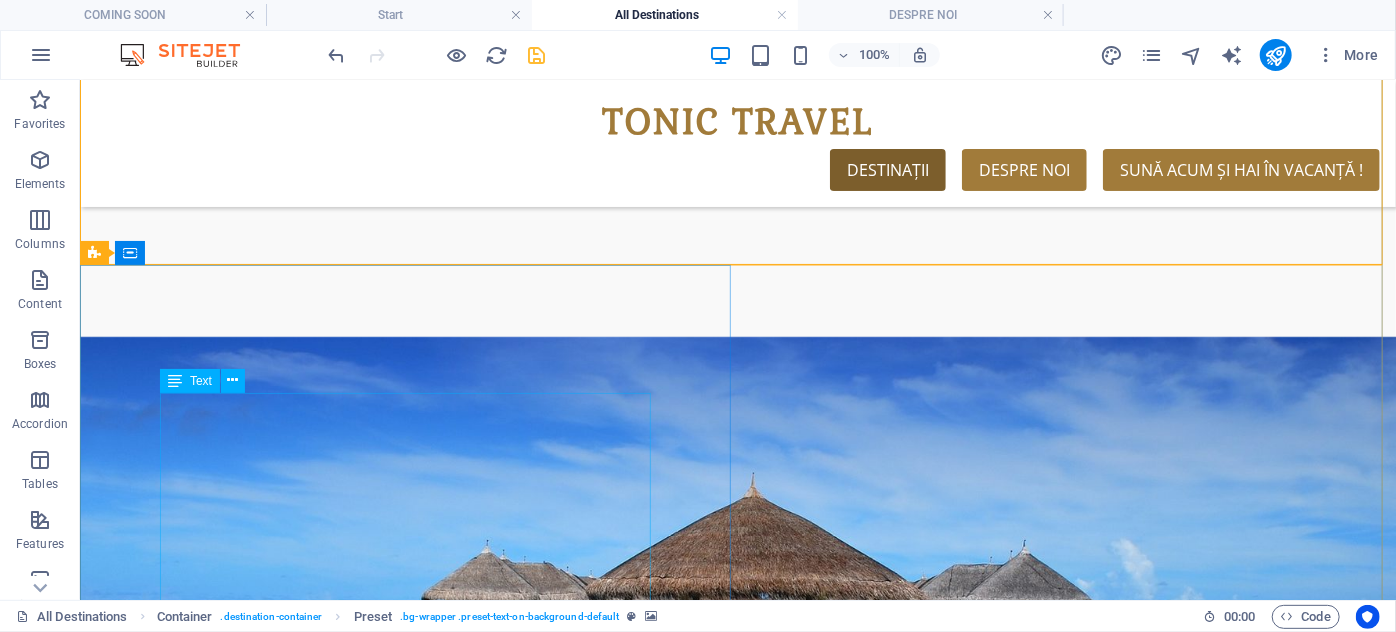 scroll, scrollTop: 1576, scrollLeft: 0, axis: vertical 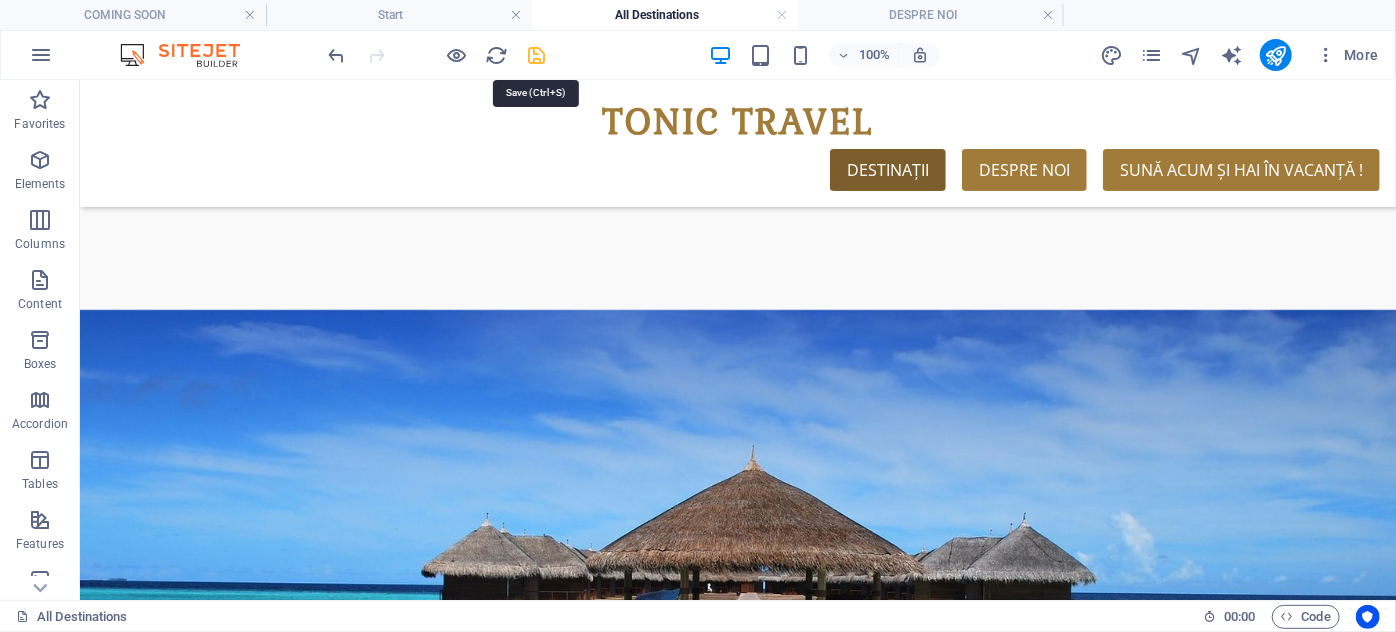 click at bounding box center [537, 55] 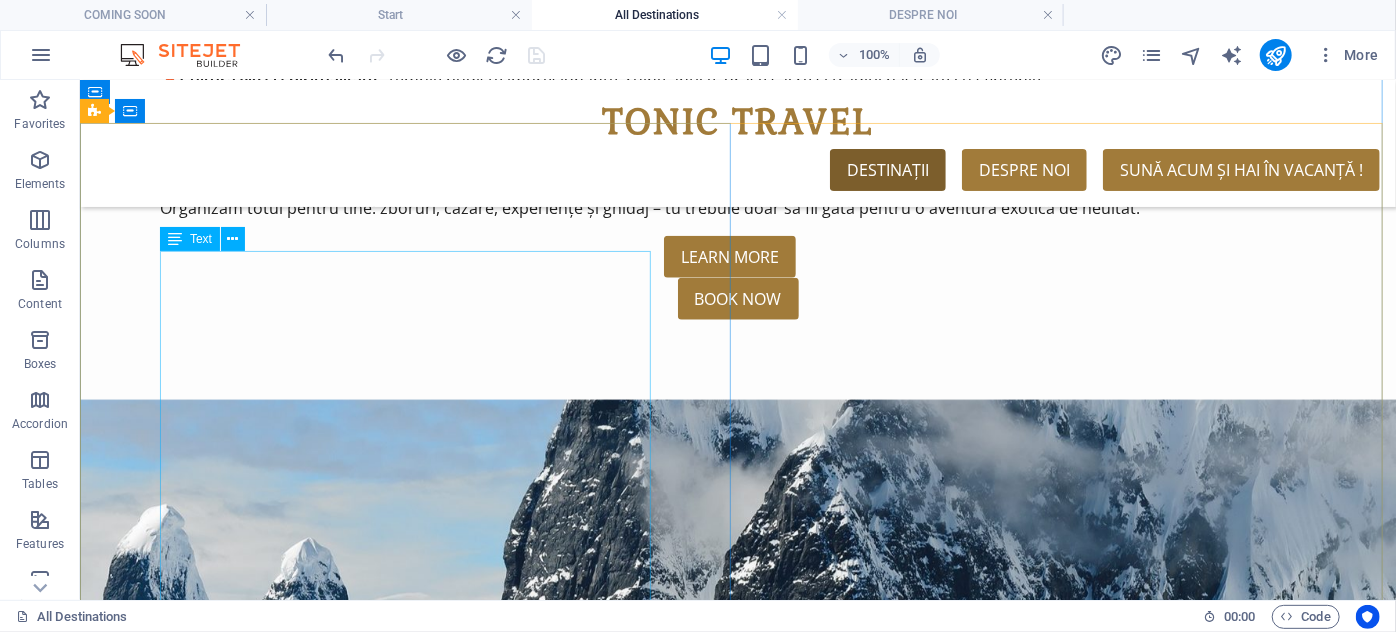 scroll, scrollTop: 4940, scrollLeft: 0, axis: vertical 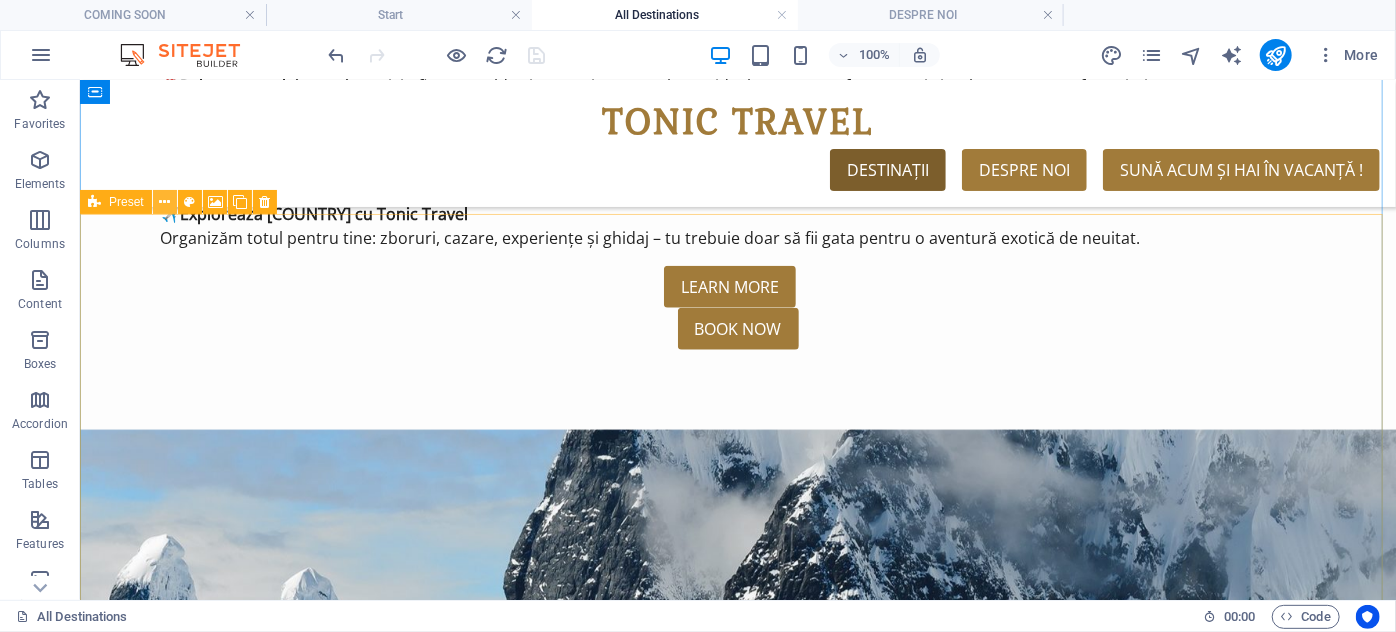 click at bounding box center [164, 202] 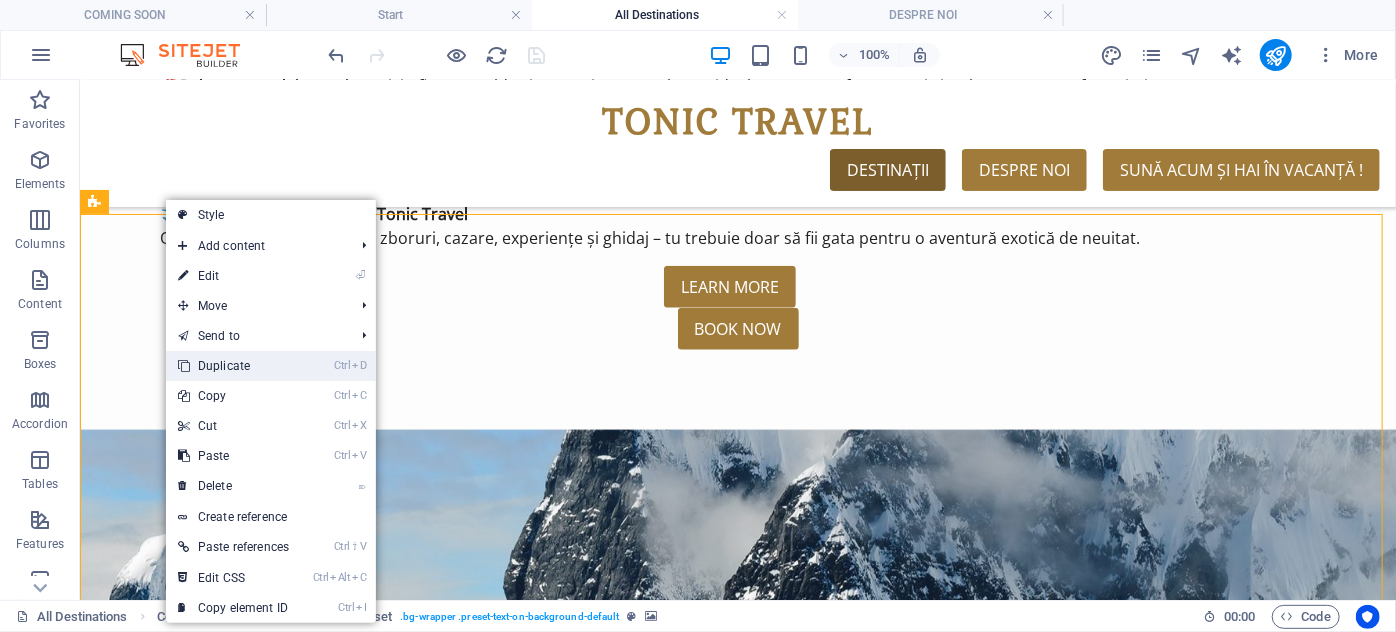 click on "Ctrl D  Duplicate" at bounding box center [233, 366] 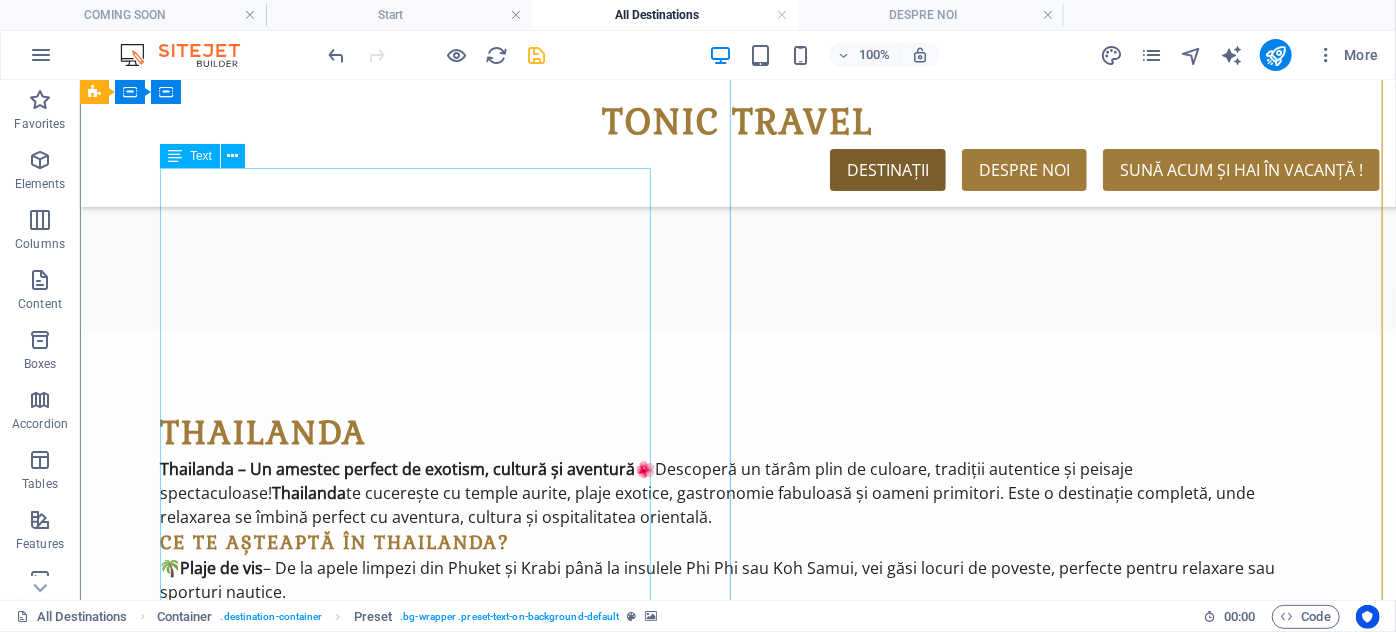 scroll, scrollTop: 5804, scrollLeft: 0, axis: vertical 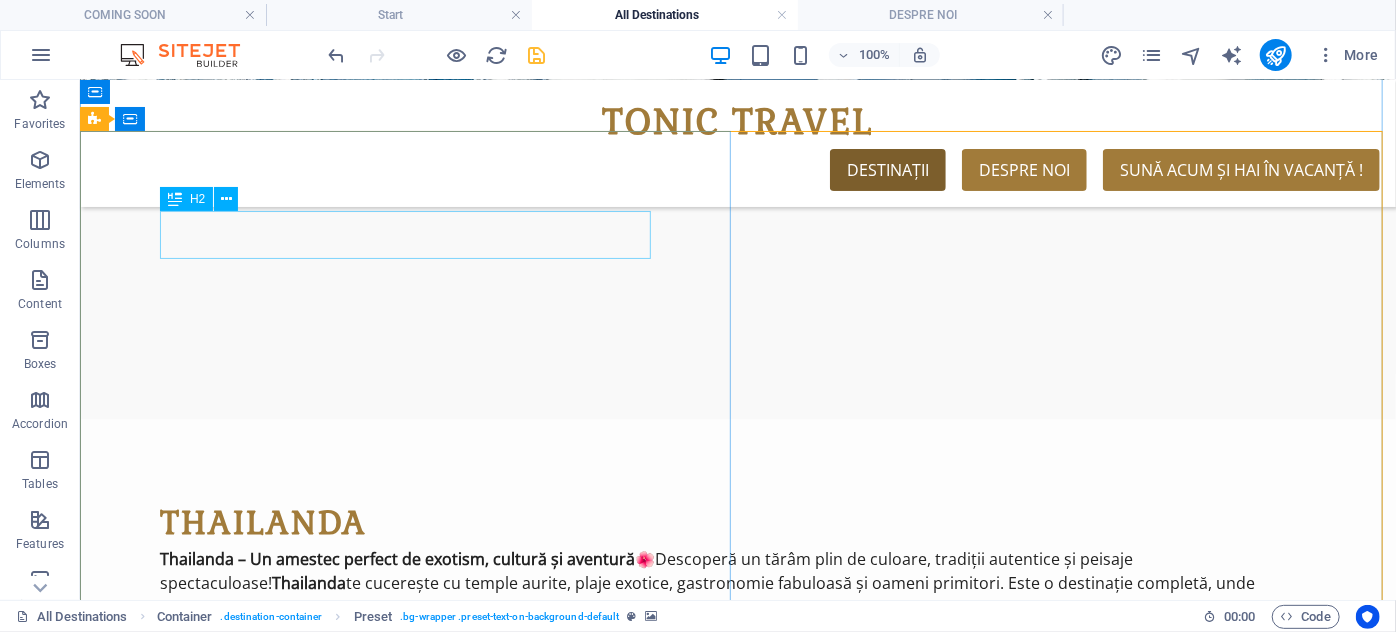 click on "SEYCHELLES" at bounding box center (737, 4658) 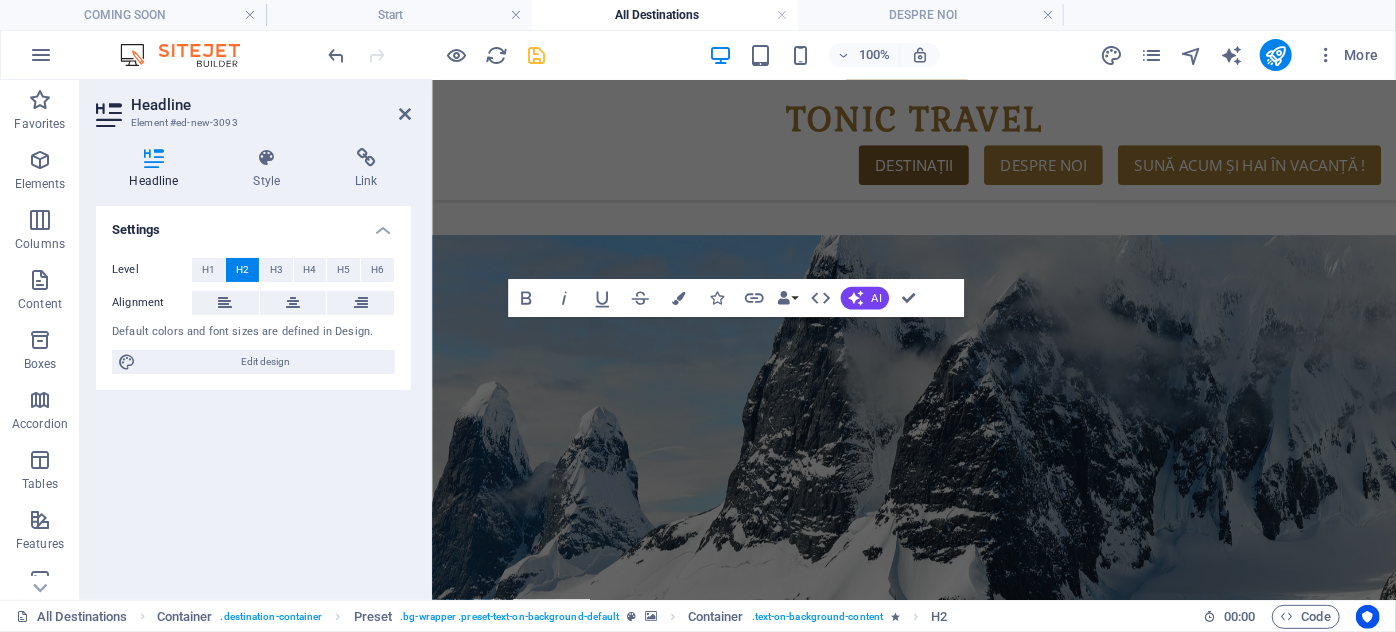 scroll, scrollTop: 7064, scrollLeft: 0, axis: vertical 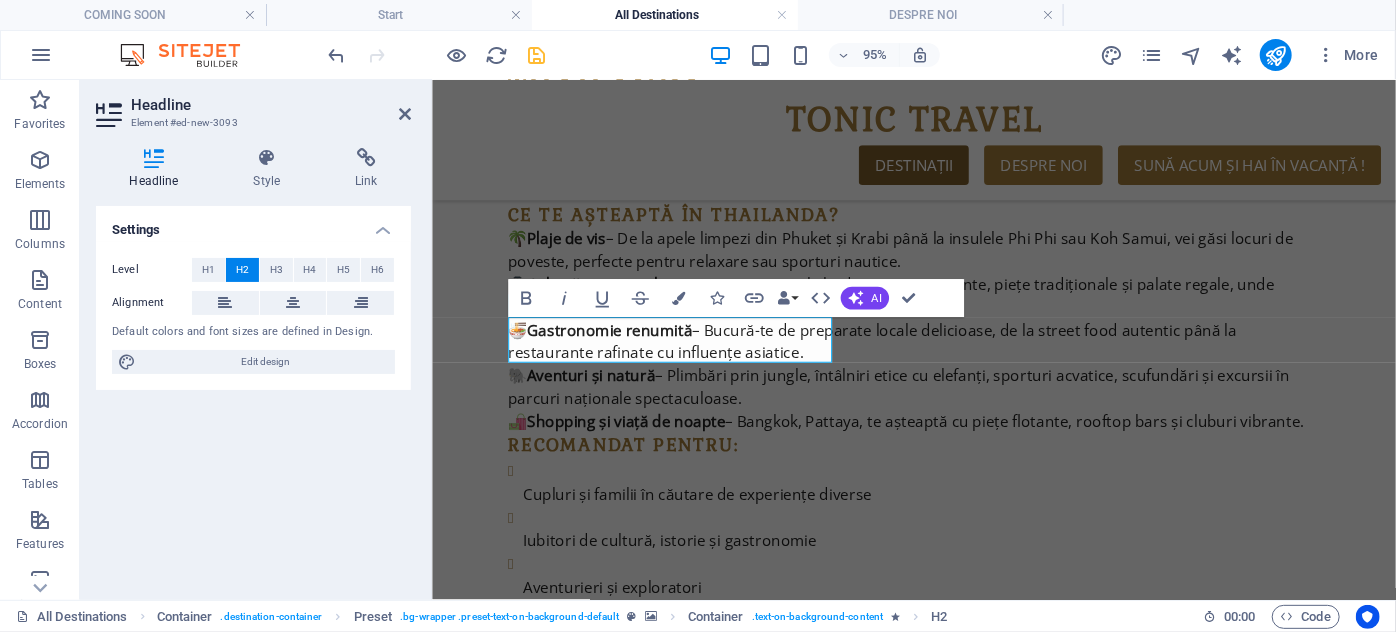 type 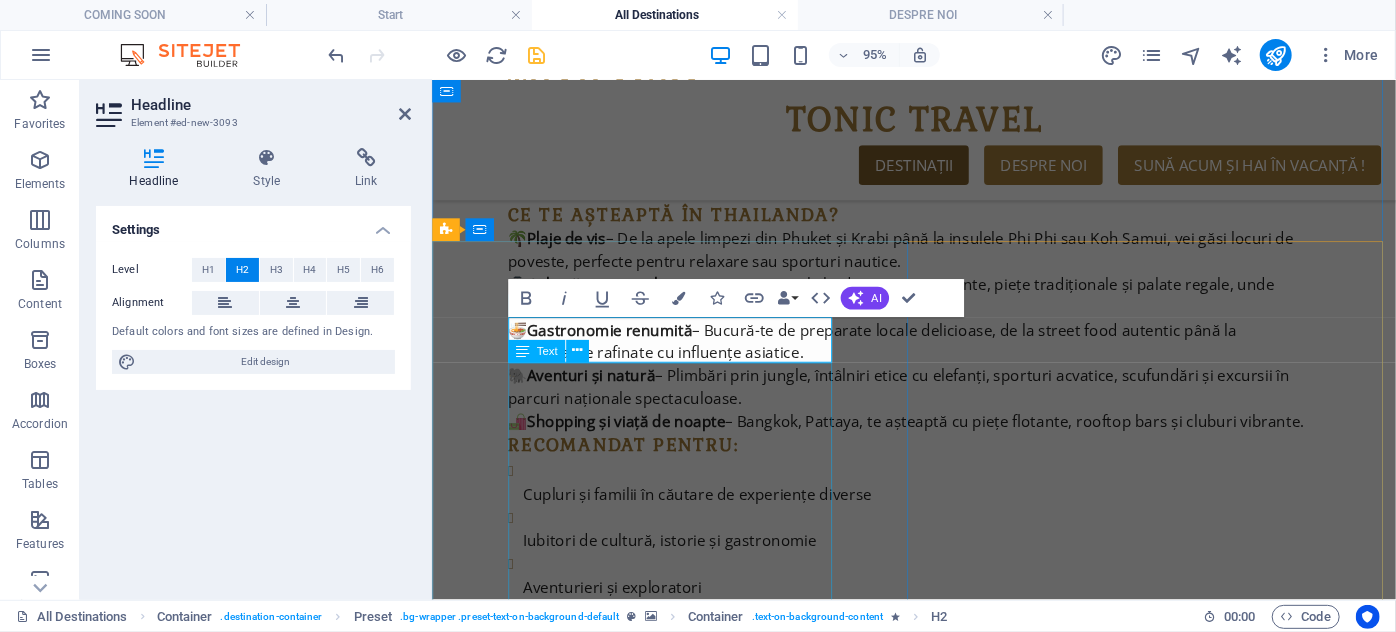 click on "[COUNTRY] – Paradisul pur al Oceanului Indian  🌴 Cu peste 100 de insule exotice, peisaje de vis și o atmosferă de liniște absolută,  [COUNTRY]  este destinația ideală pentru cei care își doresc evadarea perfectă. Fie că visezi la plaje sălbatice, resorturi exclusiviste sau natură neatinsă, aici găsești combinația ideală între lux, relaxare și frumusețe naturală. De ce să alegi [COUNTRY]? 🏖️  Plaje de poveste  – nisip alb, ape turcoaz, stânci de granit și cadre naturale spectaculoase. Anse Lazio, Anse Source d’Argent – plaje de top la nivel mondial. 🌴  Natură exotică și autentică  – păduri tropicale, animale rare, broaște țestoase uriașe și peisaje ce îți taie respirația. 🐠  Aventuri acvatice  – snorkeling, scufundări, croaziere la apus și plimbări cu barca printre insule de vis. 🍽️  Bucătărie rafinată  – influențe creole, fructe de mare proaspete și arome exotice servite în locații spectaculoase. 💑  Liniște, lux și romantism" at bounding box center [938, 5001] 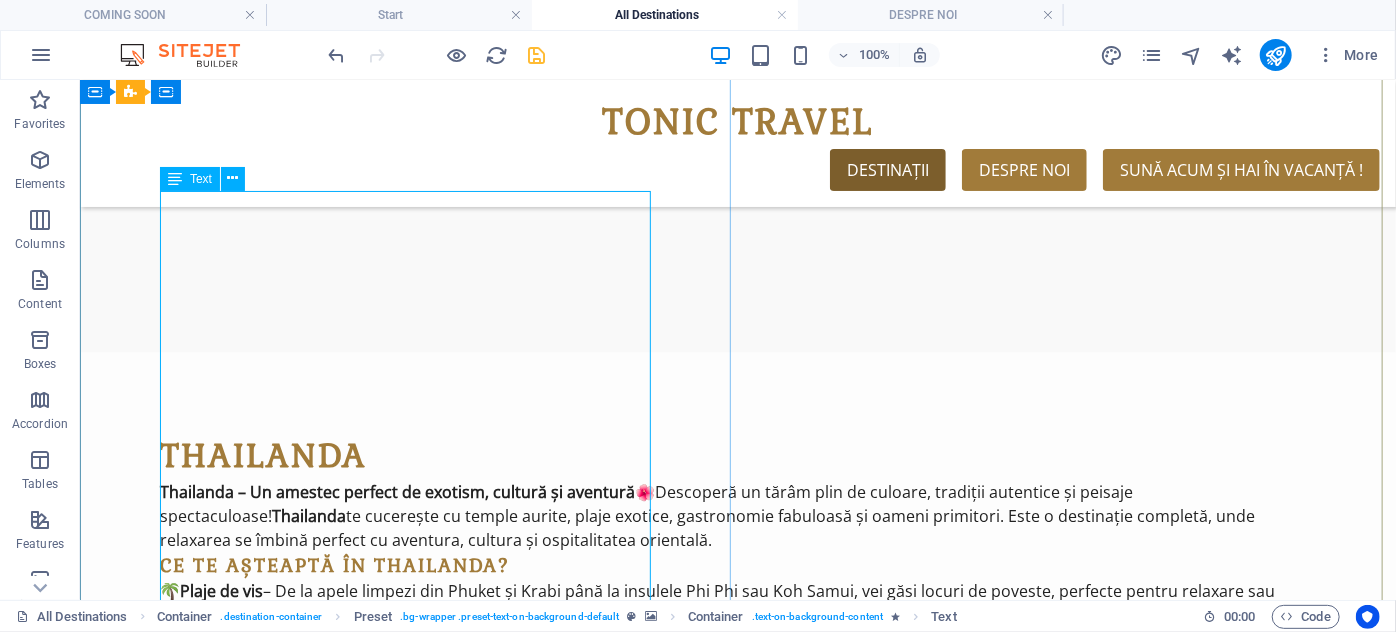 scroll, scrollTop: 5800, scrollLeft: 0, axis: vertical 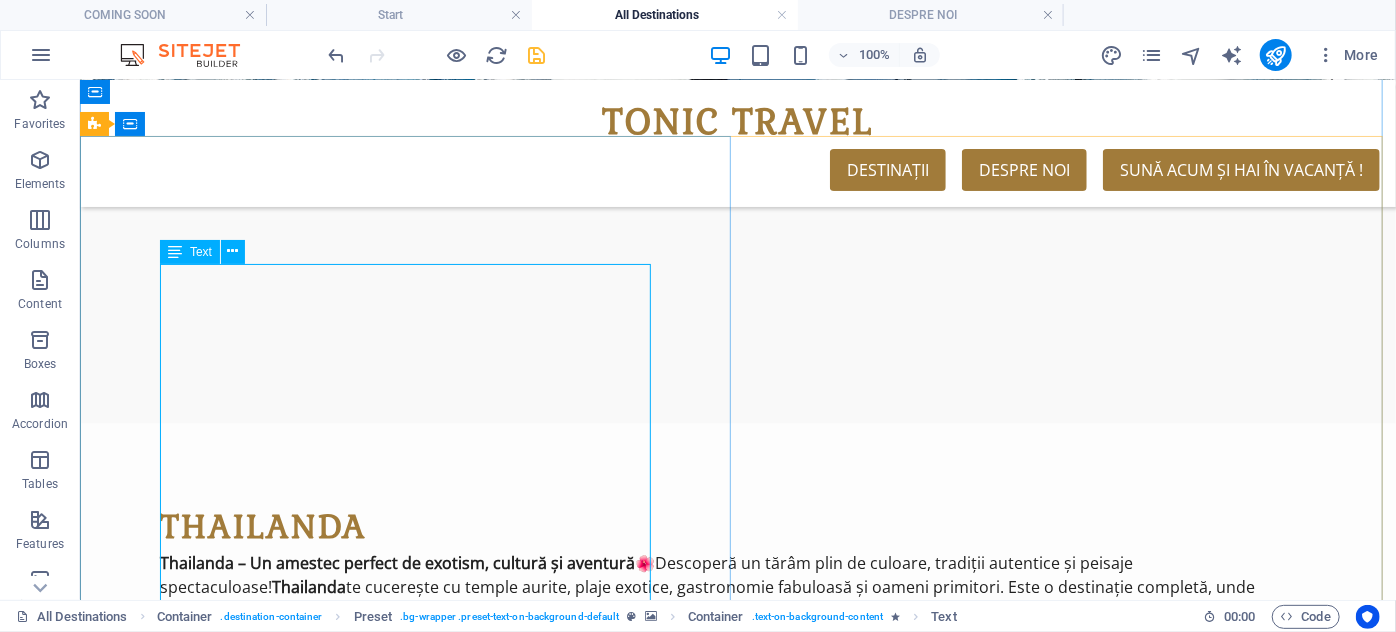 click on "[COUNTRY] – Paradisul pur al Oceanului Indian  🌴 Cu peste 100 de insule exotice, peisaje de vis și o atmosferă de liniște absolută,  [COUNTRY]  este destinația ideală pentru cei care își doresc evadarea perfectă. Fie că visezi la plaje sălbatice, resorturi exclusiviste sau natură neatinsă, aici găsești combinația ideală între lux, relaxare și frumusețe naturală. De ce să alegi [COUNTRY]? 🏖️  Plaje de poveste  – nisip alb, ape turcoaz, stânci de granit și cadre naturale spectaculoase. Anse Lazio, Anse Source d’Argent – plaje de top la nivel mondial. 🌴  Natură exotică și autentică  – păduri tropicale, animale rare, broaște țestoase uriașe și peisaje ce îți taie respirația. 🐠  Aventuri acvatice  – snorkeling, scufundări, croaziere la apus și plimbări cu barca printre insule de vis. 🍽️  Bucătărie rafinată  – influențe creole, fructe de mare proaspete și arome exotice servite în locații spectaculoase. 💑  Liniște, lux și romantism" at bounding box center [737, 4836] 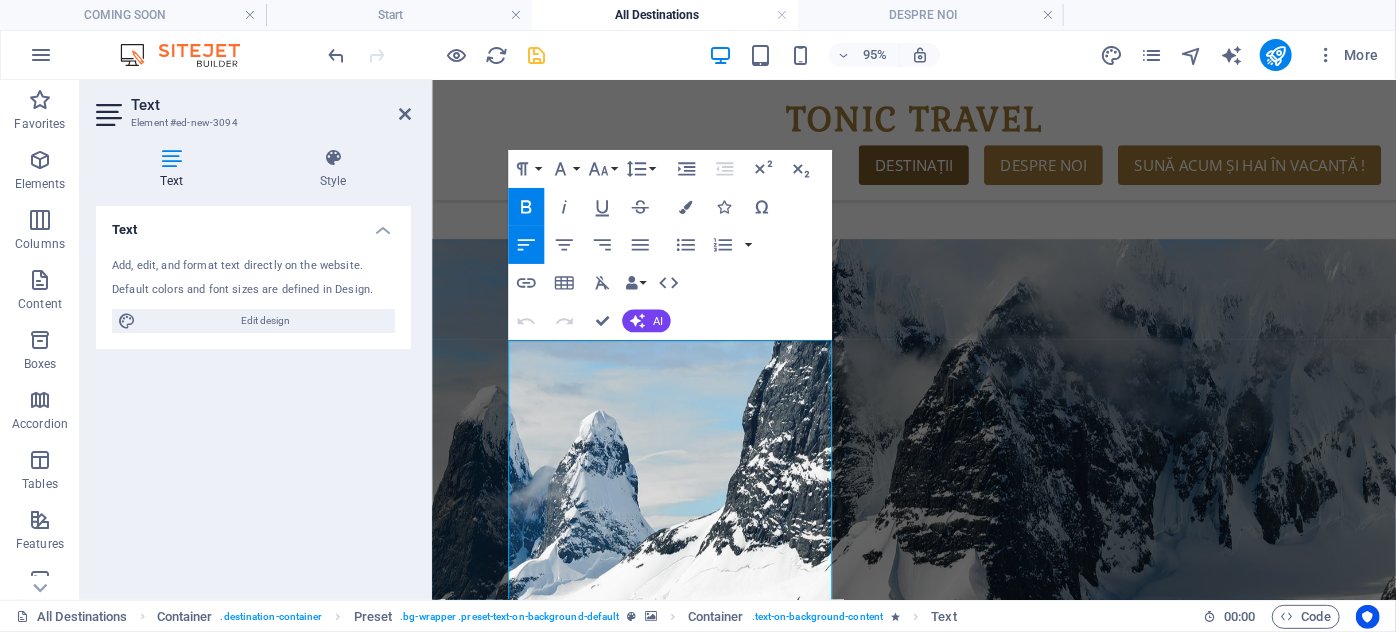 scroll, scrollTop: 7088, scrollLeft: 0, axis: vertical 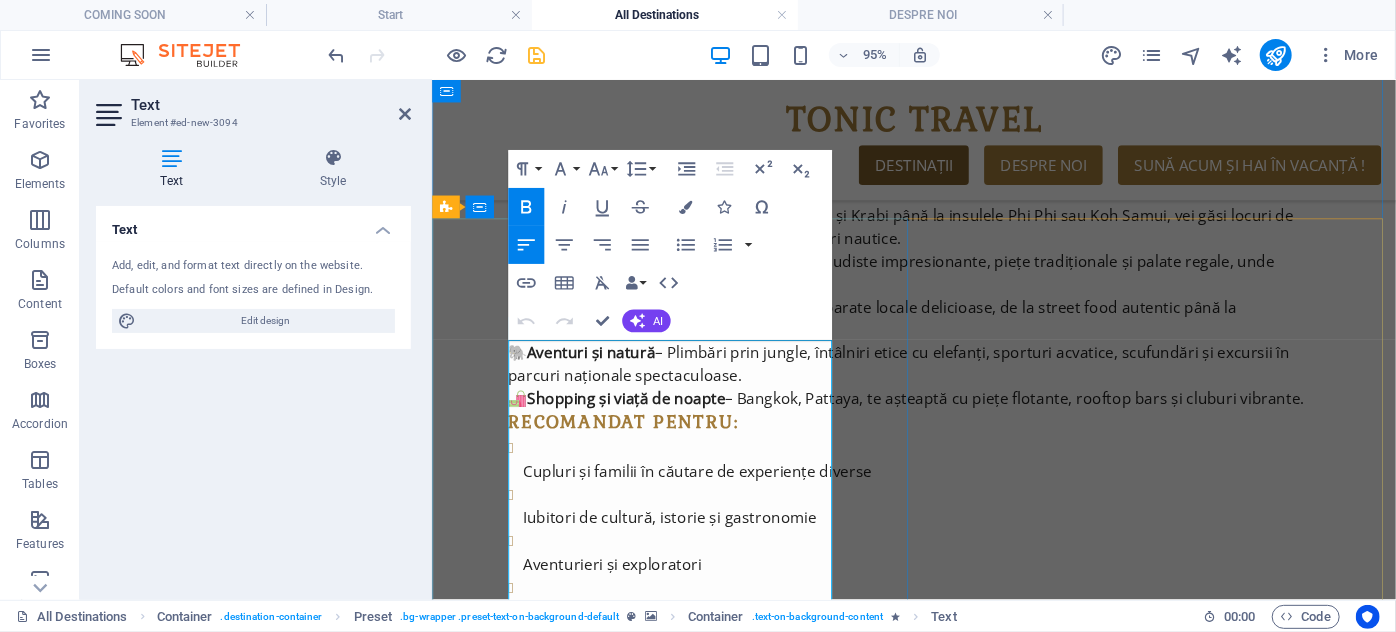 click on "Cu peste 100 de insule exotice, peisaje de vis și o atmosferă de liniște absolută,  [LOCATION]  este destinația ideală pentru cei care își doresc evadarea perfectă. Fie că visezi la plaje sălbatice, resorturi exclusiviste sau natură neatinsă, aici găsești combinația ideală între lux, relaxare și frumusețe naturală." at bounding box center [938, 4485] 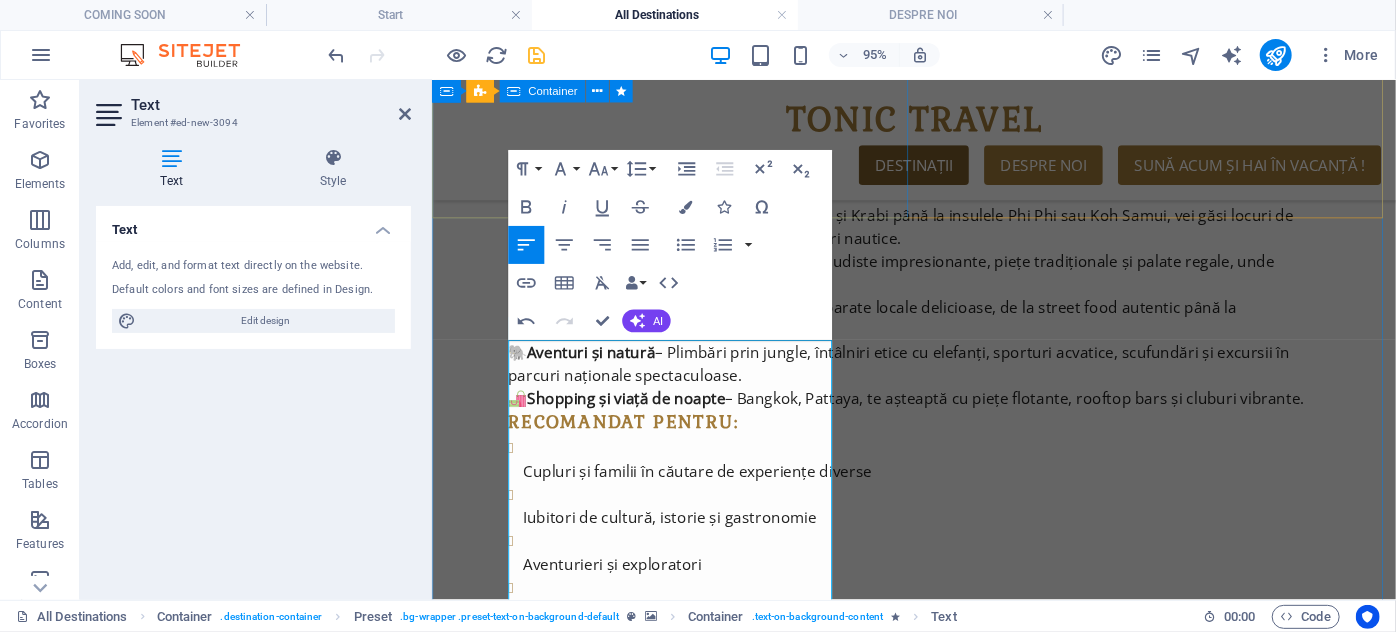 click on "[COUNTRY] [COUNTRY] – Paradisul pur al Oceanului Indian  🌴 Cu peste 100 de insule exotice, peisaje de vis și o atmosferă de liniște absolută,  [COUNTRY]  este destinația ideală pentru cei care își doresc evadarea perfectă. Fie că visezi la plaje sălbatice, resorturi exclusiviste sau natură neatinsă, aici găsești combinația ideală între lux, relaxare și frumusețe naturală. De ce să alegi [COUNTRY]? 🏖️  Plaje de poveste  – nisip alb, ape turcoaz, stânci de granit și cadre naturale spectaculoase. Anse Lazio, Anse Source d’Argent – plaje de top la nivel mondial. 🌴  Natură exotică și autentică  – păduri tropicale, animale rare, broaște țestoase uriașe și peisaje ce îți taie respirația. 🐠  Aventuri acvatice  – snorkeling, scufundări, croaziere la apus și plimbări cu barca printre insule de vis. 🍽️  Bucătărie rafinată  – influențe creole, fructe de mare proaspete și arome exotice servite în locații spectaculoase. 💑  ✈️  Book Now" at bounding box center [938, 3521] 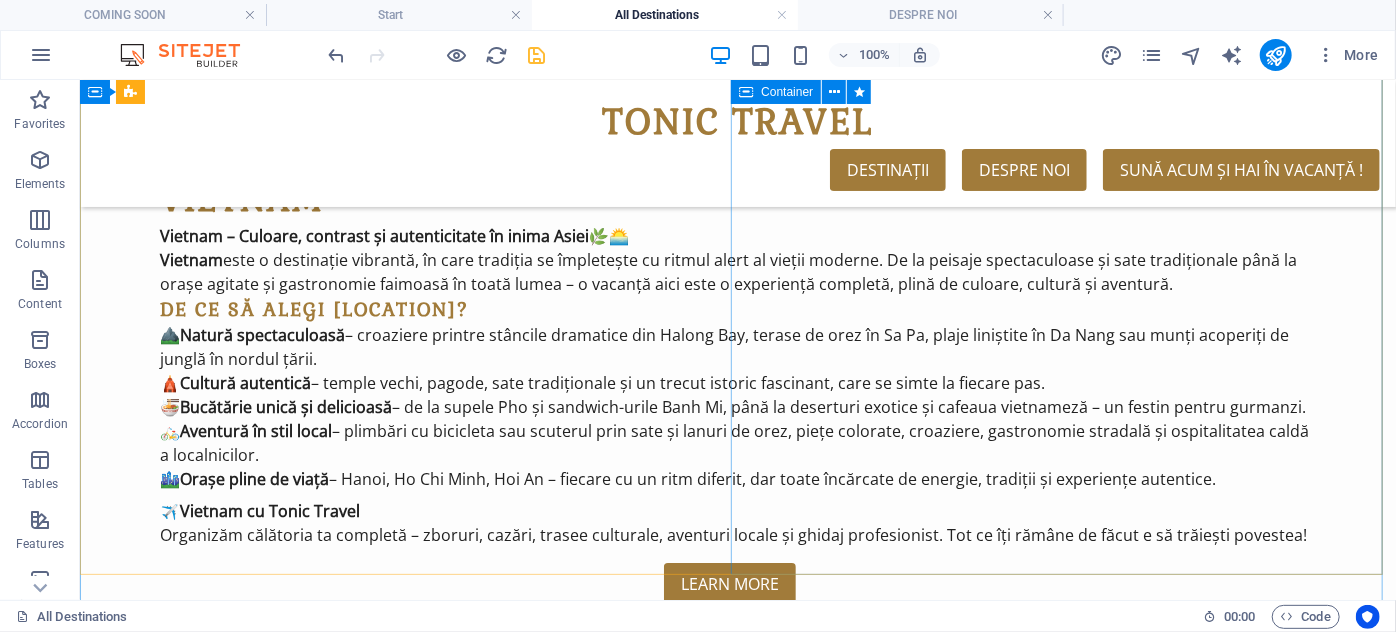 scroll, scrollTop: 3205, scrollLeft: 0, axis: vertical 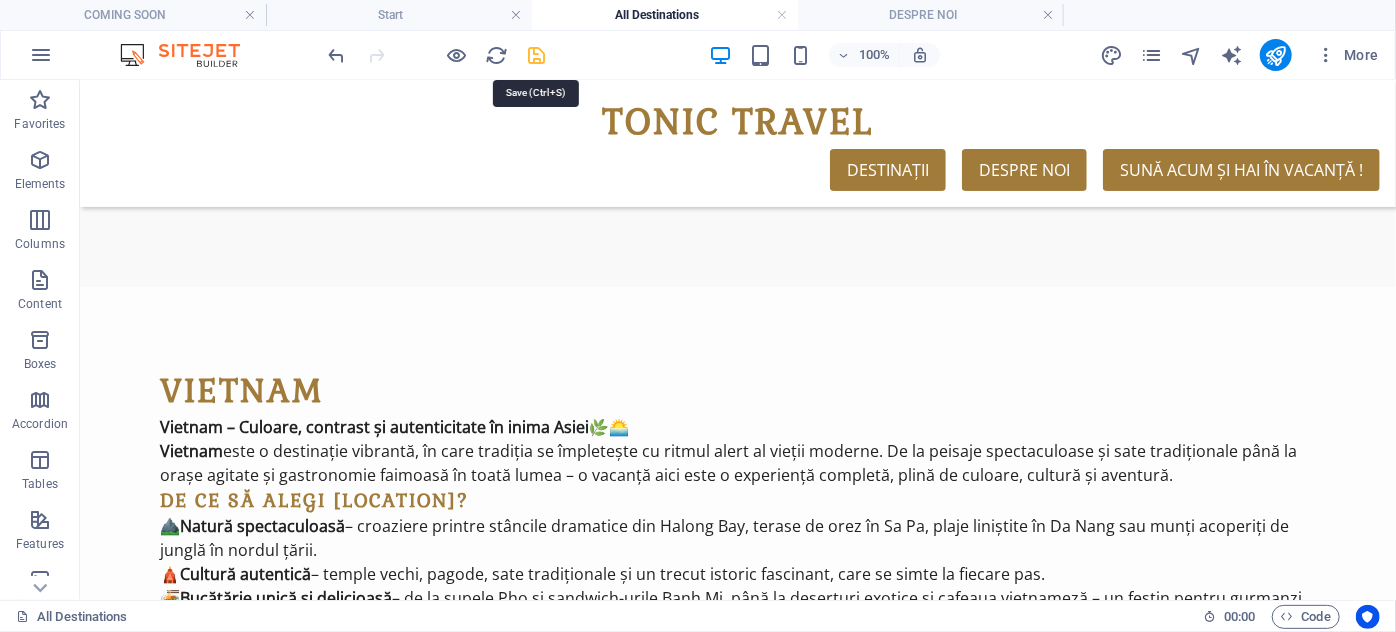click at bounding box center [537, 55] 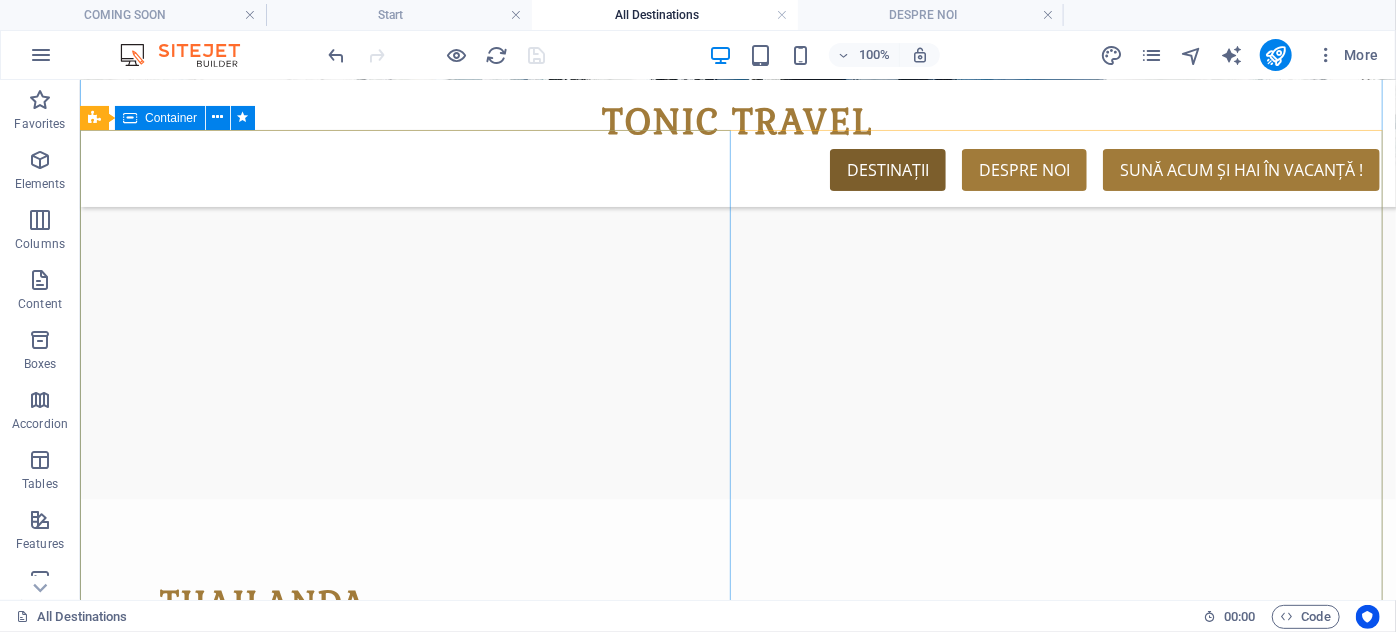scroll, scrollTop: 5637, scrollLeft: 0, axis: vertical 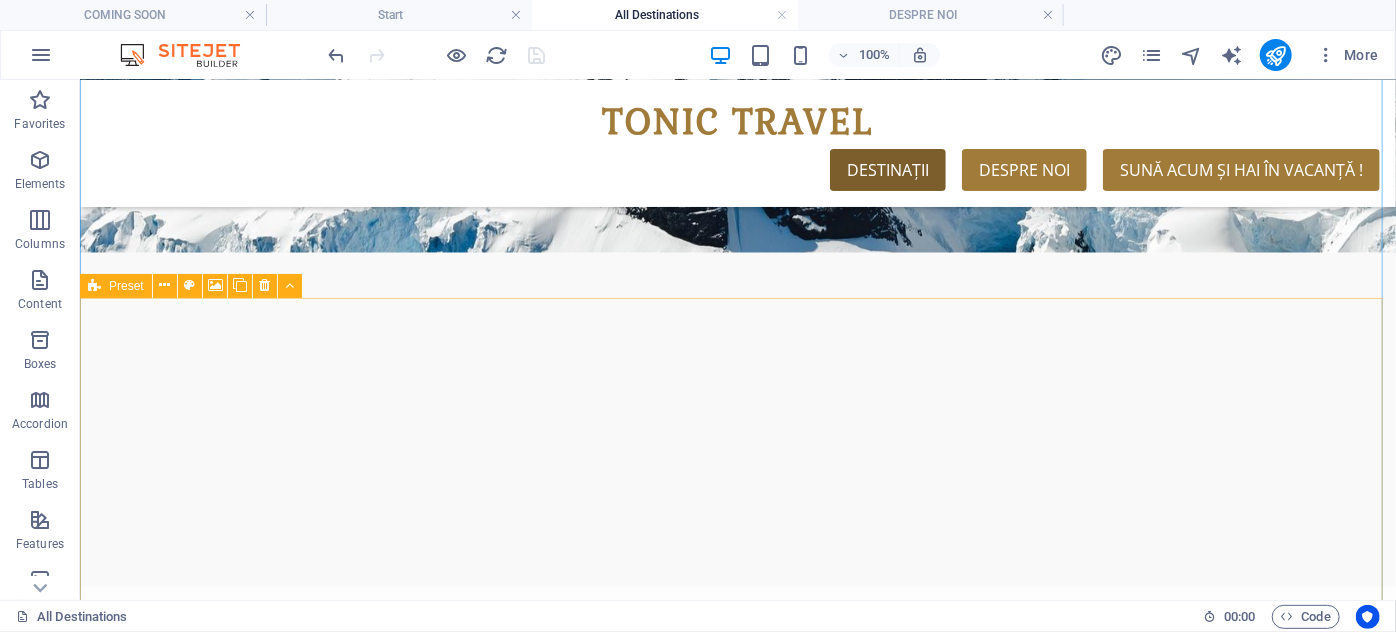 click at bounding box center (94, 286) 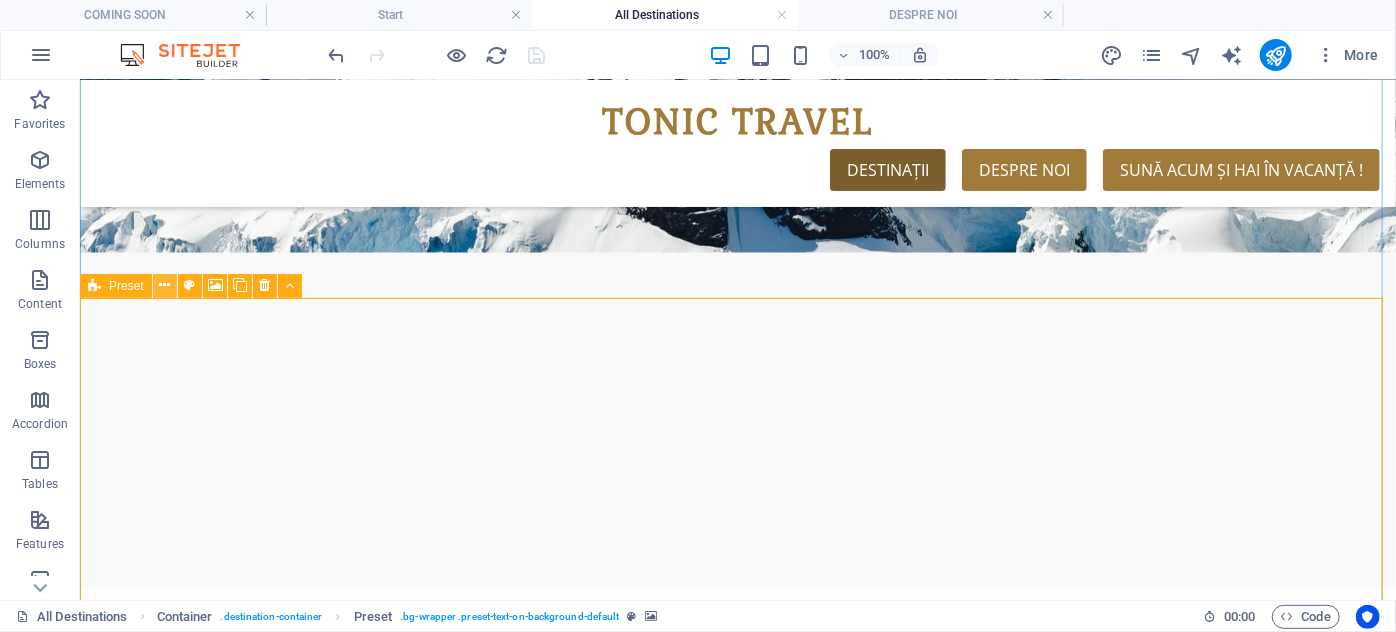 click at bounding box center (164, 285) 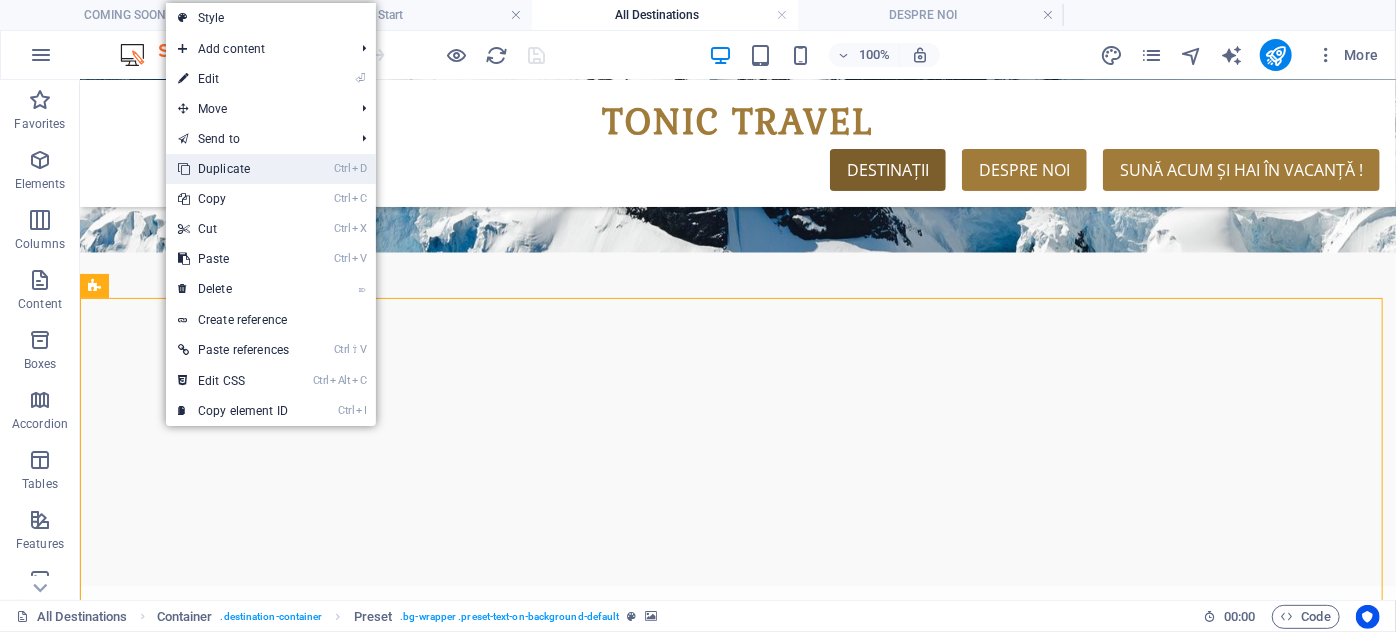 click on "Ctrl D  Duplicate" at bounding box center (233, 169) 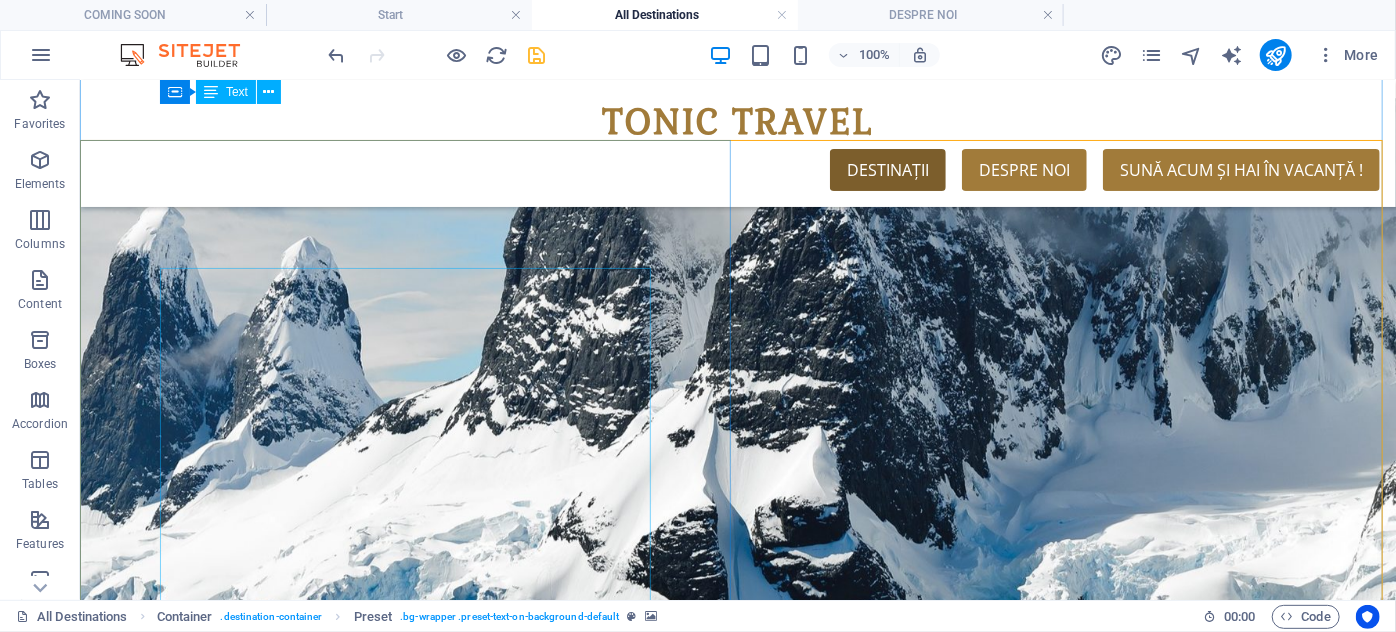 scroll, scrollTop: 6638, scrollLeft: 0, axis: vertical 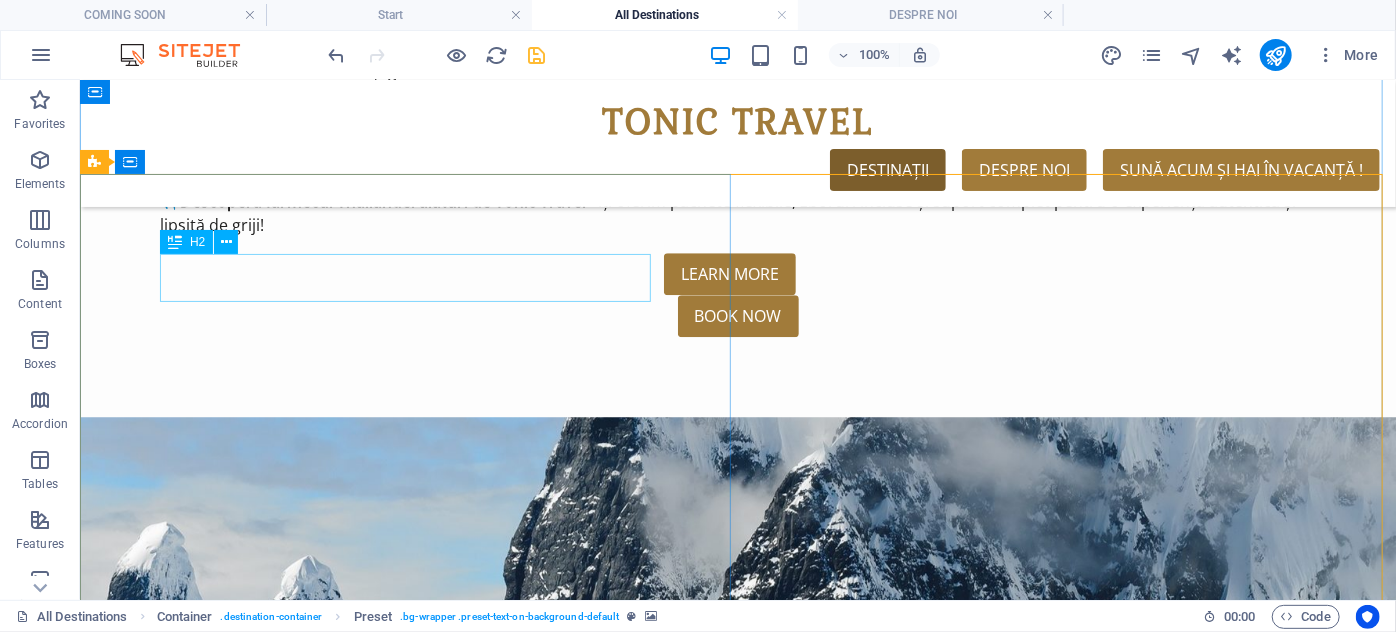 click on "BALI - INDONEZIA" at bounding box center [737, 5259] 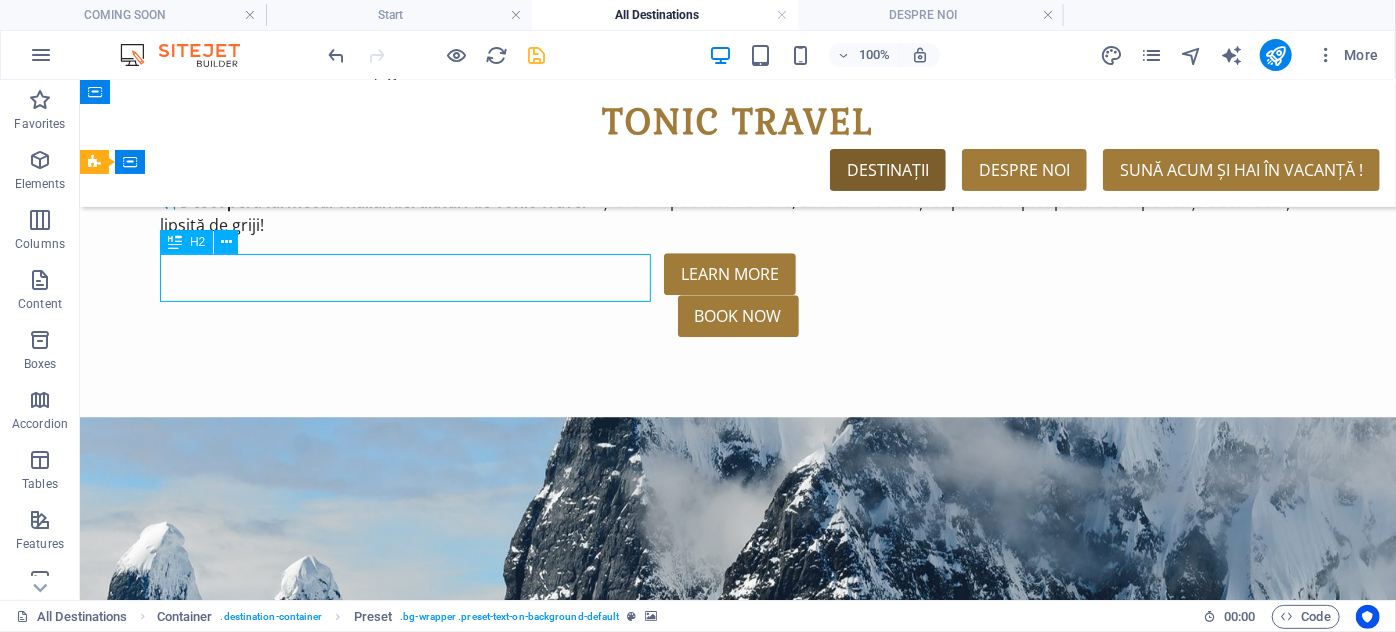 click on "BALI - INDONEZIA" at bounding box center [737, 5259] 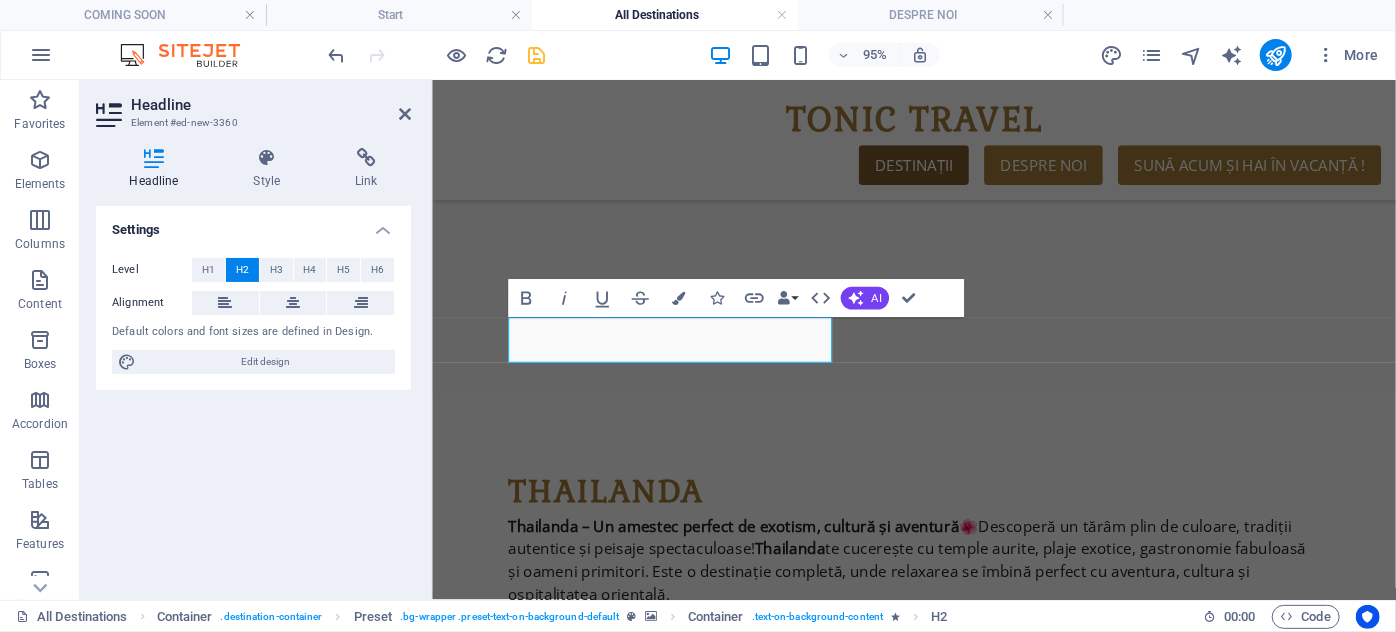 scroll, scrollTop: 8157, scrollLeft: 0, axis: vertical 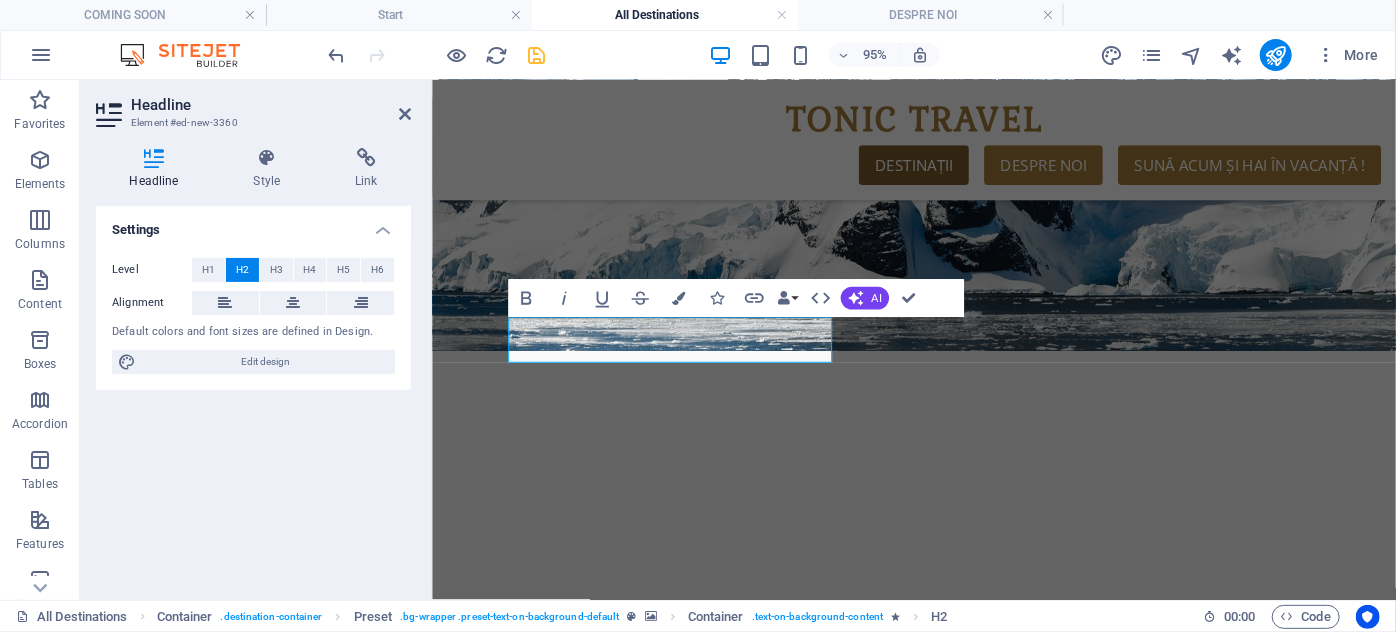 type 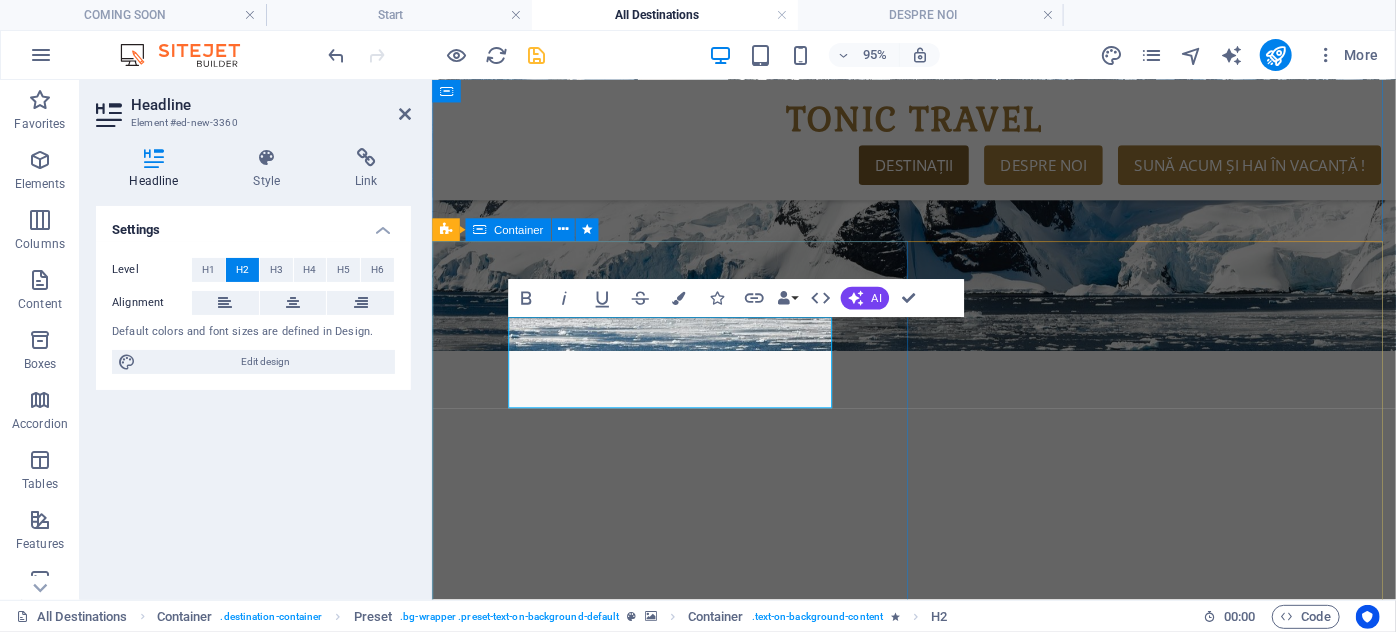 click on "[COUNTRY] [COUNTRY] – Insula zeilor, a echilibrului și a răsfățului tropical  🧘‍♀️🌴 Cu plaje spectaculoase, temple mistice, peisaje luxuriante și o atmosferă zen care te cucerește din prima clipă,  [COUNTRY]  este destinația ideală pentru cei care caută relaxare, spiritualitate și aventură într-un singur loc. Fie că vrei o escapadă romantică, o vacanță de wellness sau pur și simplu o pauză binemeritată, [COUNTRY] îți oferă decorul perfect. Ce te așteaptă în [COUNTRY]? 🏖️  Plaje pentru toate gusturile  – de la nisip alb și resorturi luxoase în Nusa Dua, la plaje sălbatice pentru surf în Uluwatu și atmosferă boemă în Canggu. 🛕  Spiritualitate și cultură balineză  – temple spectaculoase precum Tanah Lot sau Ulun Danu, ceremonii locale, dansuri tradiționale și sate artistice pline de culoare. 🌿  Natură și aventură 🧘‍♀️  Relaxare și echilibru 🍜  Gastronomie exotică ✈️  Descoperă [COUNTRY] cu Tonic Travel Learn More Book Now" at bounding box center [938, 5693] 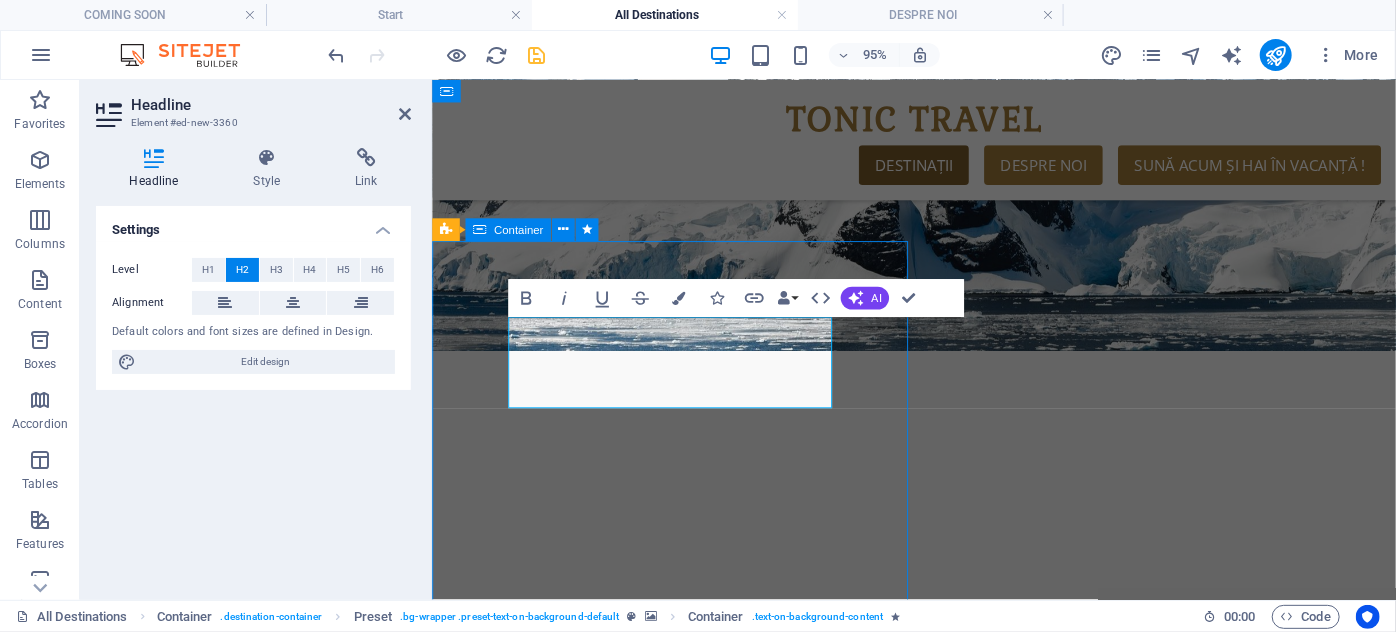 scroll, scrollTop: 6562, scrollLeft: 0, axis: vertical 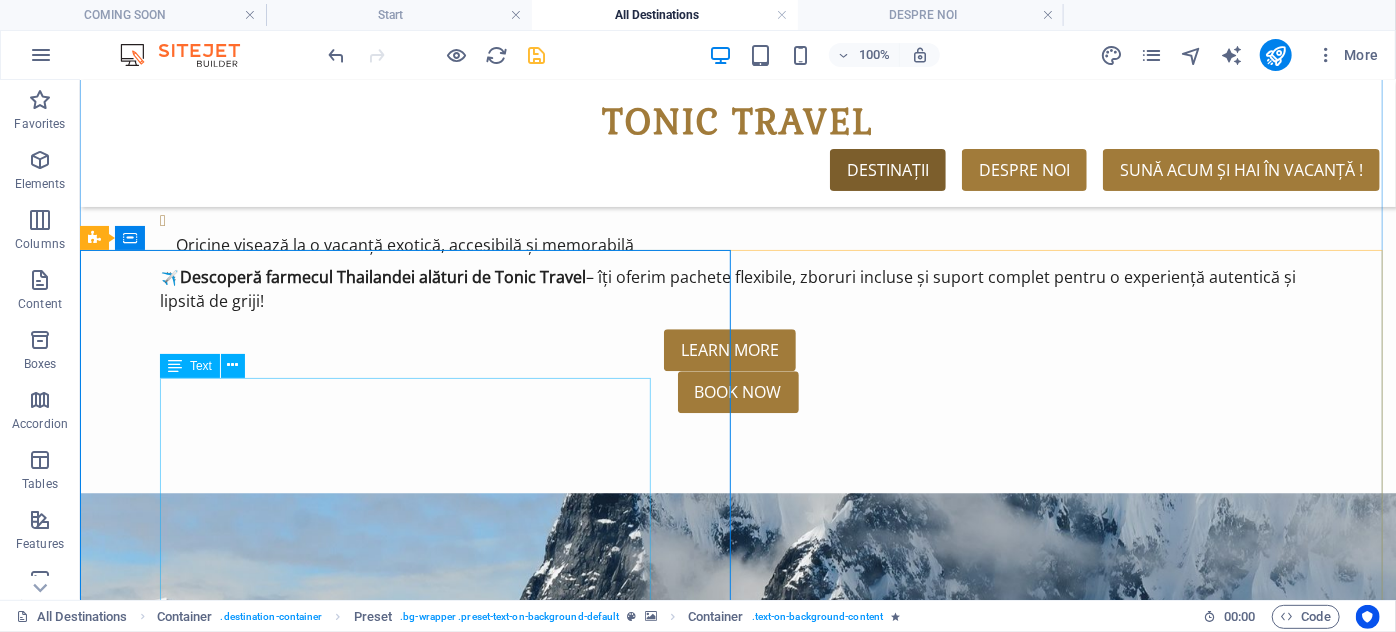 click on "🌺  [COUNTRY] – Insula zeilor, a echilibrului și a răsfățului tropical  🧘‍♀️🌴 Cu plaje spectaculoase, temple mistice, peisaje luxuriante și o atmosferă zen care te cucerește din prima clipă,  [COUNTRY]  este destinația ideală pentru cei care caută relaxare, spiritualitate și aventură într-un singur loc. Fie că vrei o escapadă romantică, o vacanță de wellness sau pur și simplu o pauză binemeritată, [COUNTRY] îți oferă decorul perfect. Ce te așteaptă în [COUNTRY]? 🏖️  Plaje pentru toate gusturile  – de la nisip alb și resorturi luxoase în Nusa Dua, la plaje sălbatice pentru surf în Uluwatu și atmosferă boemă în Canggu. 🛕  Spiritualitate și cultură balineză  – temple spectaculoase precum Tanah Lot sau Ulun Danu, ceremonii locale, dansuri tradiționale și sate artistice pline de culoare. 🌿  Natură și aventură  – jungle tropicale, cascade ascunse, trasee prin plantații de orez și răsărituri magice în Ubud sau pe vulcanii din nordul insulei. 🍜  ✈️" at bounding box center (737, 5521) 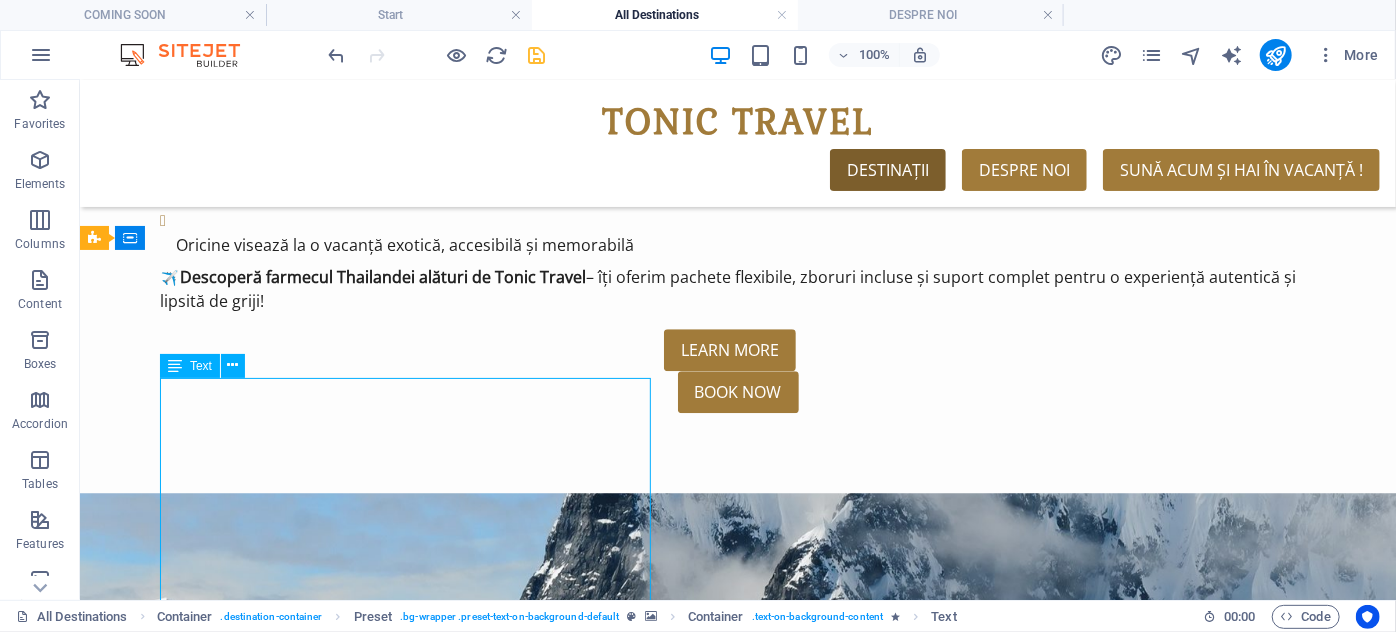 click on "🌺  [COUNTRY] – Insula zeilor, a echilibrului și a răsfățului tropical  🧘‍♀️🌴 Cu plaje spectaculoase, temple mistice, peisaje luxuriante și o atmosferă zen care te cucerește din prima clipă,  [COUNTRY]  este destinația ideală pentru cei care caută relaxare, spiritualitate și aventură într-un singur loc. Fie că vrei o escapadă romantică, o vacanță de wellness sau pur și simplu o pauză binemeritată, [COUNTRY] îți oferă decorul perfect. Ce te așteaptă în [COUNTRY]? 🏖️  Plaje pentru toate gusturile  – de la nisip alb și resorturi luxoase în Nusa Dua, la plaje sălbatice pentru surf în Uluwatu și atmosferă boemă în Canggu. 🛕  Spiritualitate și cultură balineză  – temple spectaculoase precum Tanah Lot sau Ulun Danu, ceremonii locale, dansuri tradiționale și sate artistice pline de culoare. 🌿  Natură și aventură  – jungle tropicale, cascade ascunse, trasee prin plantații de orez și răsărituri magice în Ubud sau pe vulcanii din nordul insulei. 🍜  ✈️" at bounding box center (737, 5521) 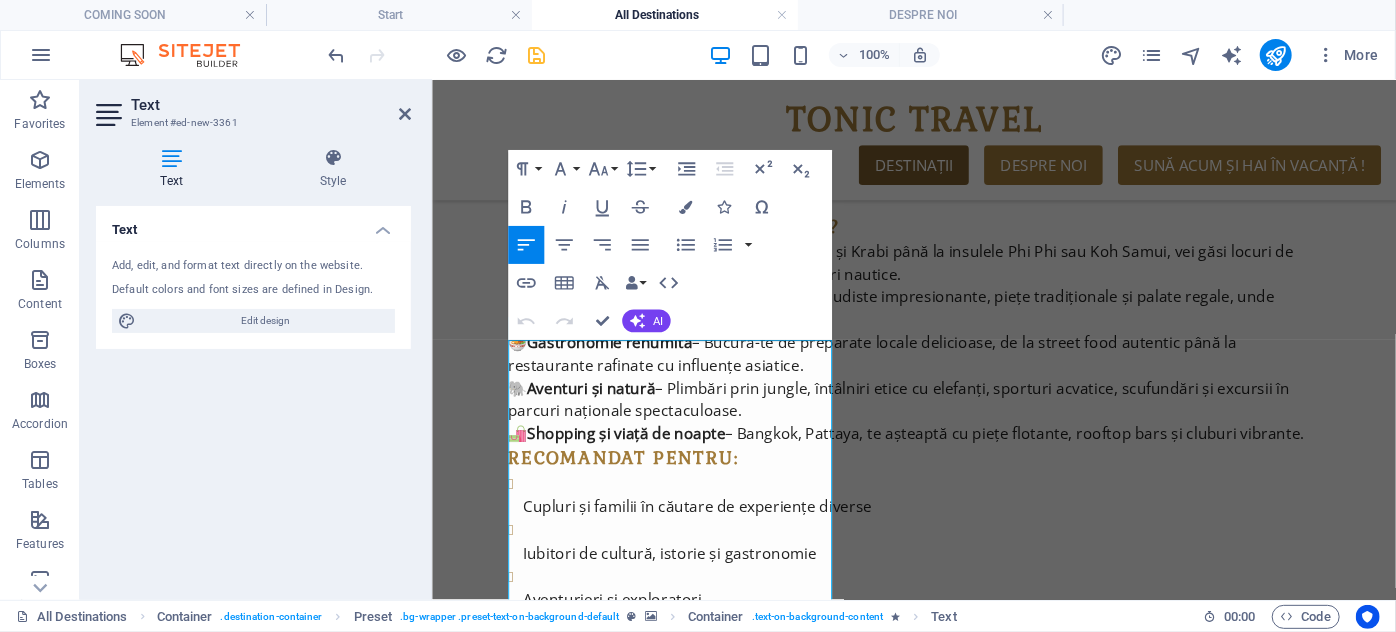 scroll, scrollTop: 8229, scrollLeft: 0, axis: vertical 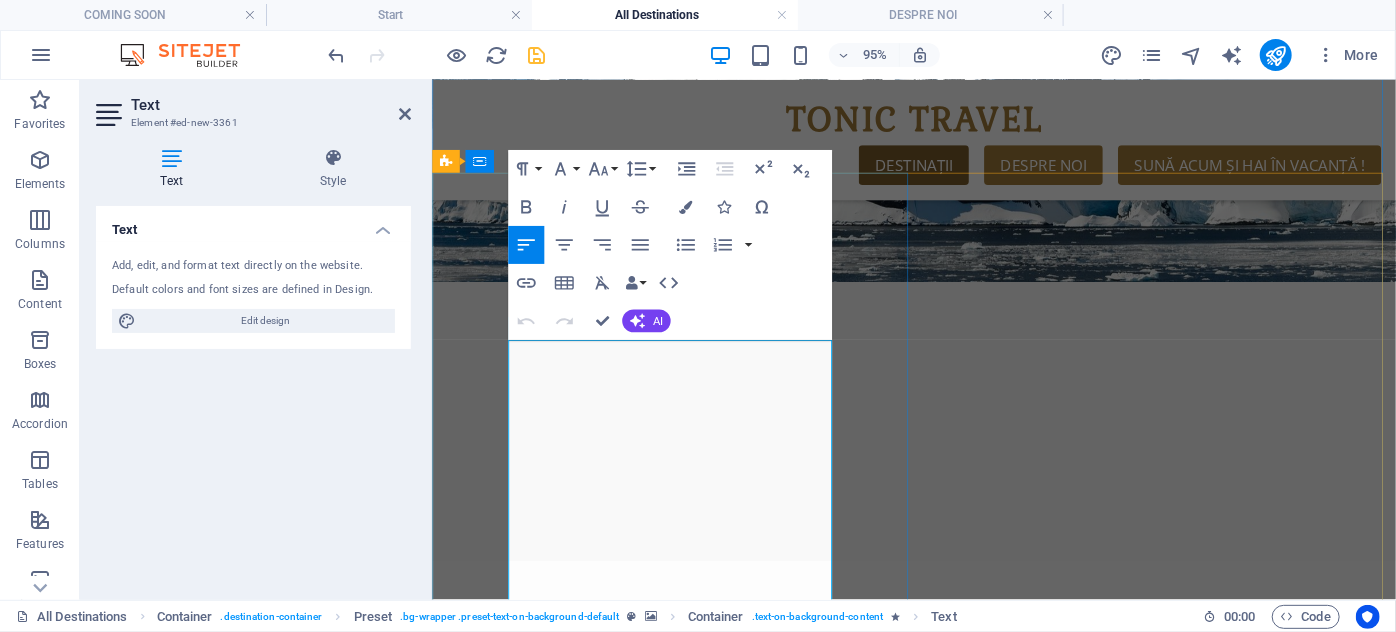 click on "Cu plaje spectaculoase, temple mistice, peisaje luxuriante și o atmosferă zen care te cucerește din prima clipă,  [LOCATION]  este destinația ideală pentru cei care caută relaxare, spiritualitate și aventură într-un singur loc. Fie că vrei o escapadă romantică, o vacanță de wellness sau pur și simplu o pauză binemeritată, [LOCATION] îți oferă decorul perfect." at bounding box center [938, 5019] 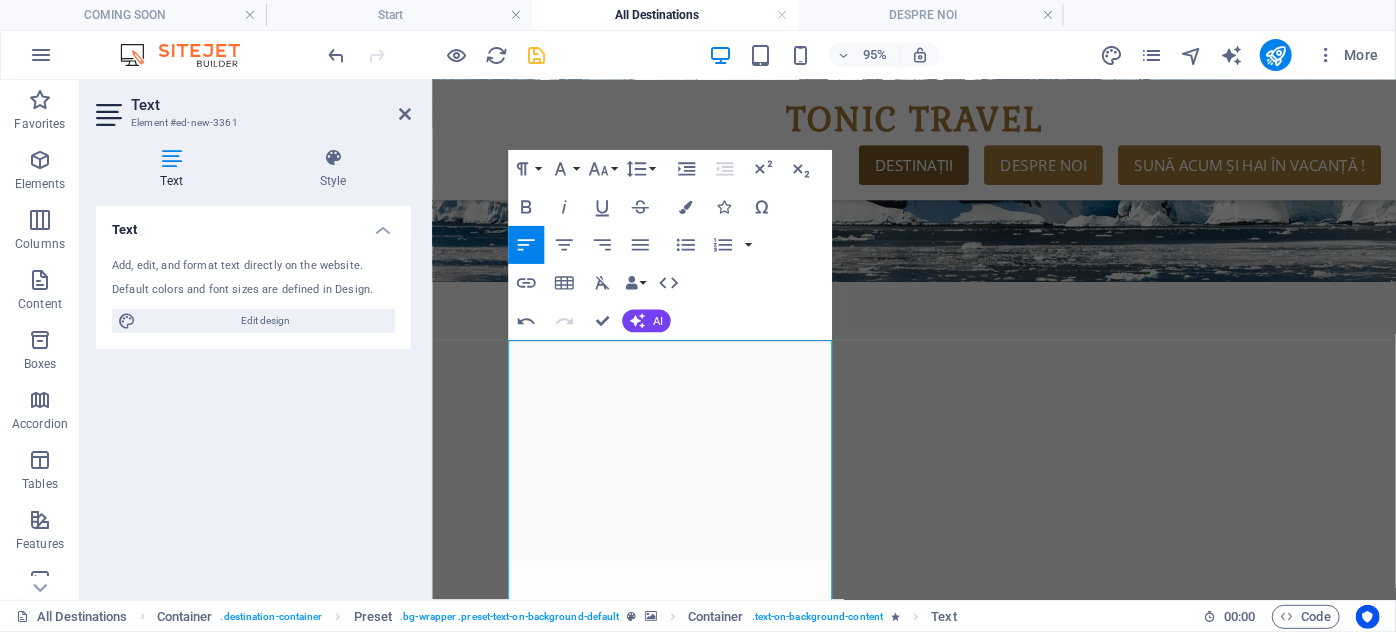 click at bounding box center [938, 4741] 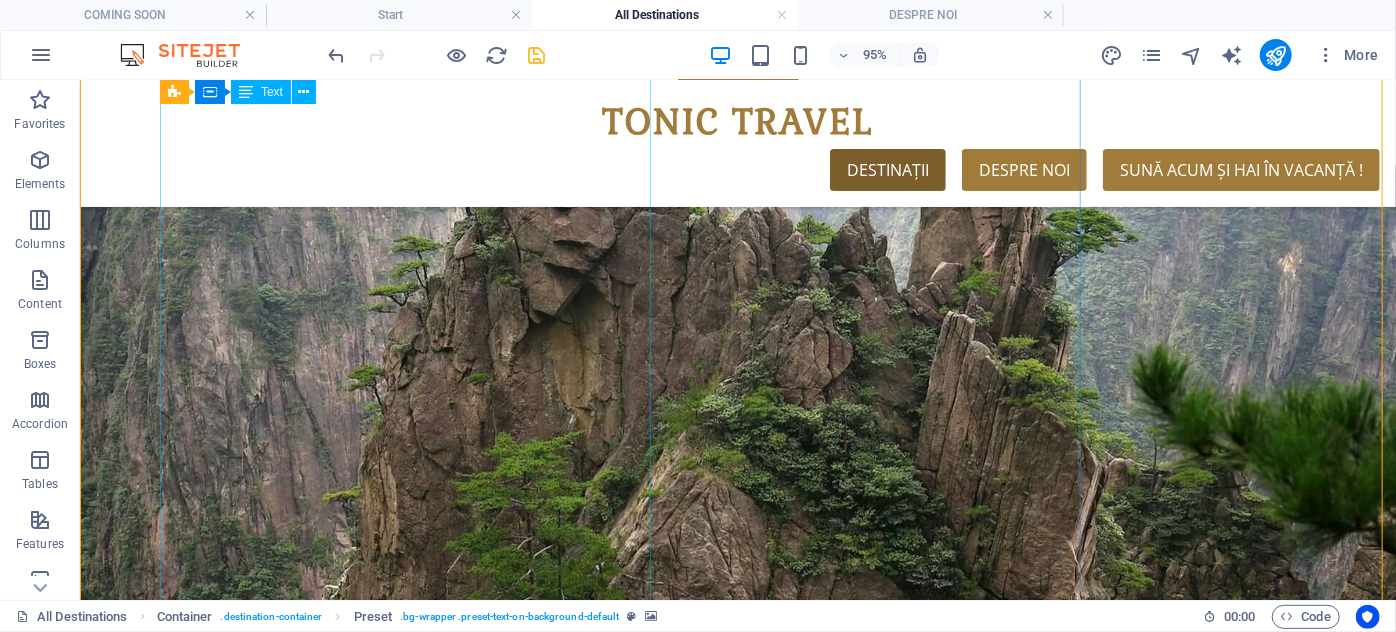 scroll, scrollTop: 6887, scrollLeft: 0, axis: vertical 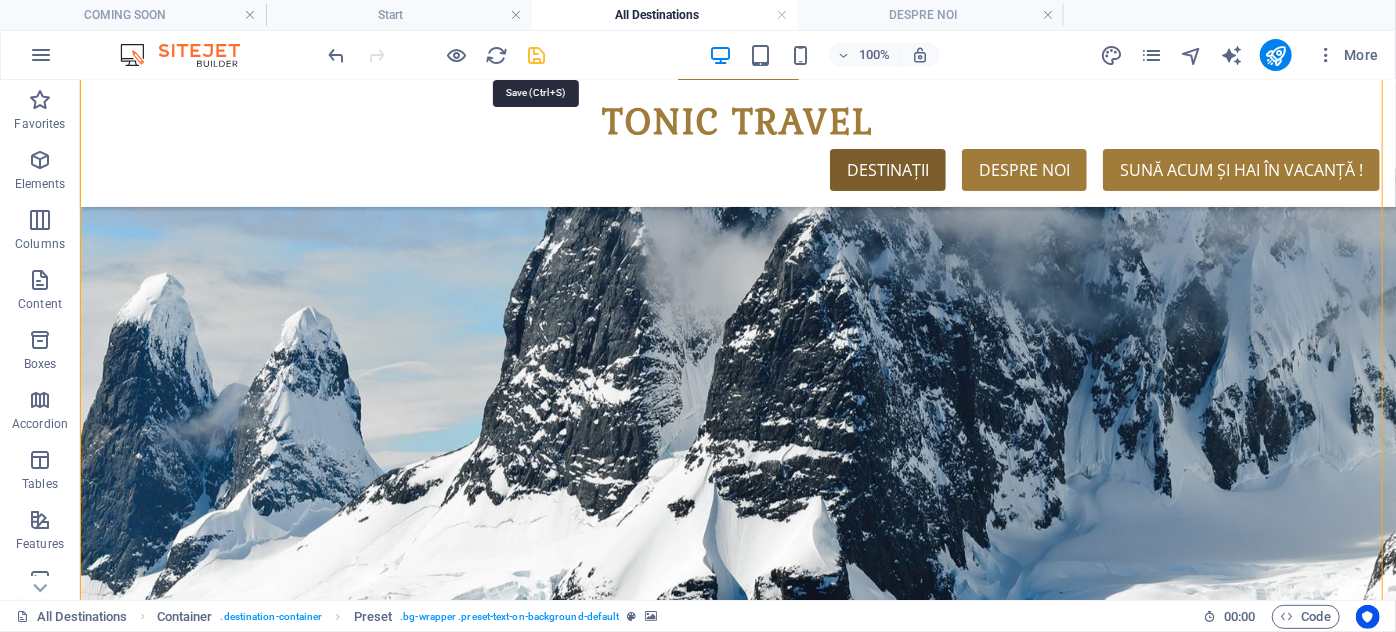 drag, startPoint x: 541, startPoint y: 52, endPoint x: 696, endPoint y: 113, distance: 166.5713 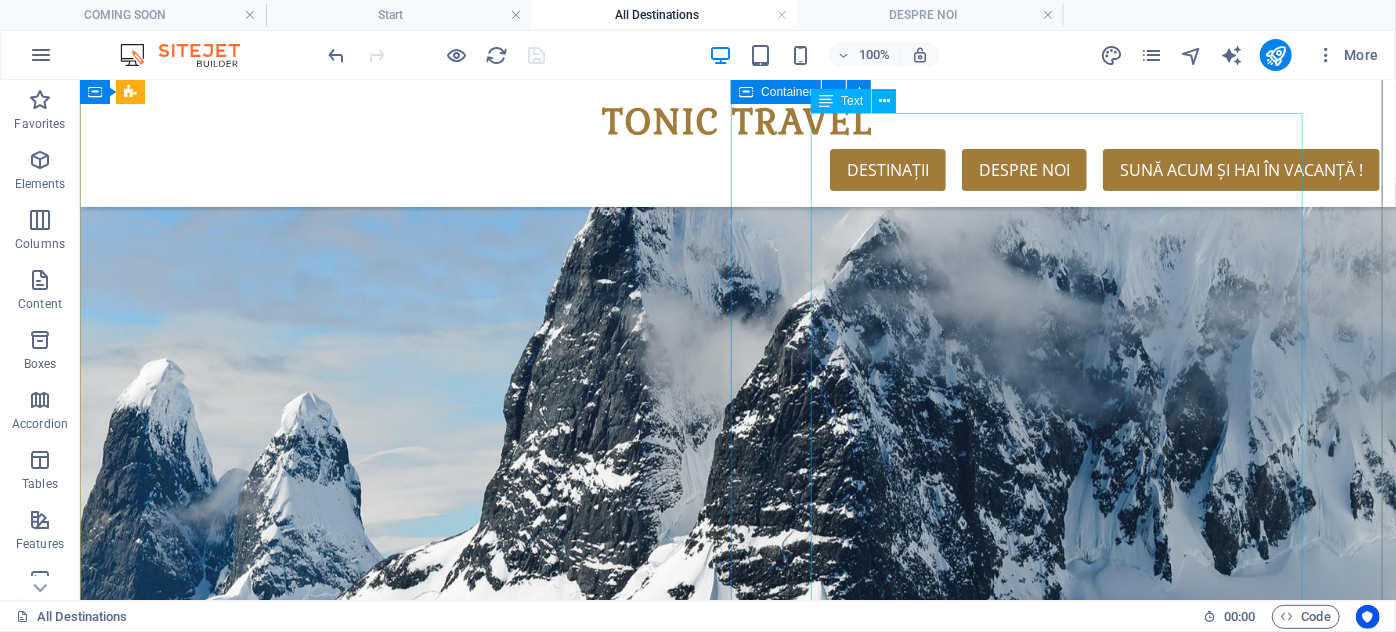 scroll, scrollTop: 3978, scrollLeft: 0, axis: vertical 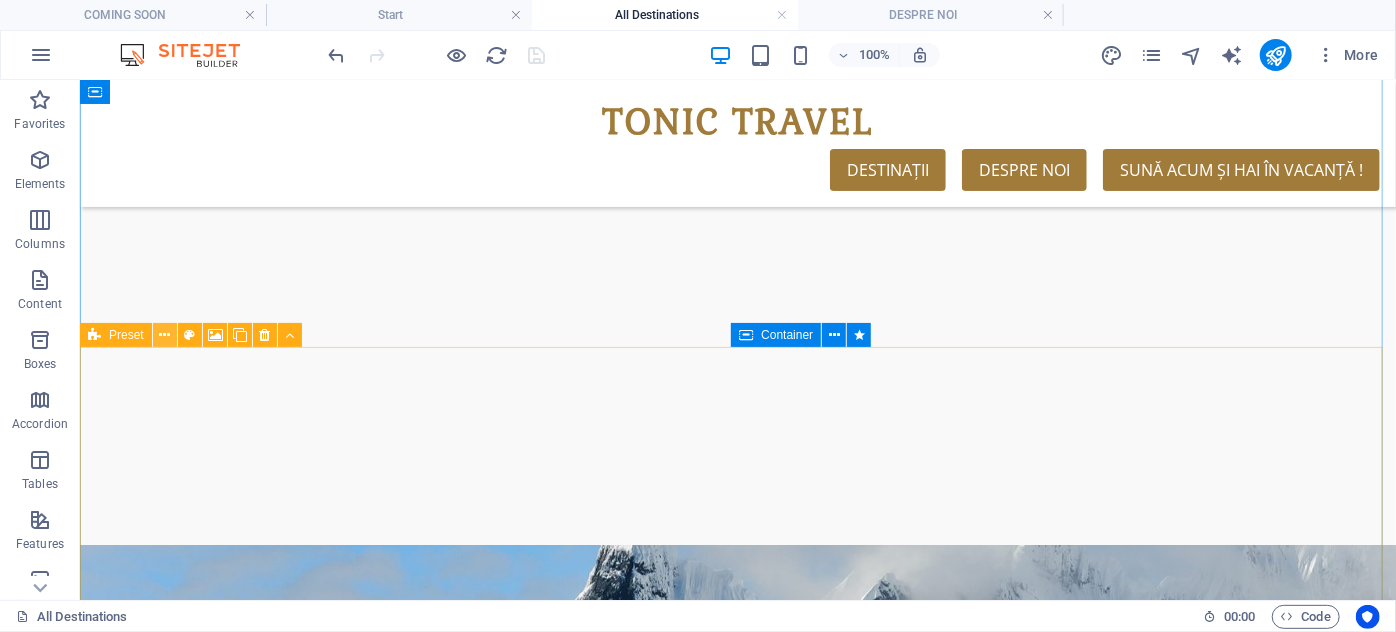 click at bounding box center (164, 335) 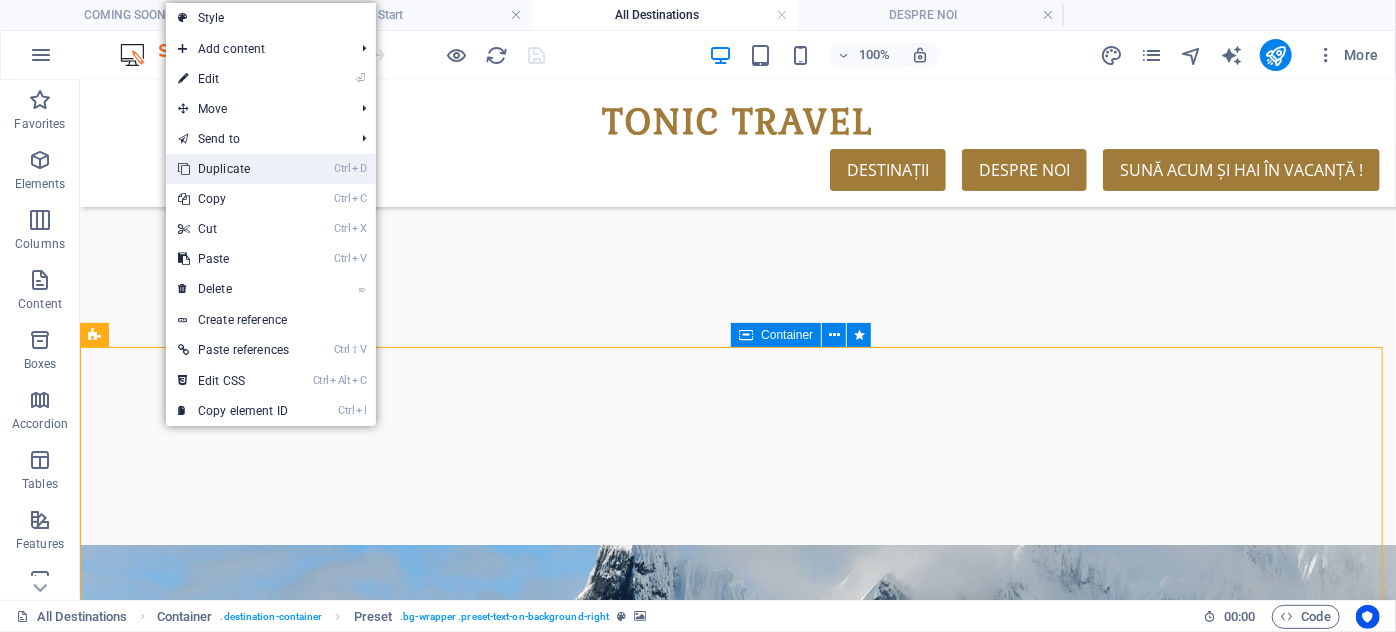 click on "Ctrl D  Duplicate" at bounding box center [233, 169] 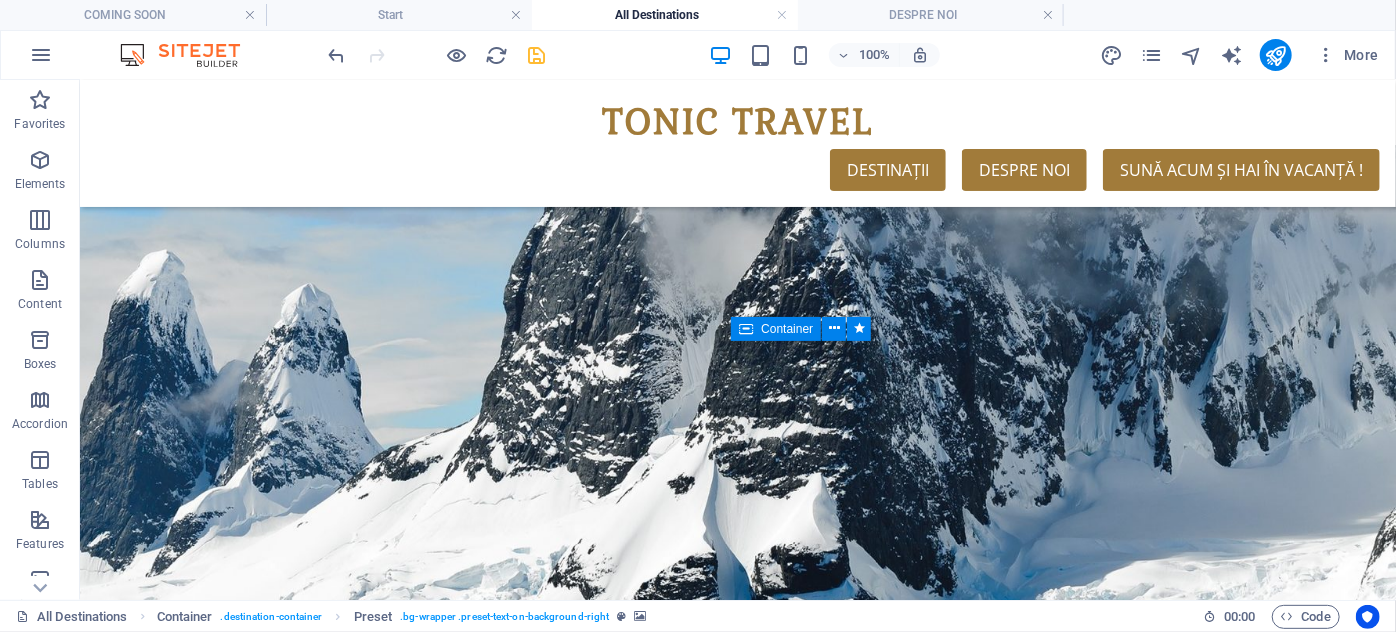 scroll, scrollTop: 5229, scrollLeft: 0, axis: vertical 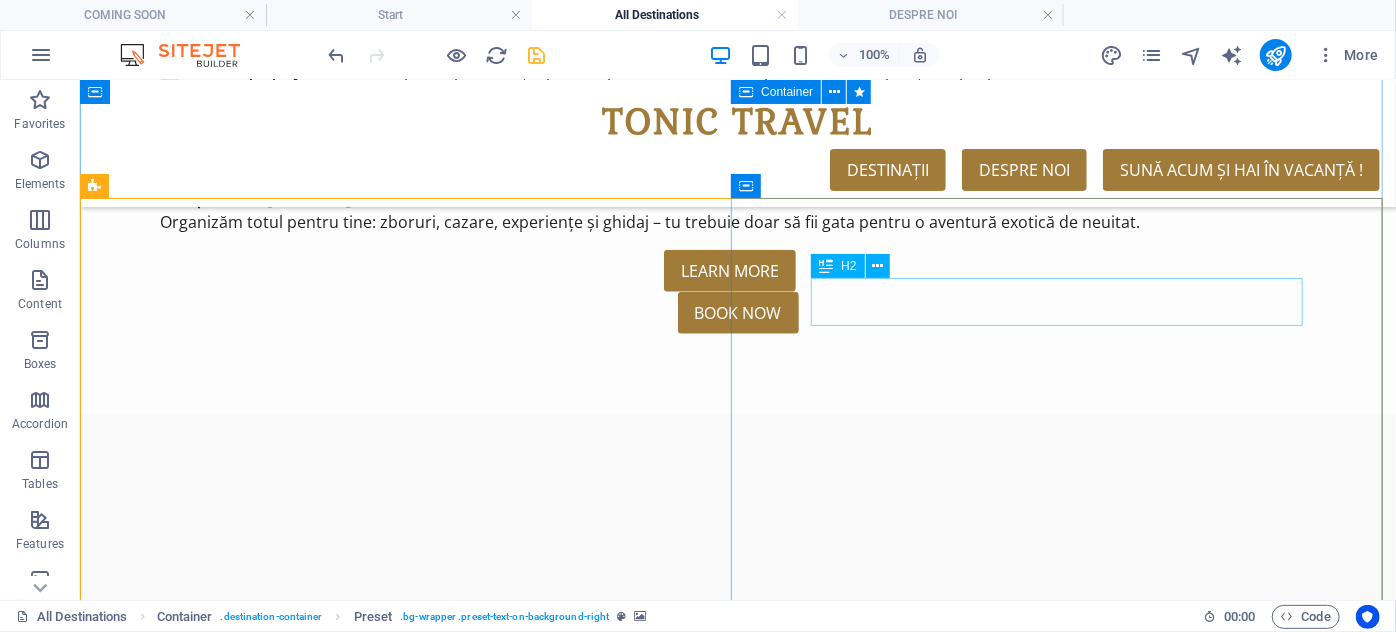 click on "MAURITIUS" at bounding box center (737, 4272) 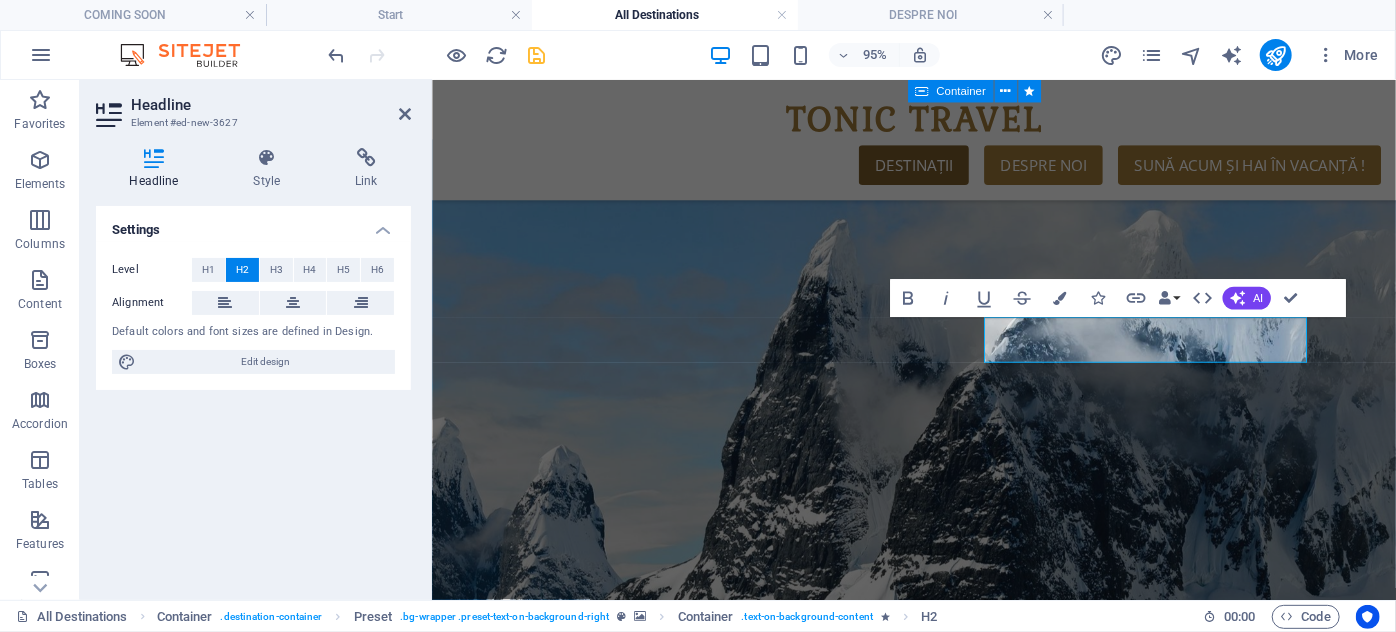 type 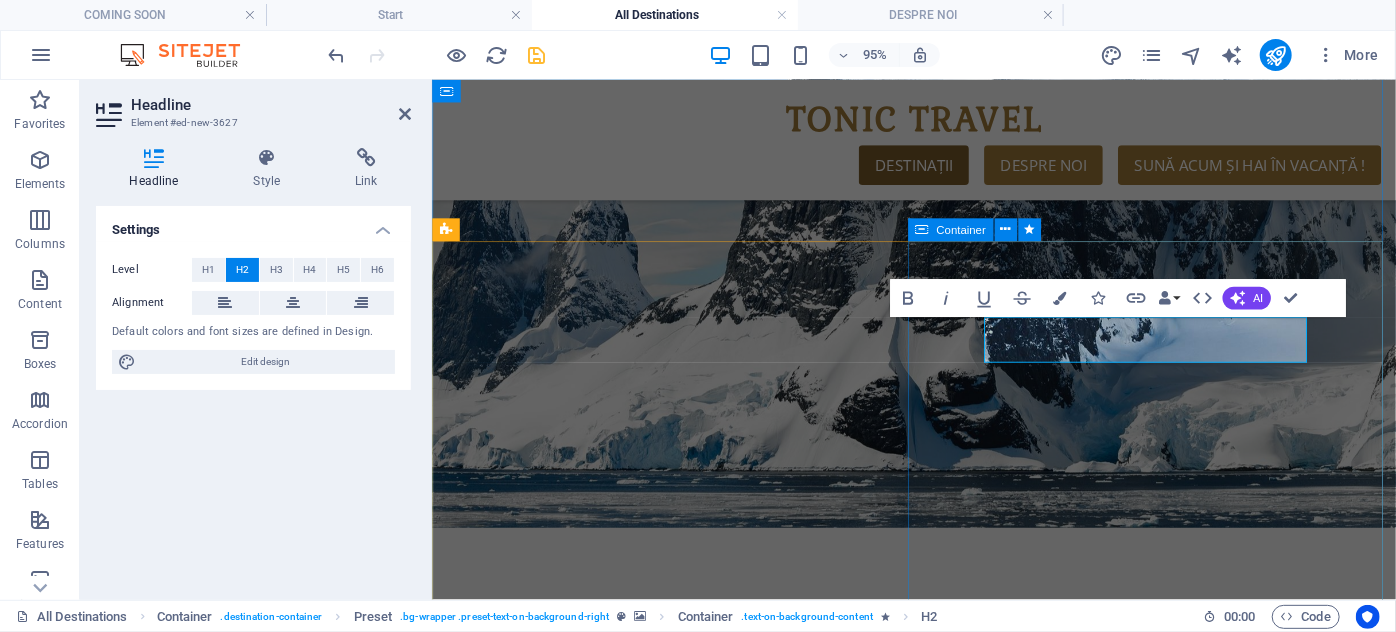 click on "[COUNTRY] [COUNTRY] – Paradisul ascuns din Oceanul Indian  🌴 Situată în inima Oceanului Indian,  [COUNTRY]  este o insulă de poveste, unde plajele cu nisip alb, lagunele de un albastru ireal și vegetația tropicală se îmbină perfect cu cultura locală vibrantă și ospitalitatea caldă. Este locul ideal pentru cei care își doresc mai mult decât o simplă vacanță la soare – [COUNTRY] oferă experiențe autentice, peisaje spectaculoase și relaxare absolută. Ce te așteaptă în [COUNTRY]? 🏝️  Plaje spectaculoase  – golfuri liniștite, ape limpezi și recife de corali perfecte pentru snorkeling și scufundări. 🌄  Natură impresionantă  – peisaje vulcanice, cascade, munți verzi și locuri unice precum Chamarel, cu faimoasa „pământ în 7 culori”. 🌿  Aventură și relaxare  – de la drumeții prin păduri tropicale la sporturi nautice și croaziere romantice în larg. 🍛  Gastronomie eclectică 💑  Perfect pentru orice tip de călător ✈️  Learn More Book Now" at bounding box center [938, 4634] 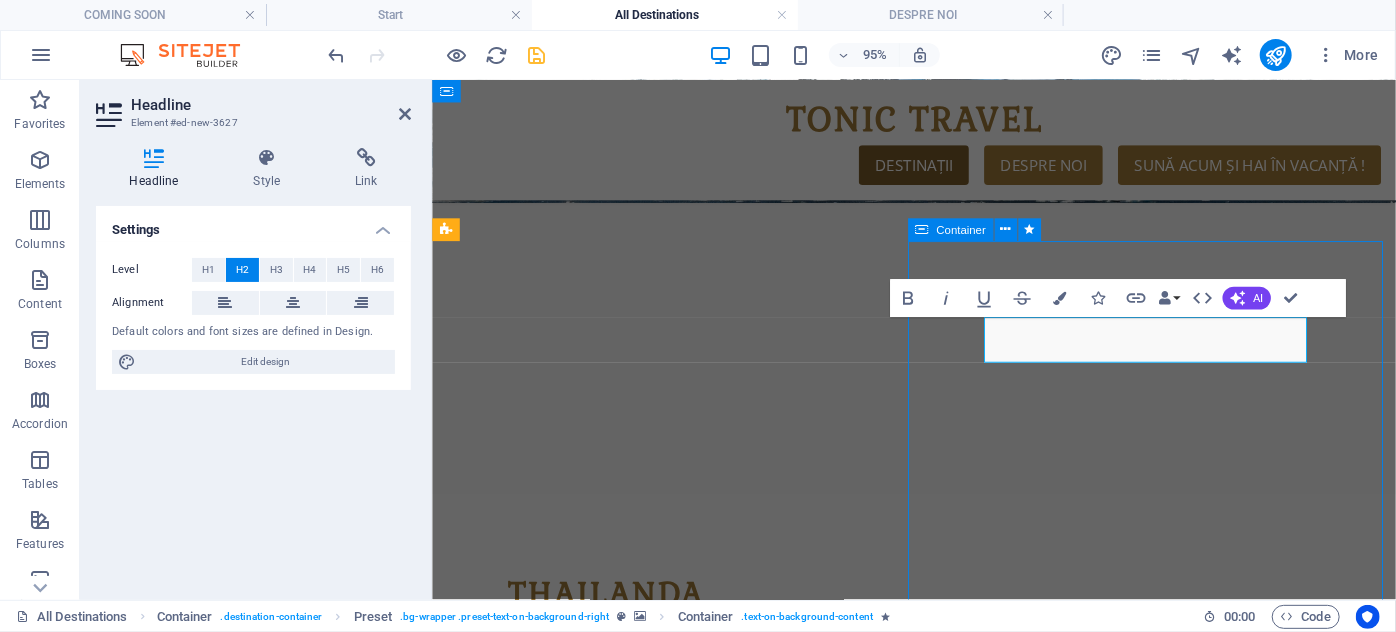 scroll, scrollTop: 4904, scrollLeft: 0, axis: vertical 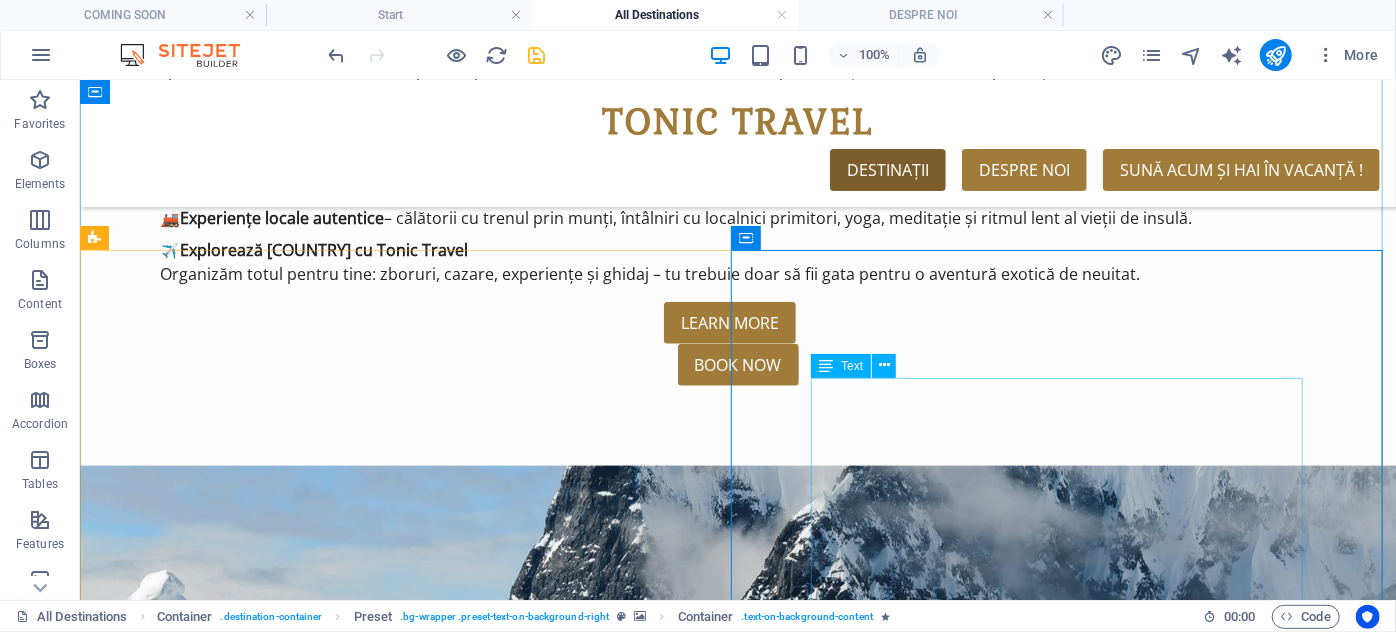 click on "Mauritius – Paradisul ascuns din Oceanul Indian  🌴 Situată în inima Oceanului Indian,  Mauritius  este o insulă de poveste, unde plajele cu nisip alb, lagunele de un albastru ireal și vegetația tropicală se îmbină perfect cu cultura locală vibrantă și ospitalitatea caldă. Este locul ideal pentru cei care își doresc mai mult decât o simplă vacanță la soare – Mauritius oferă experiențe autentice, peisaje spectaculoase și relaxare absolută. Ce te așteaptă în Mauritius? 🏝️  Plaje spectaculoase  – golfuri liniștite, ape limpezi și recife de corali perfecte pentru snorkeling și scufundări. 🌄  Natură impresionantă  – peisaje vulcanice, cascade, munți verzi și locuri unice precum Chamarel, cu faimoasa „pământ în 7 culori”. 🌿  Aventură și relaxare  – de la drumeții prin păduri tropicale la sporturi nautice și croaziere romantice în larg. 🍛  Gastronomie eclectică 💑  Perfect pentru orice tip de călător ✈️" at bounding box center (737, 4498) 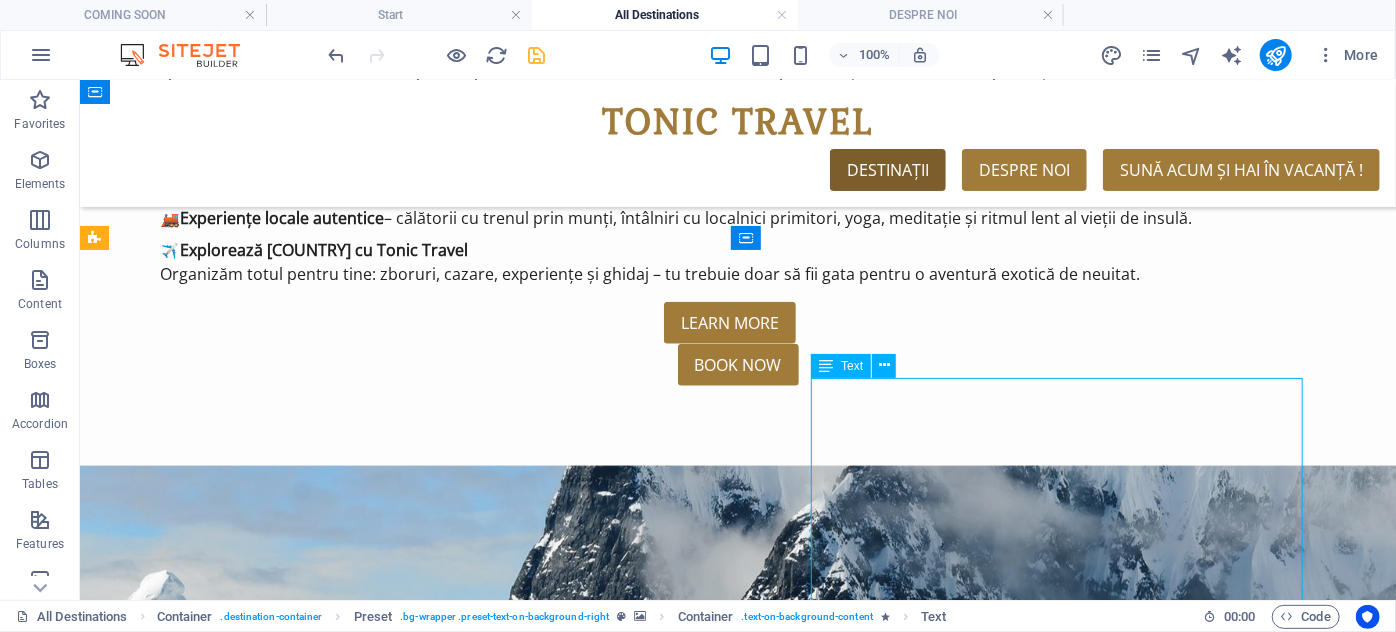 click on "Mauritius – Paradisul ascuns din Oceanul Indian  🌴 Situată în inima Oceanului Indian,  Mauritius  este o insulă de poveste, unde plajele cu nisip alb, lagunele de un albastru ireal și vegetația tropicală se îmbină perfect cu cultura locală vibrantă și ospitalitatea caldă. Este locul ideal pentru cei care își doresc mai mult decât o simplă vacanță la soare – Mauritius oferă experiențe autentice, peisaje spectaculoase și relaxare absolută. Ce te așteaptă în Mauritius? 🏝️  Plaje spectaculoase  – golfuri liniștite, ape limpezi și recife de corali perfecte pentru snorkeling și scufundări. 🌄  Natură impresionantă  – peisaje vulcanice, cascade, munți verzi și locuri unice precum Chamarel, cu faimoasa „pământ în 7 culori”. 🌿  Aventură și relaxare  – de la drumeții prin păduri tropicale la sporturi nautice și croaziere romantice în larg. 🍛  Gastronomie eclectică 💑  Perfect pentru orice tip de călător ✈️" at bounding box center [737, 4498] 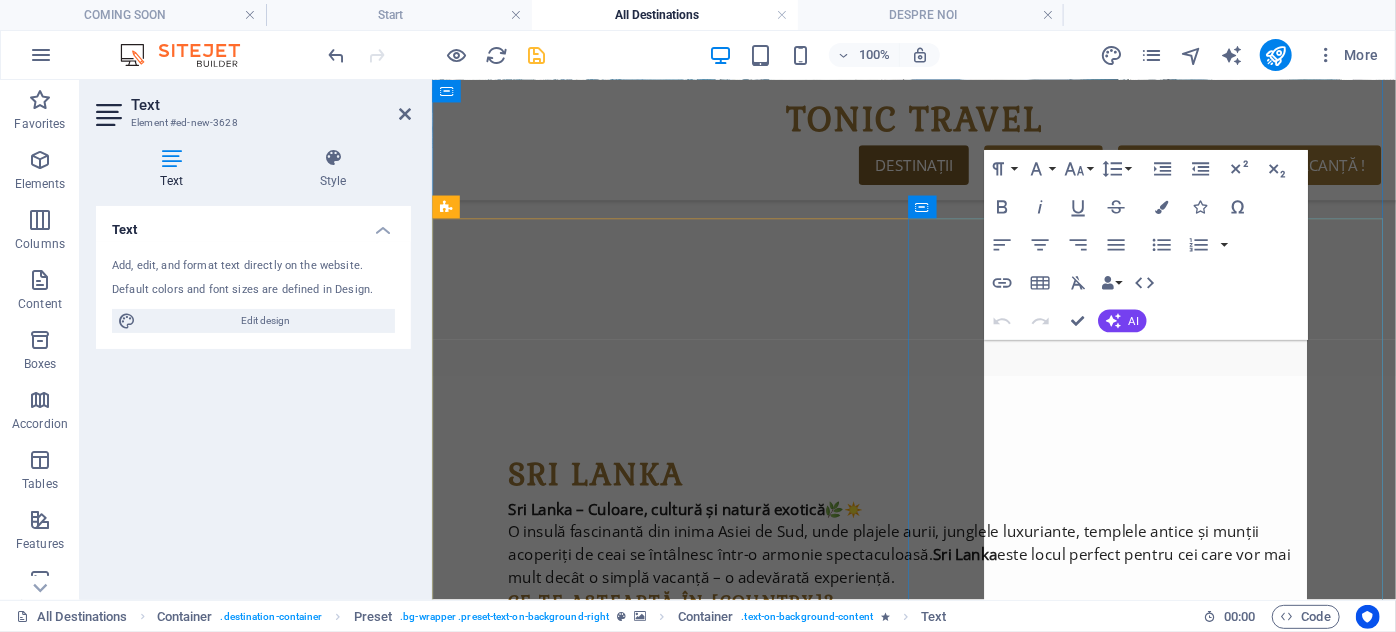 scroll, scrollTop: 6066, scrollLeft: 0, axis: vertical 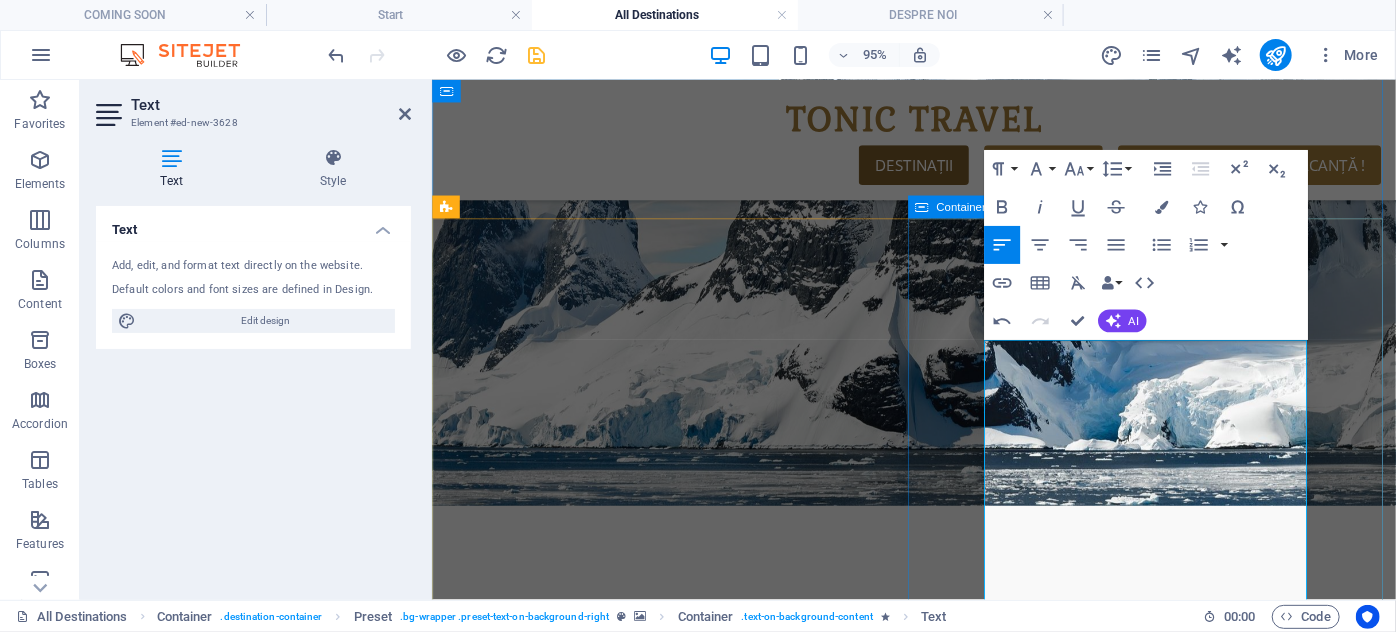 click at bounding box center (938, 3787) 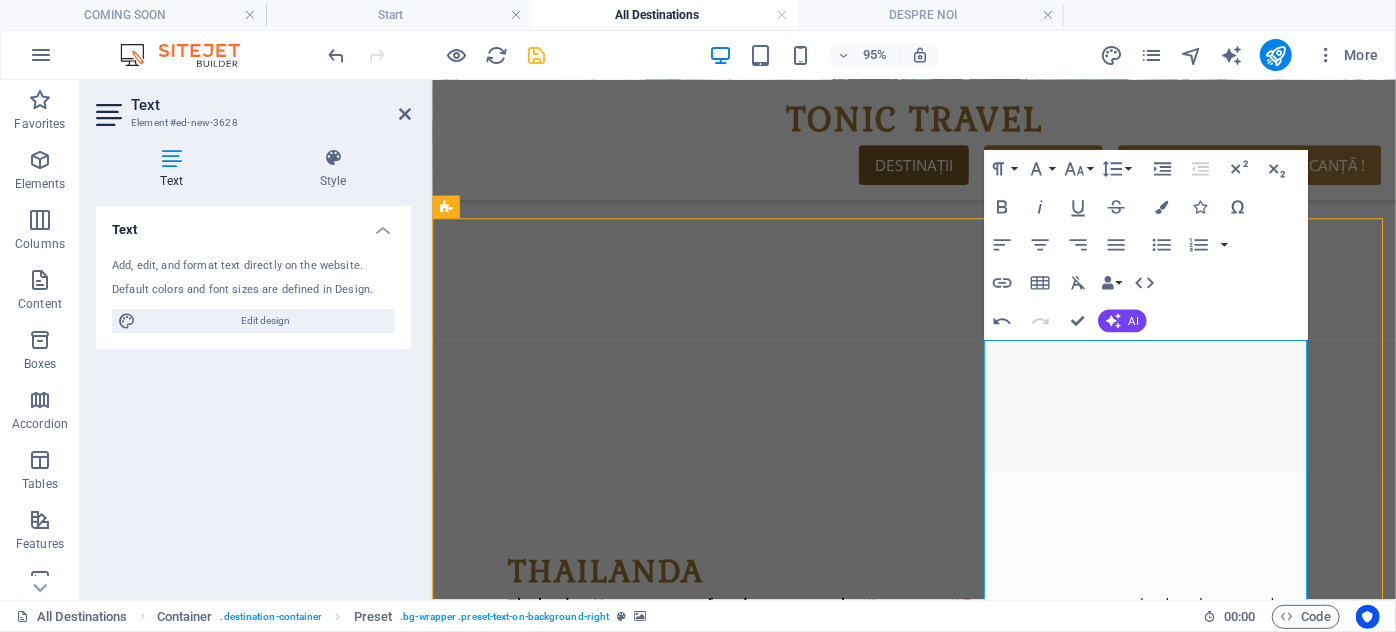 scroll, scrollTop: 5264, scrollLeft: 0, axis: vertical 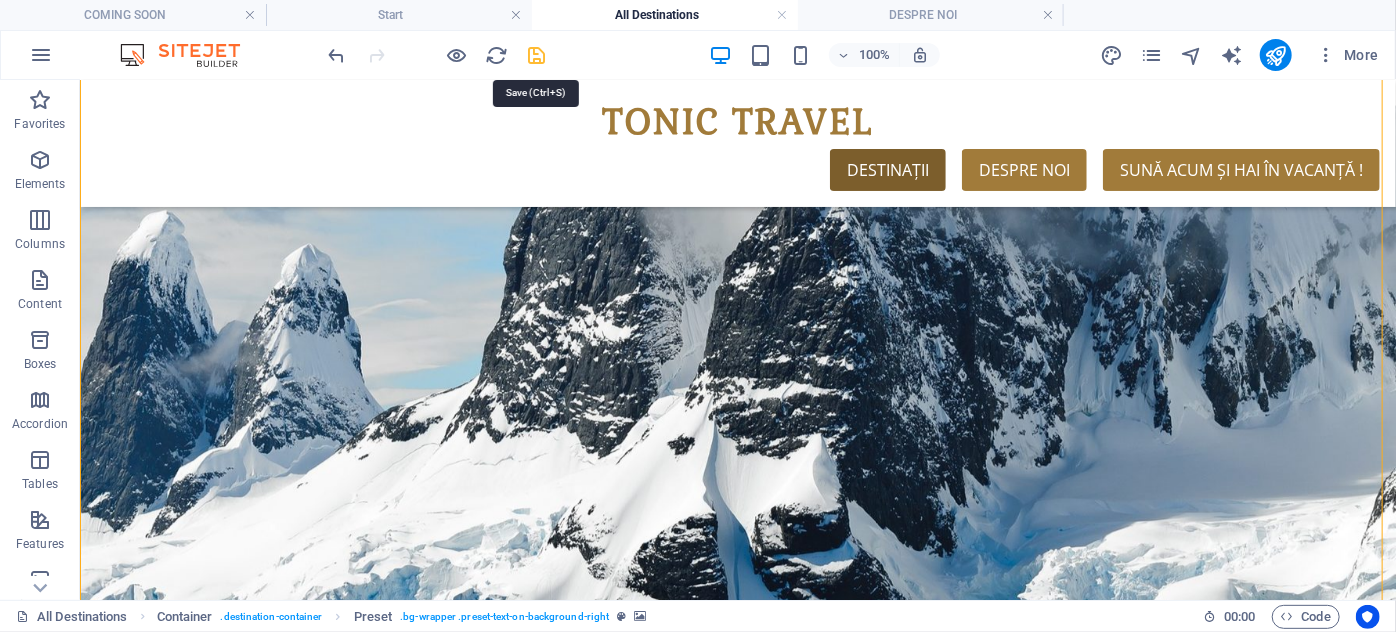 click at bounding box center [537, 55] 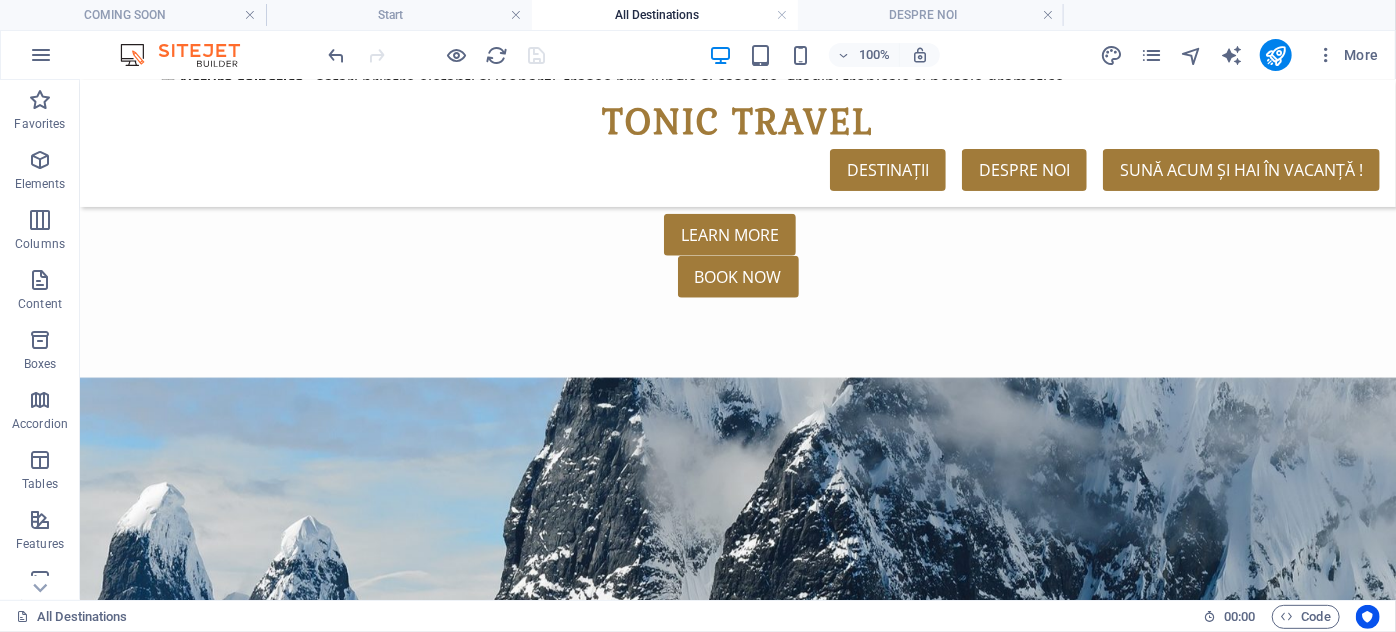 scroll, scrollTop: 4810, scrollLeft: 0, axis: vertical 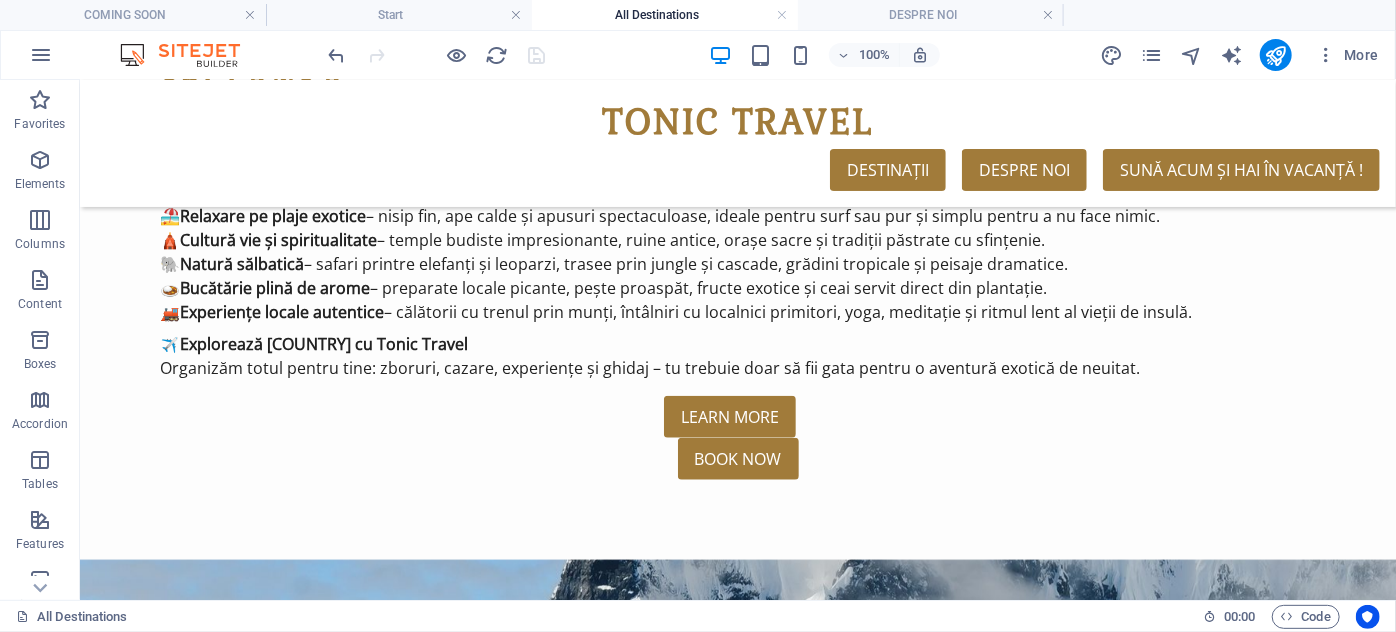 click at bounding box center (737, 3833) 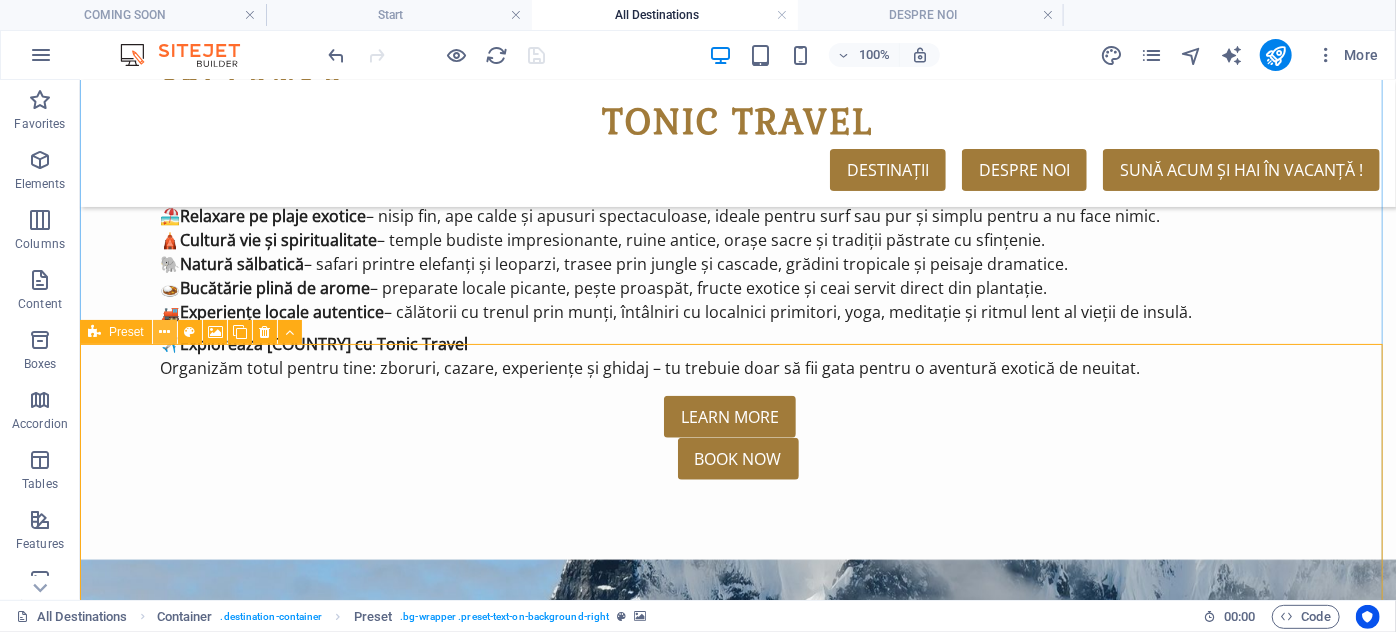 click at bounding box center (164, 332) 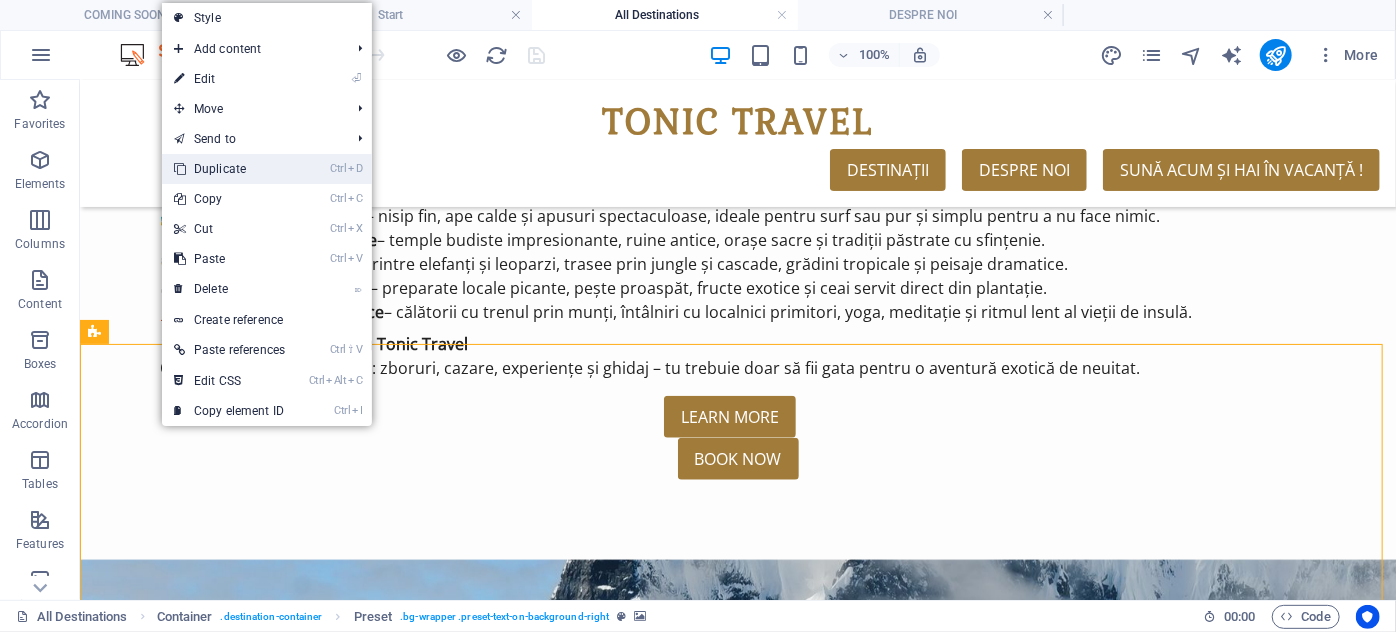click on "Ctrl D  Duplicate" at bounding box center [229, 169] 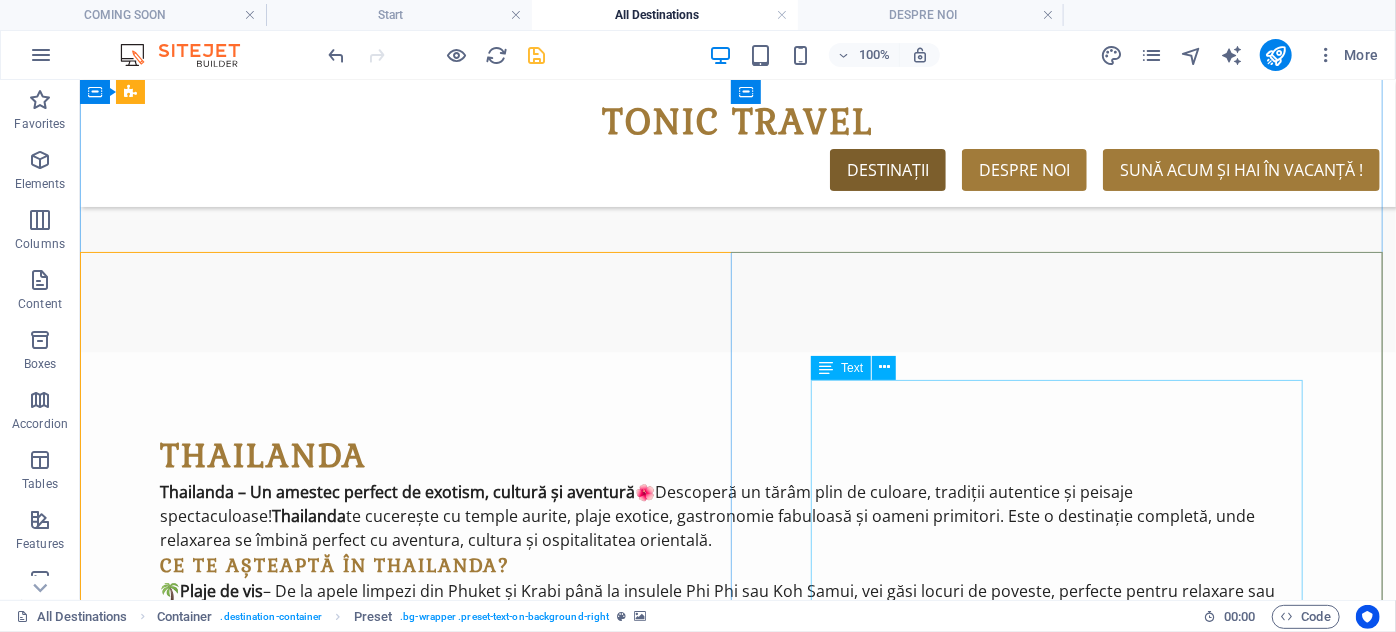 scroll, scrollTop: 5802, scrollLeft: 0, axis: vertical 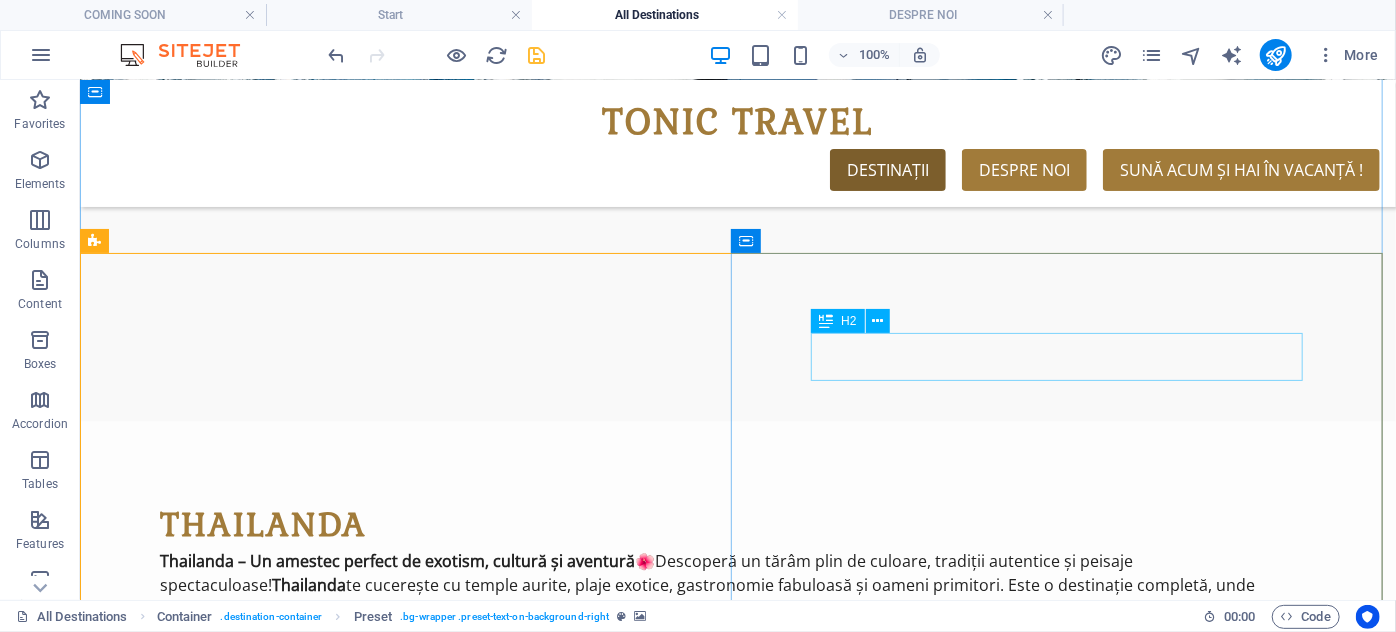 click on "CUBA" at bounding box center [737, 4956] 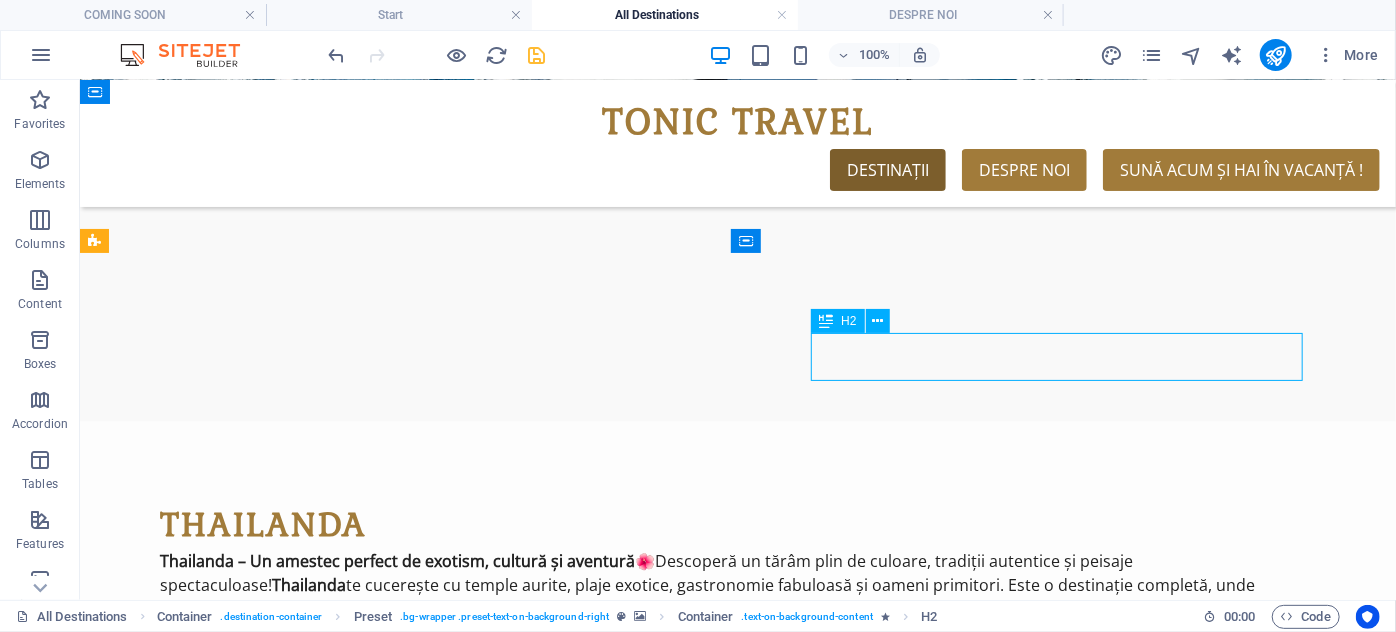 click on "CUBA" at bounding box center [737, 4956] 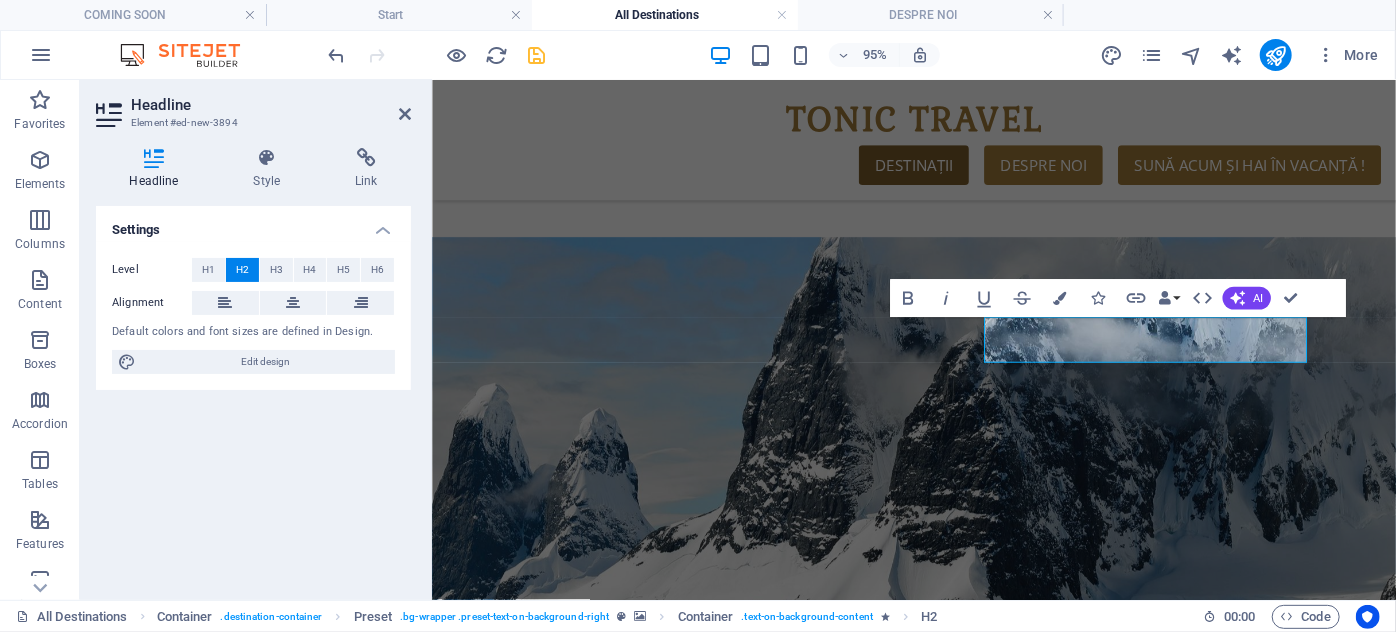 scroll, scrollTop: 7136, scrollLeft: 0, axis: vertical 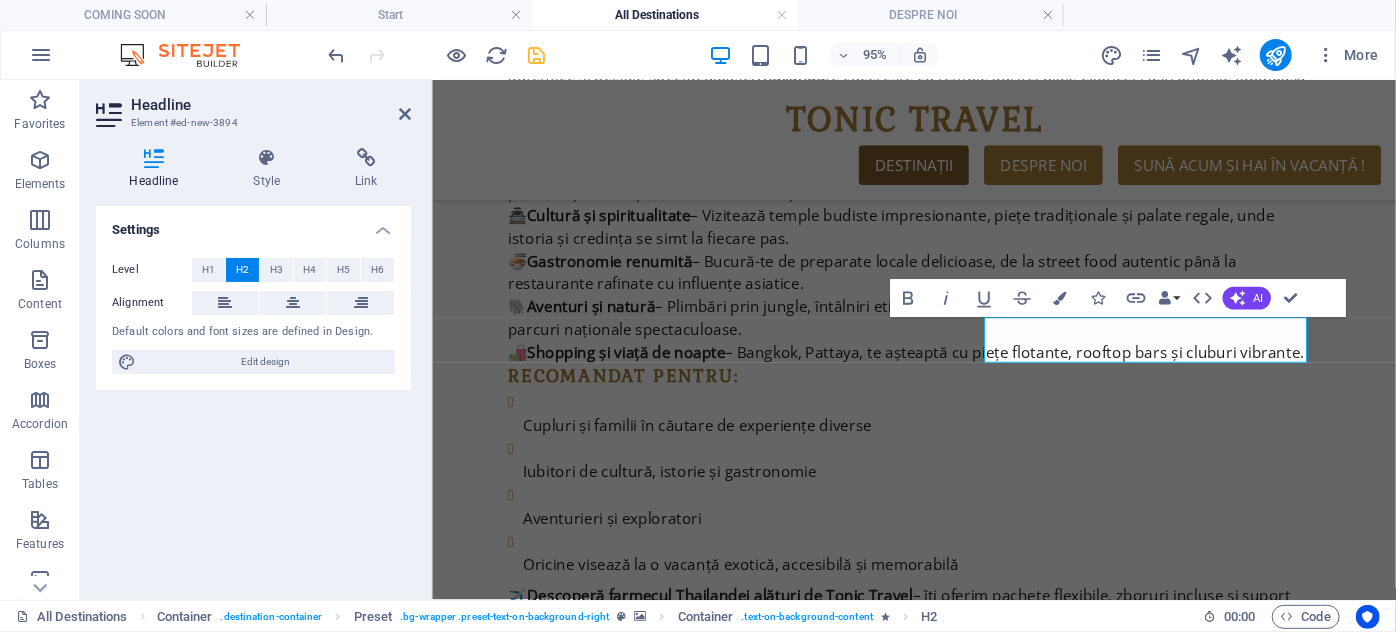 type 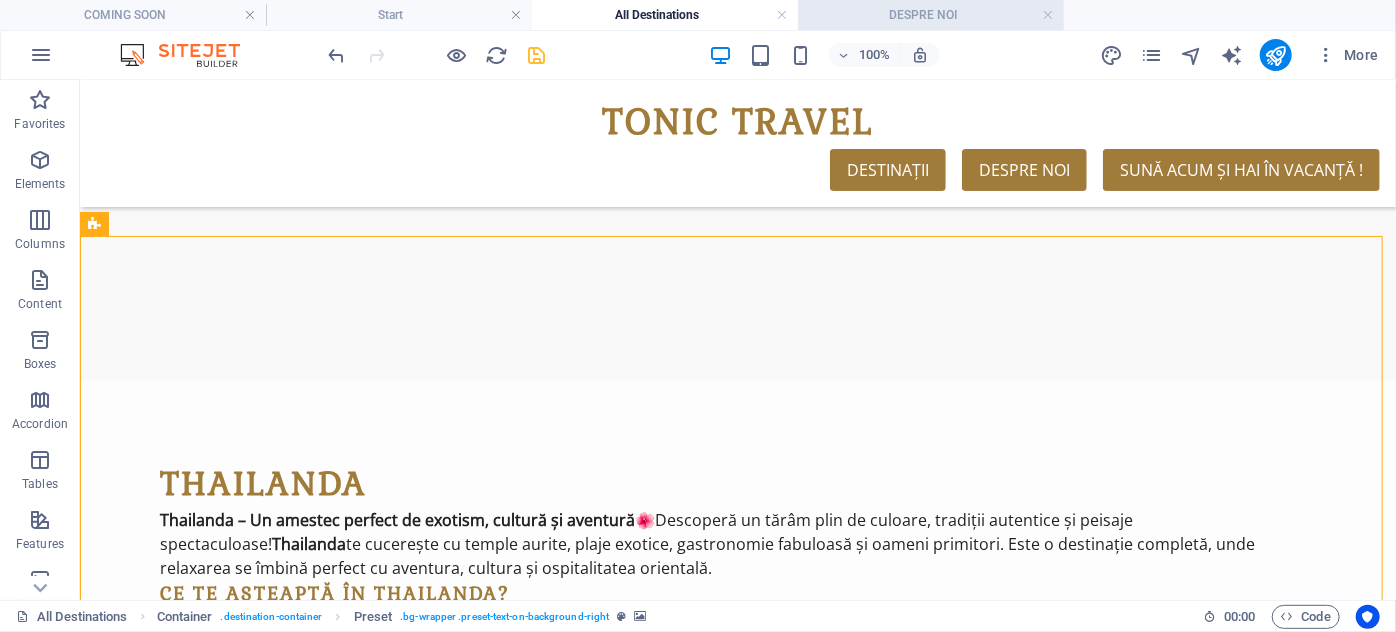 scroll, scrollTop: 5819, scrollLeft: 0, axis: vertical 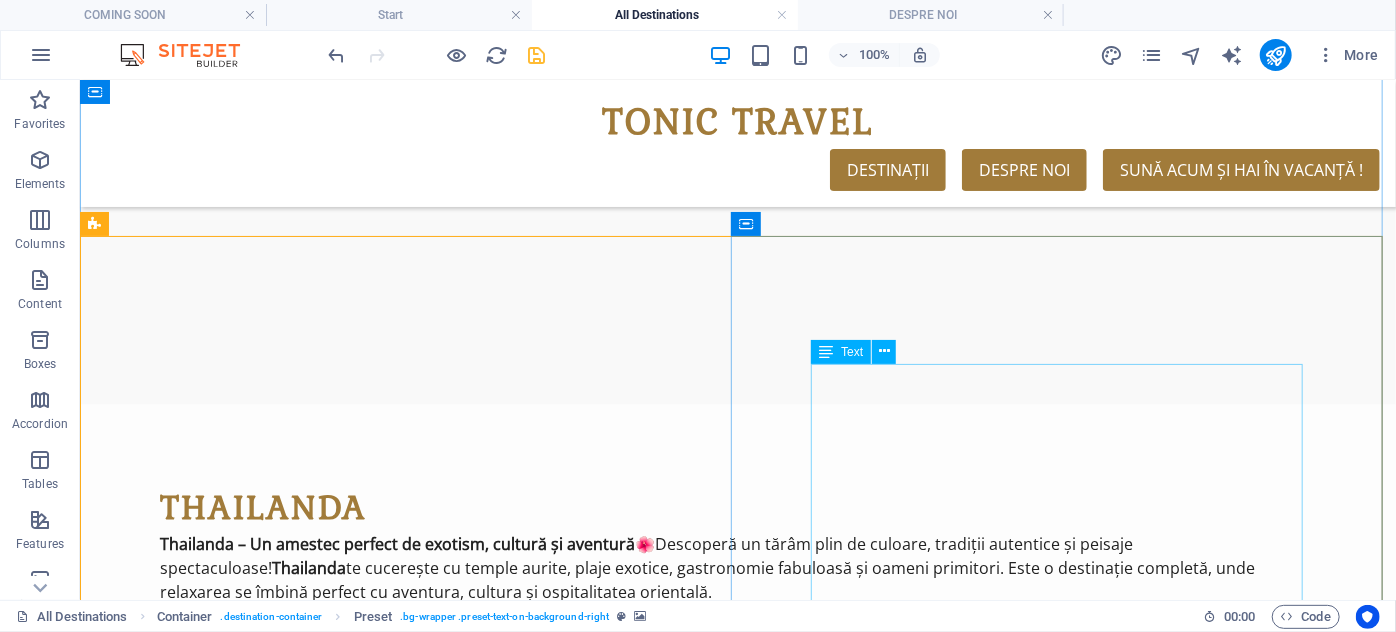 click on "[COUNTRY] – Ritm, culoare și vacanță cu personalitate  🌞🎷 [COUNTRY]  e acel loc unde timpul pare că s-a oprit, dar viața pulsează mai intens ca oriunde. Aici te așteaptă orașe coloniale pline de farmec, plaje exotice cu ape limpezi, mașini retro care circulă printre clădiri pastelate și oameni care dansează cu zâmbetul pe buze. O vacanță în [COUNTRY] înseamnă energie, autenticitate și povești care rămân cu tine. Ce te așteaptă în [COUNTRY]? 🚗  Havana – un oraș ca un film Mașini de epocă, arhitectură colonială, muzică live și o atmosferă vibrantă care te cucerește din prima clipă. 🏖️  Plaje caraibiene spectaculoase Varadero, Cayo Coco sau Cayo Santa Maria – locuri unde nisipul e fin, marea e turcoaz și relaxarea e garantată. 🎶  Cultură vie și autentică Salsa, jazz cubanez, picturi murale, istorie revoluționară și oameni care trăiesc cu pasiune fiecare zi. 🌿  Natură și peisaje rurale 🍹  Arome cubaneze ✈️  Explorează [COUNTRY] cu Tonic Travel" at bounding box center (737, 5173) 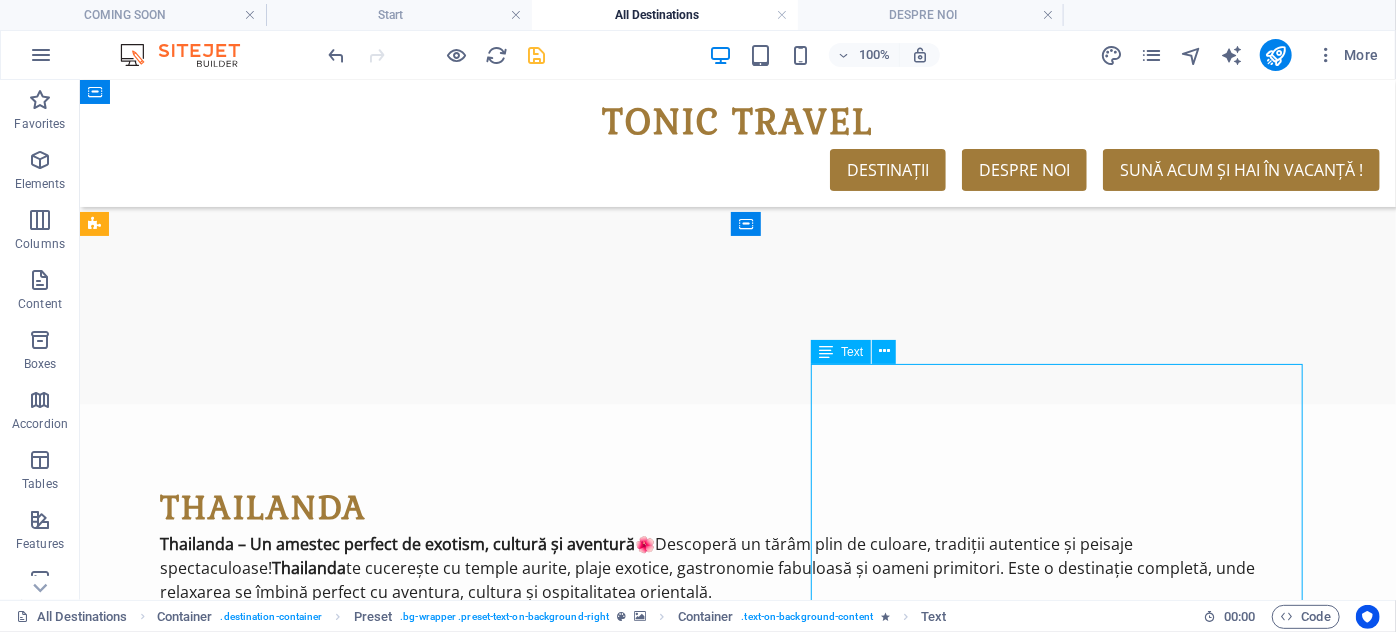 click on "[COUNTRY] – Ritm, culoare și vacanță cu personalitate  🌞🎷 [COUNTRY]  e acel loc unde timpul pare că s-a oprit, dar viața pulsează mai intens ca oriunde. Aici te așteaptă orașe coloniale pline de farmec, plaje exotice cu ape limpezi, mașini retro care circulă printre clădiri pastelate și oameni care dansează cu zâmbetul pe buze. O vacanță în [COUNTRY] înseamnă energie, autenticitate și povești care rămân cu tine. Ce te așteaptă în [COUNTRY]? 🚗  Havana – un oraș ca un film Mașini de epocă, arhitectură colonială, muzică live și o atmosferă vibrantă care te cucerește din prima clipă. 🏖️  Plaje caraibiene spectaculoase Varadero, Cayo Coco sau Cayo Santa Maria – locuri unde nisipul e fin, marea e turcoaz și relaxarea e garantată. 🎶  Cultură vie și autentică Salsa, jazz cubanez, picturi murale, istorie revoluționară și oameni care trăiesc cu pasiune fiecare zi. 🌿  Natură și peisaje rurale 🍹  Arome cubaneze ✈️  Explorează [COUNTRY] cu Tonic Travel" at bounding box center (737, 5173) 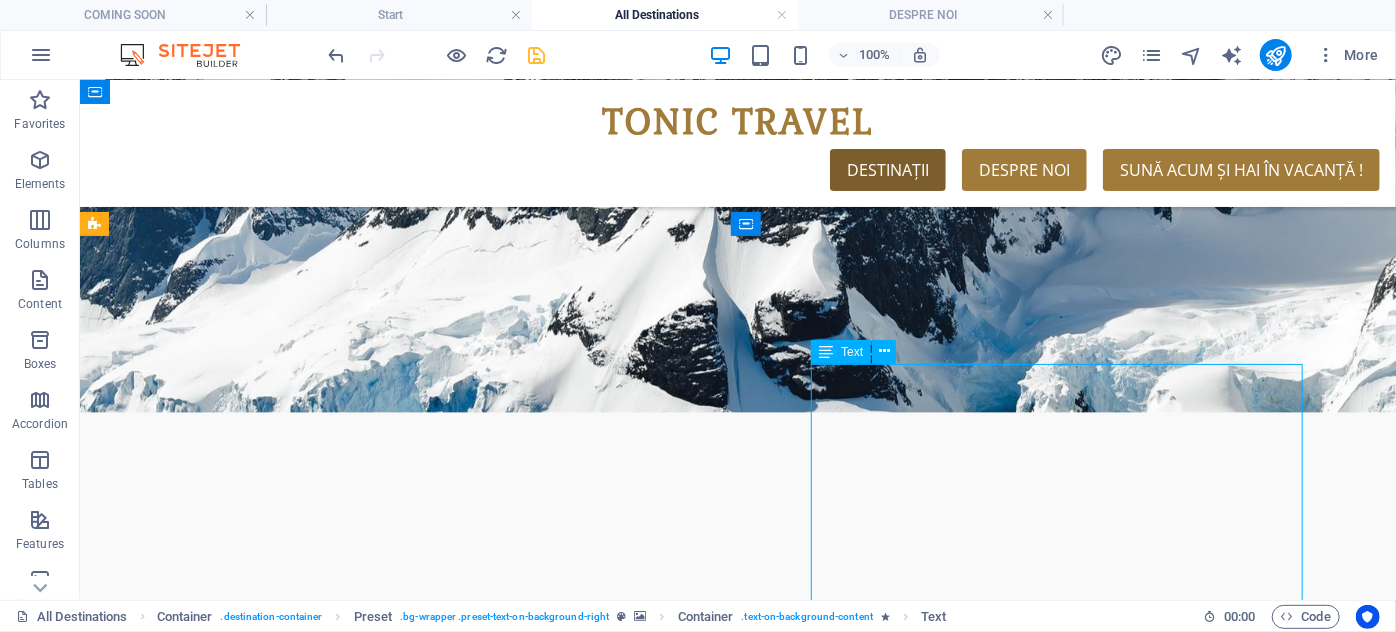 scroll, scrollTop: 7160, scrollLeft: 0, axis: vertical 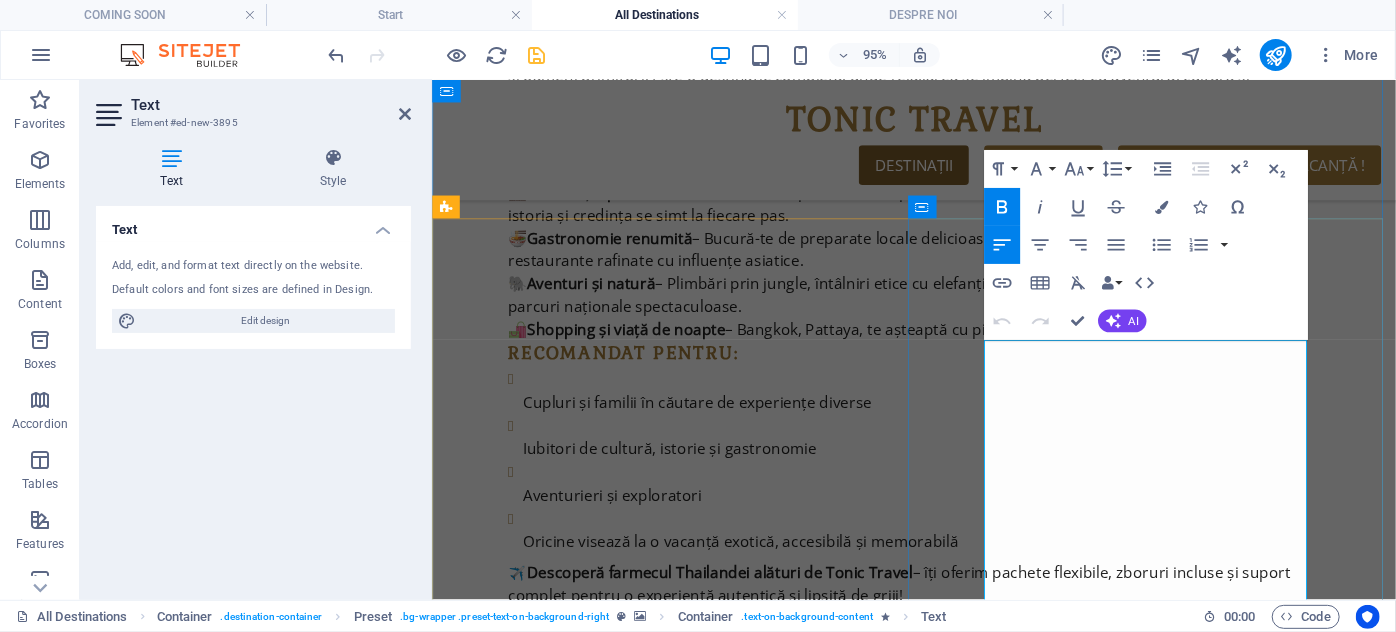 click on "[COUNTRY]  e acel loc unde timpul pare că s-a oprit, dar viața pulsează mai intens ca oriunde. Aici te așteaptă orașe coloniale pline de farmec, plaje exotice cu ape limpezi, mașini retro care circulă printre clădiri pastelate și oameni care dansează cu zâmbetul pe buze. O vacanță în [COUNTRY] înseamnă energie, autenticitate și povești care rămân cu tine." at bounding box center [938, 4599] 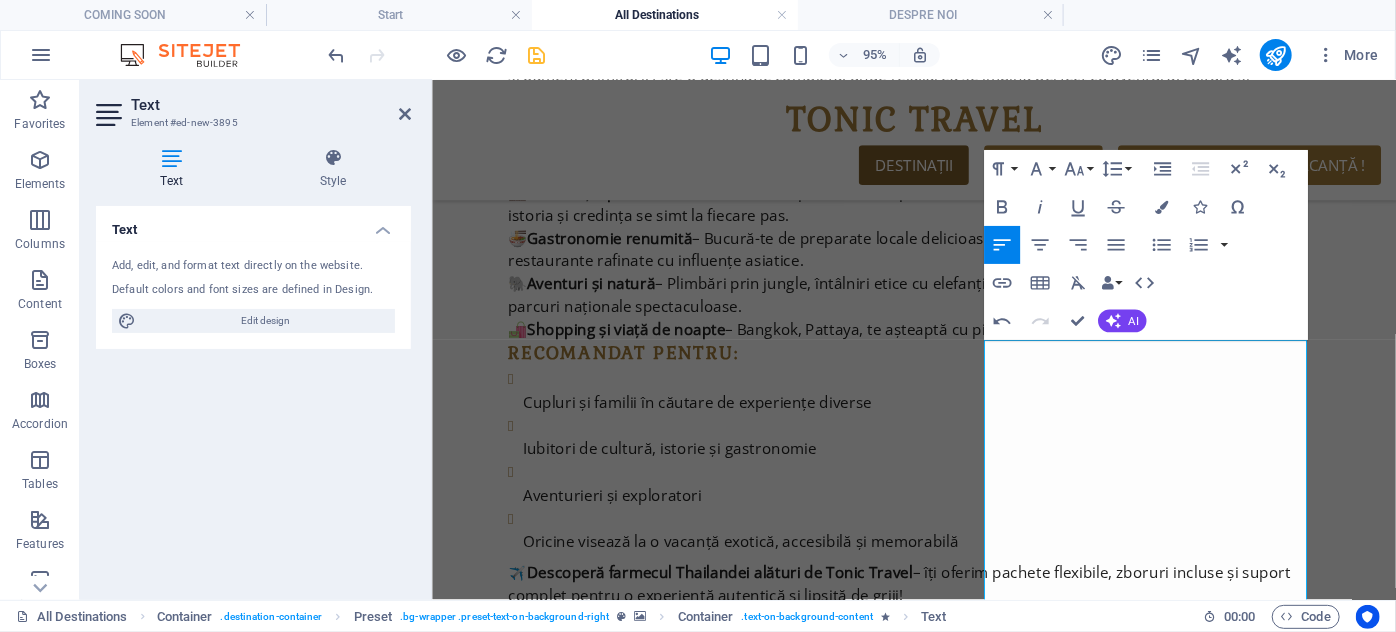 click at bounding box center [938, 4308] 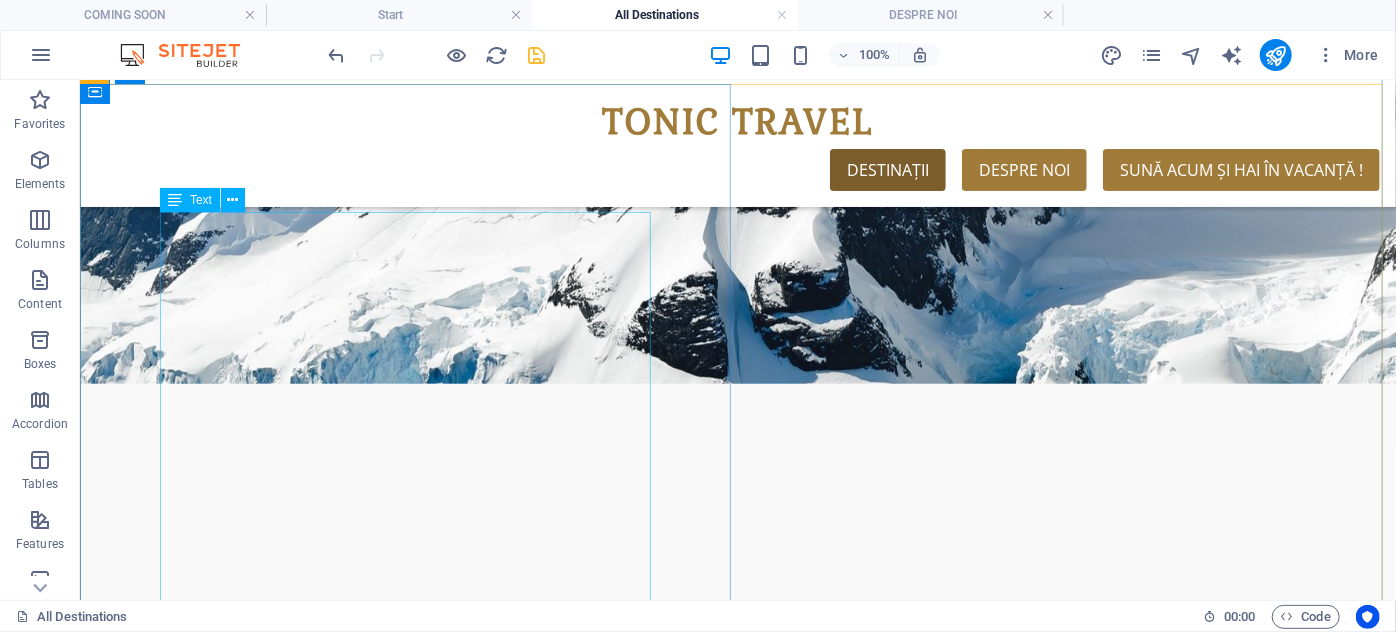 scroll, scrollTop: 8439, scrollLeft: 0, axis: vertical 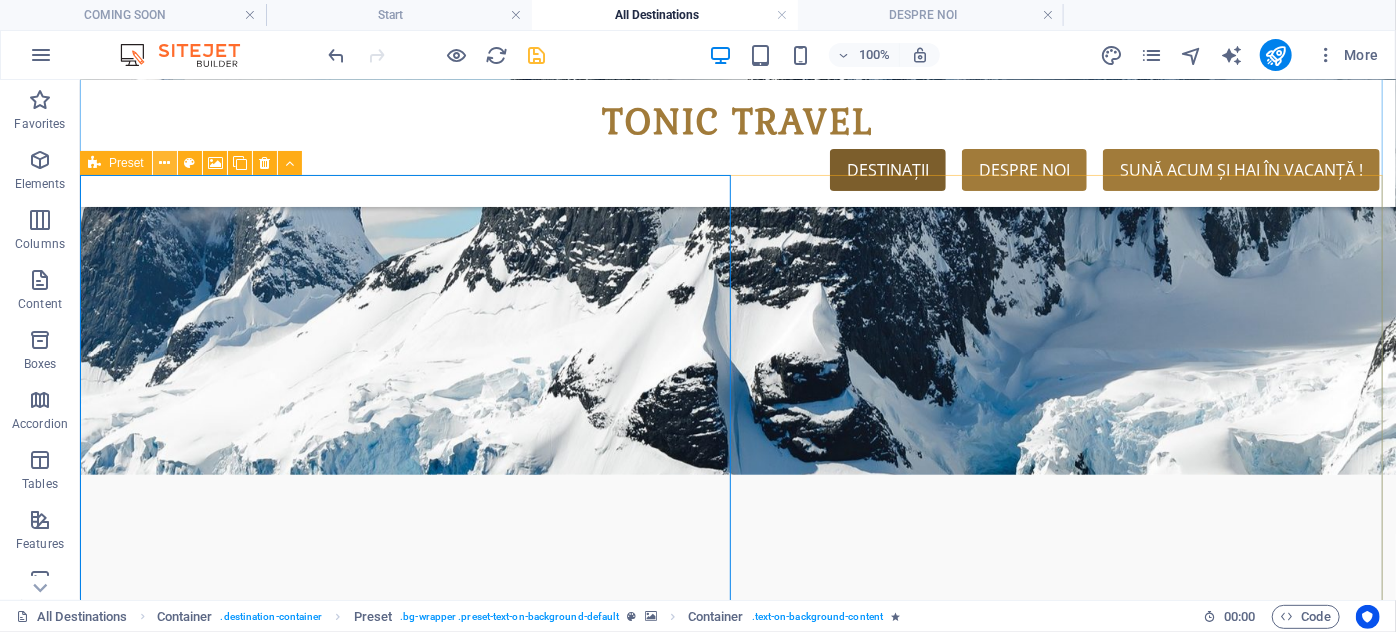 click at bounding box center (164, 163) 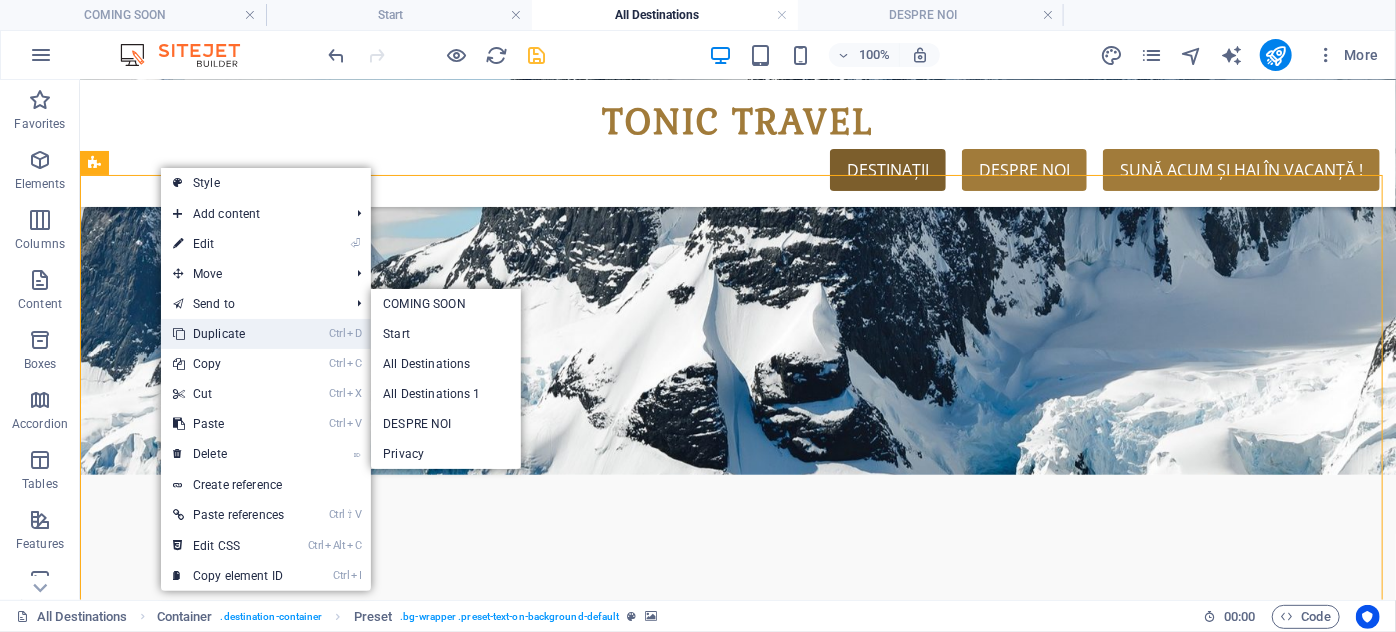 click on "Ctrl D  Duplicate" at bounding box center [228, 334] 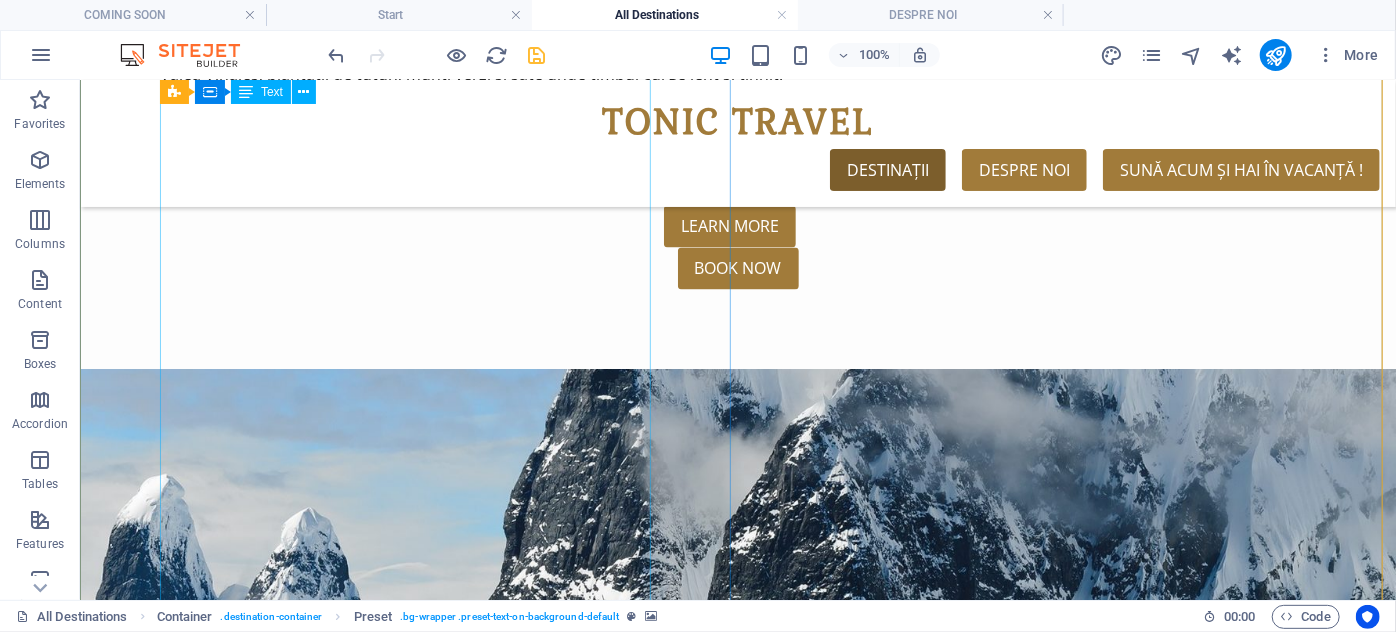 scroll, scrollTop: 9154, scrollLeft: 0, axis: vertical 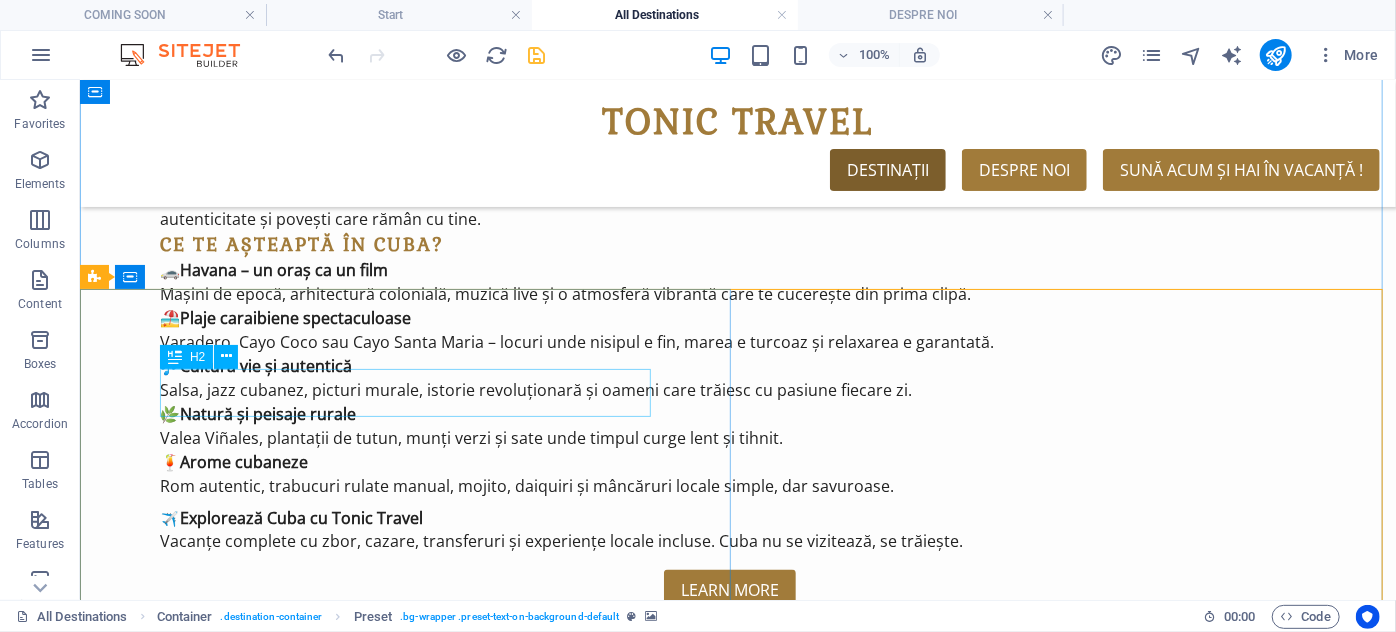 click on "REPUBLICA DOMINICANĂ" at bounding box center (737, 6999) 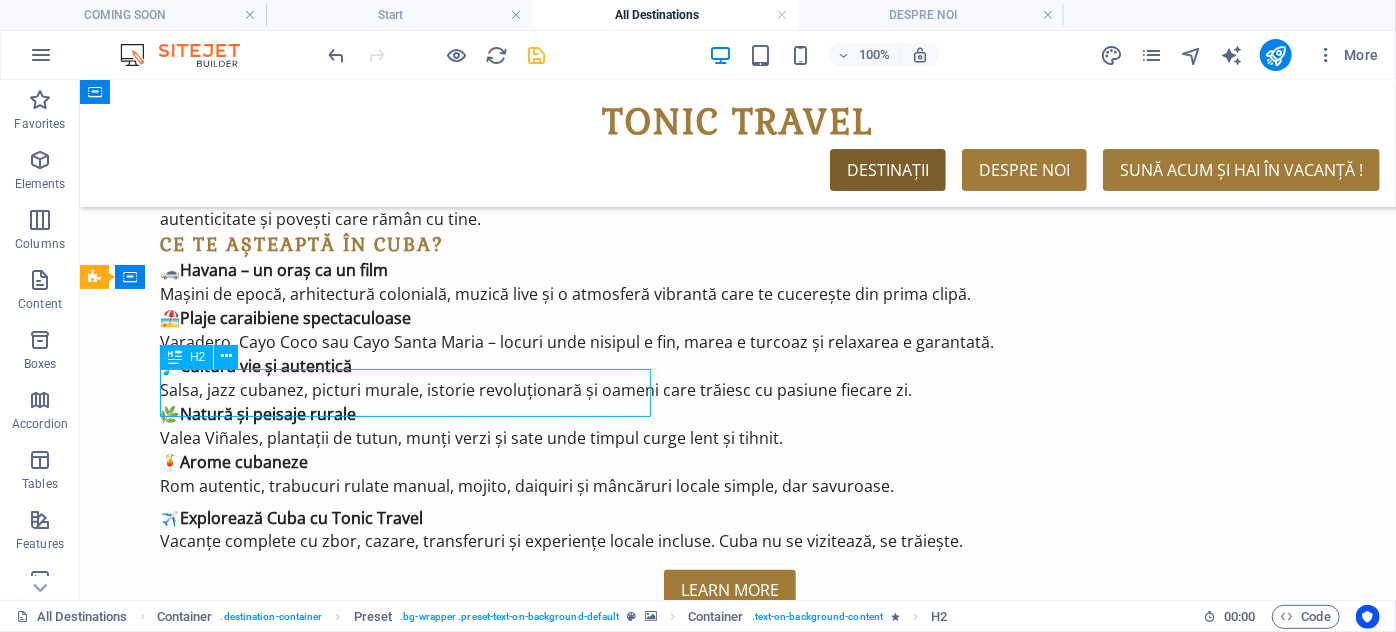 click on "REPUBLICA DOMINICANĂ" at bounding box center [737, 6999] 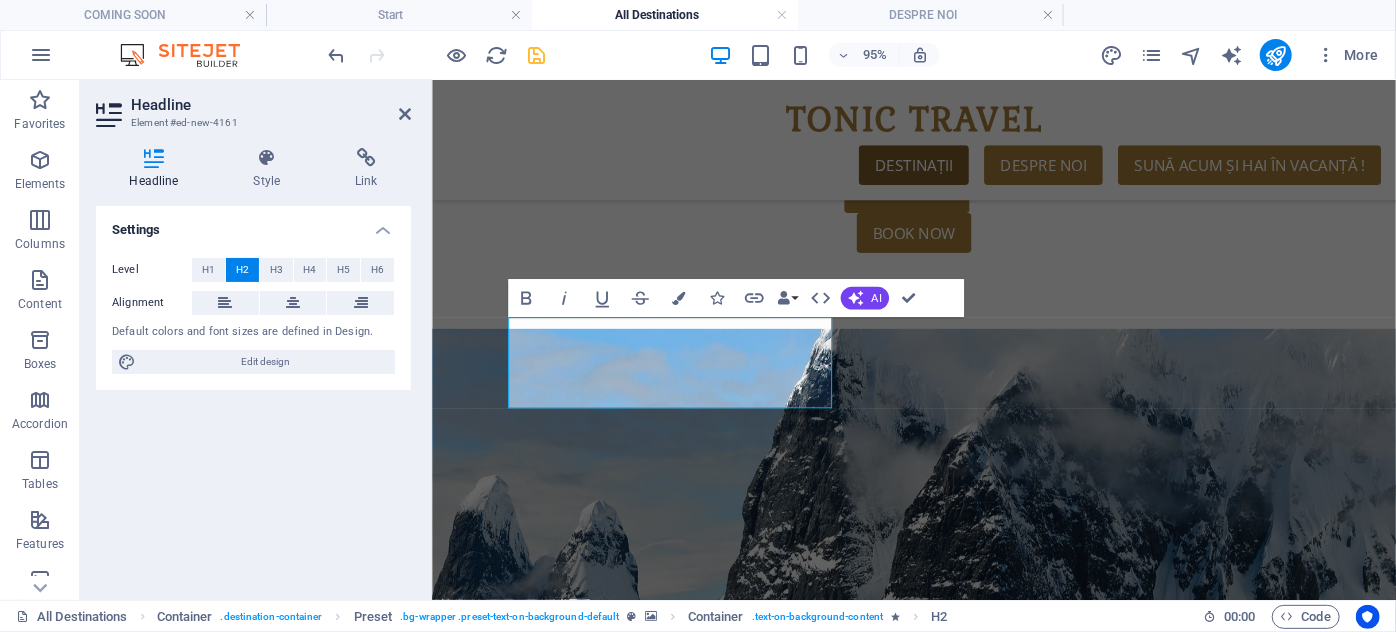 scroll, scrollTop: 11488, scrollLeft: 0, axis: vertical 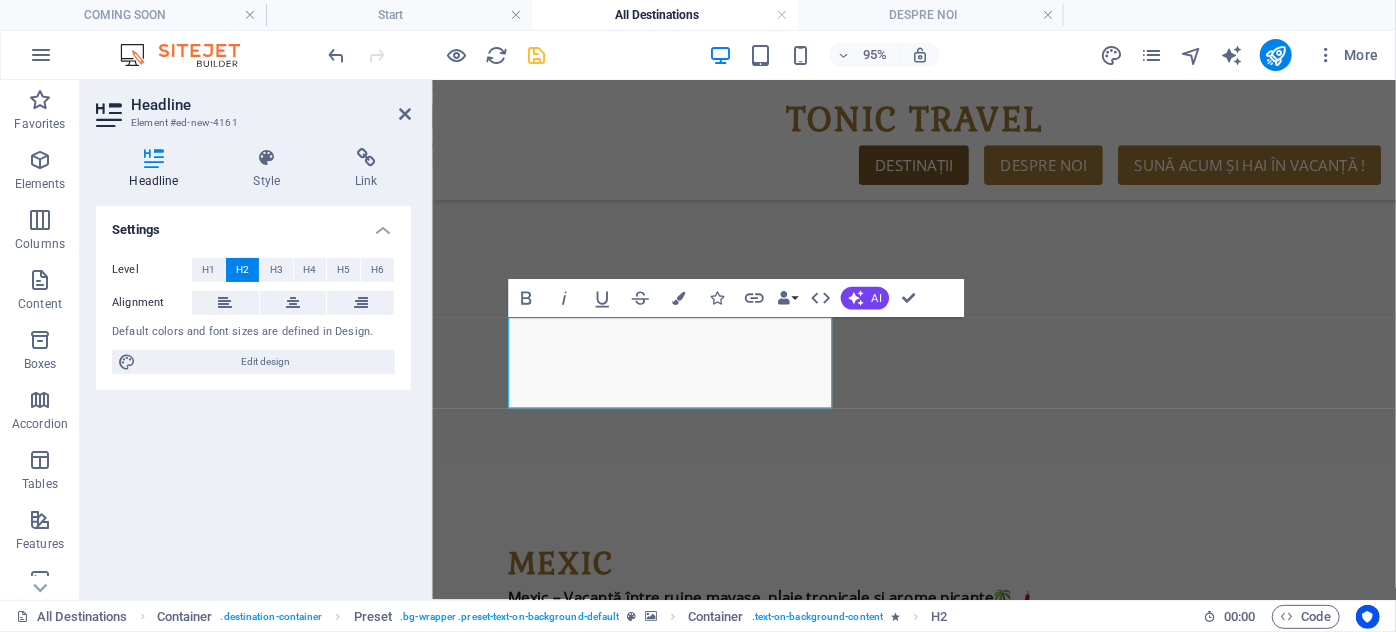 type 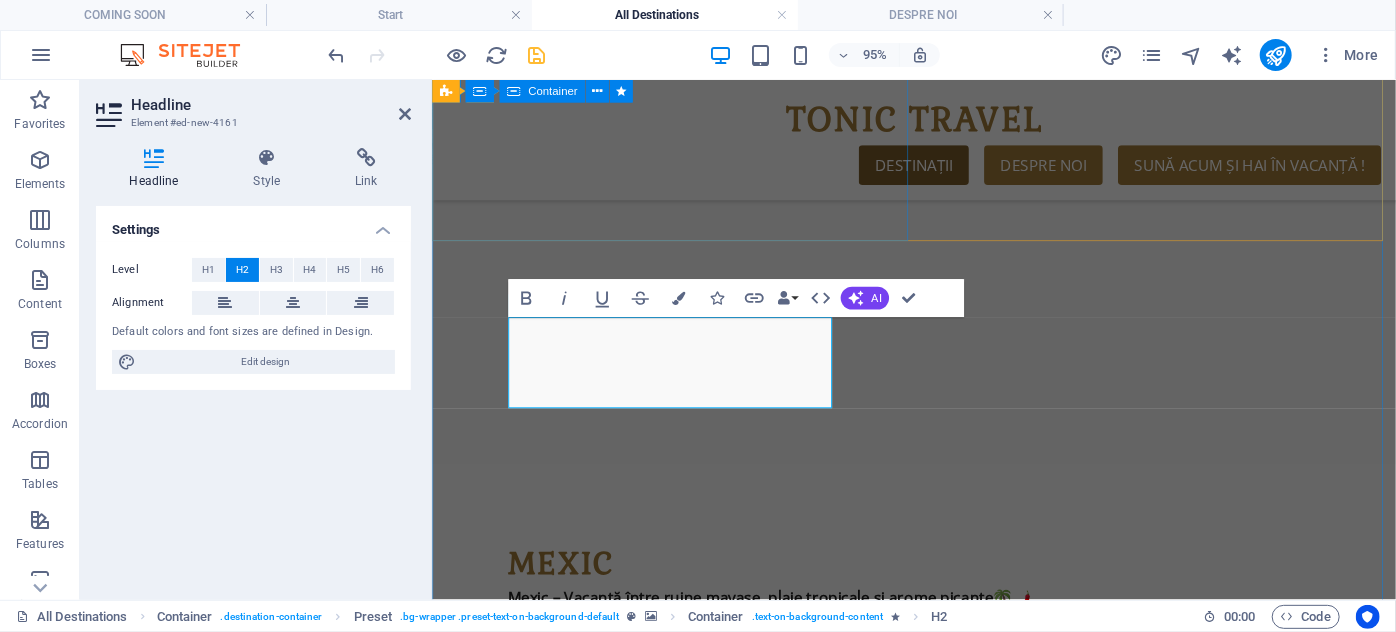 click on "[COUNTRY] [COUNTRY] – Vacanță pură în inima Caraibelor  🌴🌊 Cu plaje nesfârșite cu nisip alb, ape turcoaz și palmieri la umbra cărora uiți de tot,  [COUNTRY]  este alegerea ideală pentru o escapadă exotică completă. De la resorturi all inclusive până la aventuri prin natură și seri cu ritm latino, insula te așteaptă cu un vibe relaxat și plin de viață. De ce să alegi [COUNTRY]? 🏖️  Plaje ca în filme  – Punta Cana, Bayahibe sau Playa Bavaro: toate îți oferă decorul perfect pentru relaxare sau sporturi de apă. 🍹  All inclusive fără griji  – resorturi luxoase, restaurante variate, baruri pe plajă și servicii excelente, pentru o vacanță în care nu-ți lipsește nimic. 🎶  Ritmuri caraibiene și energie pozitivă  – dansuri, muzică, festivaluri locale și localnici mereu cu zâmbetul pe buze. 🌿  Natură spectaculoasă 🍤  Gusturi exotice ✈️  Cu Tonic Travel, Caraibele sunt mai aproape Learn More" at bounding box center (938, 5605) 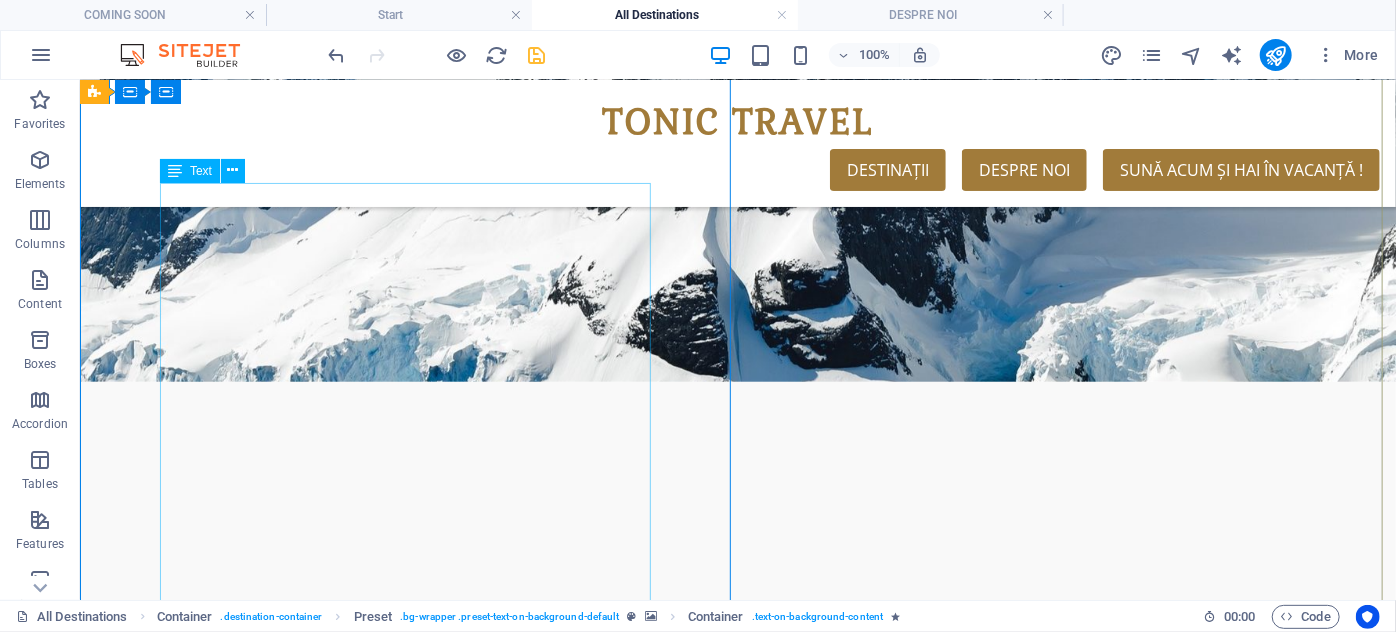 scroll, scrollTop: 8507, scrollLeft: 0, axis: vertical 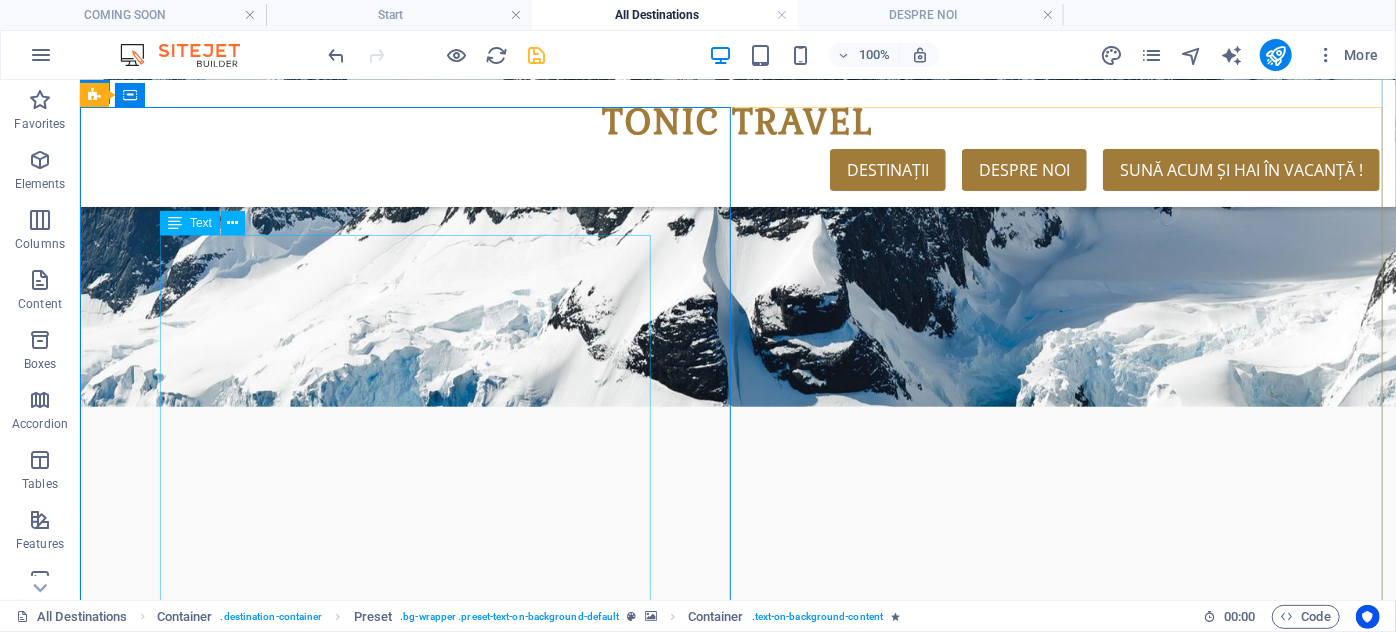 click on "[LOCATION] – Vacanță pură în inima Caraibelor  🌴🌊 Cu plaje nesfârșite cu nisip alb, ape turcoaz și palmieri la umbra cărora uiți de tot,  [LOCATION]  este alegerea ideală pentru o escapadă exotică completă. De la resorturi all inclusive până la aventuri prin natură și seri cu ritm latino, insula te așteaptă cu un vibe relaxat și plin de viață. De ce să alegi [LOCATION]? 🏖️  Plaje ca în filme  – Punta Cana, Bayahibe sau Playa Bavaro: toate îți oferă decorul perfect pentru relaxare sau sporturi de apă. 🍹  All inclusive fără griji  – resorturi luxoase, restaurante variate, baruri pe plajă și servicii excelente, pentru o vacanță în care nu-ți lipsește nimic. 🎶  Ritmuri caraibiene și energie pozitivă  – dansuri, muzică, festivaluri locale și localnici mereu cu zâmbetul pe buze. 🌿  Natură spectaculoasă 🍤  Gusturi exotice ✈️  Cu Tonic Travel, Caraibele sunt mai aproape" at bounding box center (737, 6493) 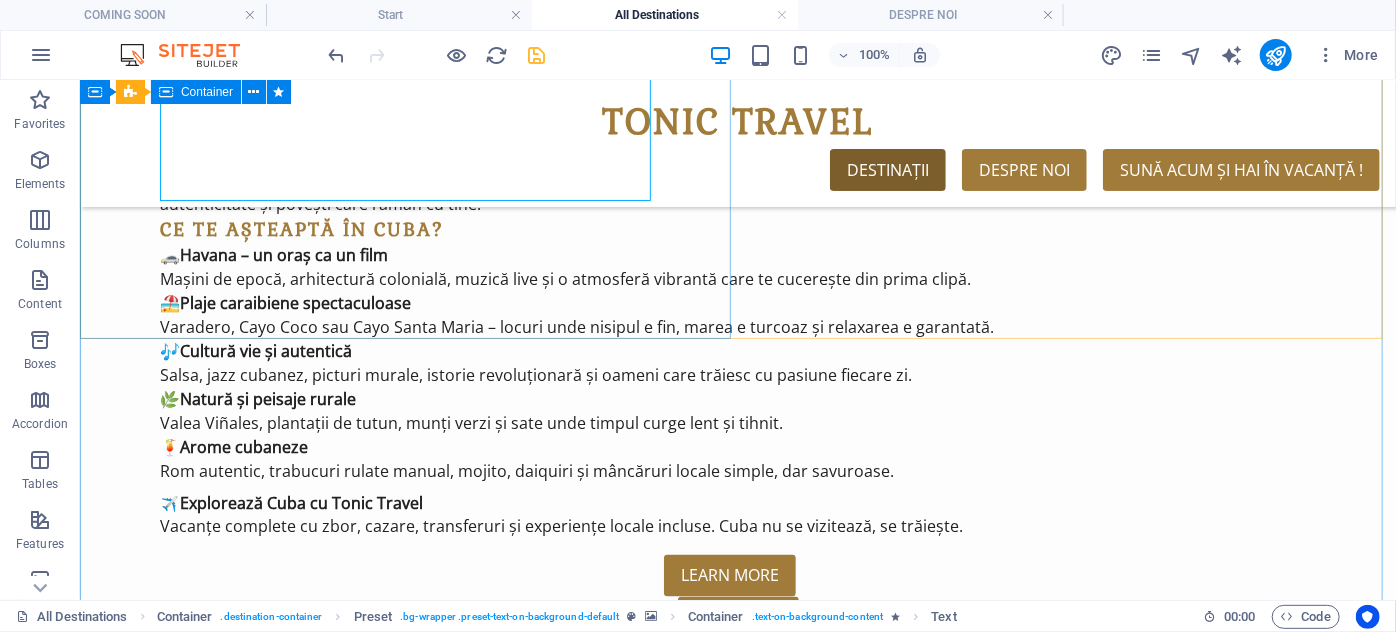 scroll, scrollTop: 9325, scrollLeft: 0, axis: vertical 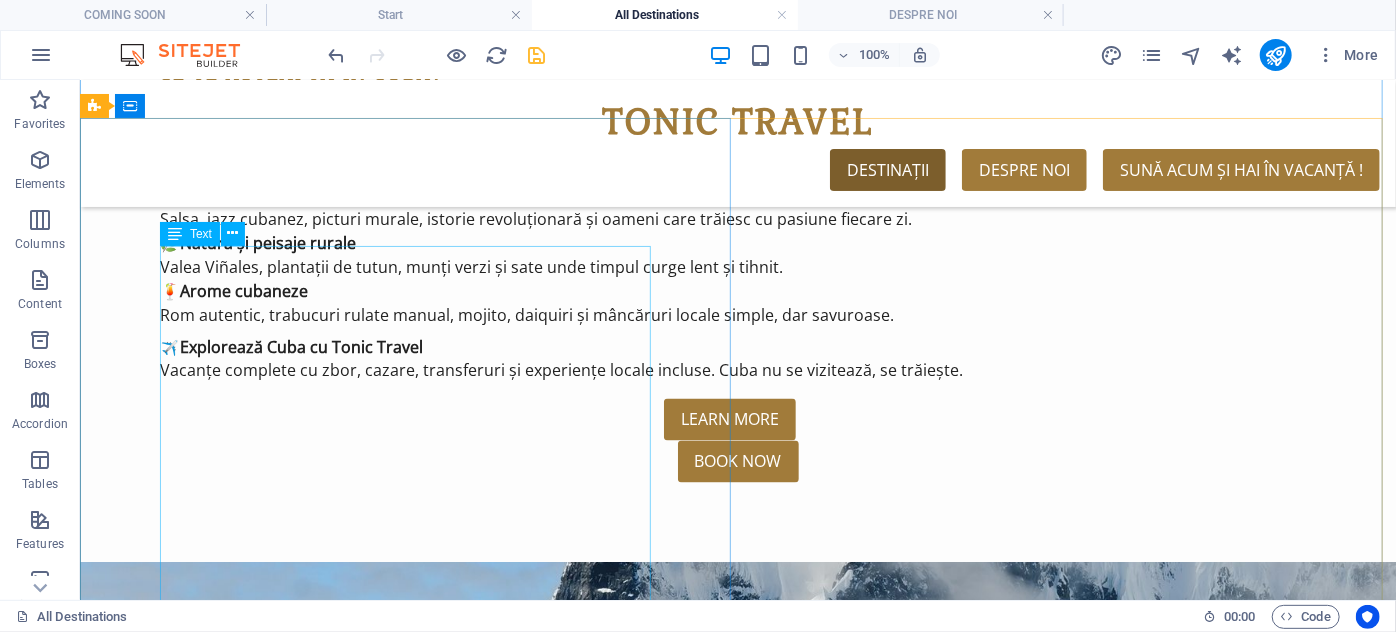 click on "[LOCATION] – Vacanță pură în inima Caraibelor  🌴🌊 Cu plaje nesfârșite cu nisip alb, ape turcoaz și palmieri la umbra cărora uiți de tot,  [LOCATION]  este alegerea ideală pentru o escapadă exotică completă. De la resorturi all inclusive până la aventuri prin natură și seri cu ritm latino, insula te așteaptă cu un vibe relaxat și plin de viață. De ce să alegi [LOCATION]? 🏖️  Plaje ca în filme  – Punta Cana, Bayahibe sau Playa Bavaro: toate îți oferă decorul perfect pentru relaxare sau sporturi de apă. 🍹  All inclusive fără griji  – resorturi luxoase, restaurante variate, baruri pe plajă și servicii excelente, pentru o vacanță în care nu-ți lipsește nimic. 🎶  Ritmuri caraibiene și energie pozitivă  – dansuri, muzică, festivaluri locale și localnici mereu cu zâmbetul pe buze. 🌿  Natură spectaculoasă 🍤  Gusturi exotice ✈️  Cu Tonic Travel, Caraibele sunt mai aproape" at bounding box center [737, 6990] 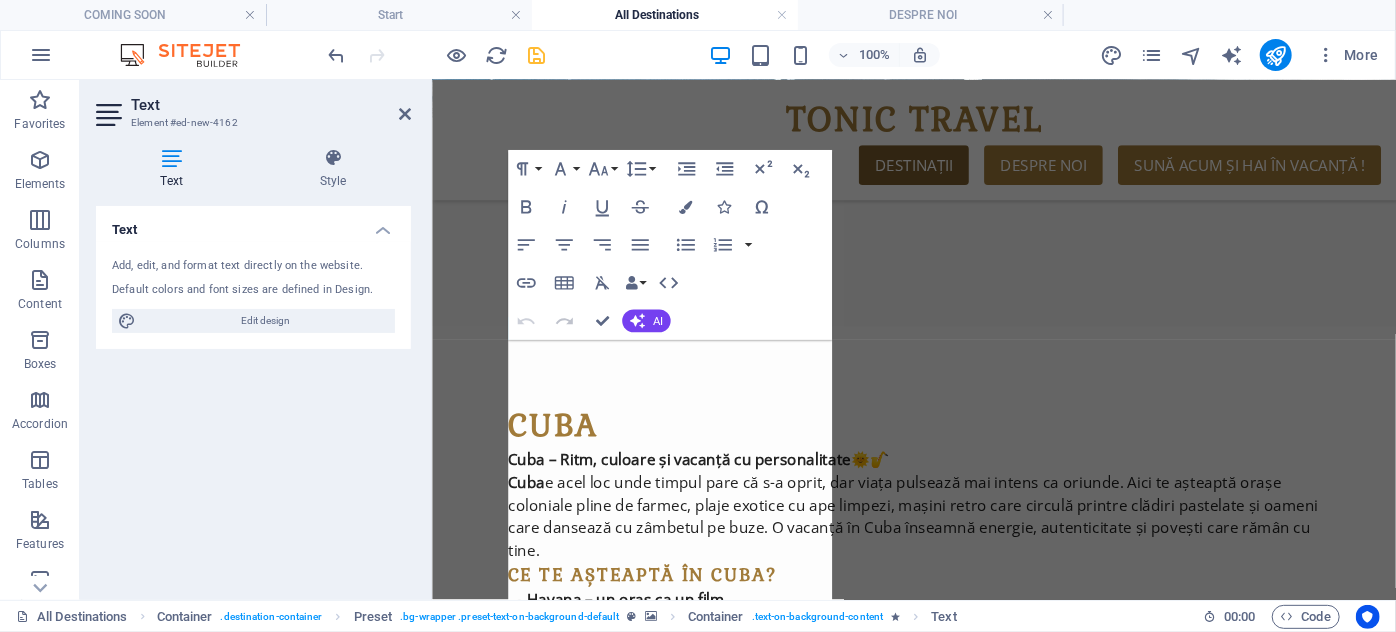 scroll, scrollTop: 11560, scrollLeft: 0, axis: vertical 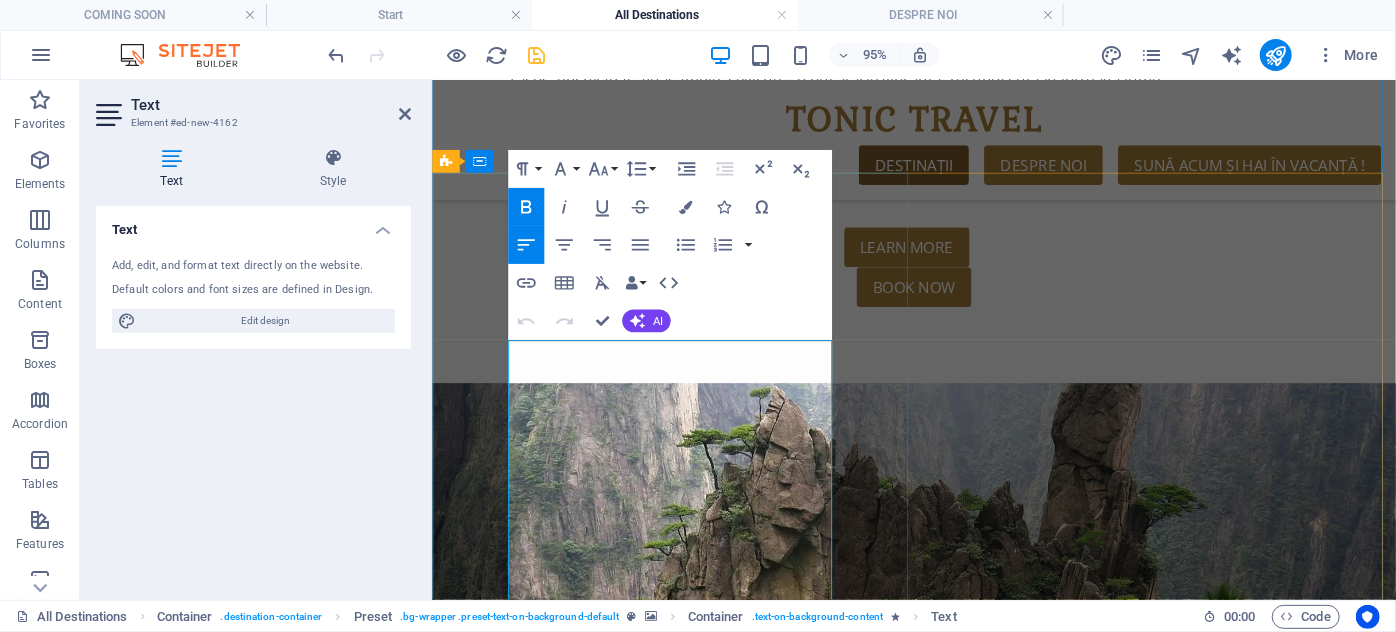 click on "Cu plaje nesfârșite cu nisip alb, ape turcoaz și palmieri la umbra cărora uiți de tot, [COUNTRY] este alegerea ideală pentru o escapadă exotică completă. De la resorturi all inclusive până la aventuri prin natură și seri cu ritm latino, insula te așteaptă cu un vibe relaxat și plin de viață." at bounding box center (938, 5638) 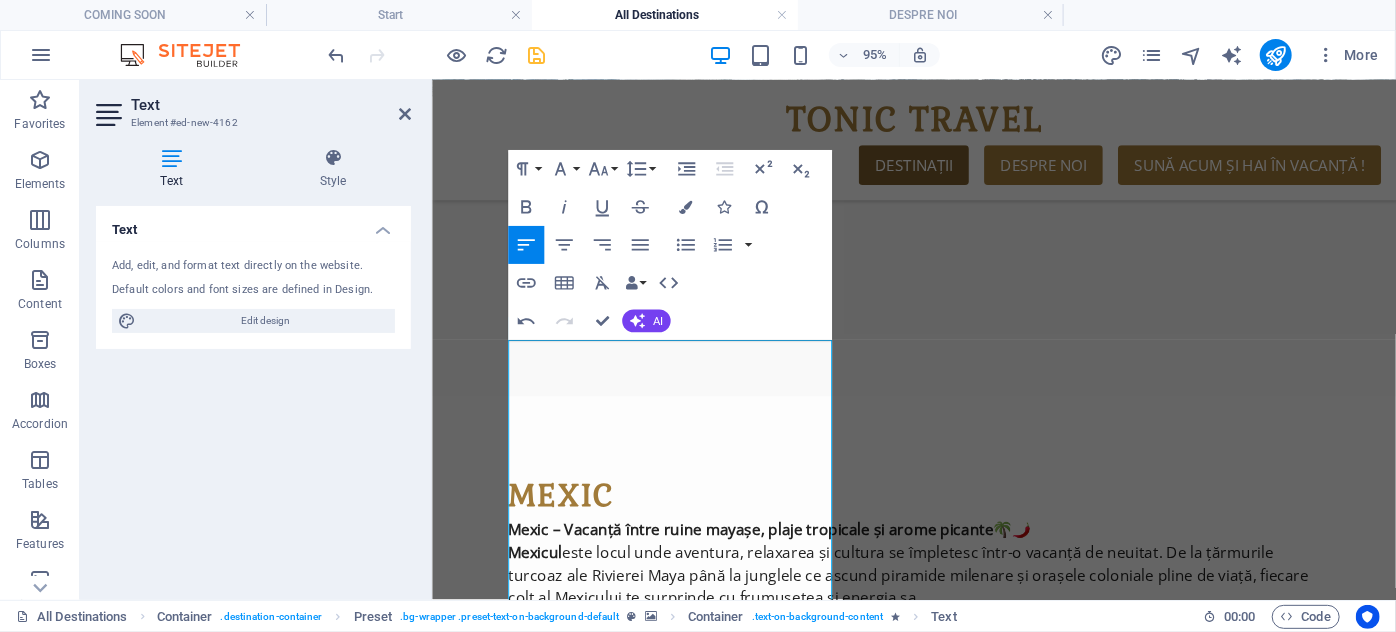click at bounding box center (938, 6315) 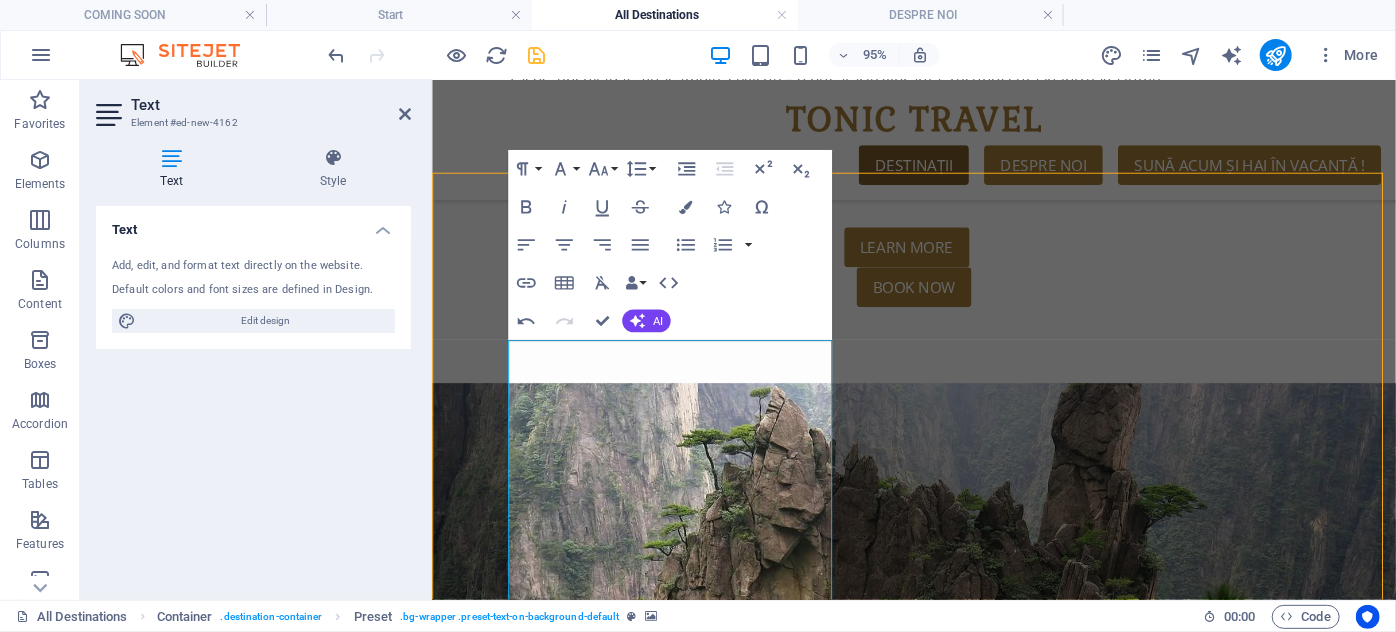 scroll, scrollTop: 9590, scrollLeft: 0, axis: vertical 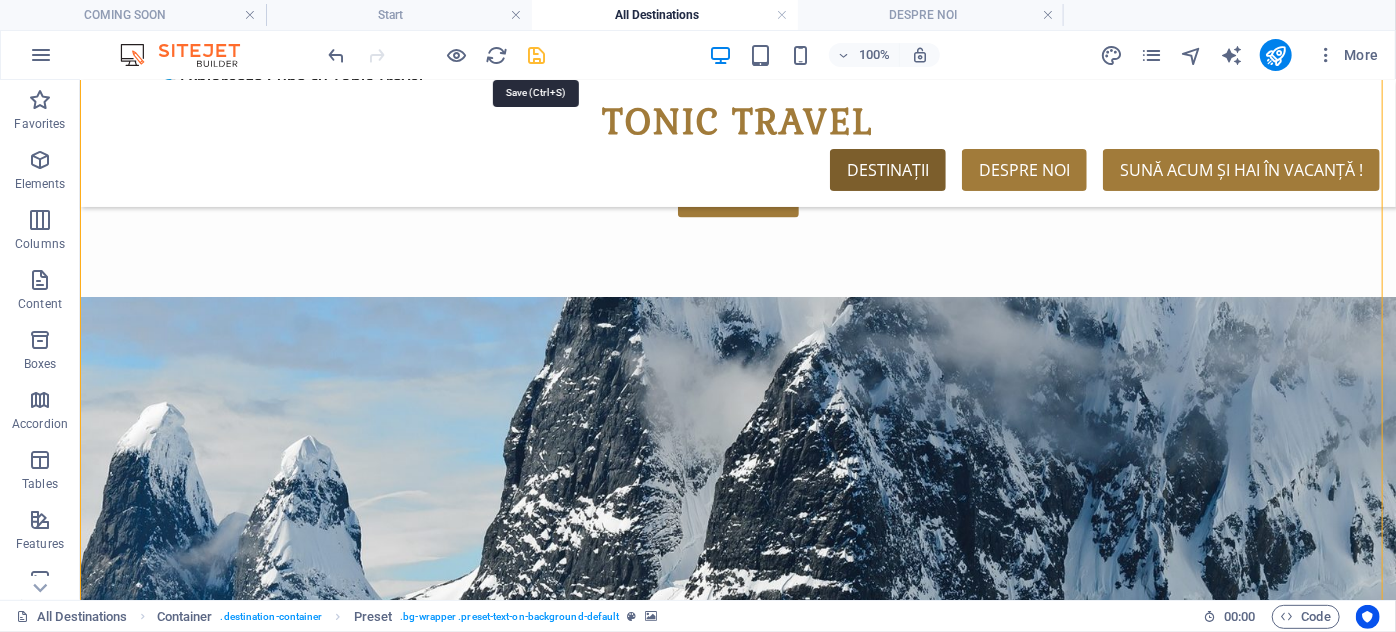 click at bounding box center [537, 55] 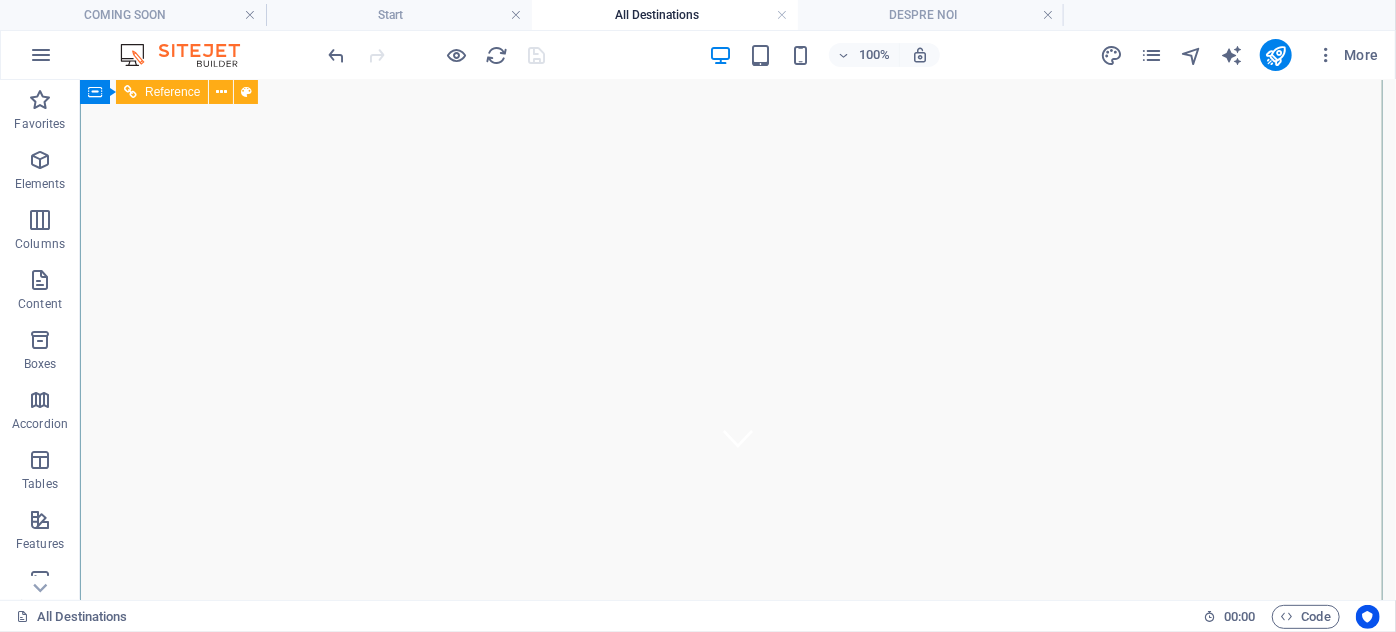 scroll, scrollTop: 0, scrollLeft: 0, axis: both 